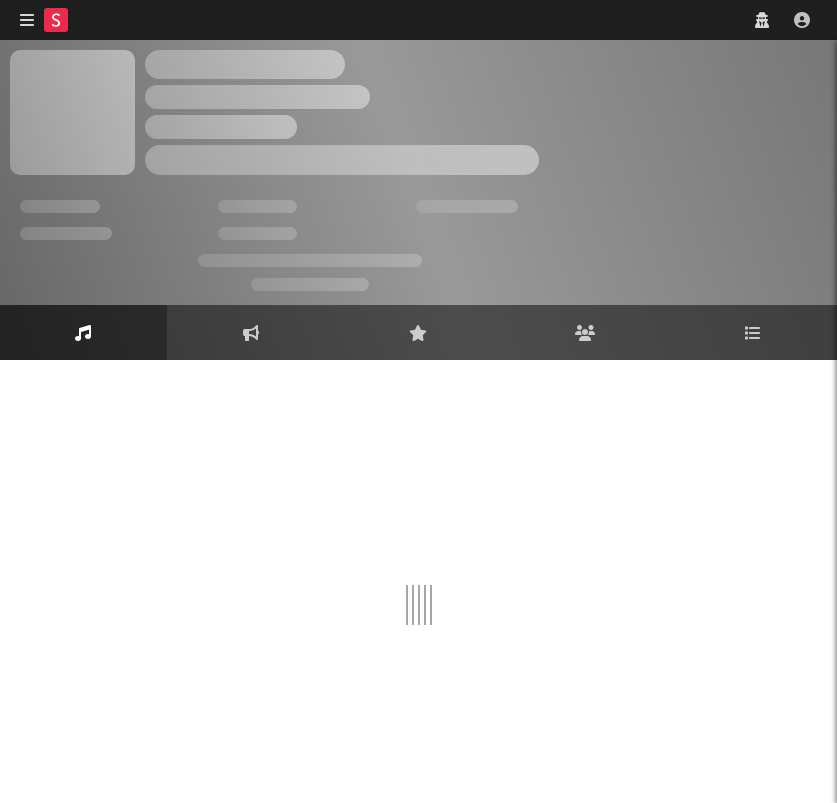 scroll, scrollTop: 0, scrollLeft: 0, axis: both 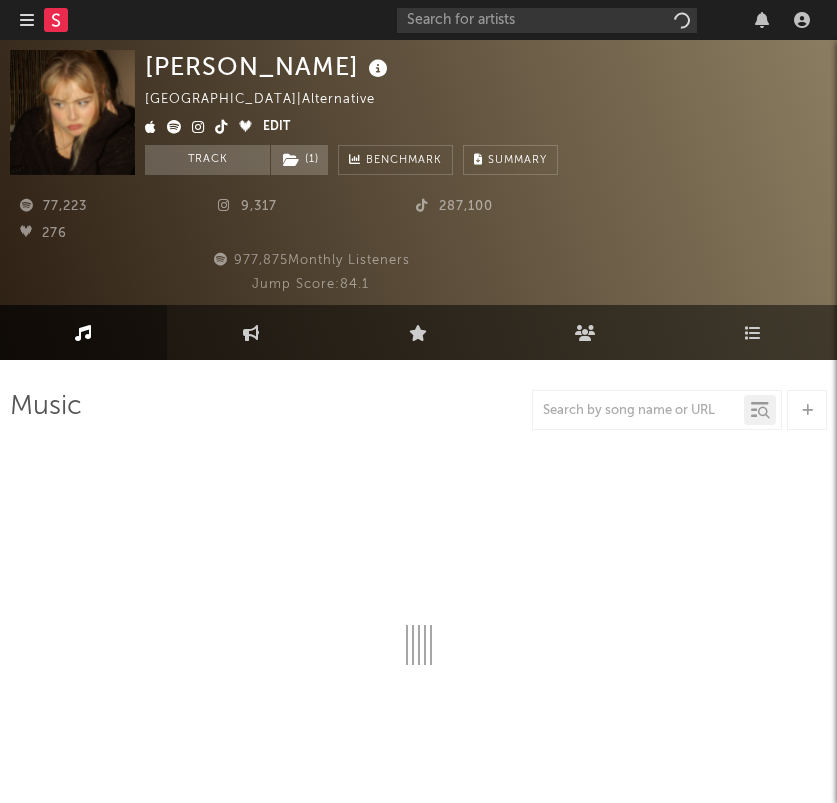 select on "6m" 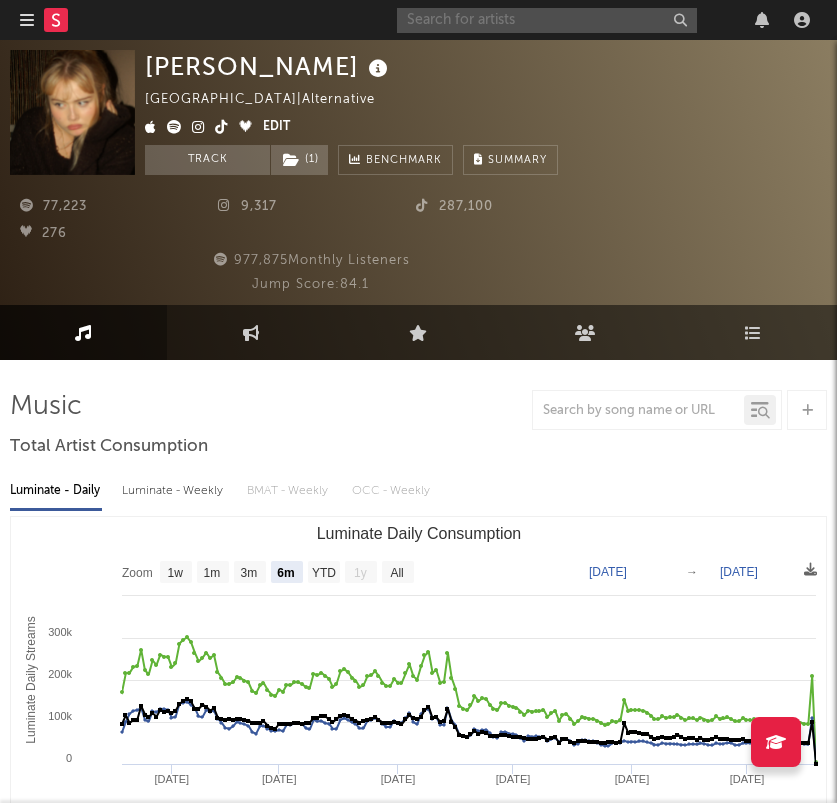click at bounding box center [547, 20] 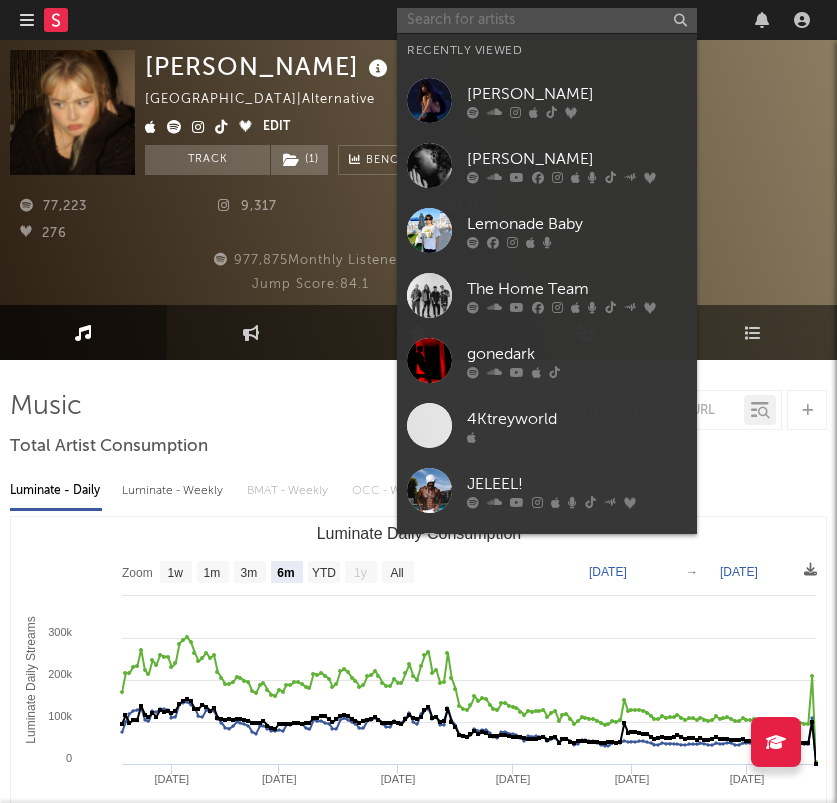 paste on "https://www.instagram.com/xo.babylips" 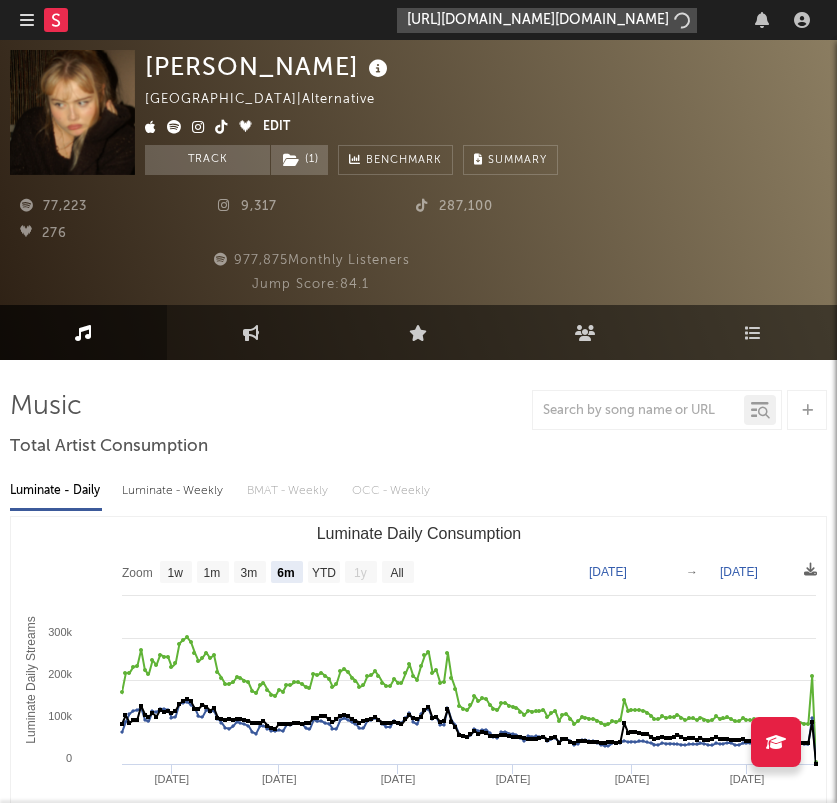 type on "https://www.instagram.com/xo.babylips" 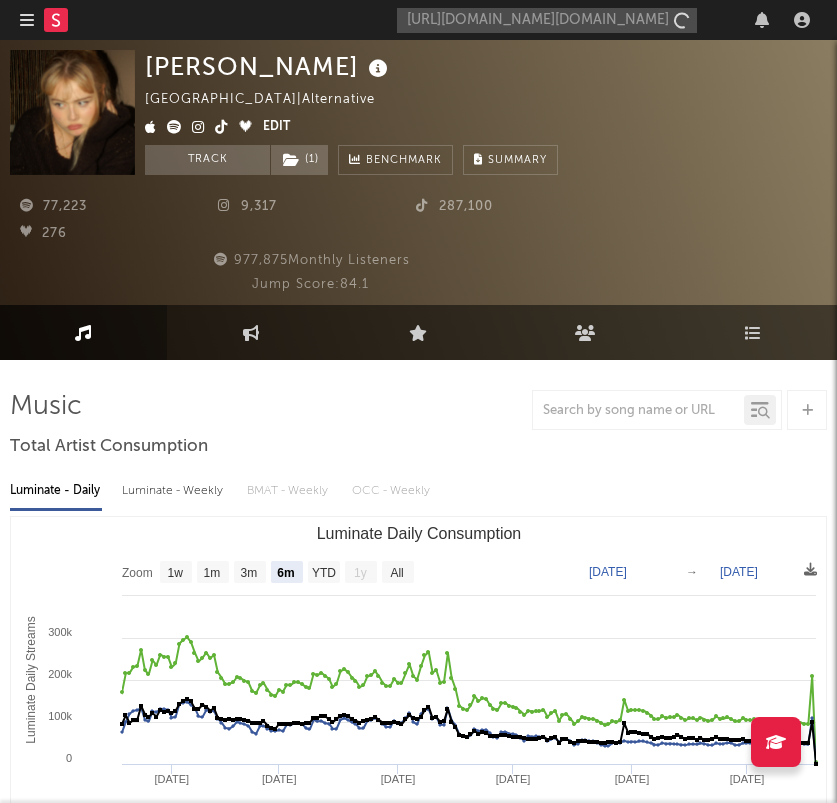 click on "Saga Faye Sweden  |  Alternative Edit Track ( 1 ) Benchmark Summary" at bounding box center (486, 112) 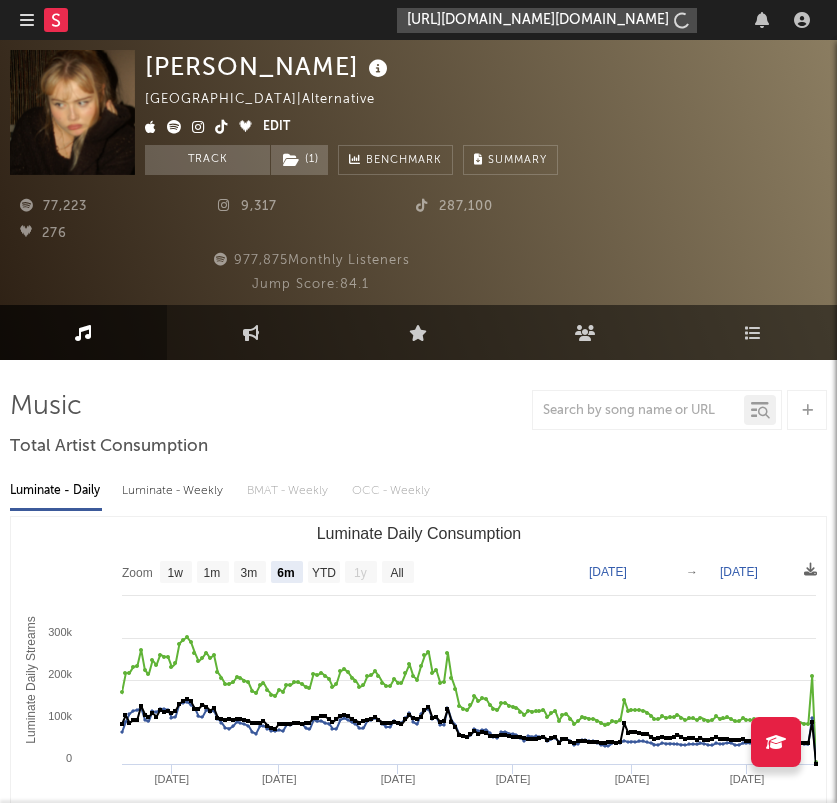 click on "https://www.instagram.com/xo.babylips" at bounding box center (547, 20) 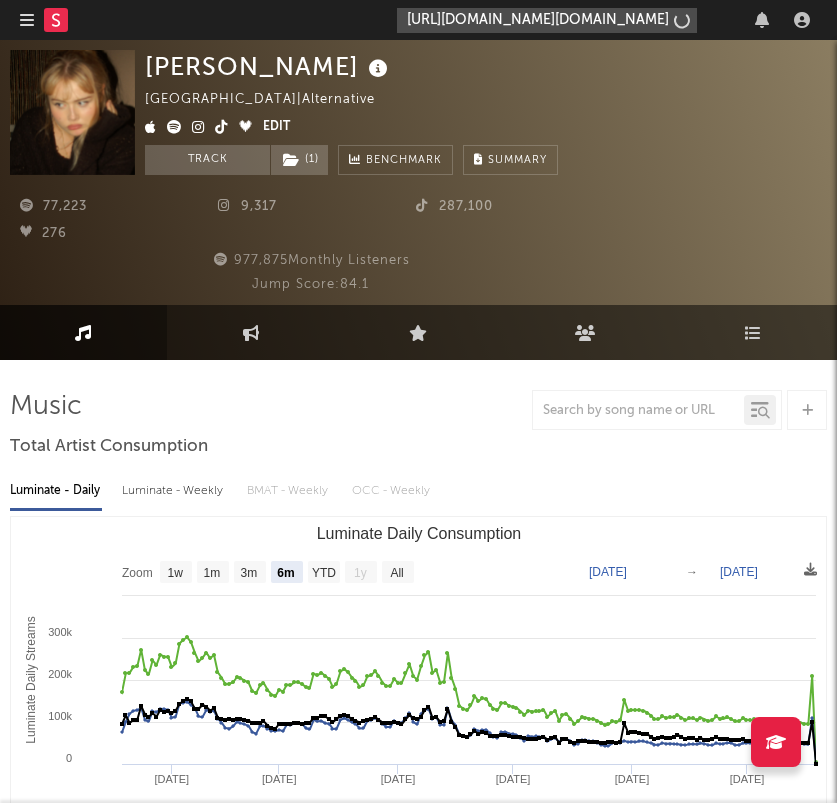 click on "https://www.instagram.com/xo.babylips" at bounding box center [547, 20] 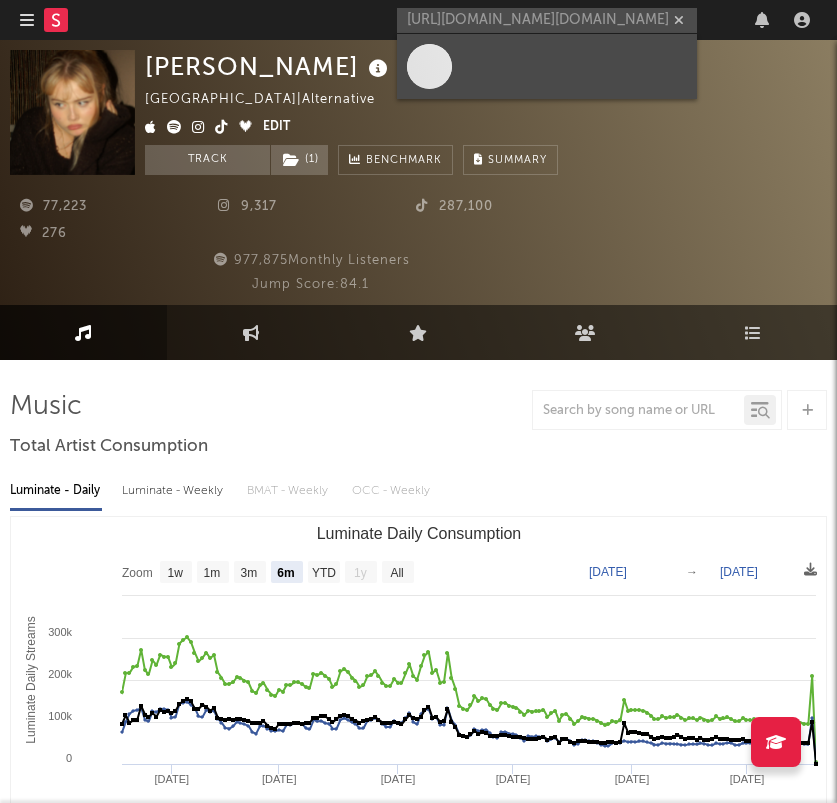 click at bounding box center (547, 66) 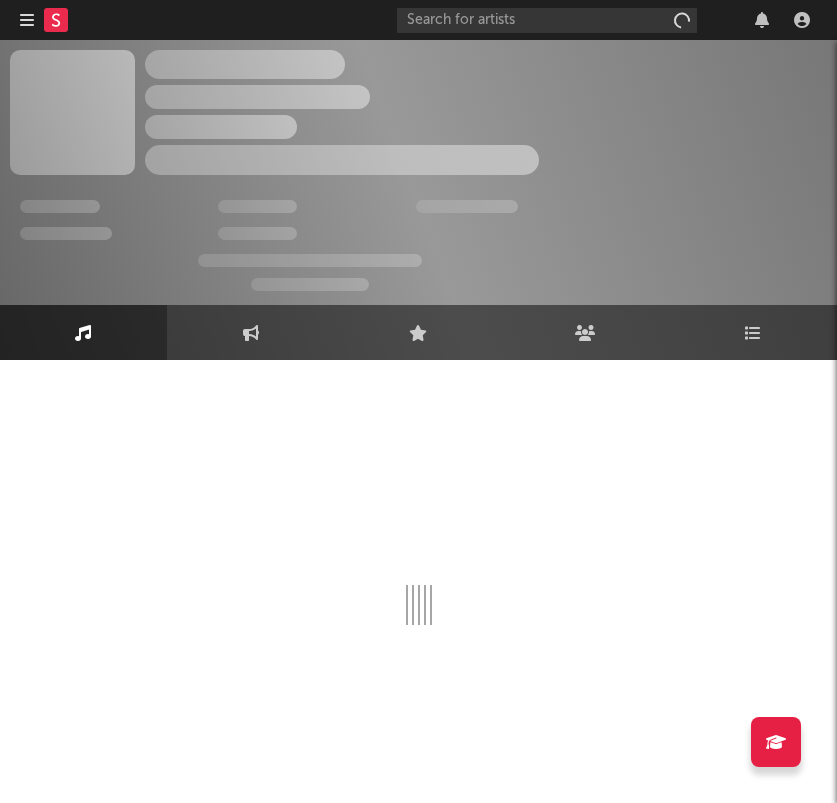 select on "1w" 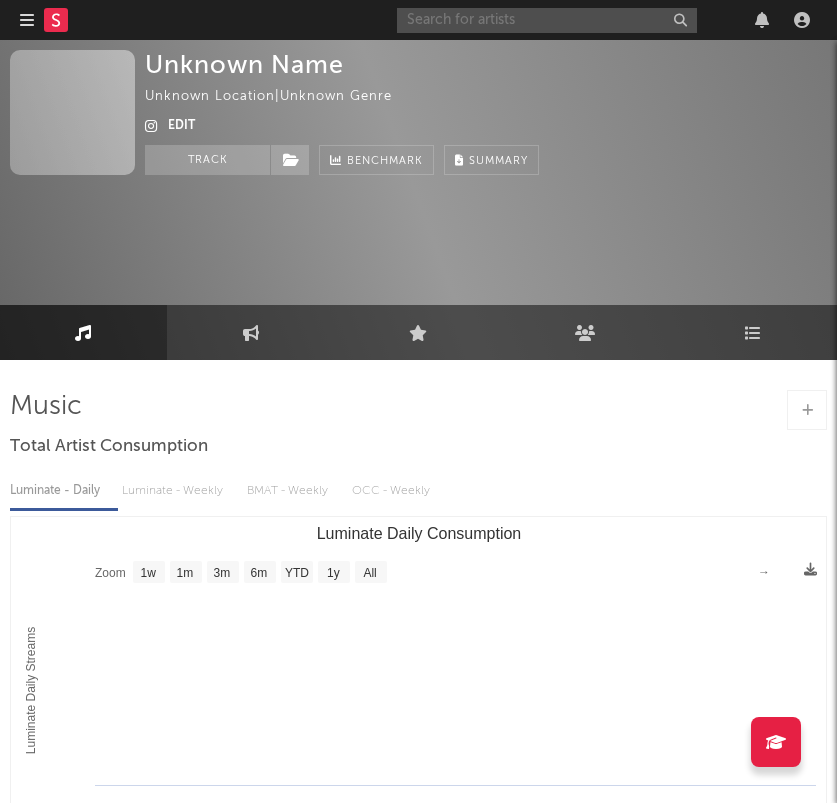 click at bounding box center [547, 20] 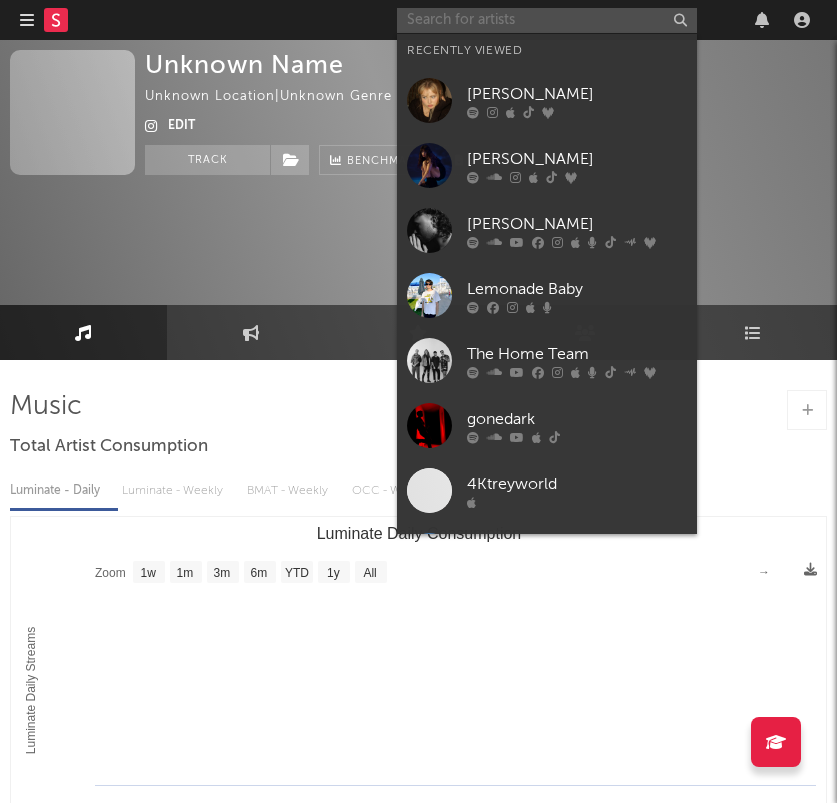 paste on "https://www.instagram.com/semzbond007" 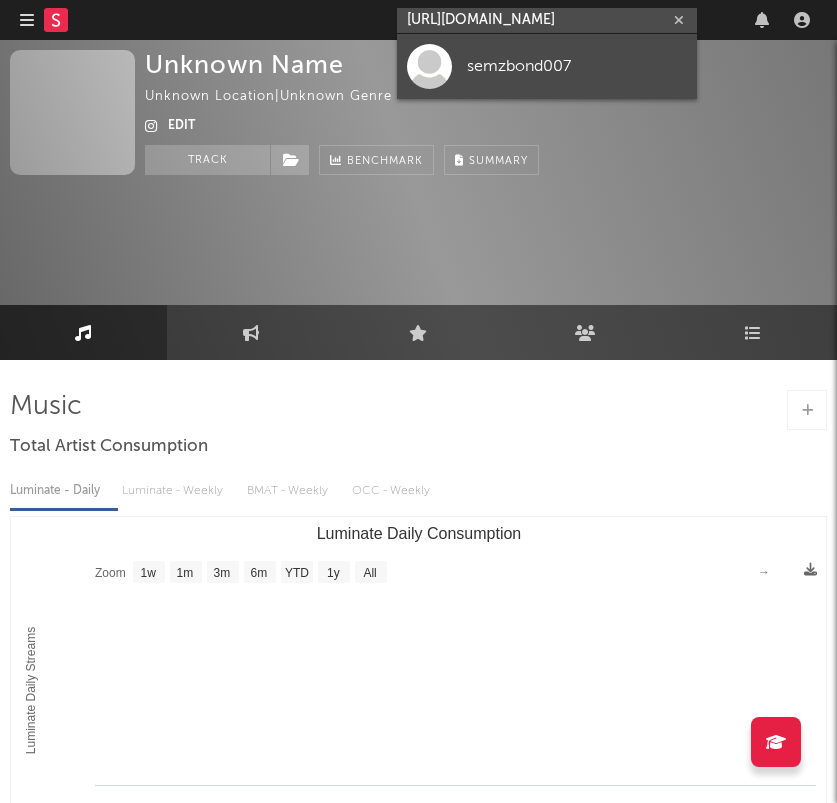 type on "https://www.instagram.com/semzbond007" 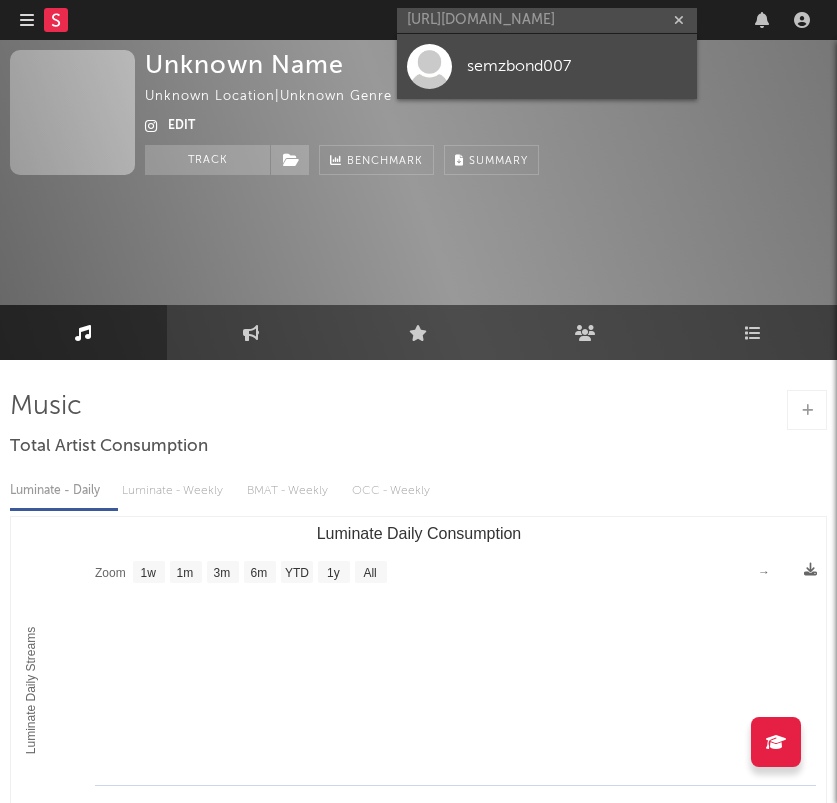 click on "semzbond007" at bounding box center (547, 66) 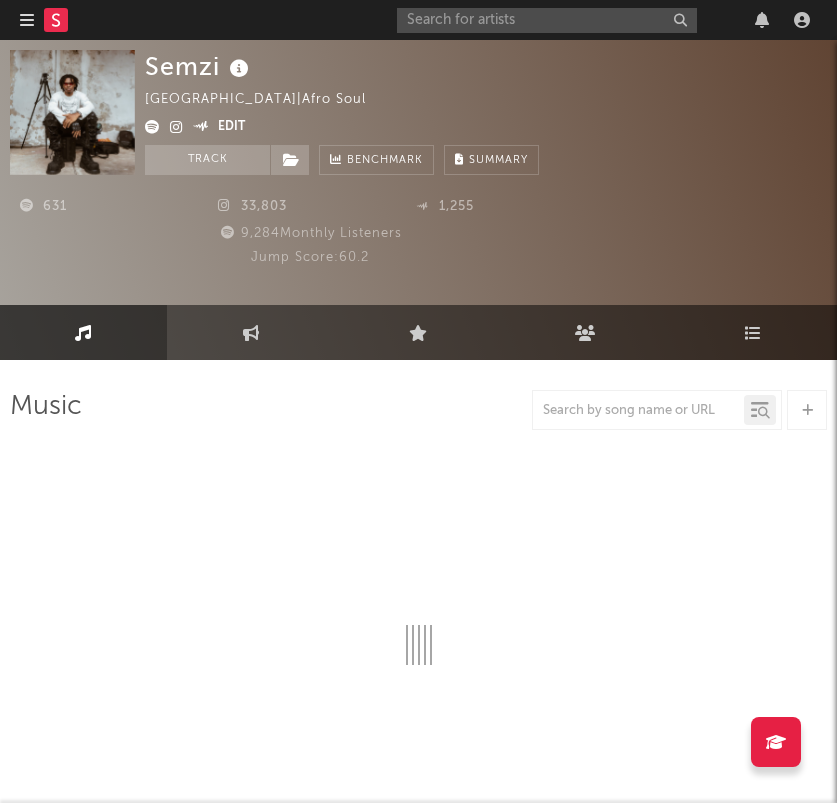 select on "1w" 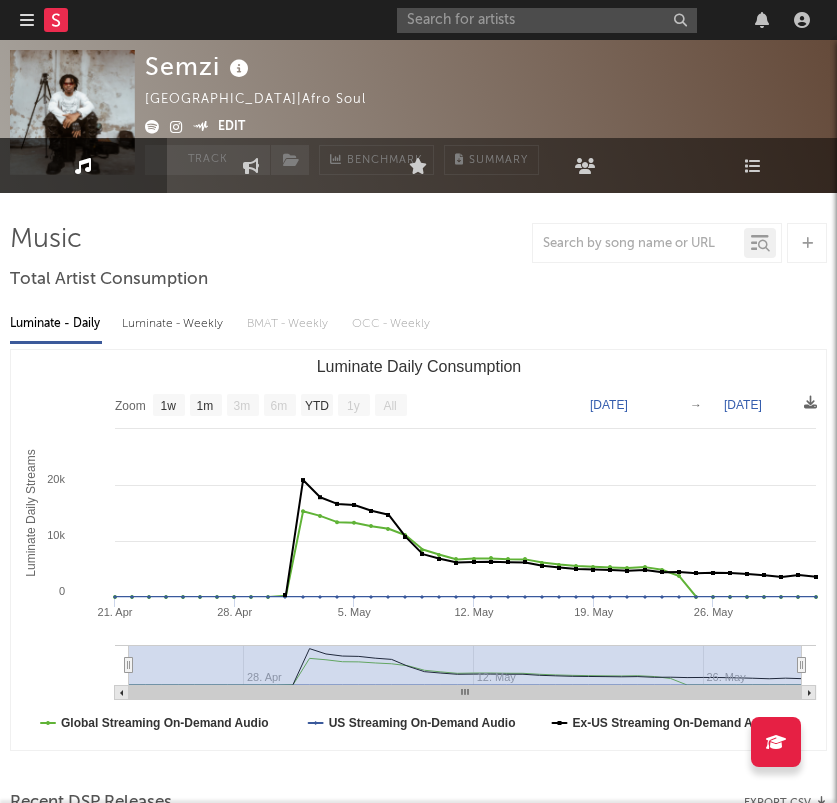 scroll, scrollTop: 190, scrollLeft: 0, axis: vertical 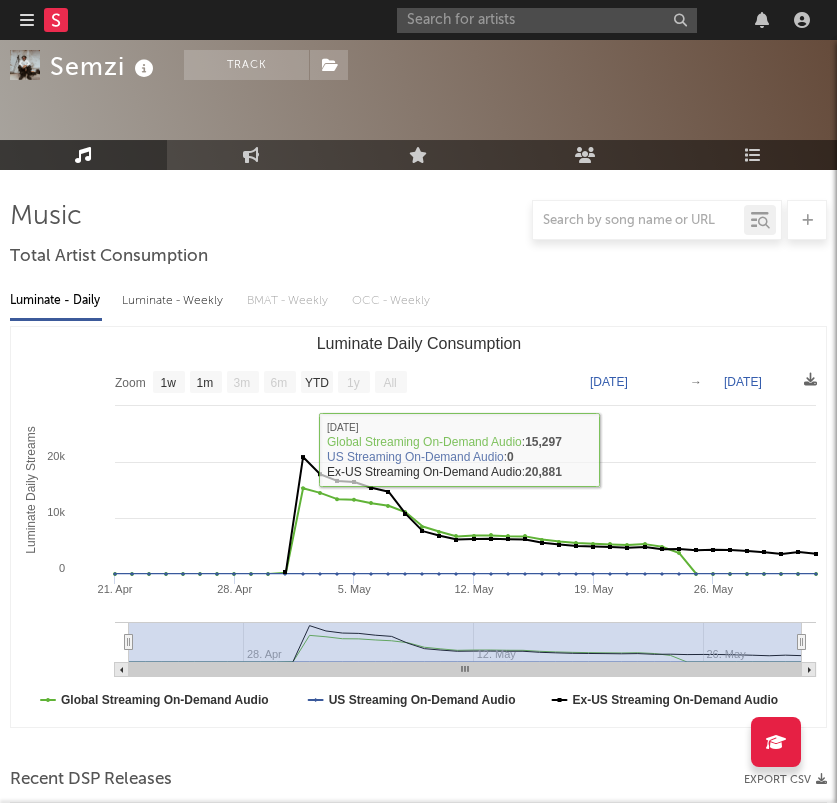 click on "Dashboard Discovery Assistant Charts Leads" at bounding box center [418, 20] 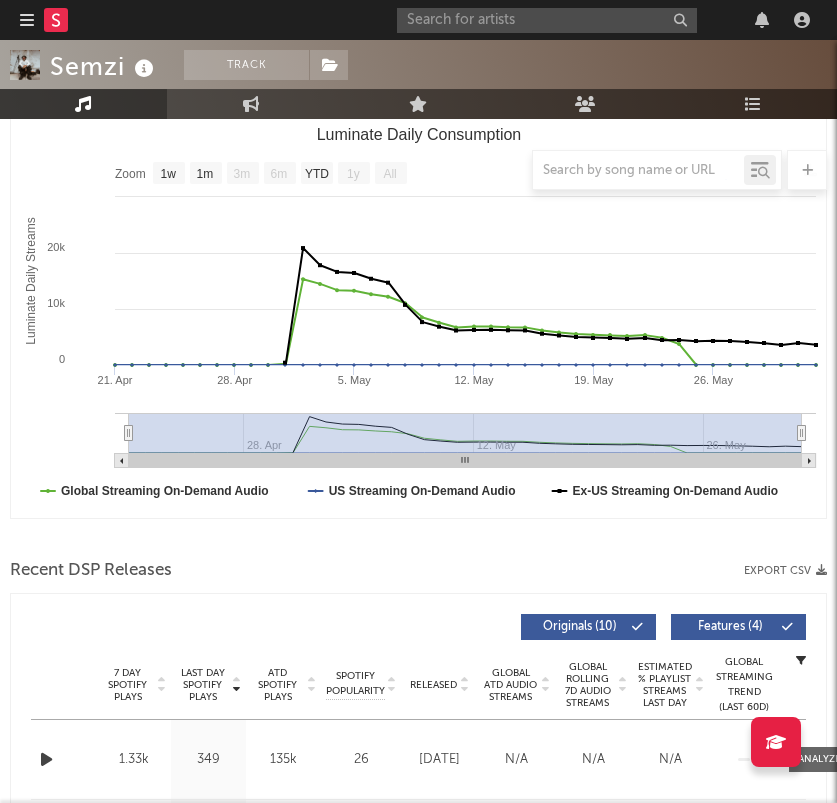 scroll, scrollTop: 398, scrollLeft: 0, axis: vertical 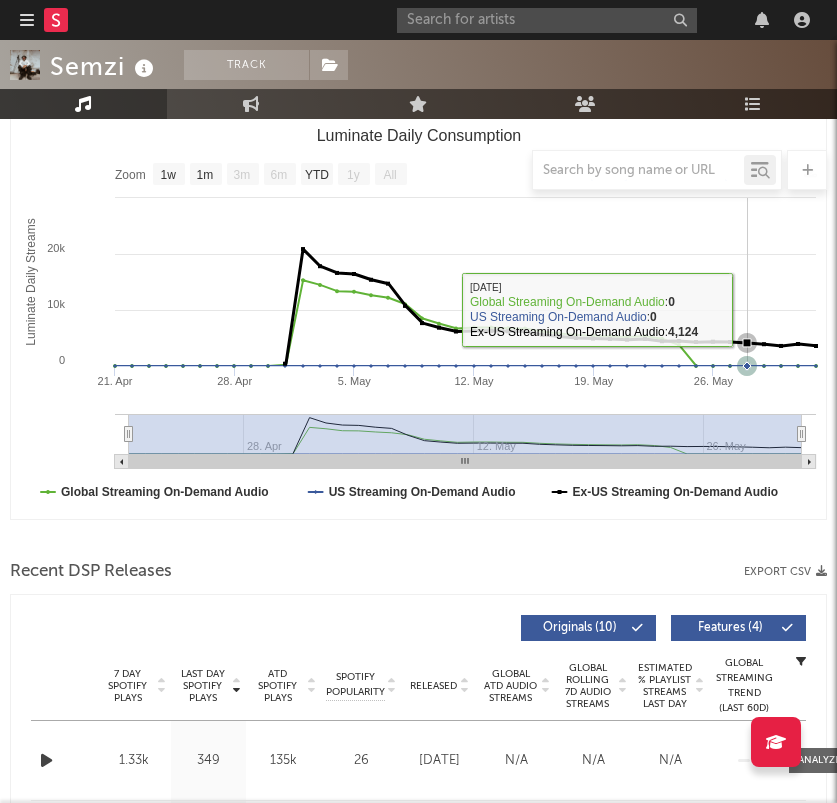 click 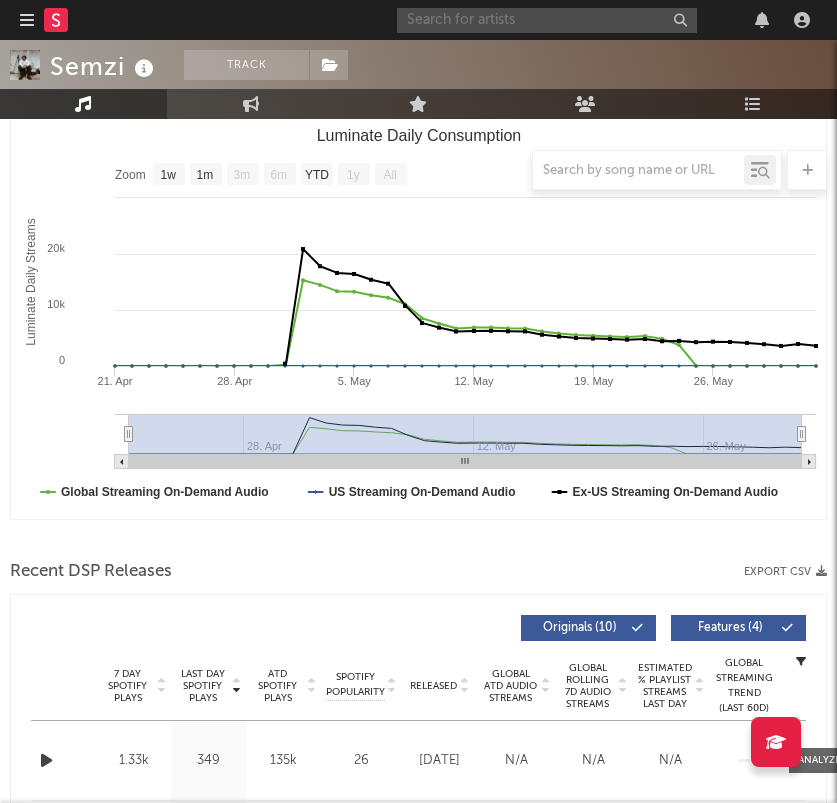click at bounding box center [547, 20] 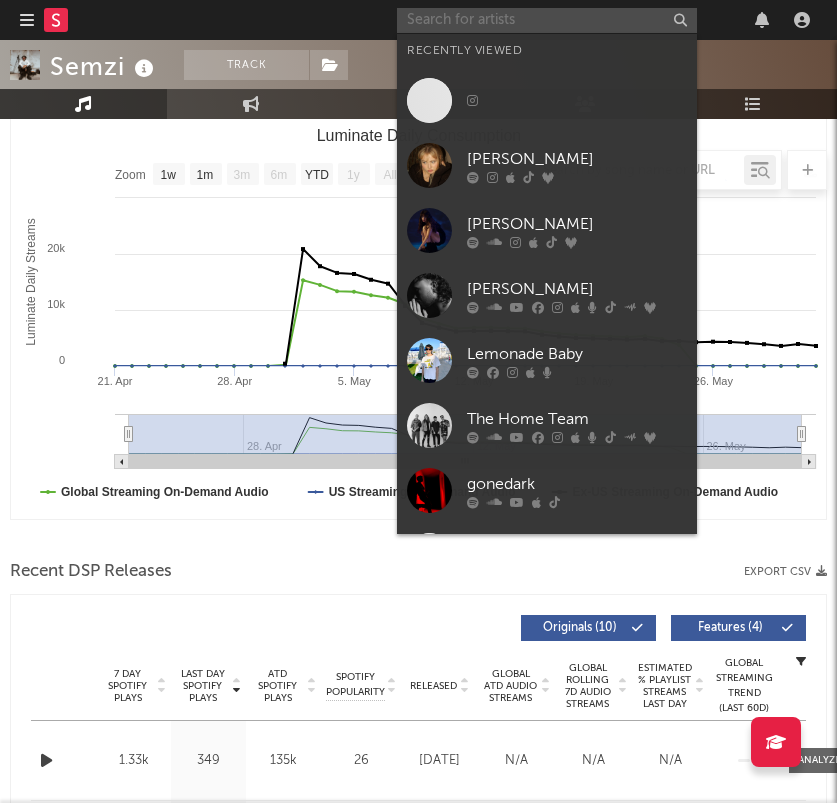 paste on "https://www.instagram.com/yungtaco" 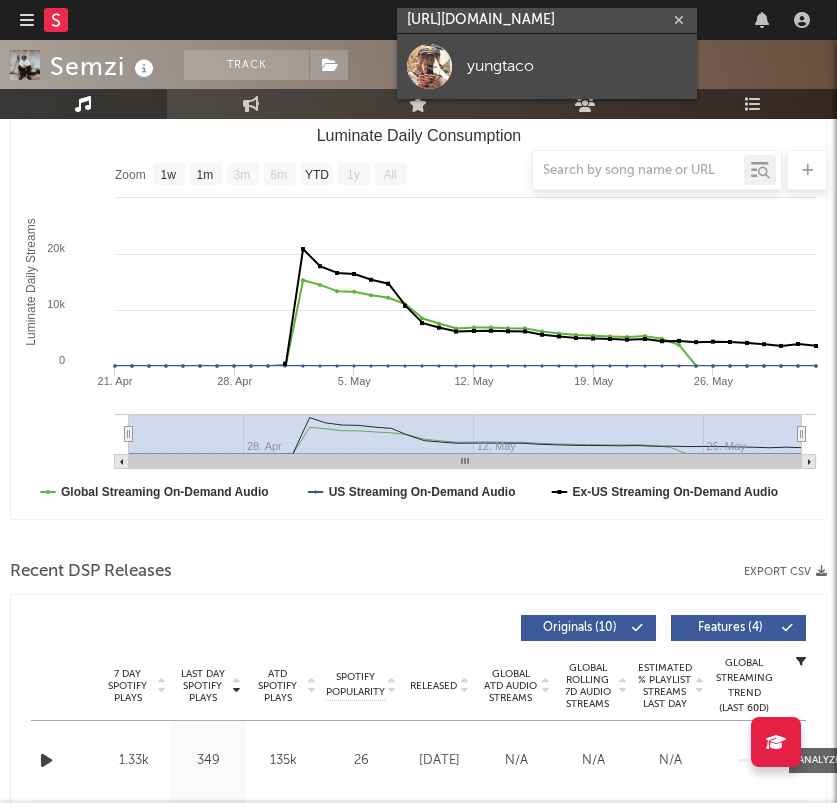 type on "https://www.instagram.com/yungtaco" 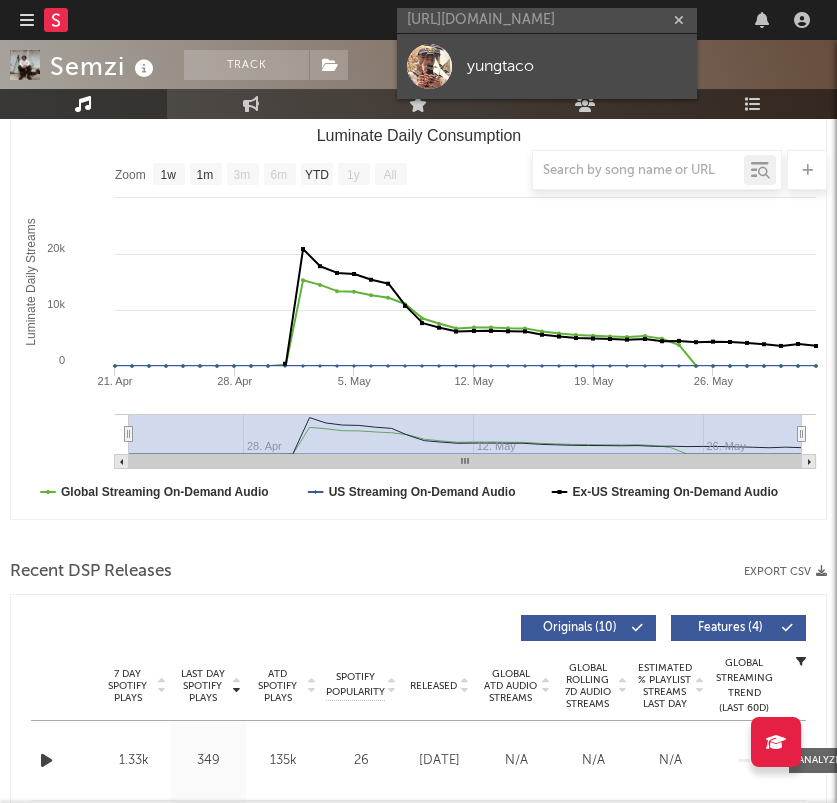 click on "yungtaco" at bounding box center (577, 66) 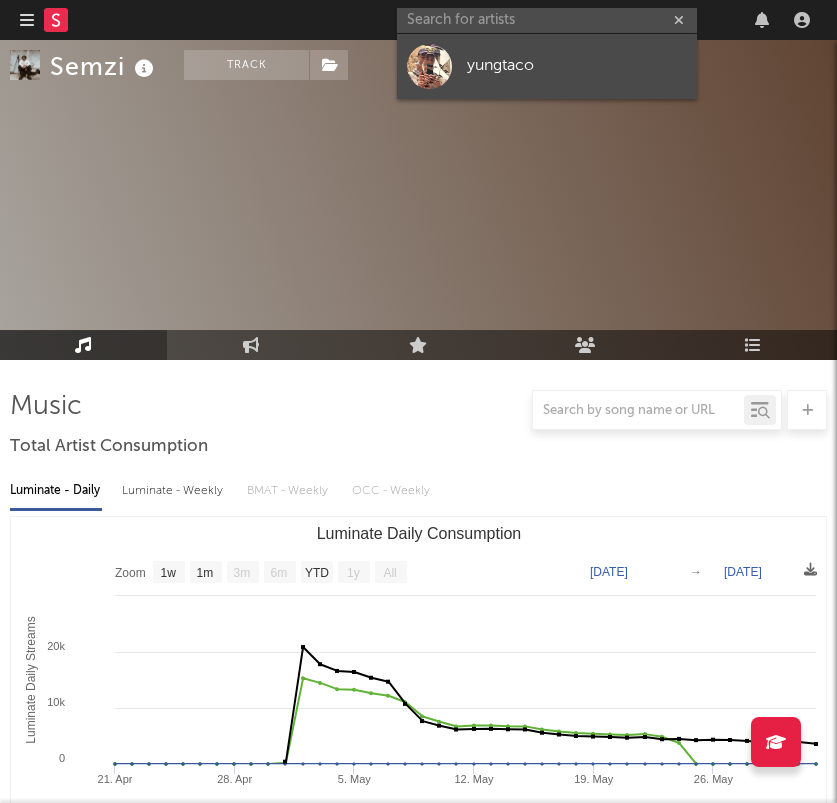 scroll, scrollTop: 0, scrollLeft: 0, axis: both 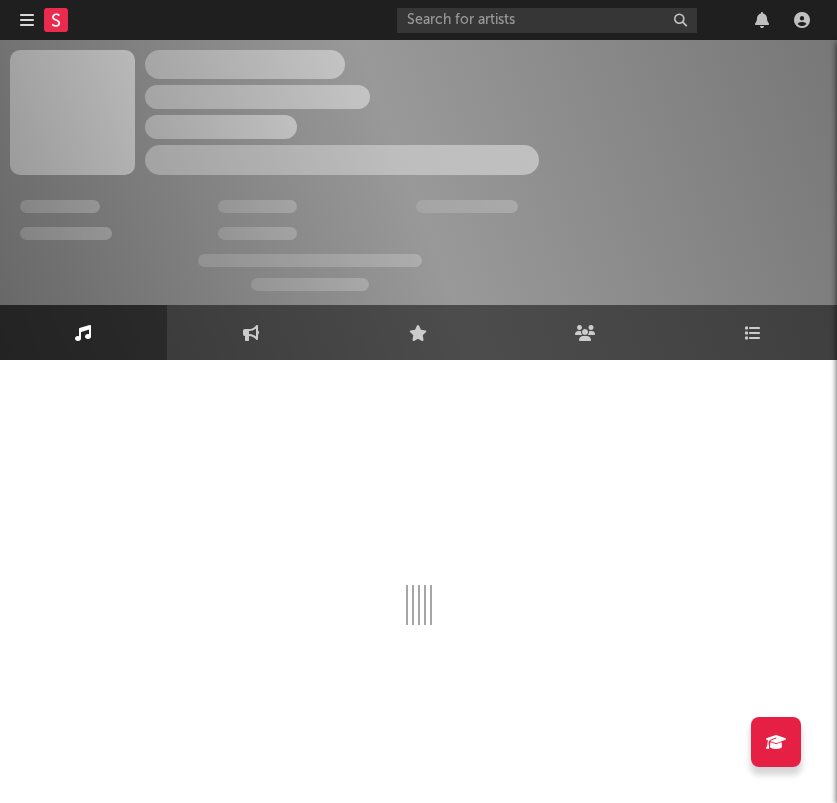 select on "1w" 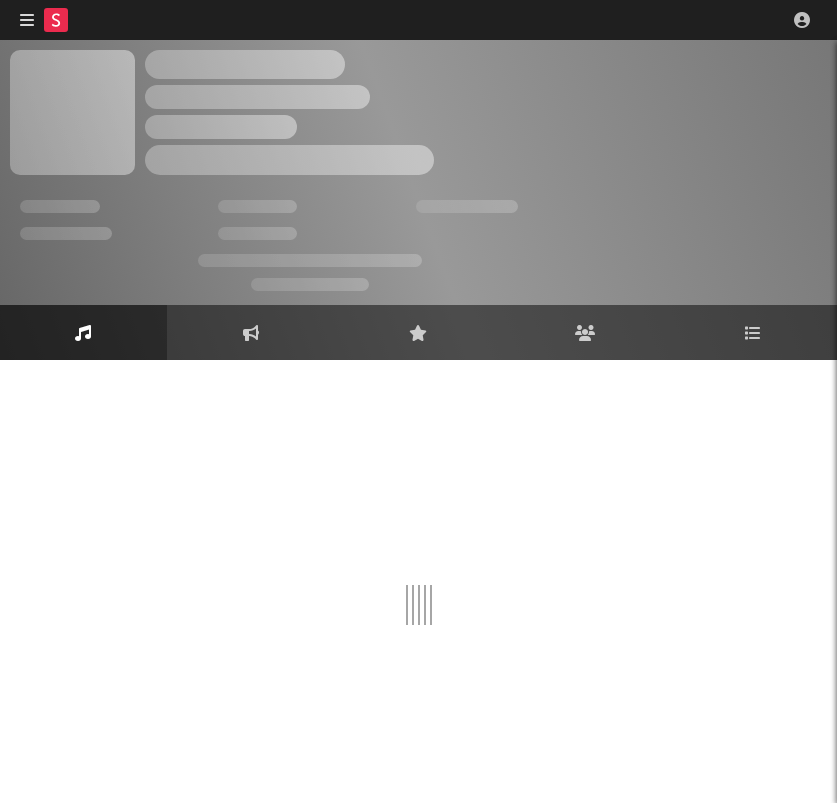 scroll, scrollTop: 0, scrollLeft: 0, axis: both 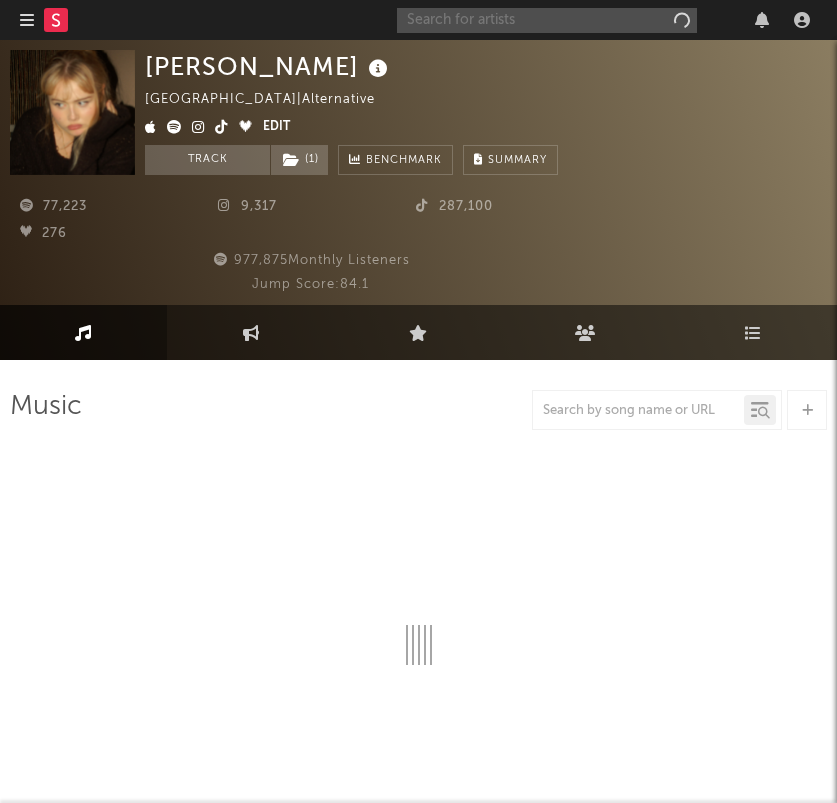 click at bounding box center [547, 20] 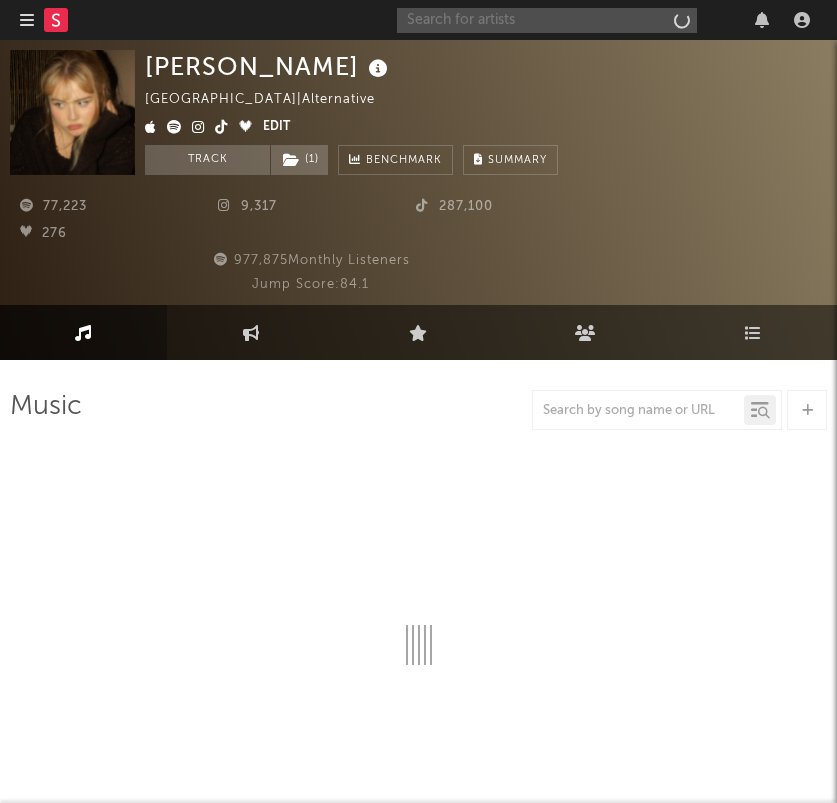 select on "6m" 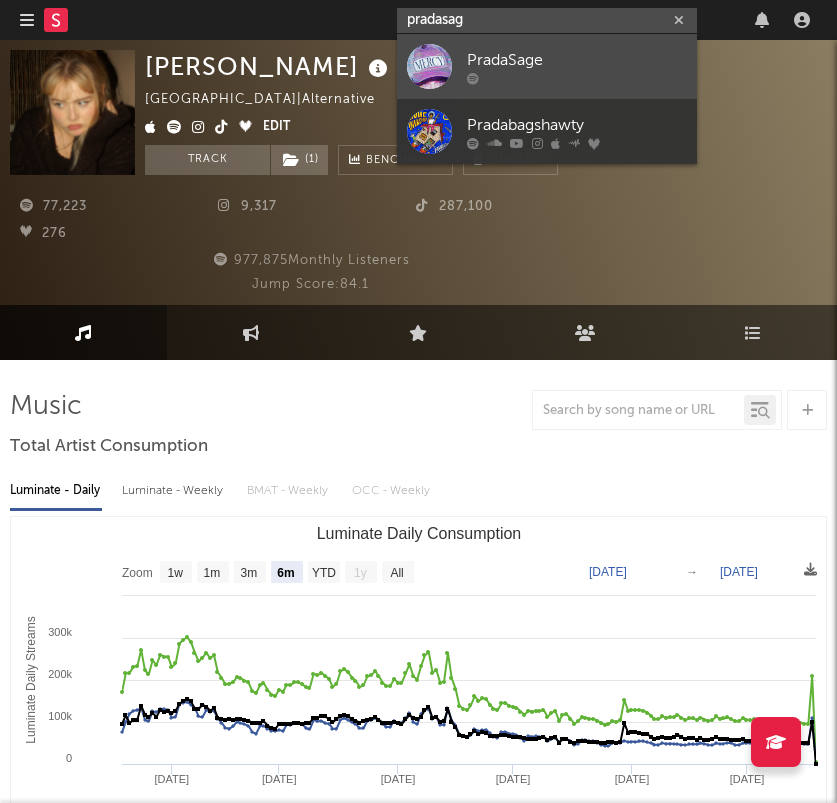 type on "pradasag" 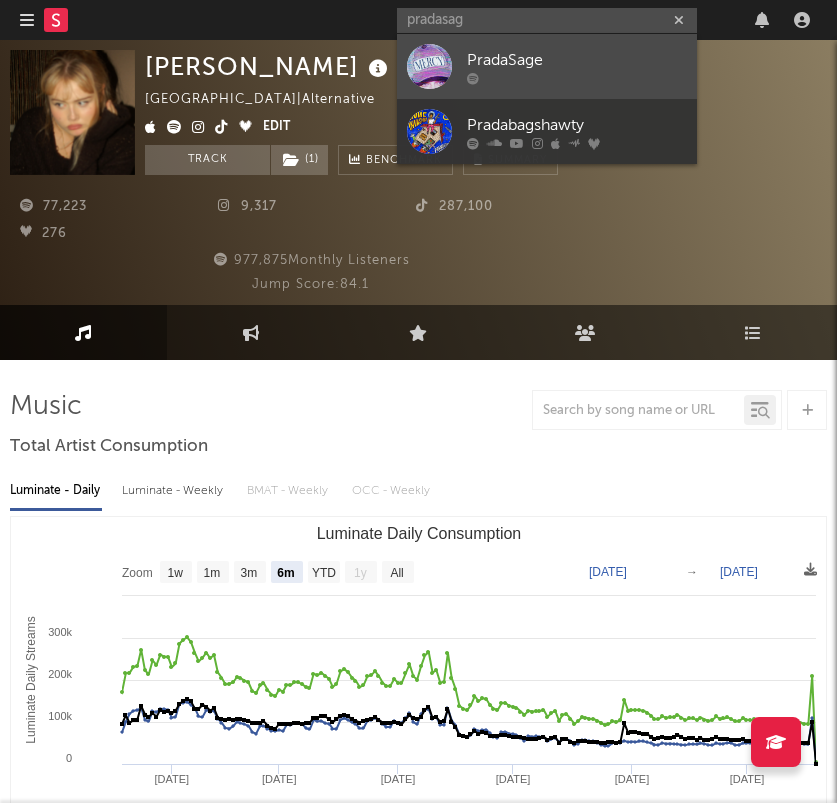 click at bounding box center (577, 78) 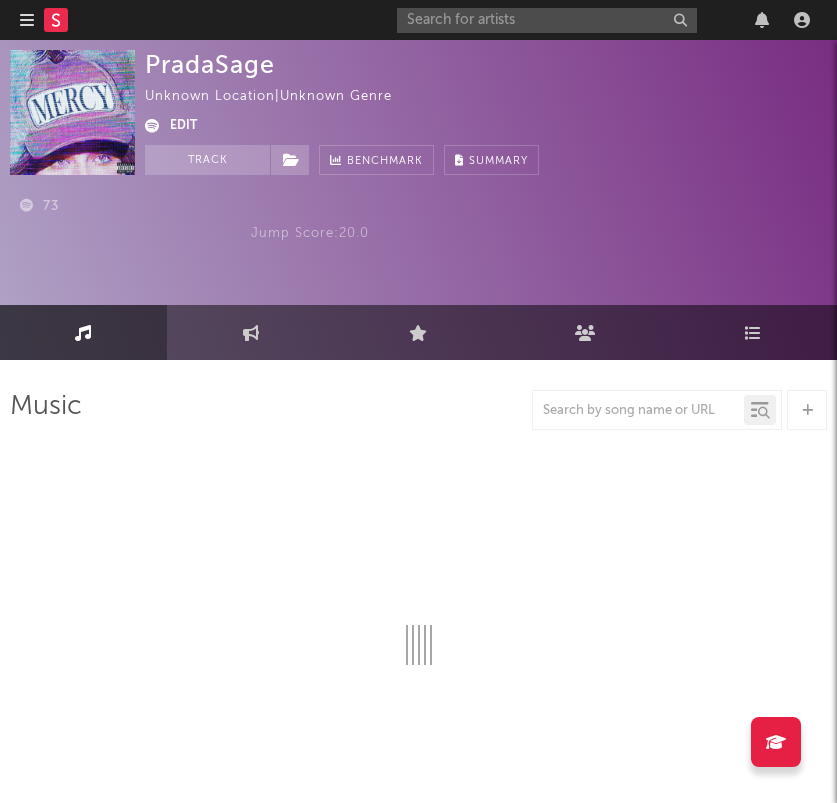 select on "1w" 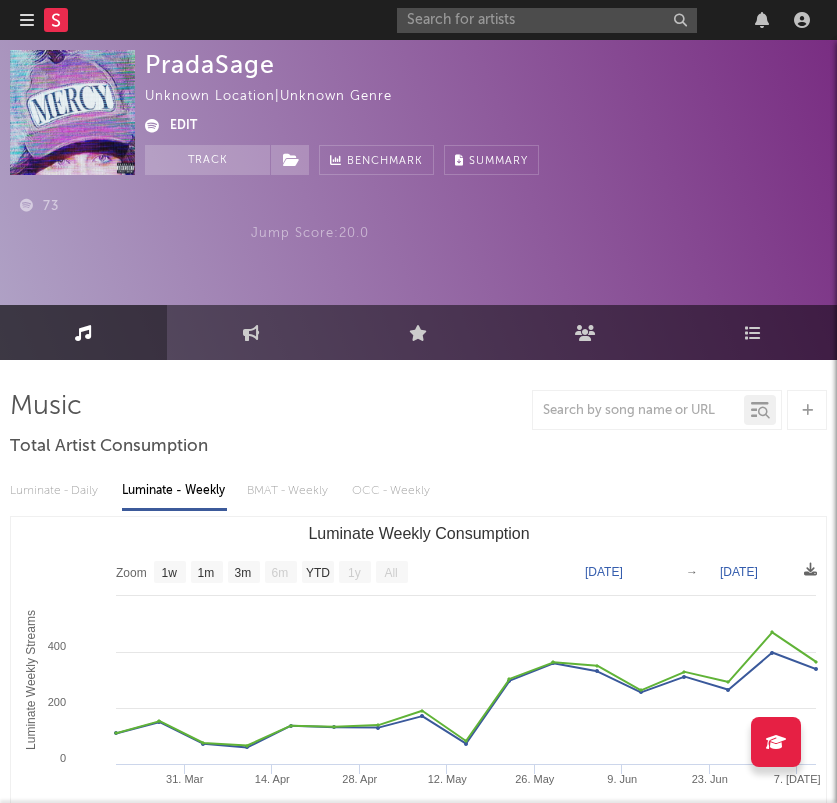 scroll, scrollTop: 0, scrollLeft: 0, axis: both 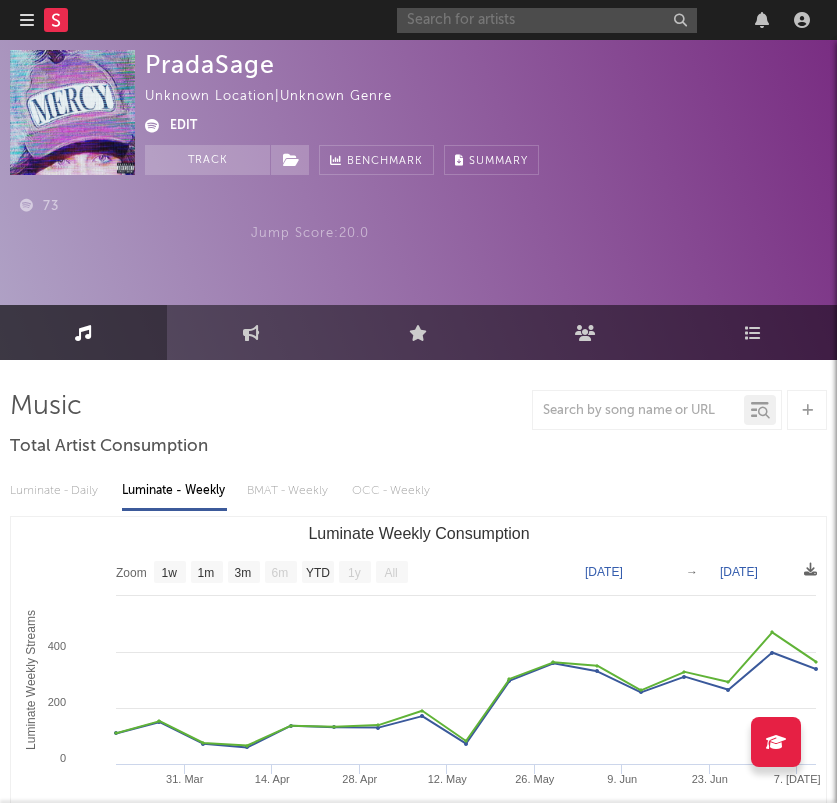 click at bounding box center (547, 20) 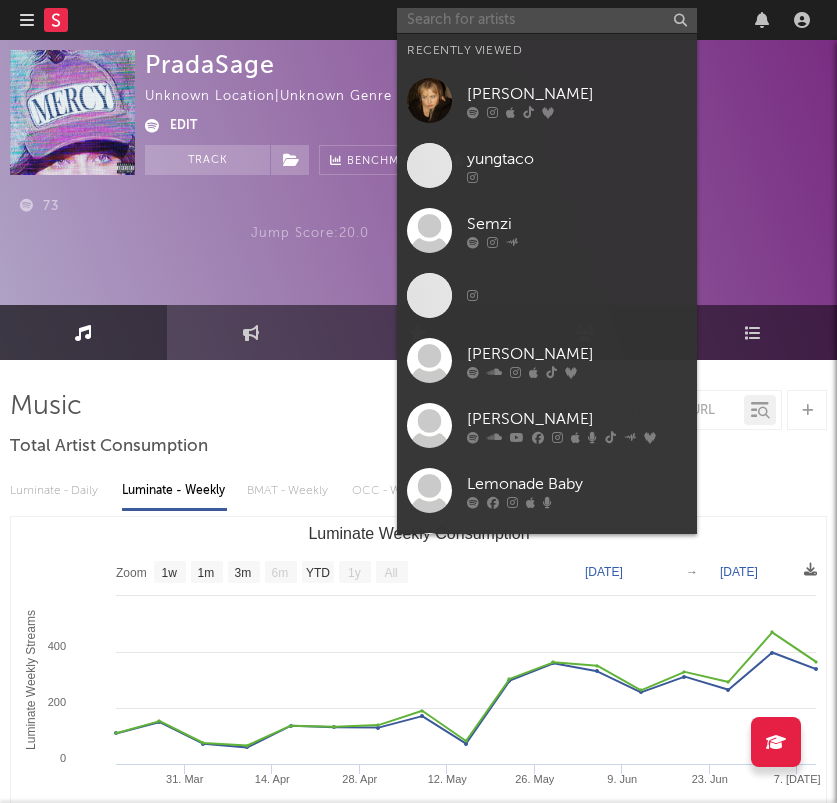 paste on "https://www.instagram.com/pradasage" 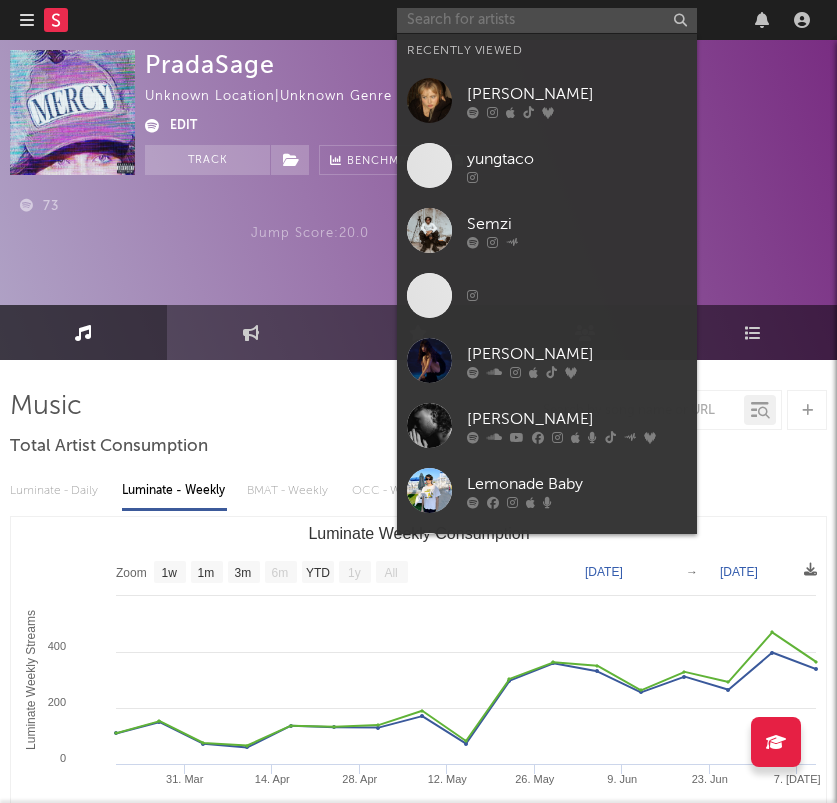 type on "https://www.instagram.com/pradasage" 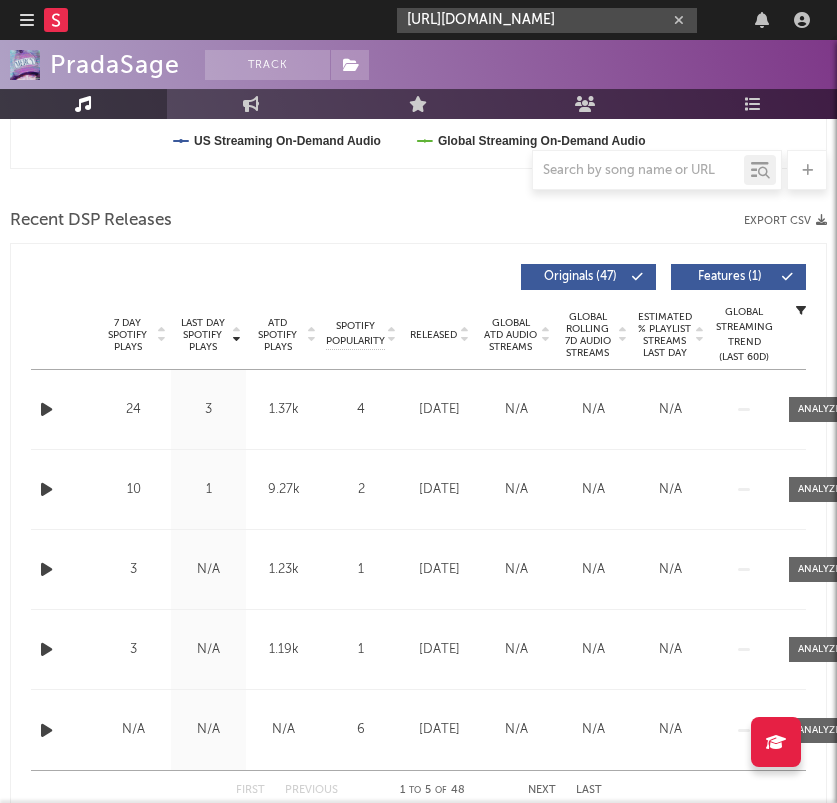 scroll, scrollTop: 761, scrollLeft: 0, axis: vertical 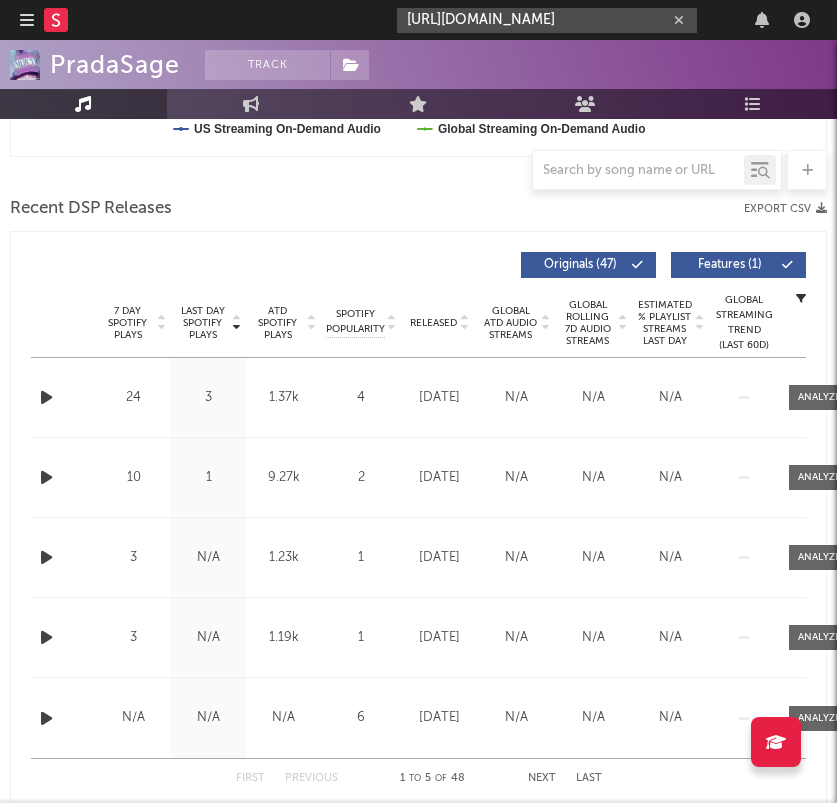 click at bounding box center (679, 20) 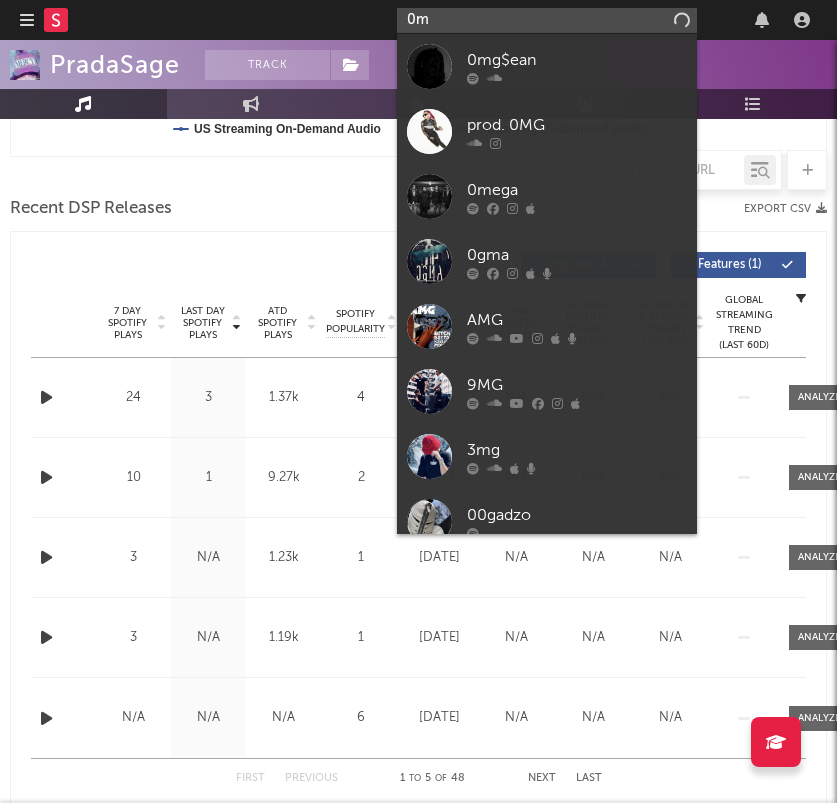 type on "0" 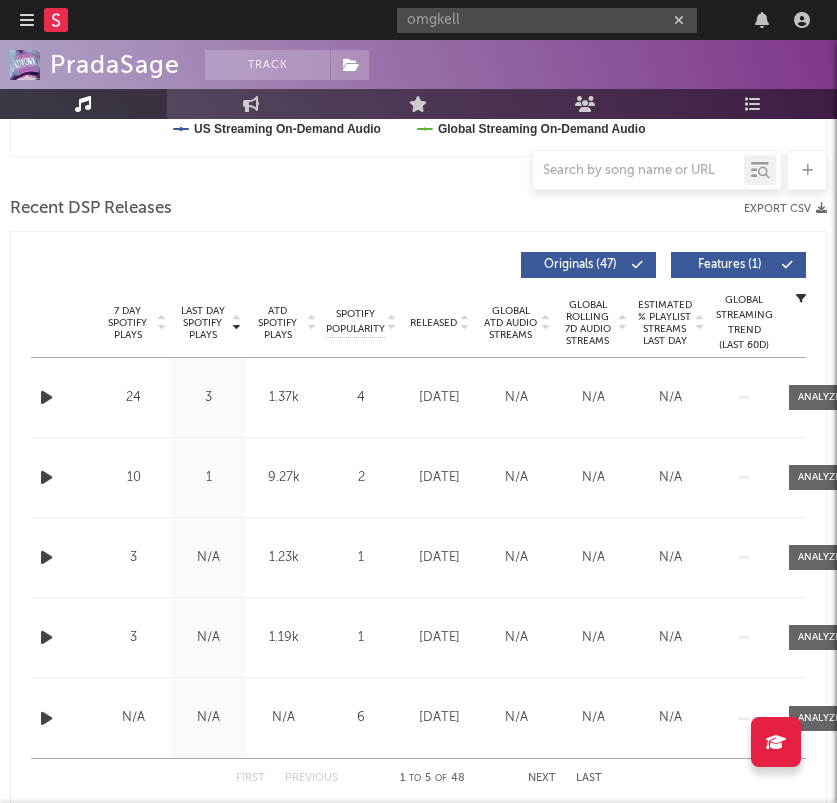 click on "omgkell" at bounding box center [607, 20] 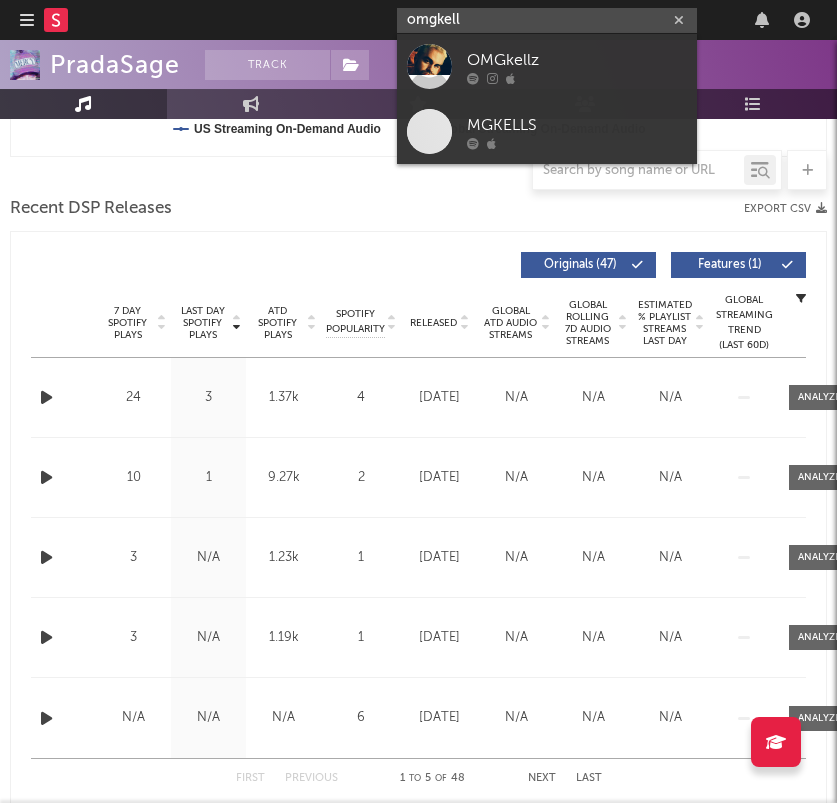 drag, startPoint x: 482, startPoint y: 19, endPoint x: 338, endPoint y: 16, distance: 144.03125 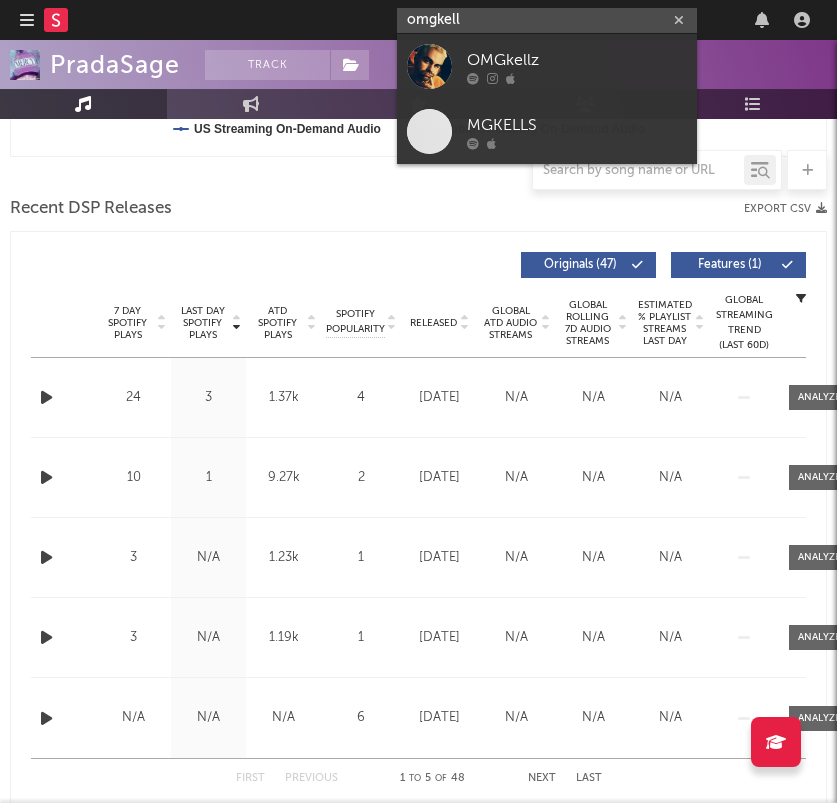 click on "Dashboard Discovery Assistant Charts Leads omgkell" at bounding box center [418, 20] 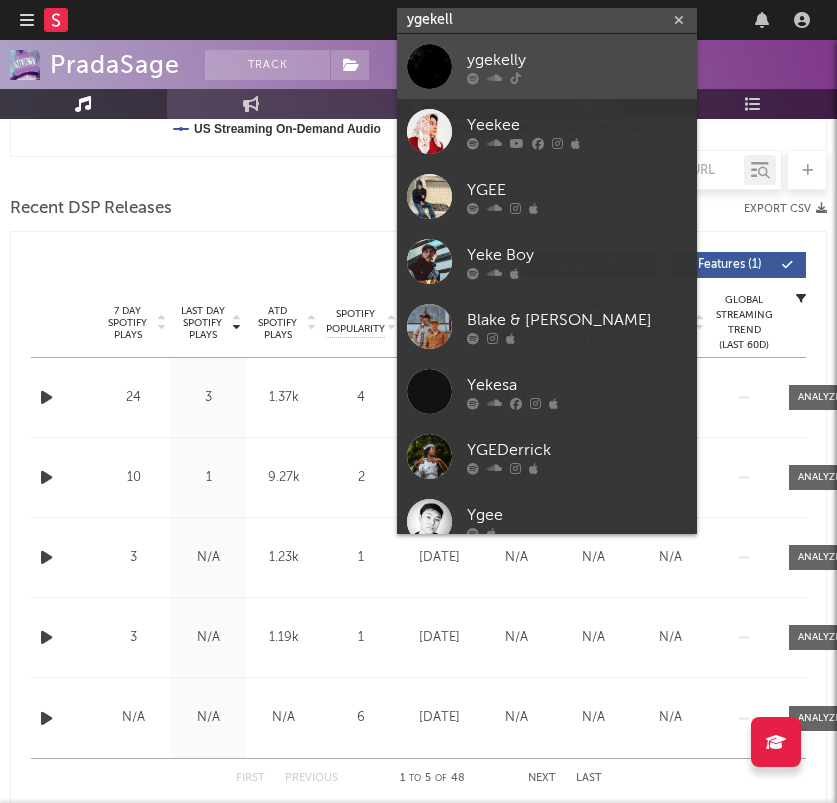 type on "ygekell" 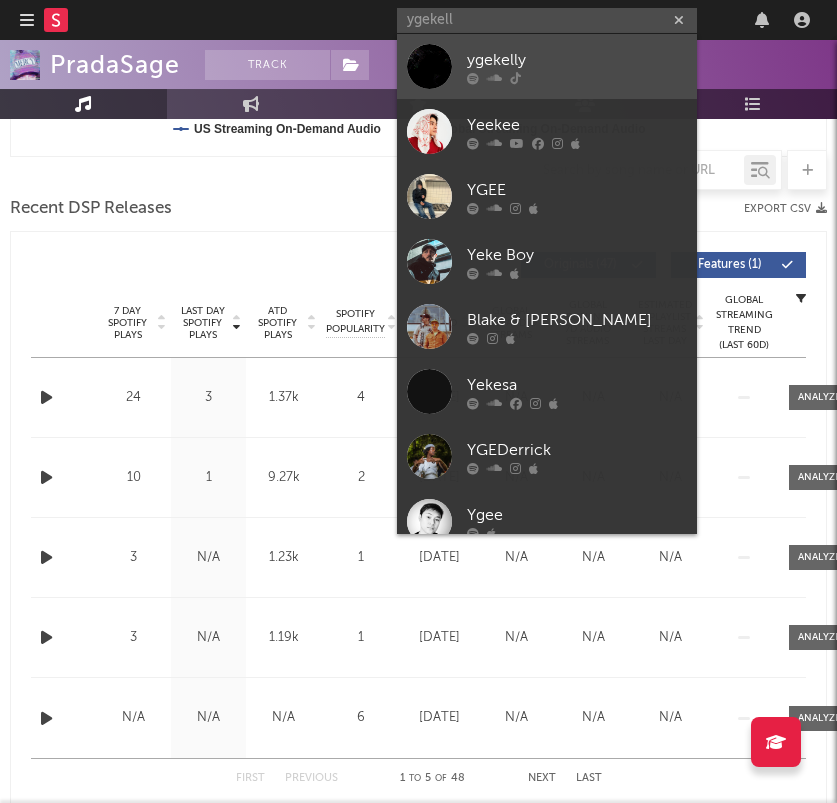 click on "ygekelly" at bounding box center [547, 66] 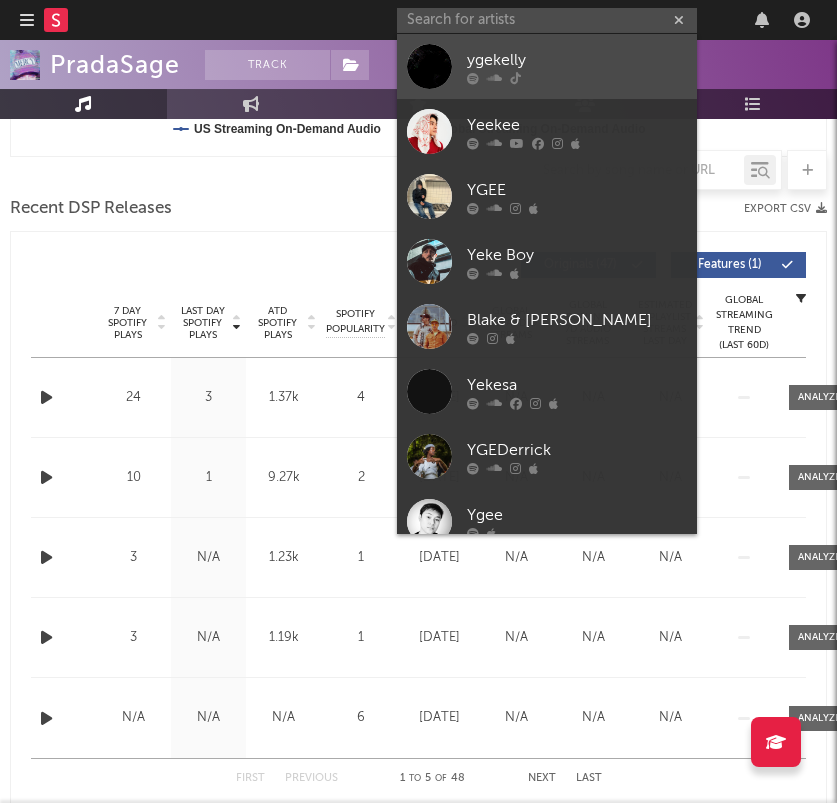 scroll, scrollTop: 12, scrollLeft: 0, axis: vertical 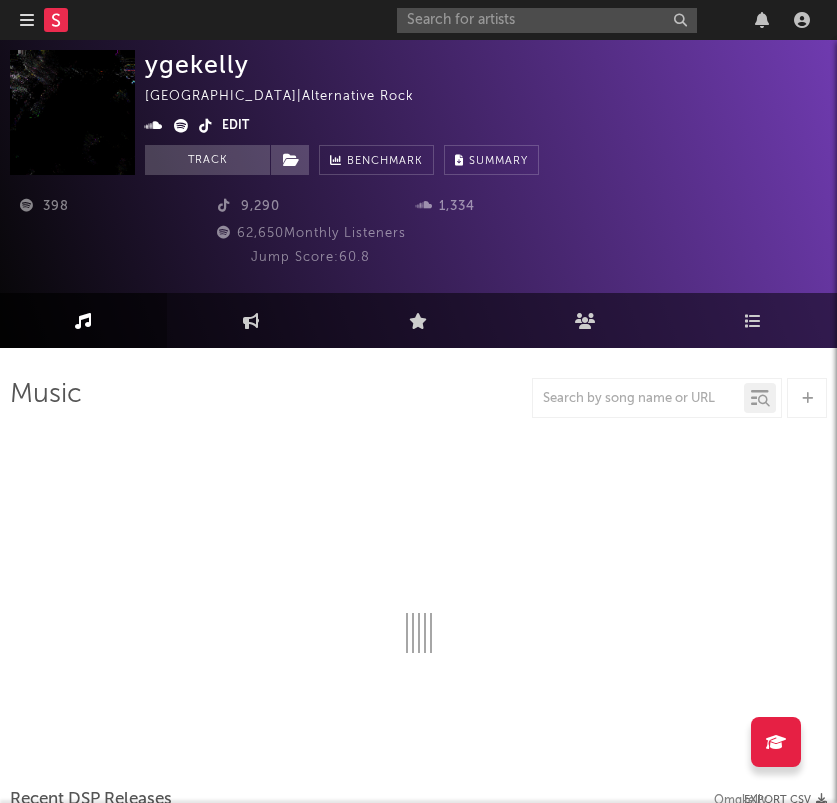 select on "6m" 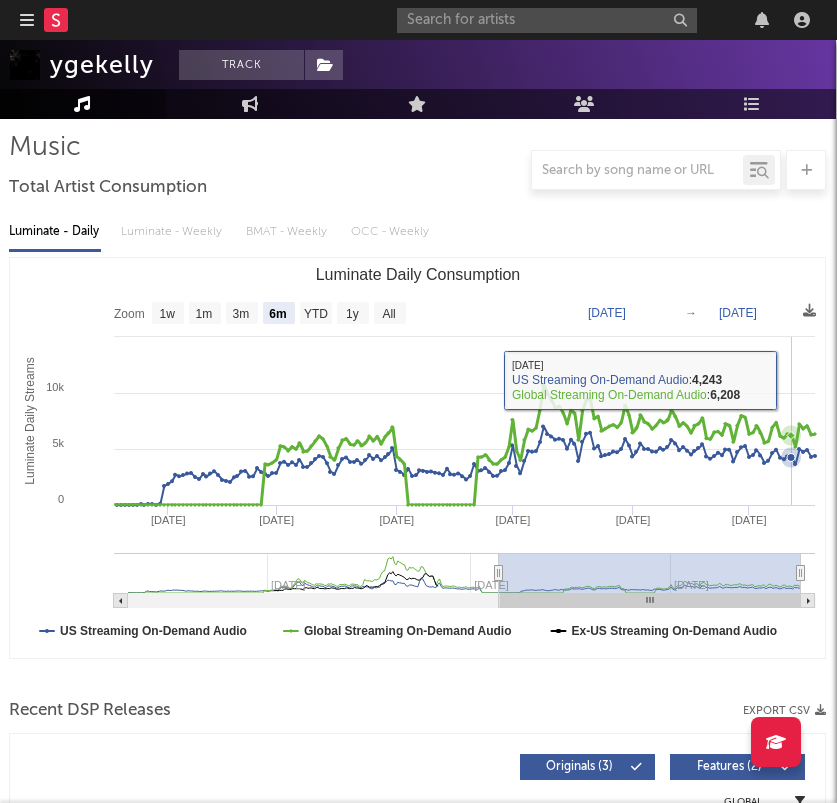 scroll, scrollTop: 280, scrollLeft: 1, axis: both 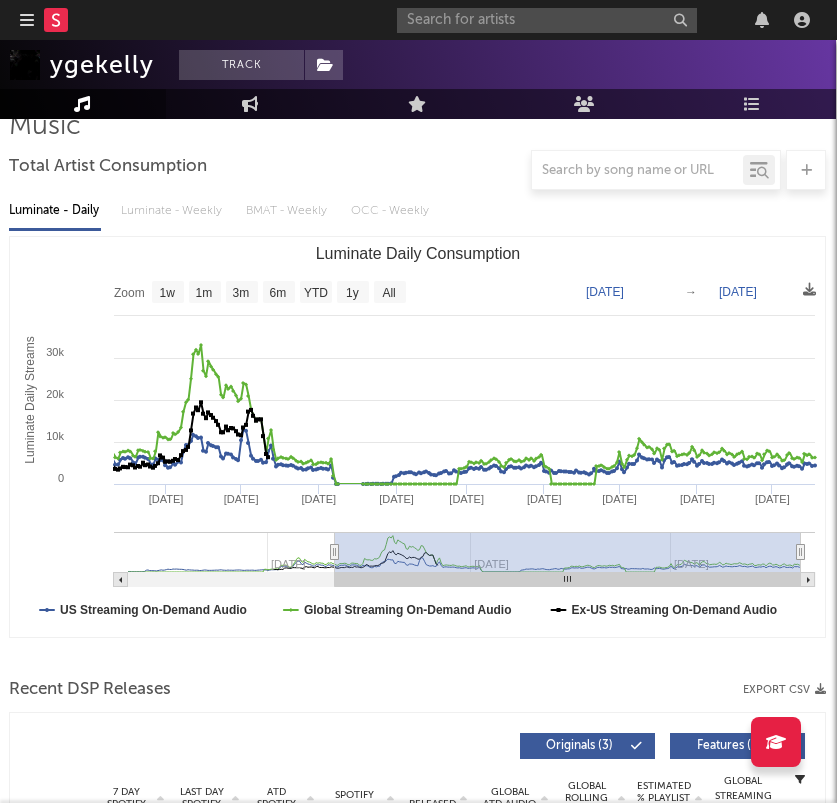 type on "2024-10-10" 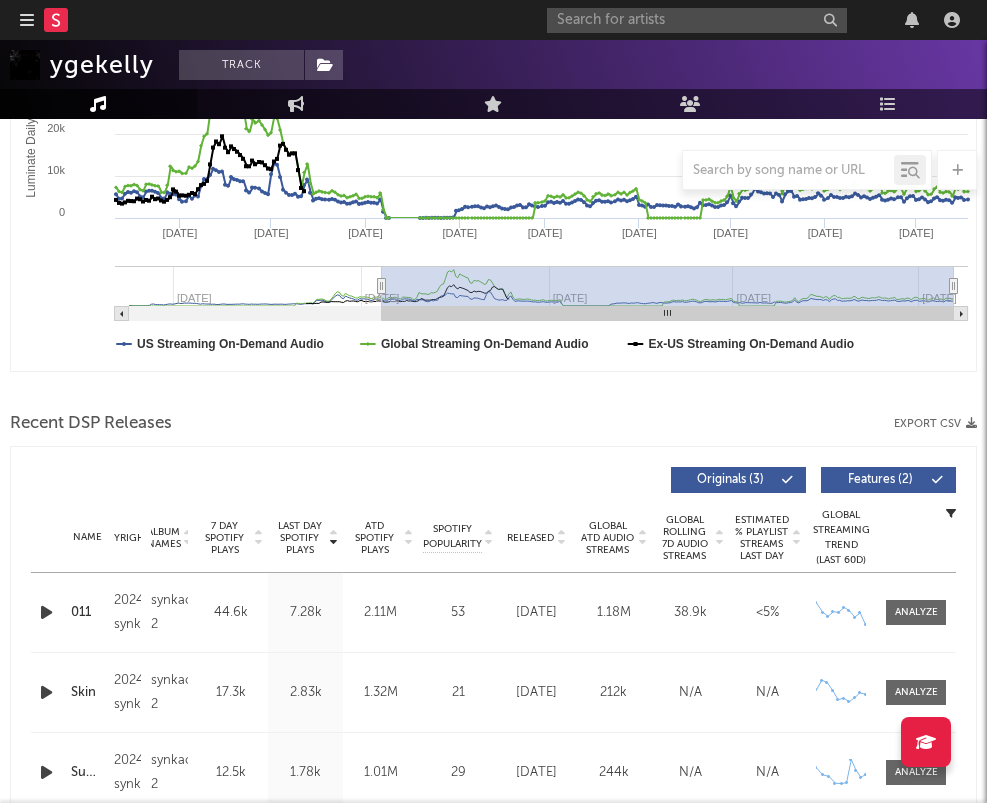 scroll, scrollTop: 455, scrollLeft: 0, axis: vertical 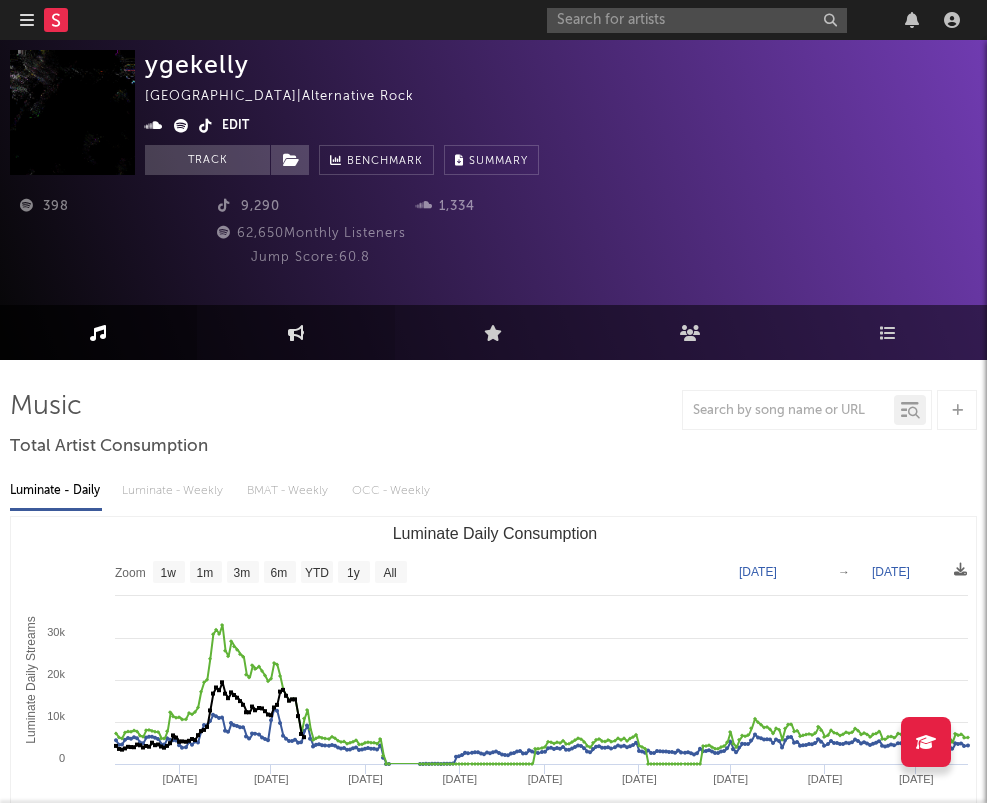 click on "Engagement" at bounding box center [295, 332] 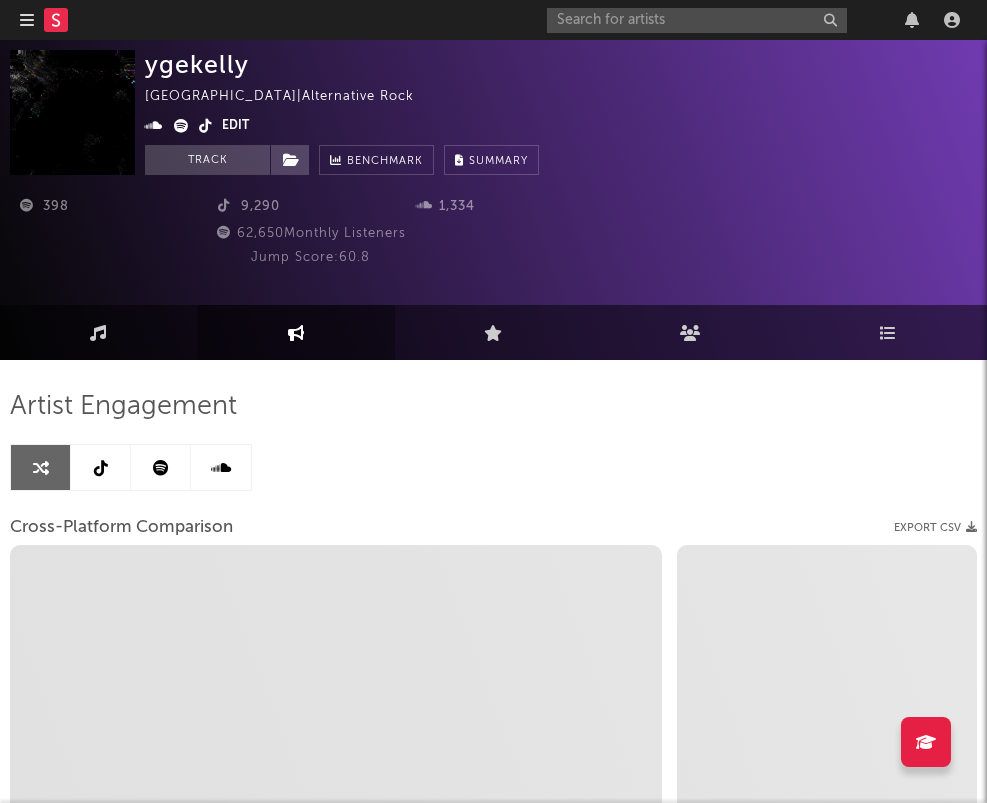 click at bounding box center [205, 126] 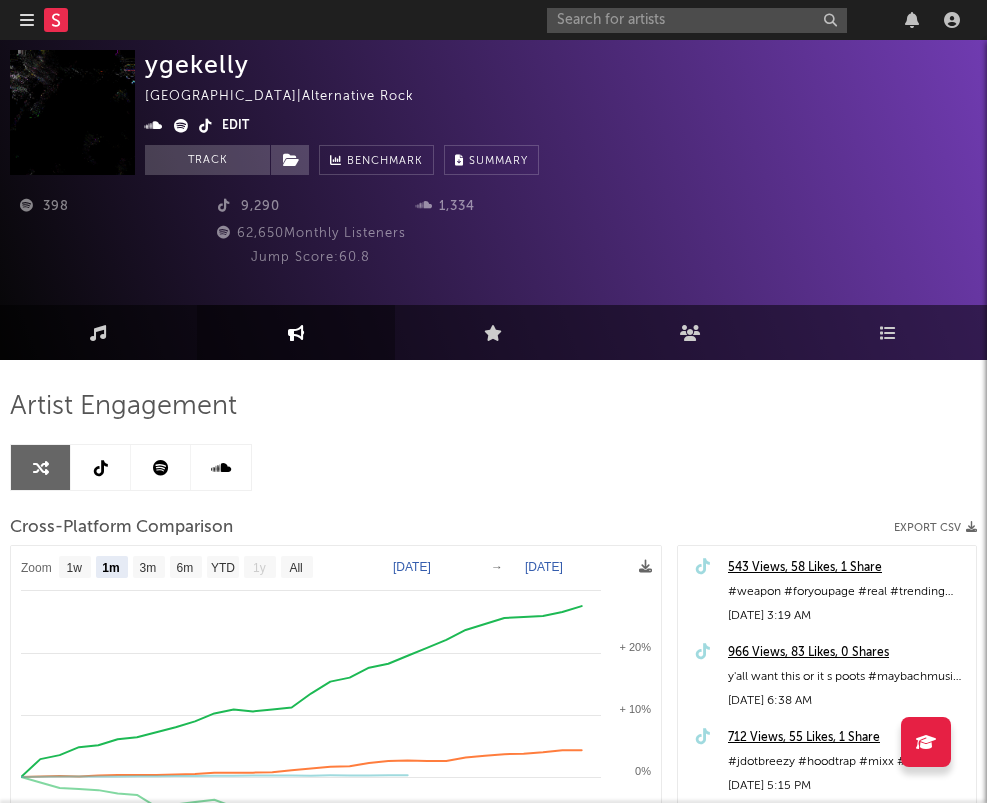 scroll, scrollTop: 0, scrollLeft: 0, axis: both 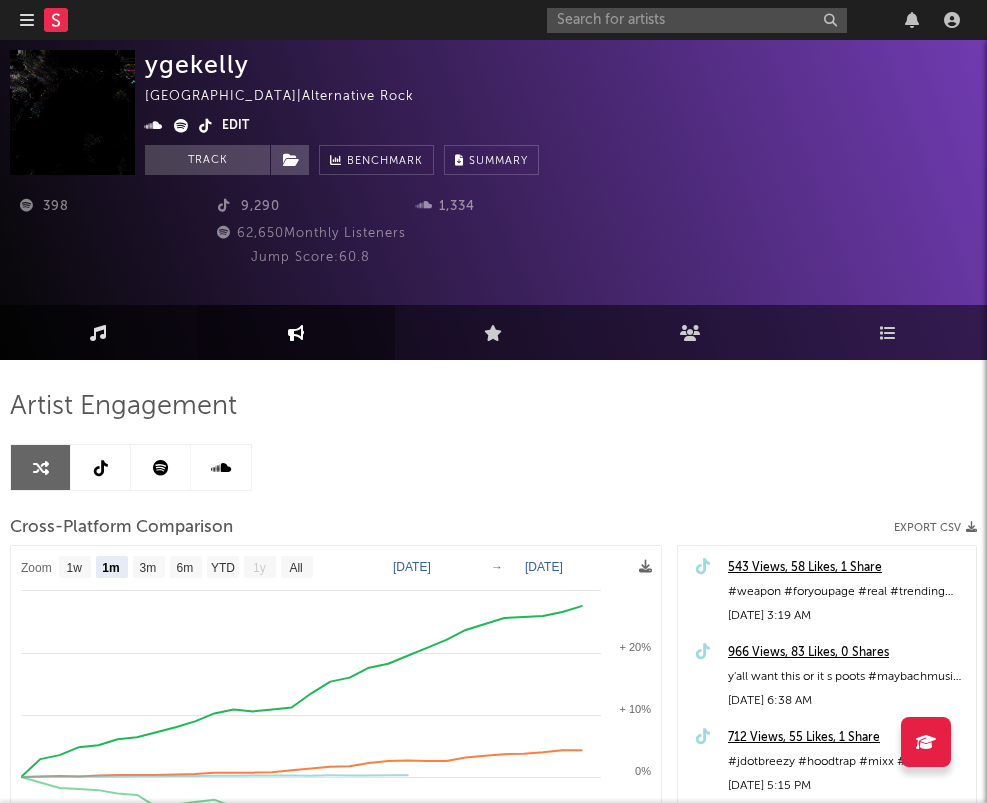 click on "Music" at bounding box center [98, 332] 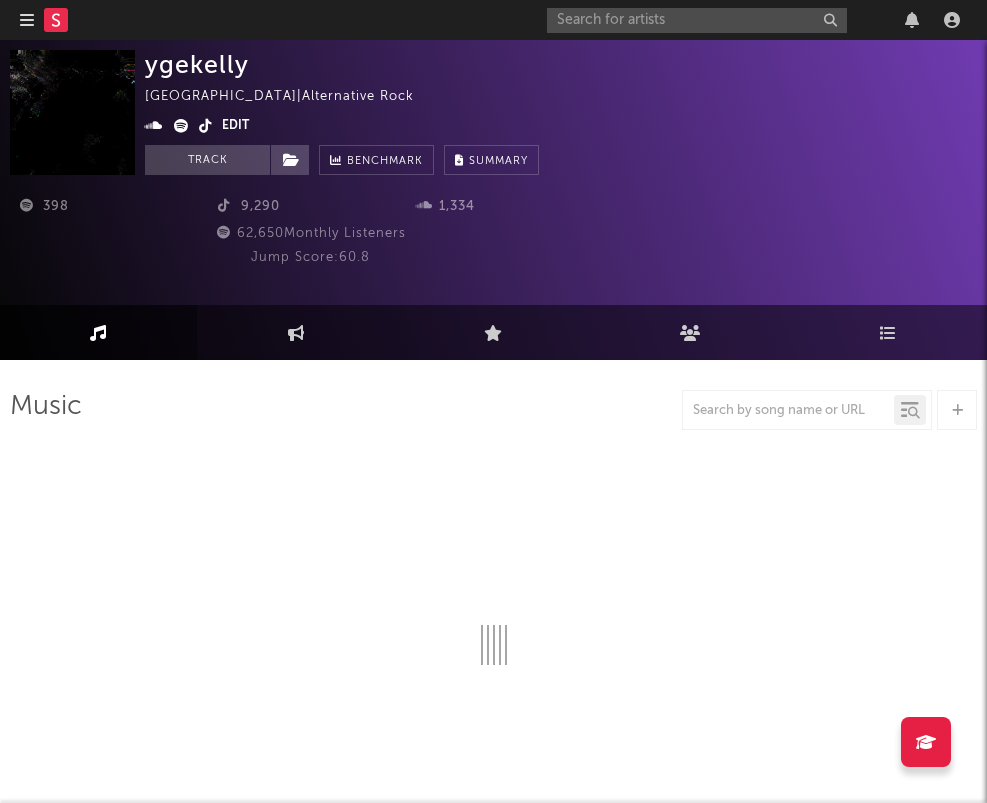 select on "6m" 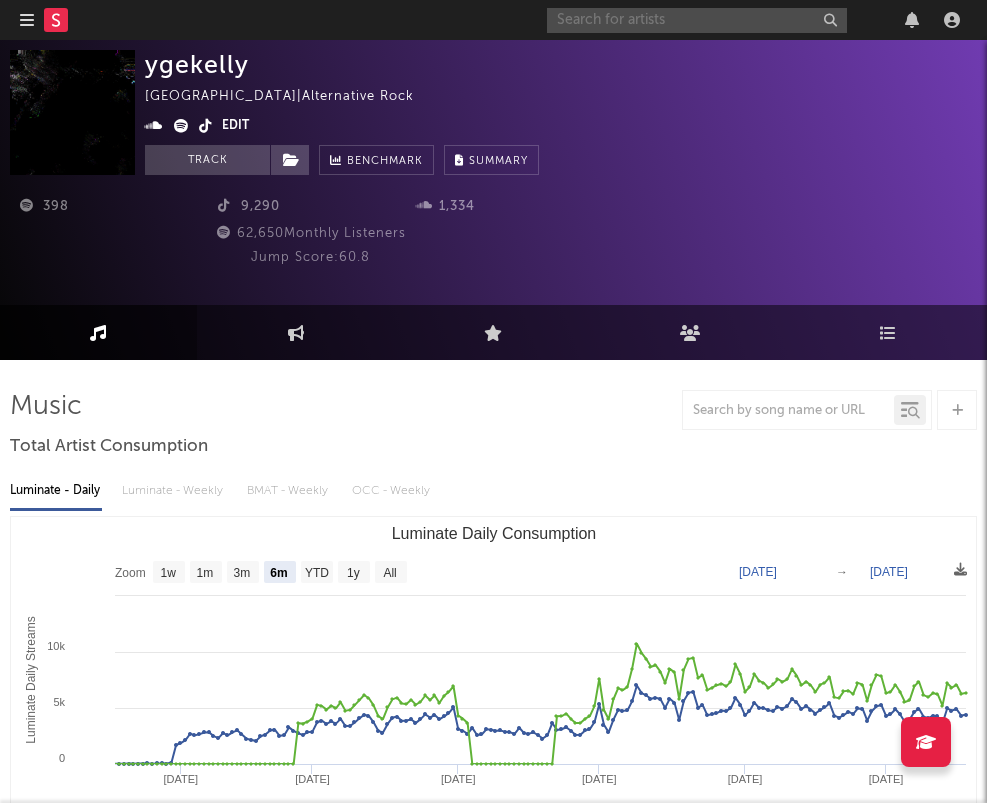 click at bounding box center [697, 20] 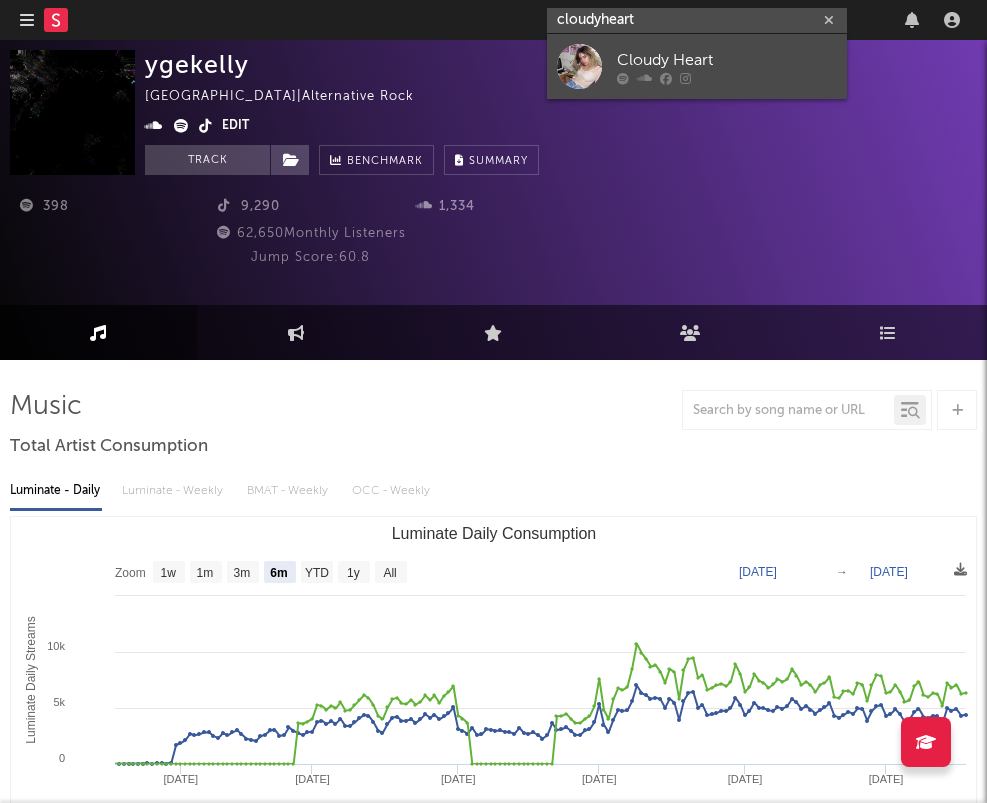 type on "cloudyheart" 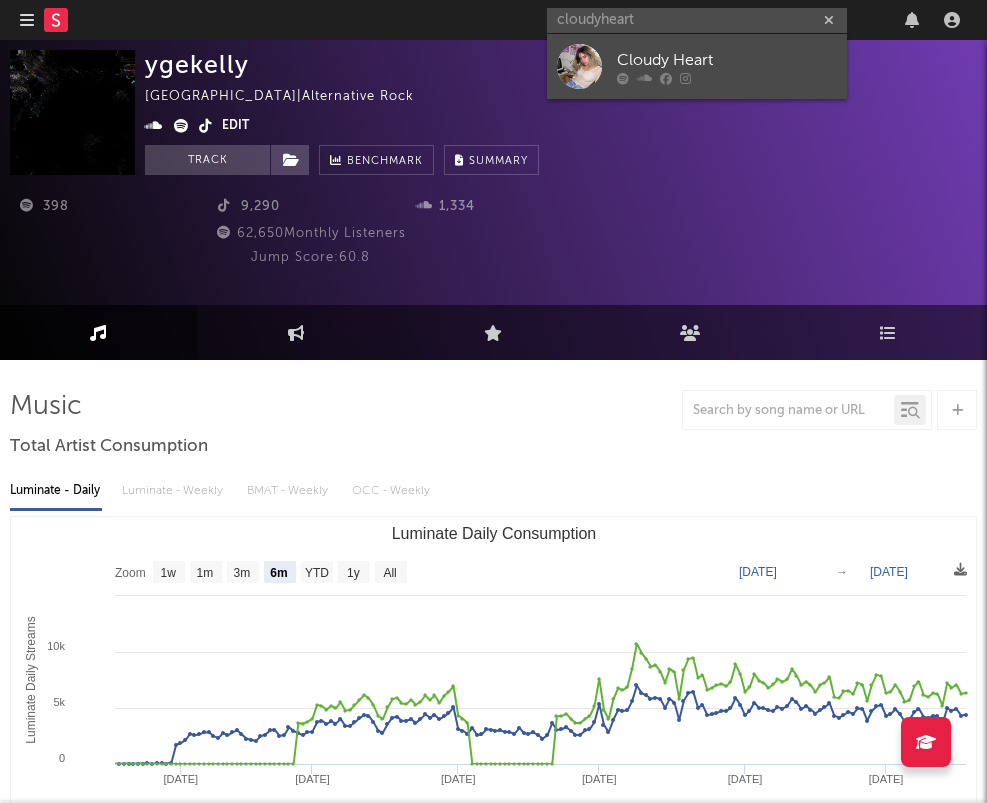 click on "Cloudy Heart" at bounding box center [697, 66] 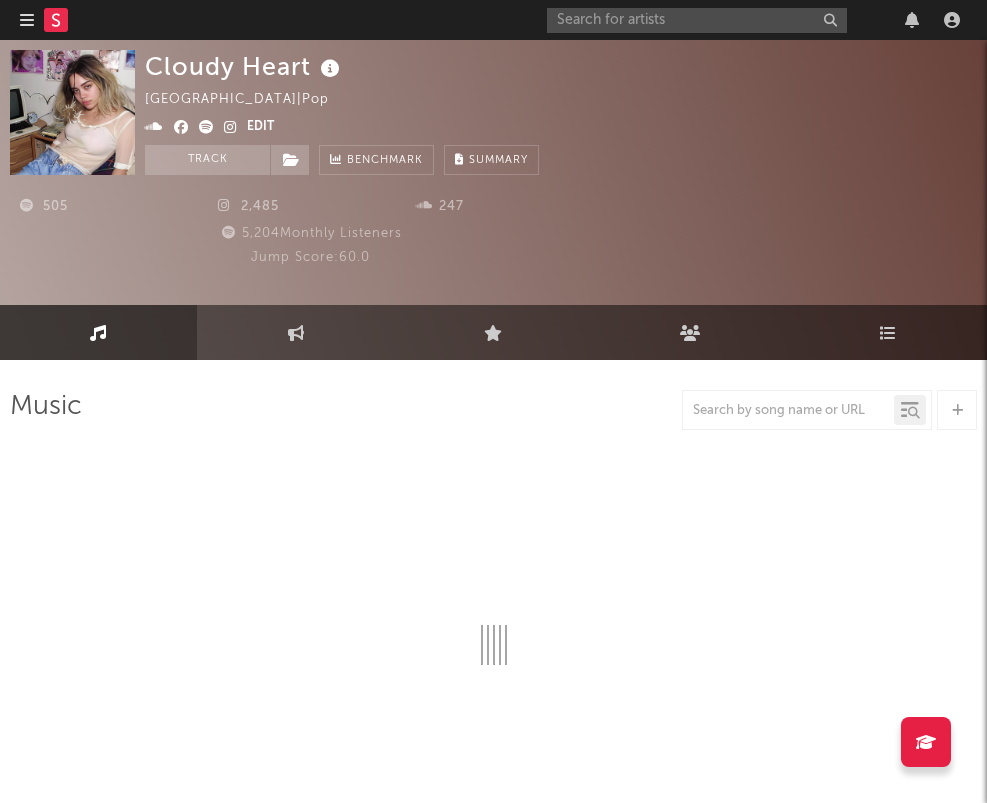 select on "1w" 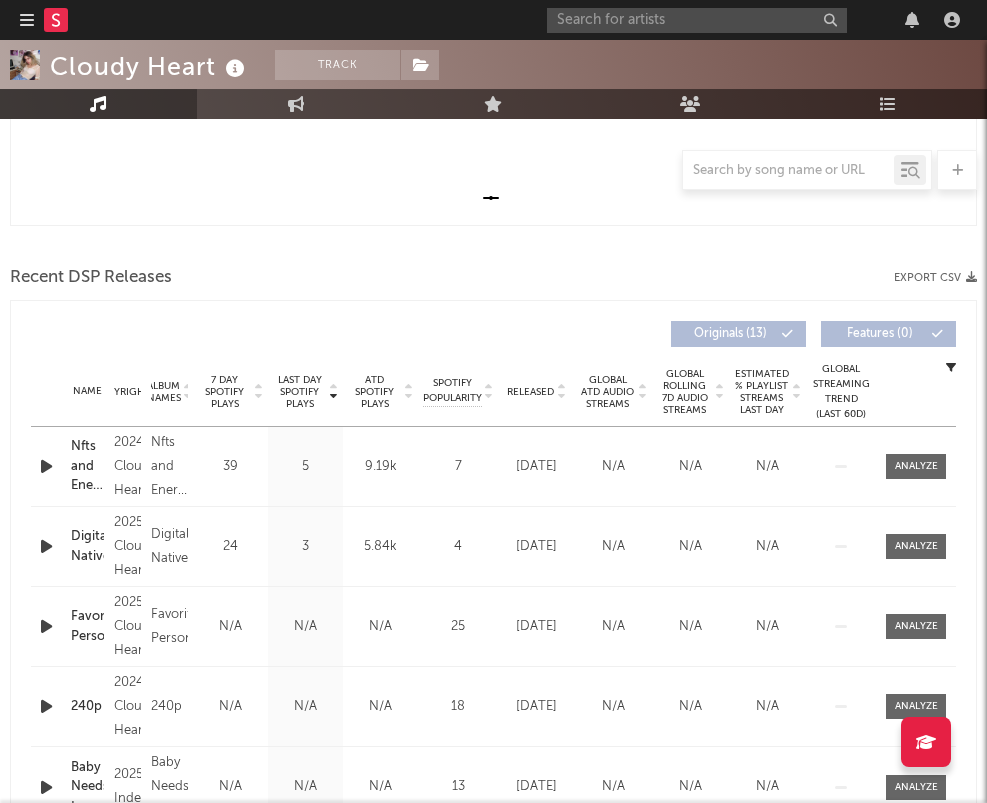 scroll, scrollTop: 702, scrollLeft: 0, axis: vertical 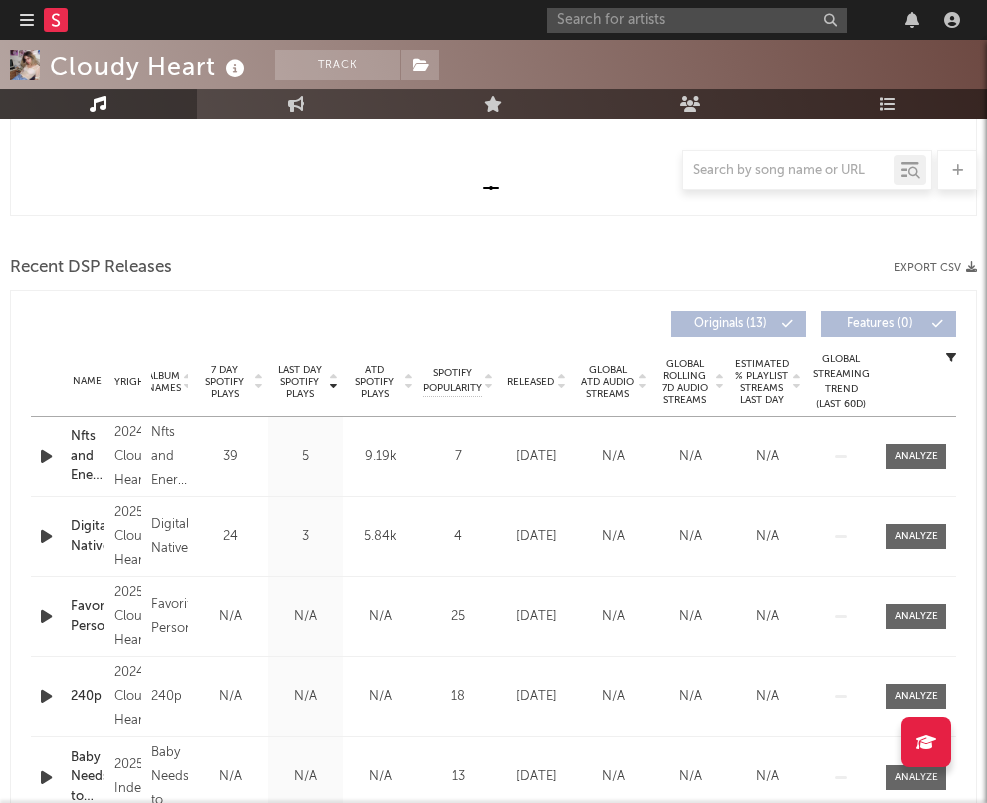 click on "Name Copyright Label Album Names Composer Names 7 Day Spotify Plays Last Day Spotify Plays ATD Spotify Plays Spotify Popularity Total US Streams Total US SES Total UK Streams Total UK Audio Streams UK Weekly Streams UK Weekly Audio Streams Released US ATD Audio Streams US Rolling 7D Audio Streams US Rolling WoW % Chg Global ATD Audio Streams Global Rolling 7D Audio Streams Global Rolling WoW % Chg Estimated % Playlist Streams Last Day Global Streaming Trend (Last 60D) Ex-US Streaming Trend (Last 60D) US Streaming Trend (Last 60D) Global Latest Day Audio Streams US Latest Day Audio Streams" at bounding box center [493, 382] 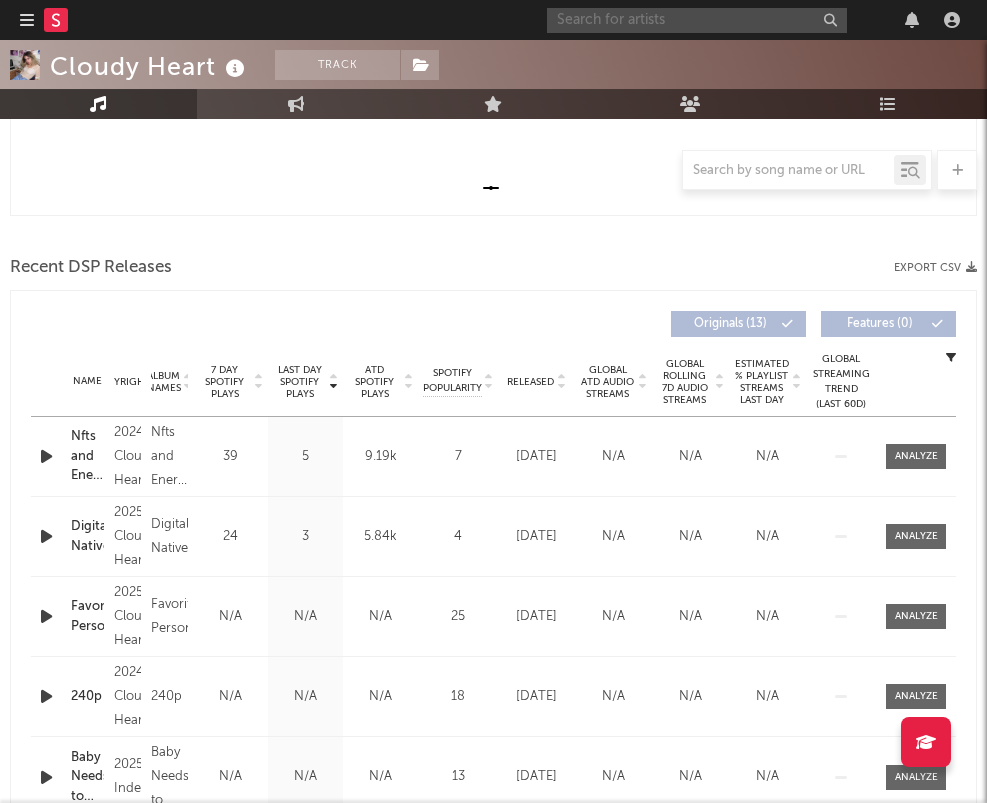 click at bounding box center [697, 20] 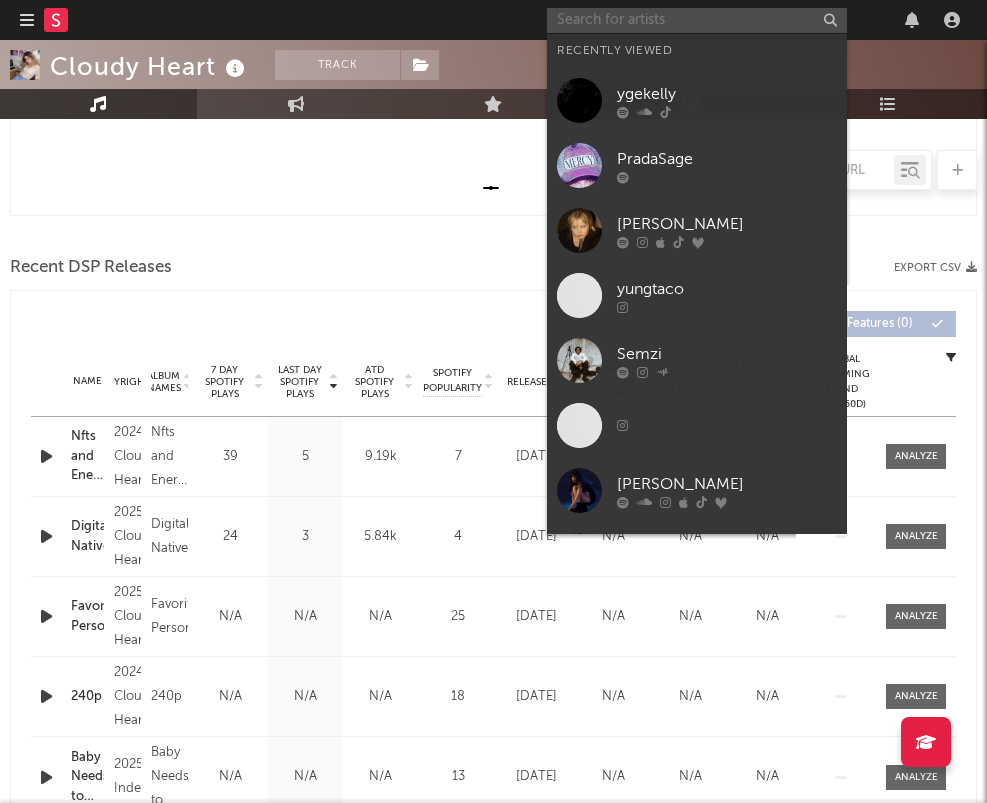 paste on "https://www.instagram.com/gabbysilverrr" 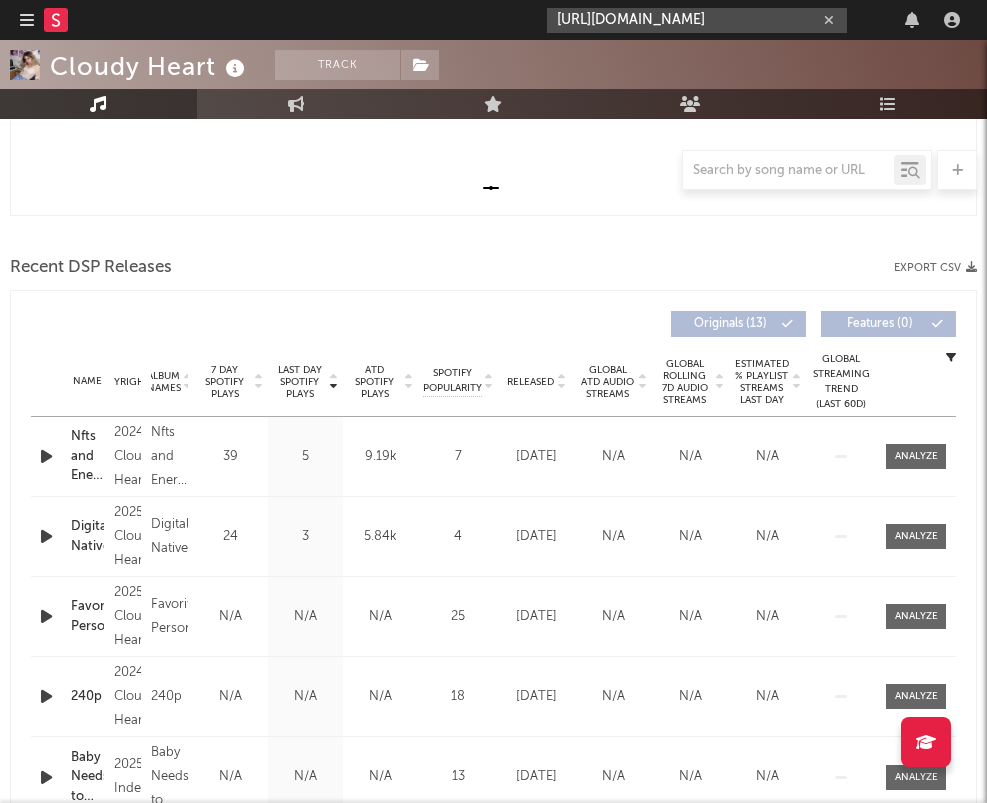 type on "https://www.instagram.com/gabbysilverrr" 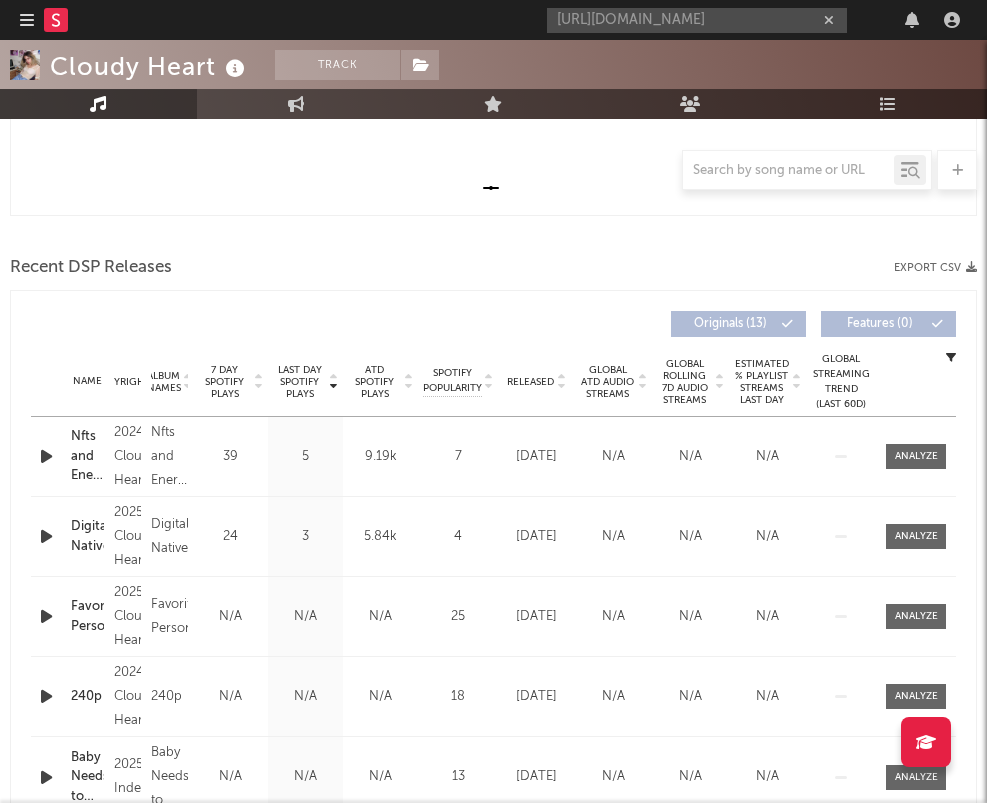 click on "https://www.instagram.com/gabbysilverrr" at bounding box center (757, 20) 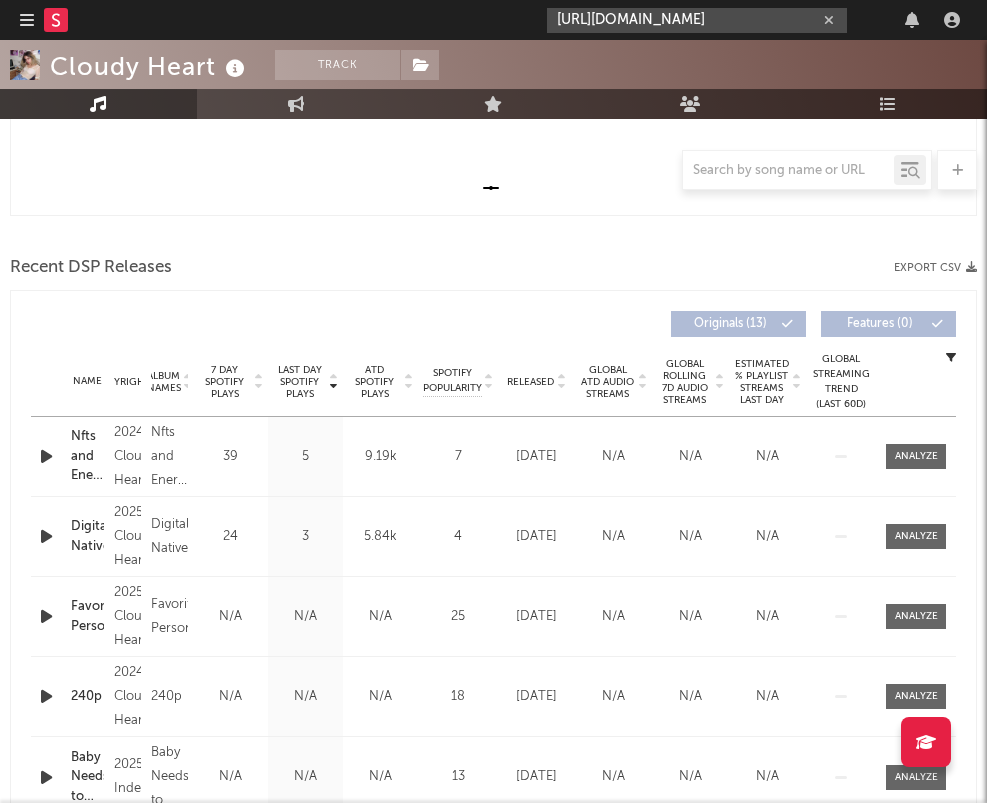 click on "https://www.instagram.com/gabbysilverrr" at bounding box center (697, 20) 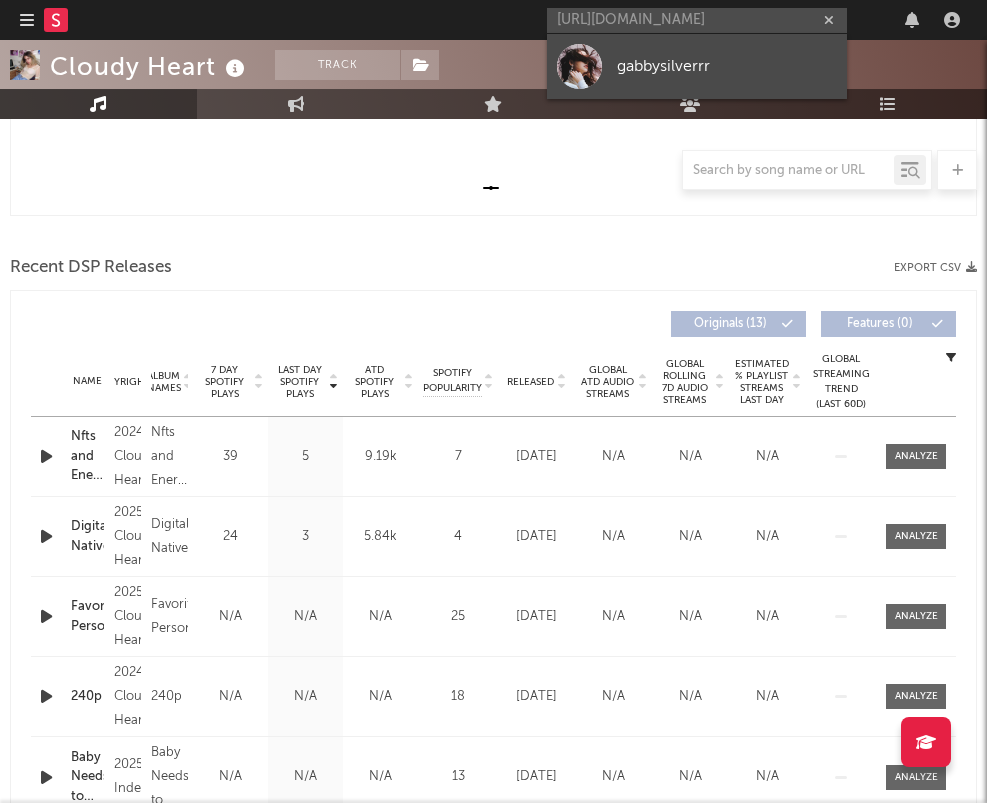 click on "gabbysilverrr" at bounding box center [727, 66] 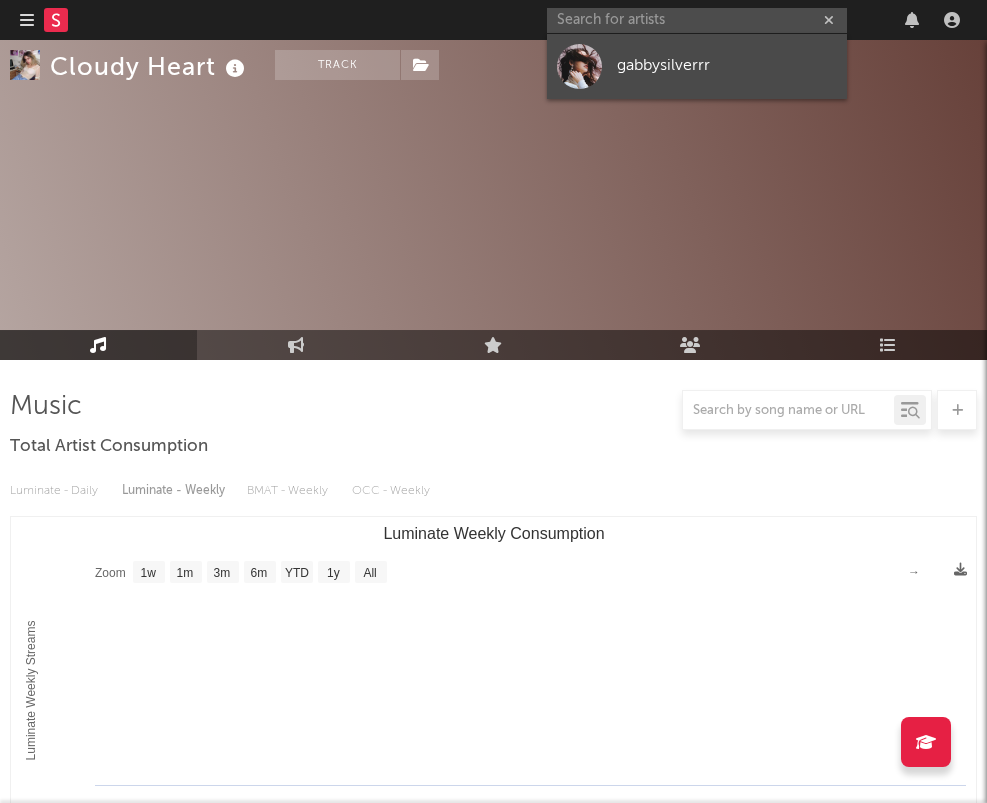 scroll, scrollTop: 0, scrollLeft: 0, axis: both 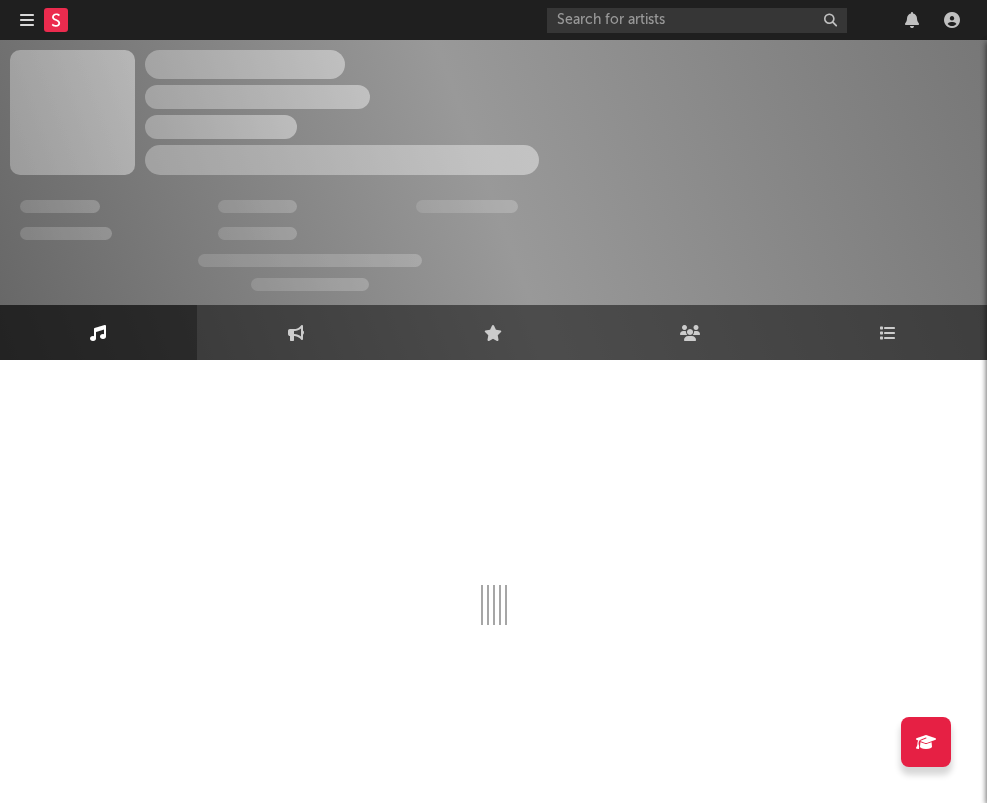 select on "1w" 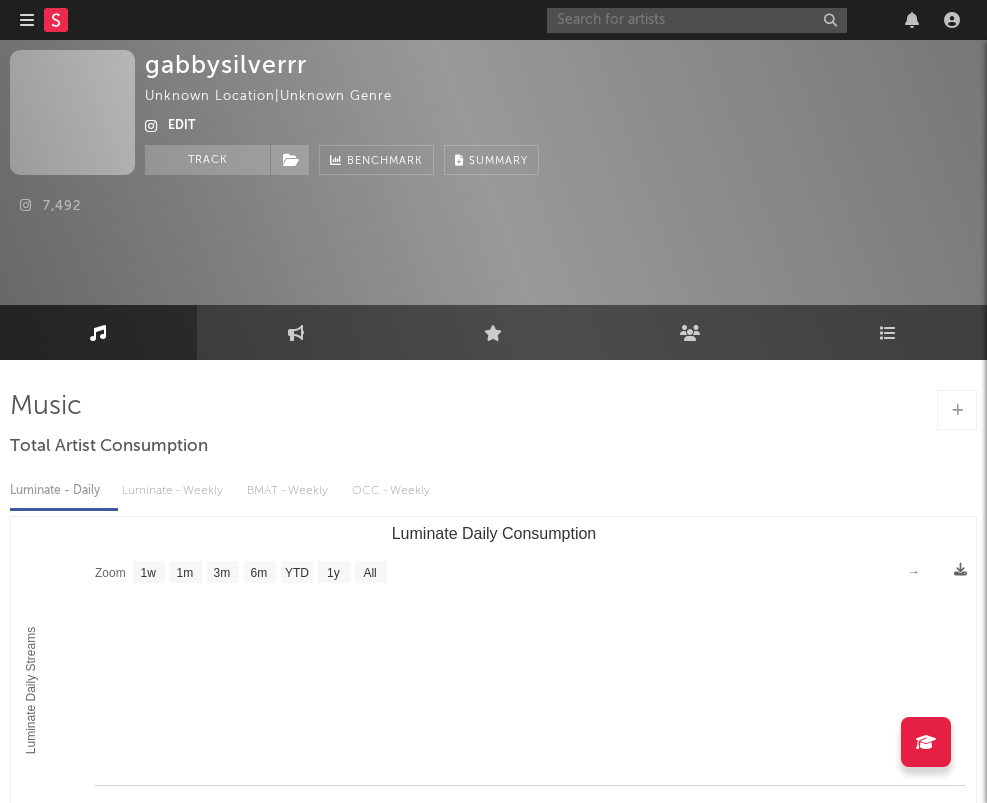 click at bounding box center [697, 20] 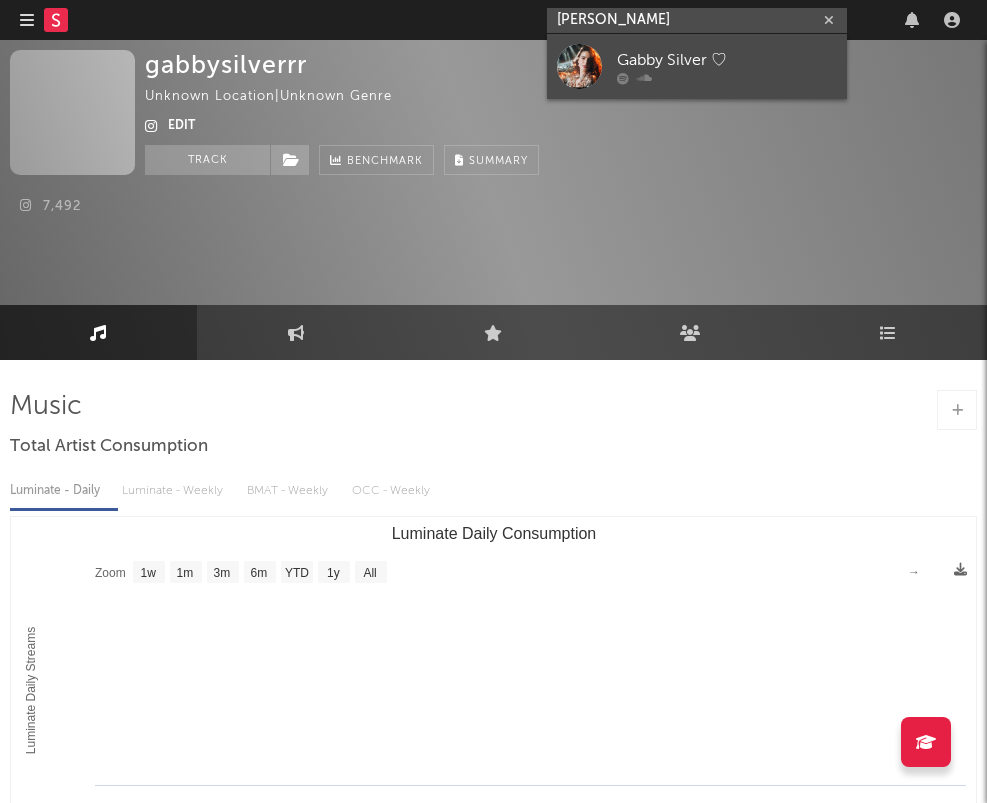 type on "gabby silly" 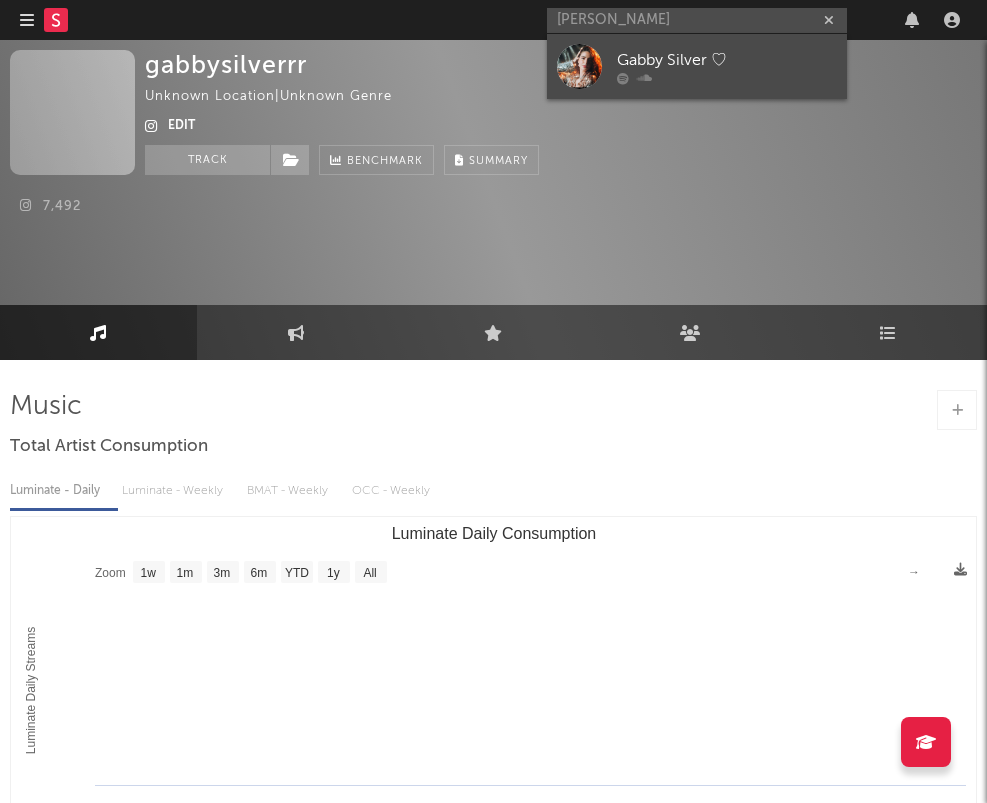 drag, startPoint x: 652, startPoint y: 36, endPoint x: 719, endPoint y: 63, distance: 72.235725 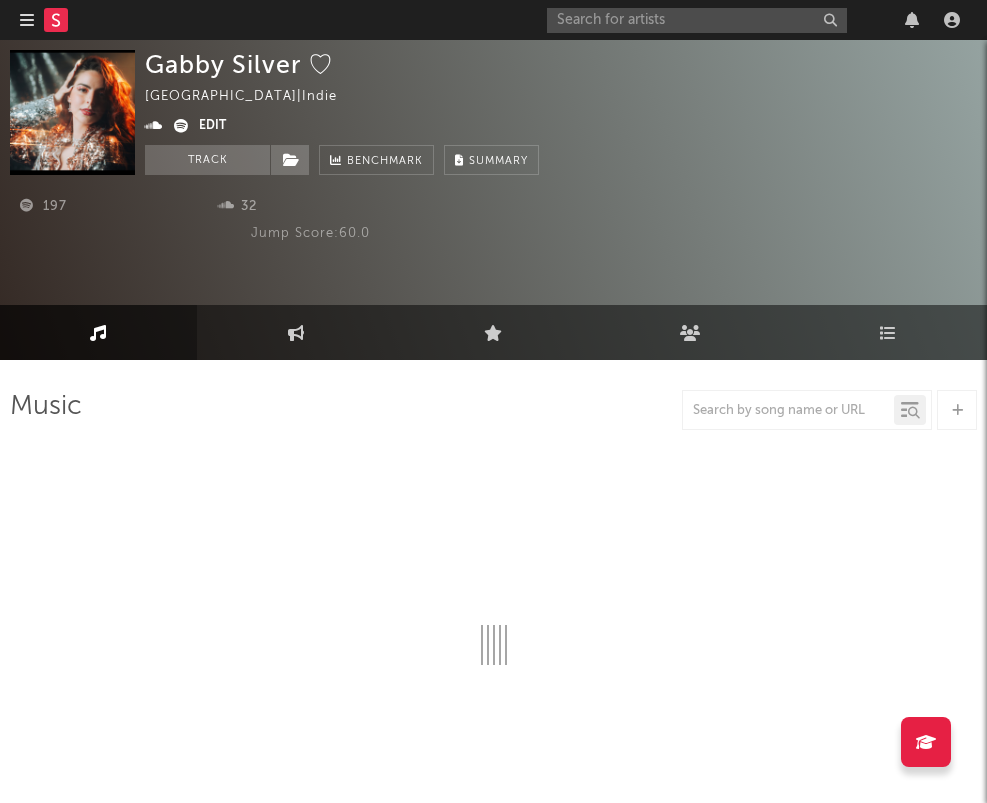 select on "1w" 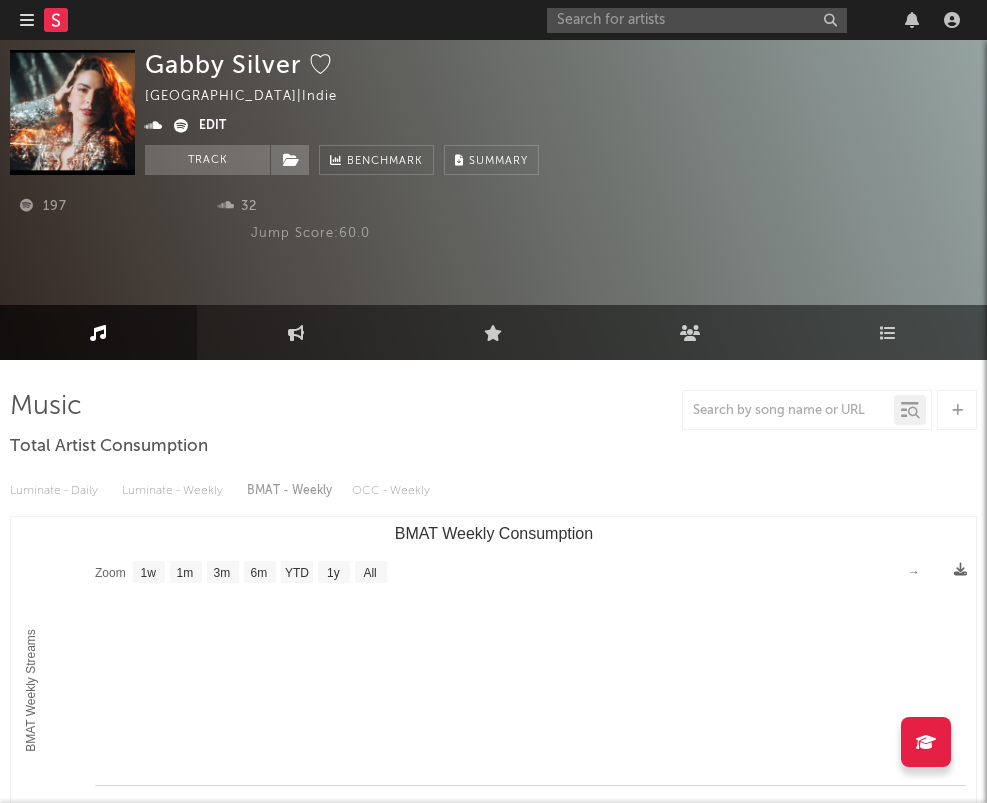 scroll, scrollTop: 0, scrollLeft: 0, axis: both 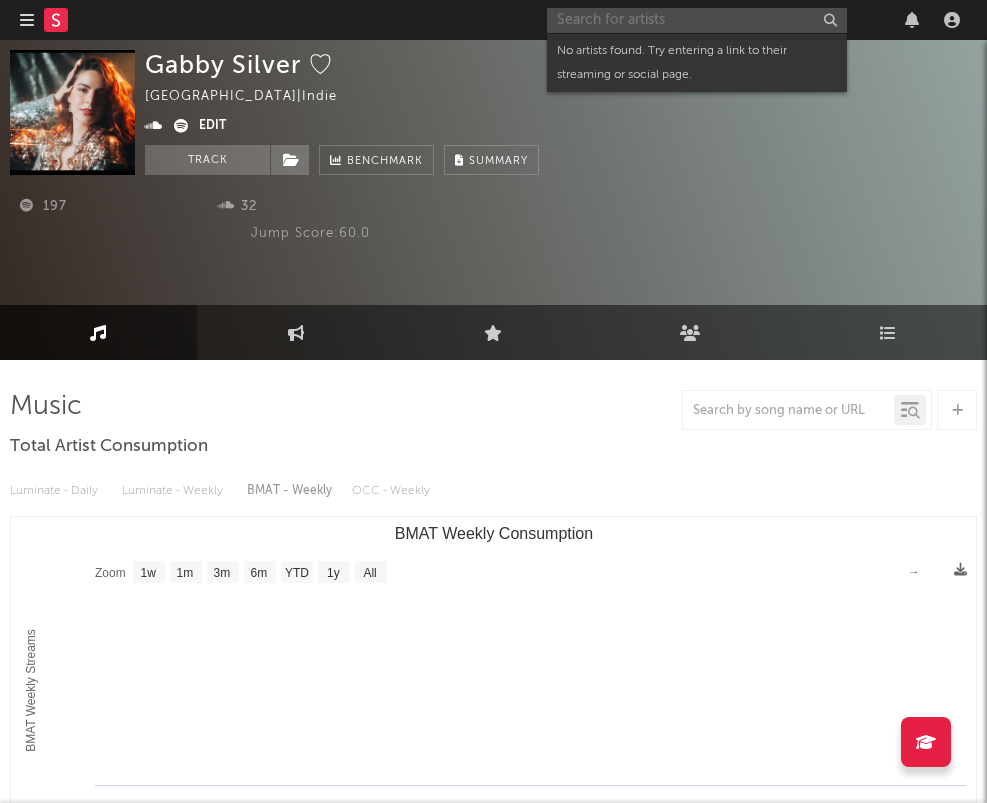 click at bounding box center [697, 20] 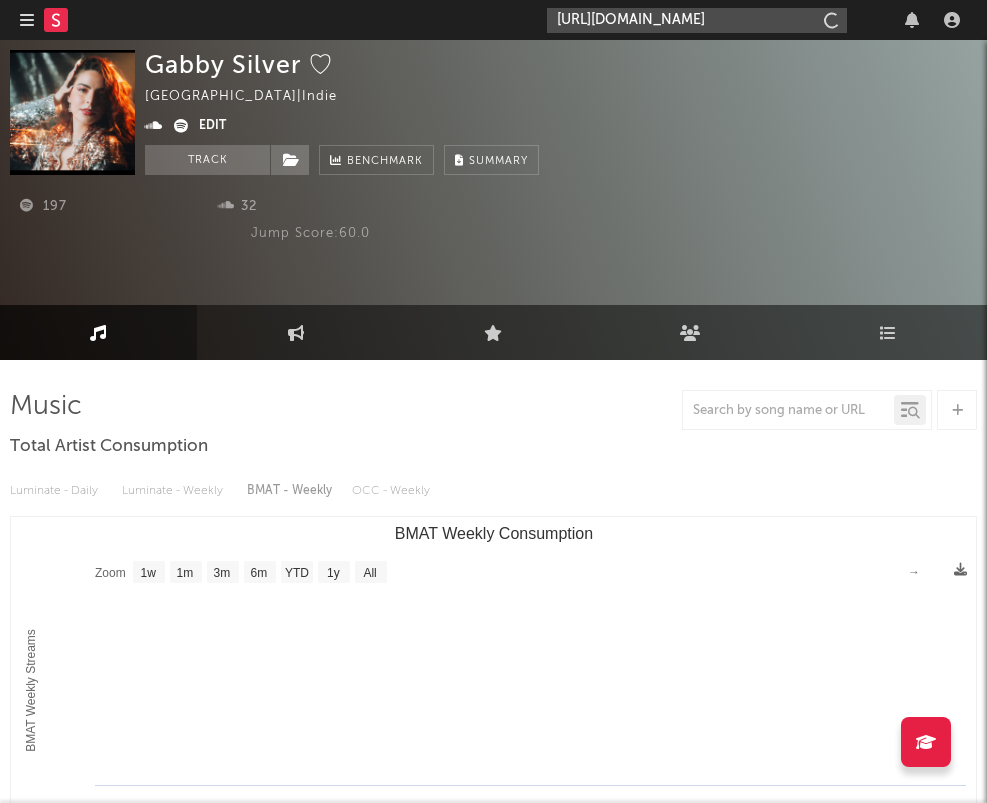 type on "https://www.instagram.com/privateschoolband" 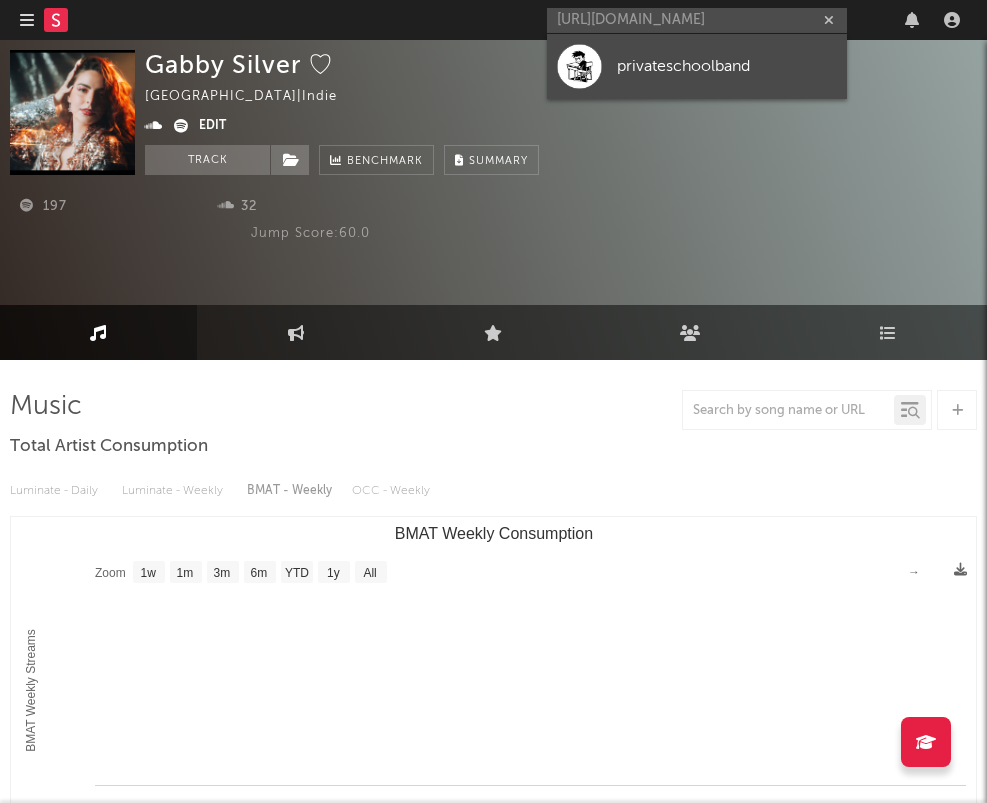 click at bounding box center [579, 66] 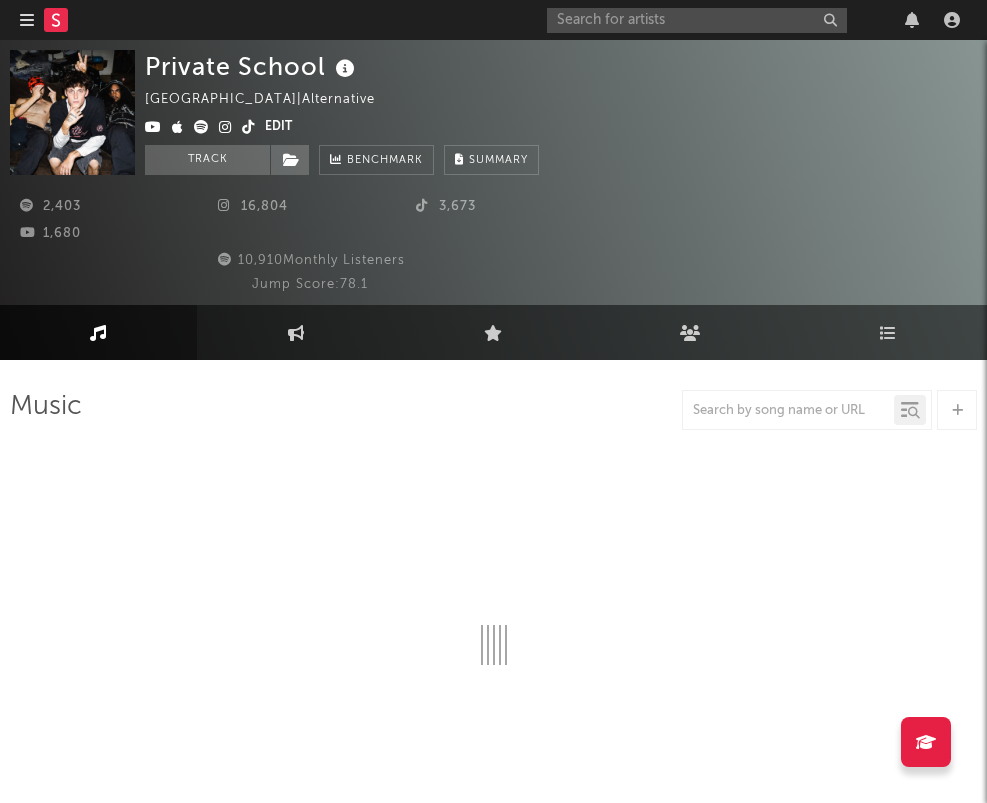 select on "1w" 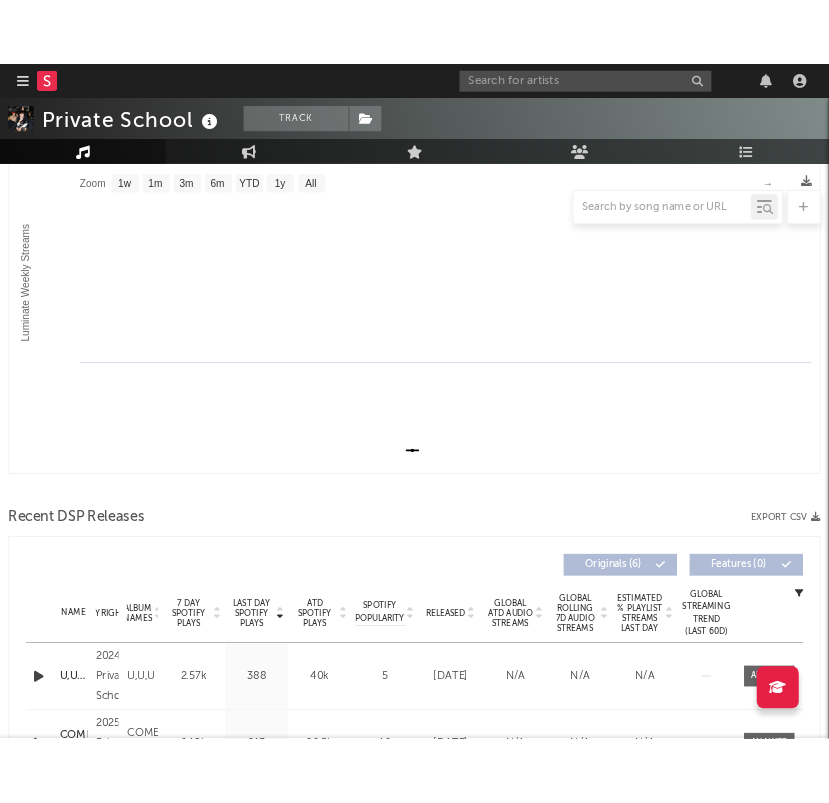 scroll, scrollTop: 0, scrollLeft: 0, axis: both 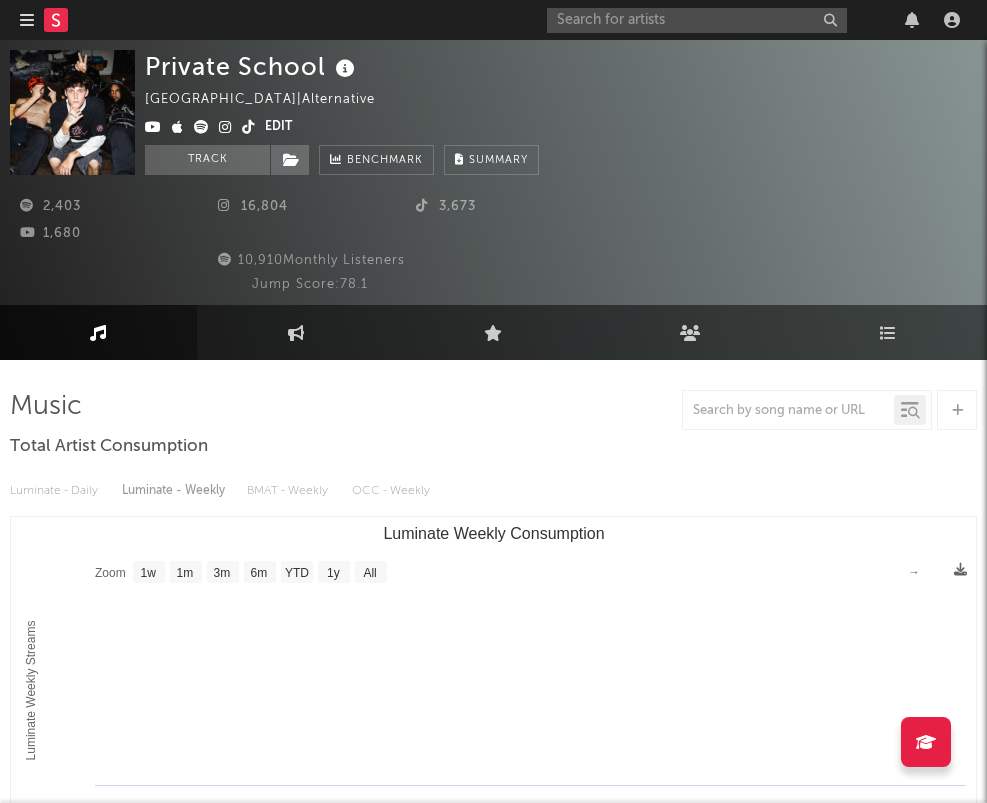 click at bounding box center (248, 127) 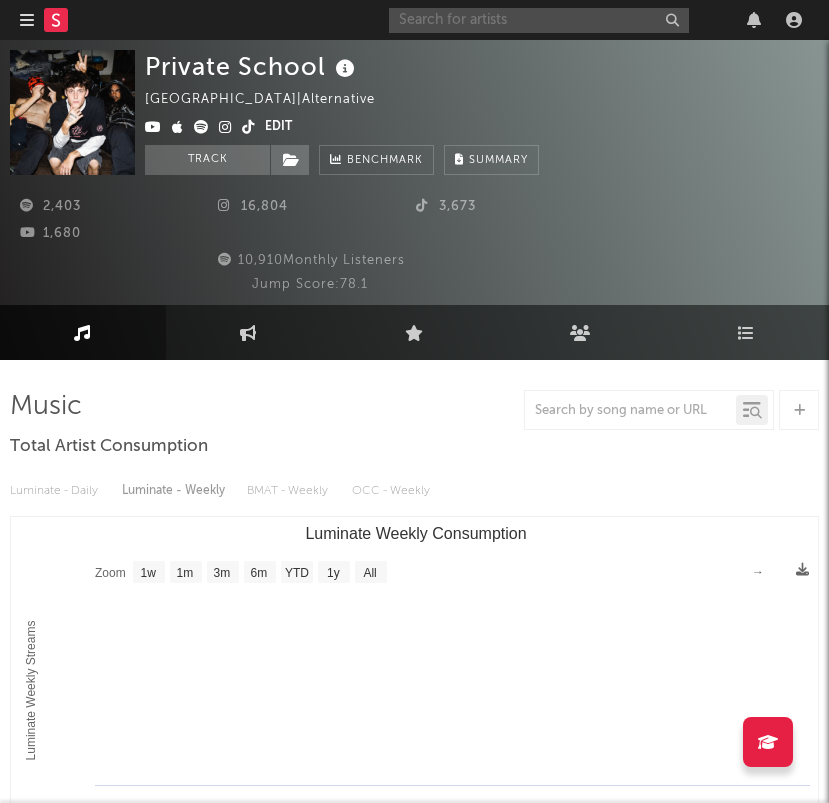 click at bounding box center (539, 20) 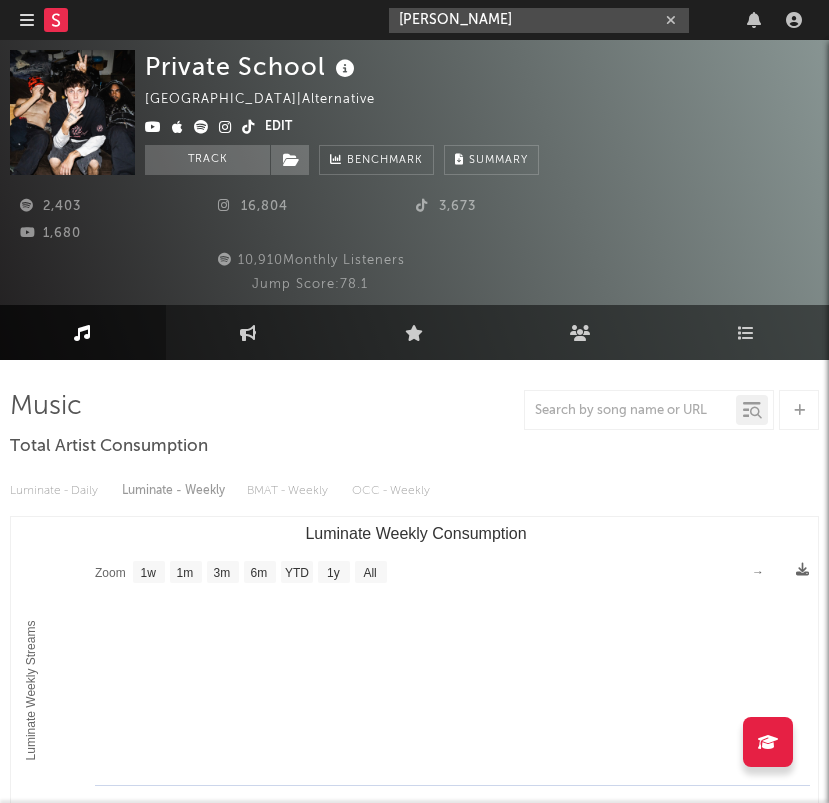 click on "Santina banch" at bounding box center (539, 20) 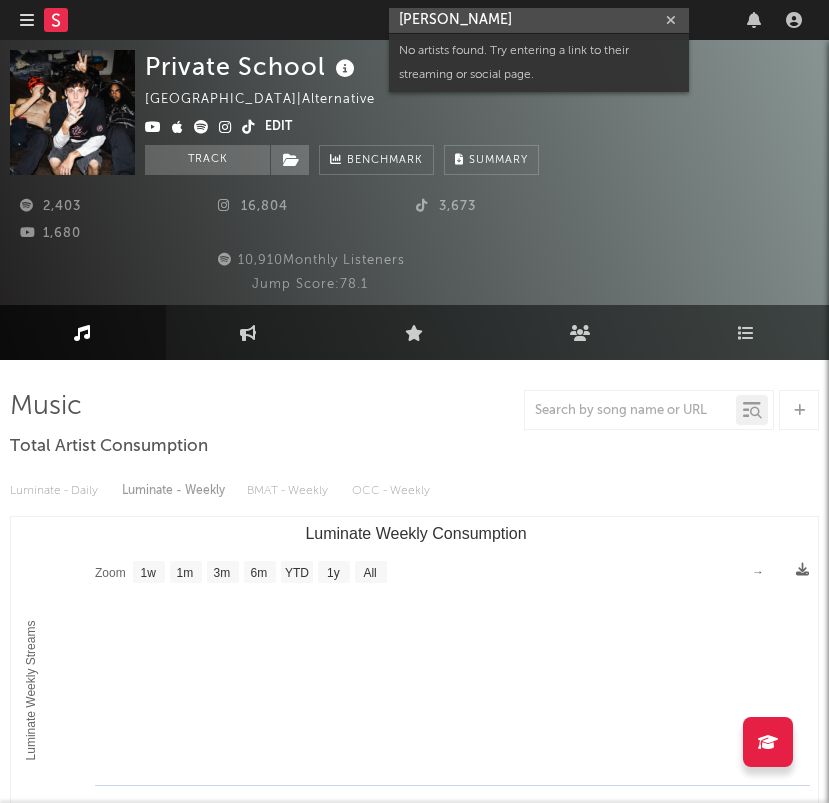 click on "Santina banch" at bounding box center (539, 20) 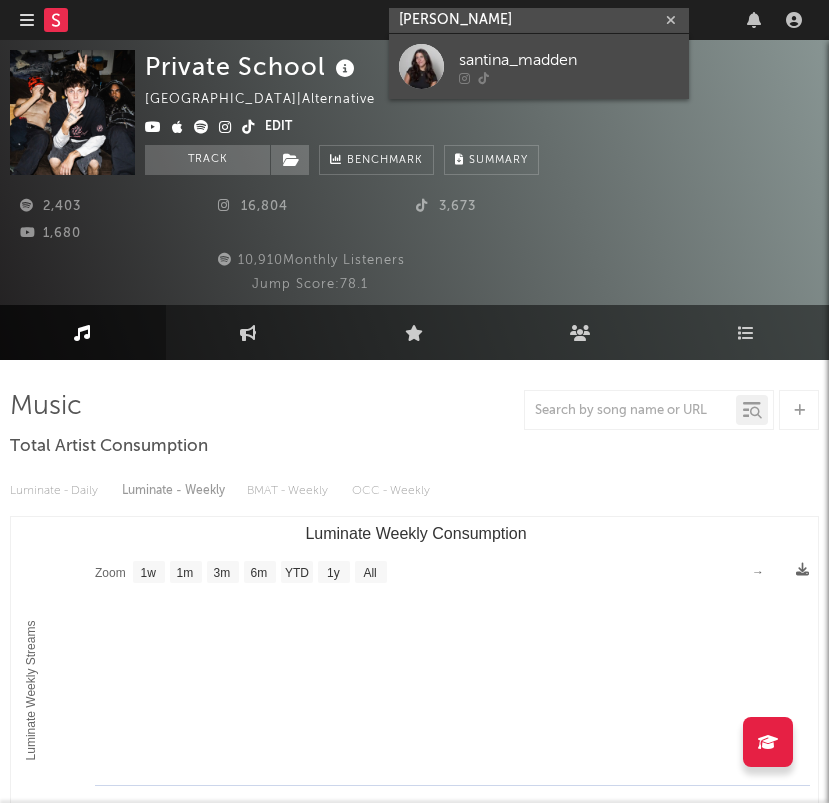 type on "Santina madden" 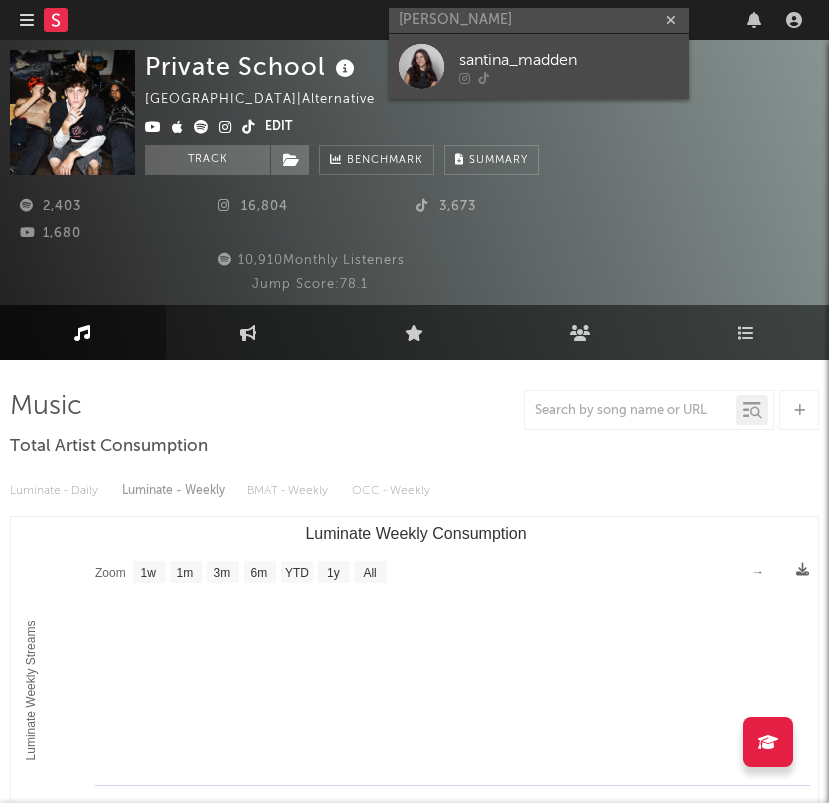 click on "santina_madden" at bounding box center [539, 66] 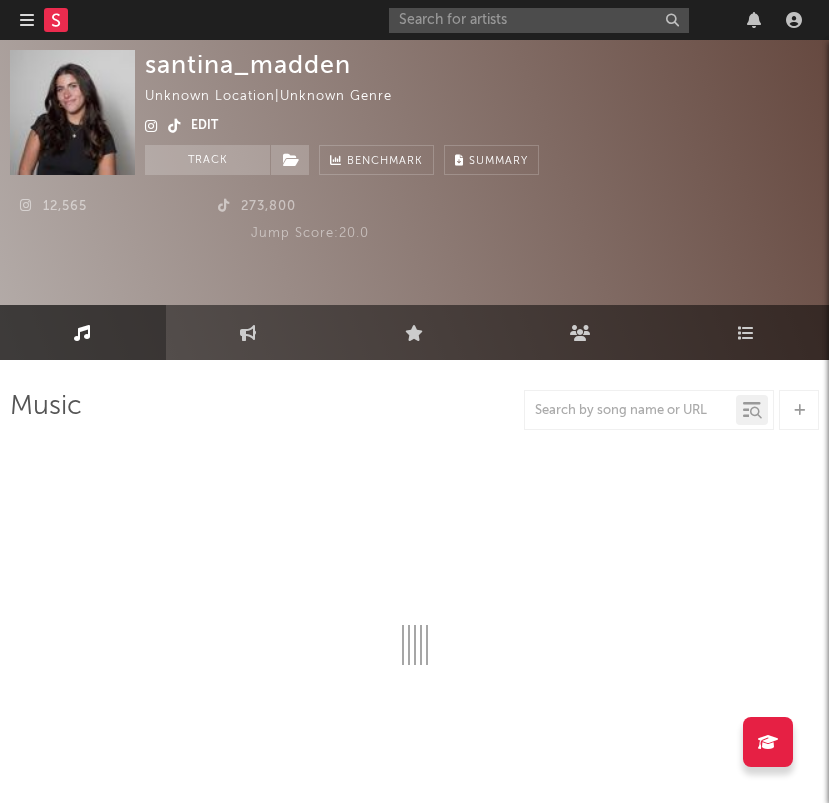 select on "1w" 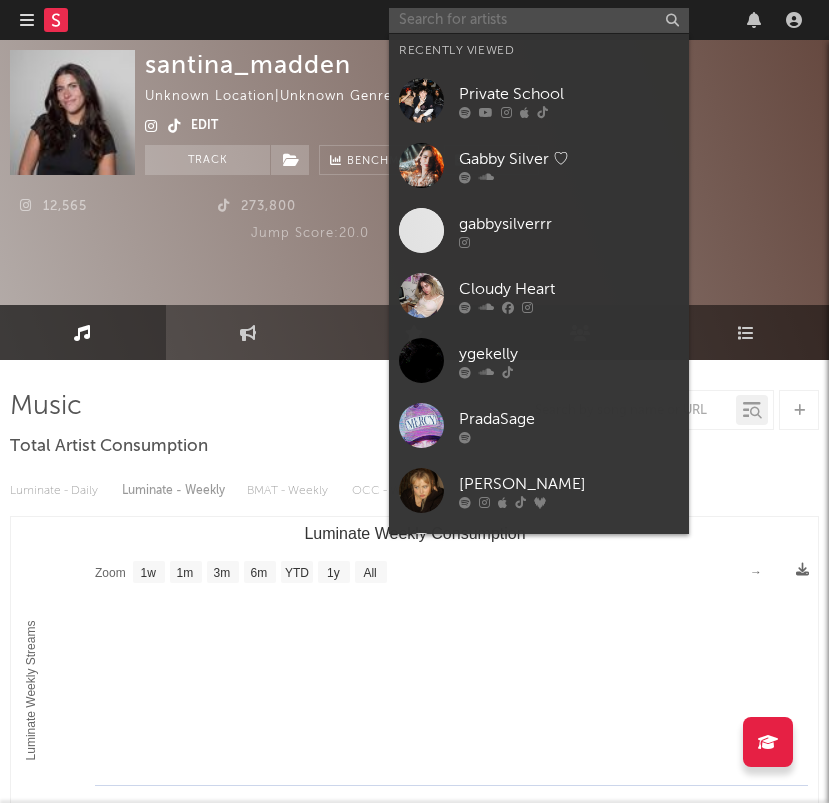 click at bounding box center [539, 20] 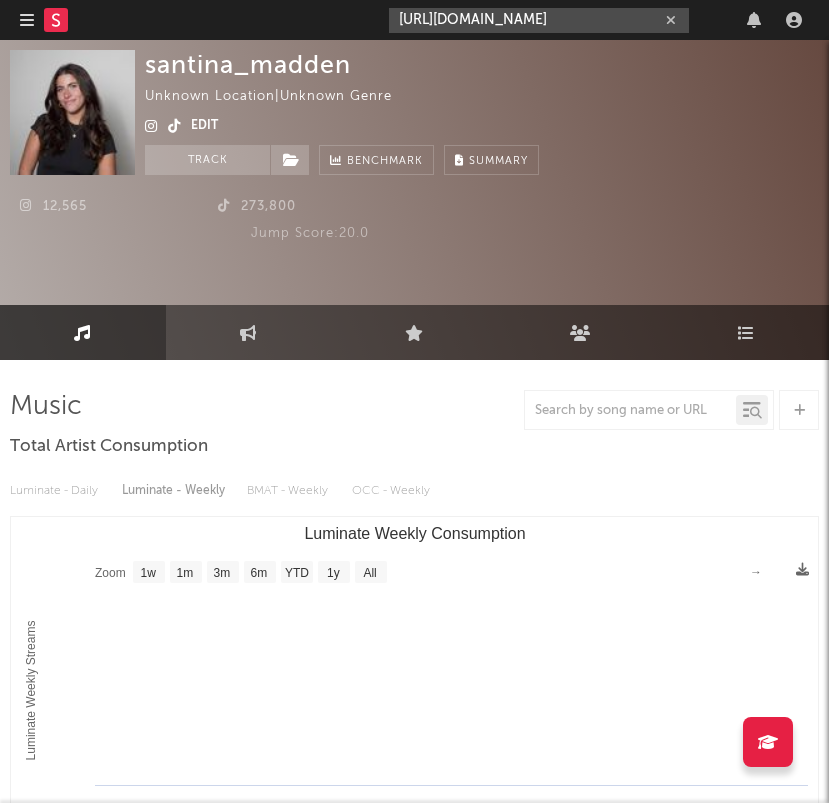 click on "https://www.instagram.com/boxtrod" at bounding box center (539, 20) 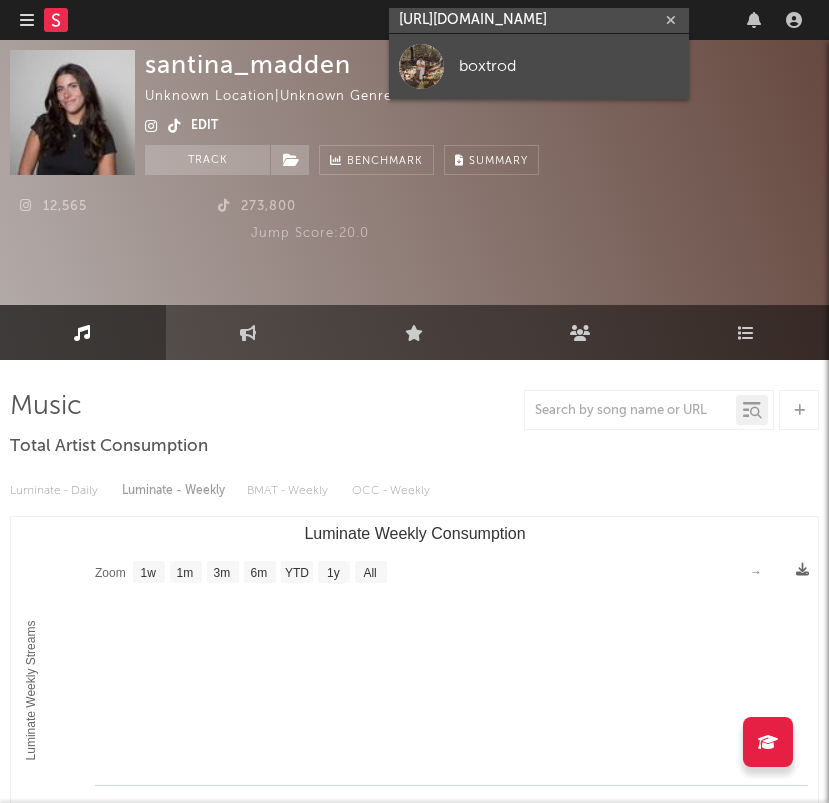 type on "https://www.instagram.com/boxtrod" 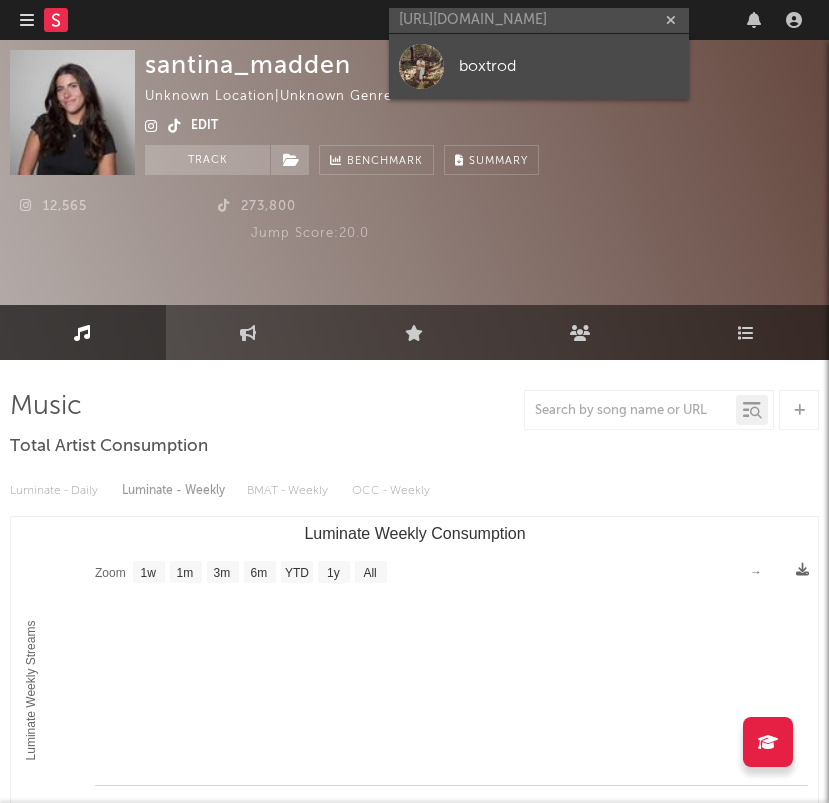 click on "boxtrod" at bounding box center (569, 66) 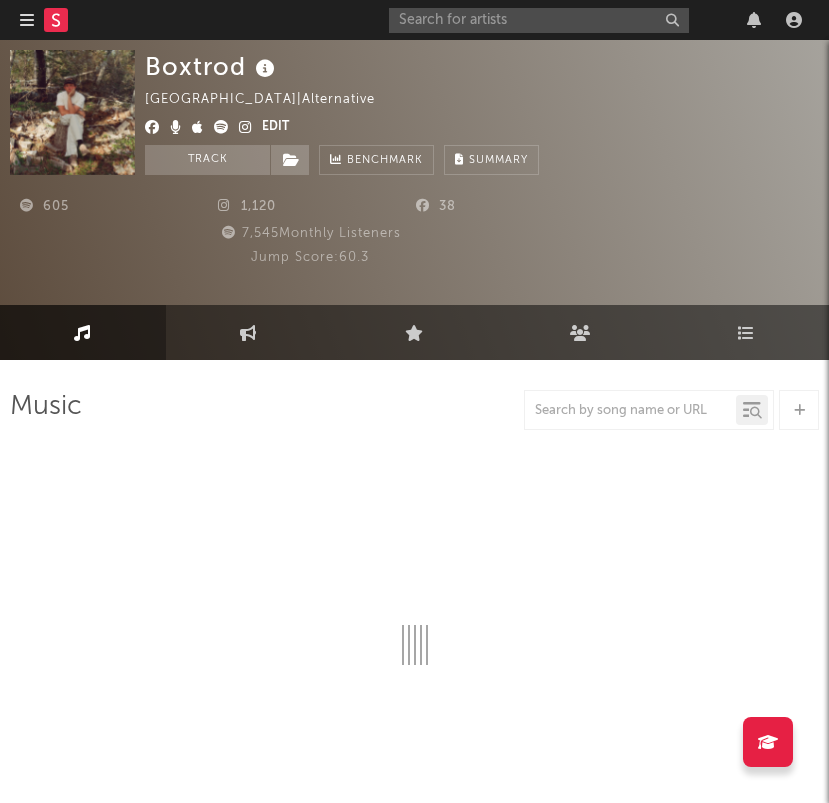 select on "1w" 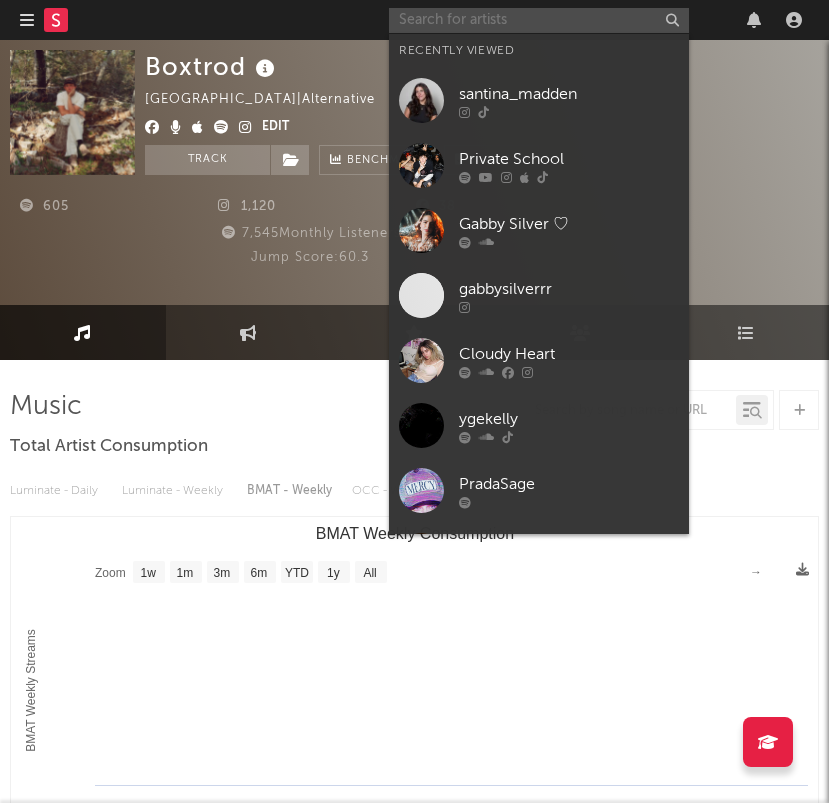 click at bounding box center (539, 20) 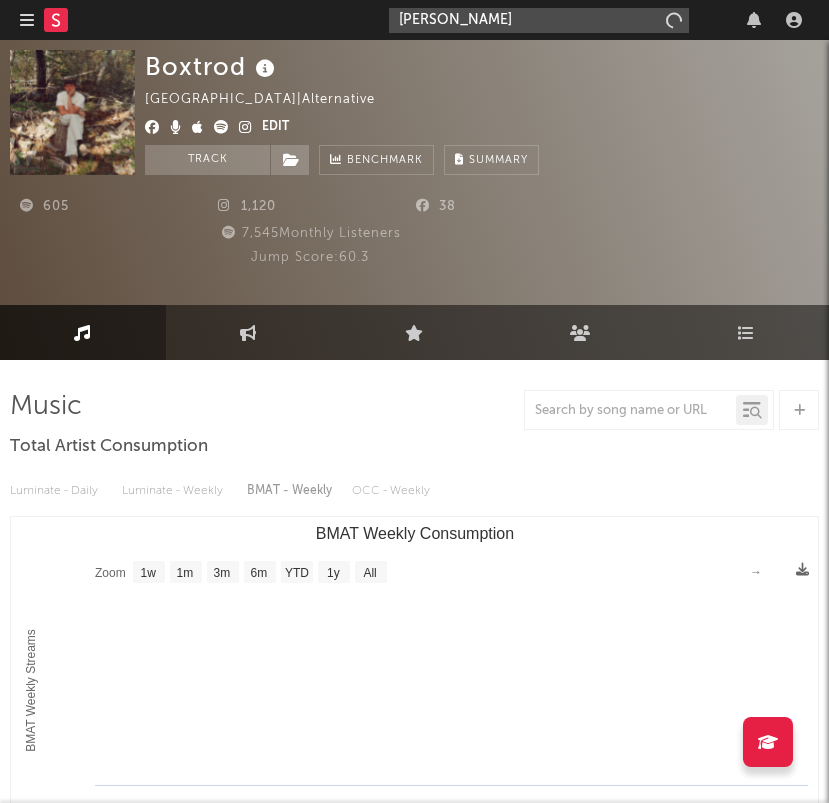 type on "Ella slaughter" 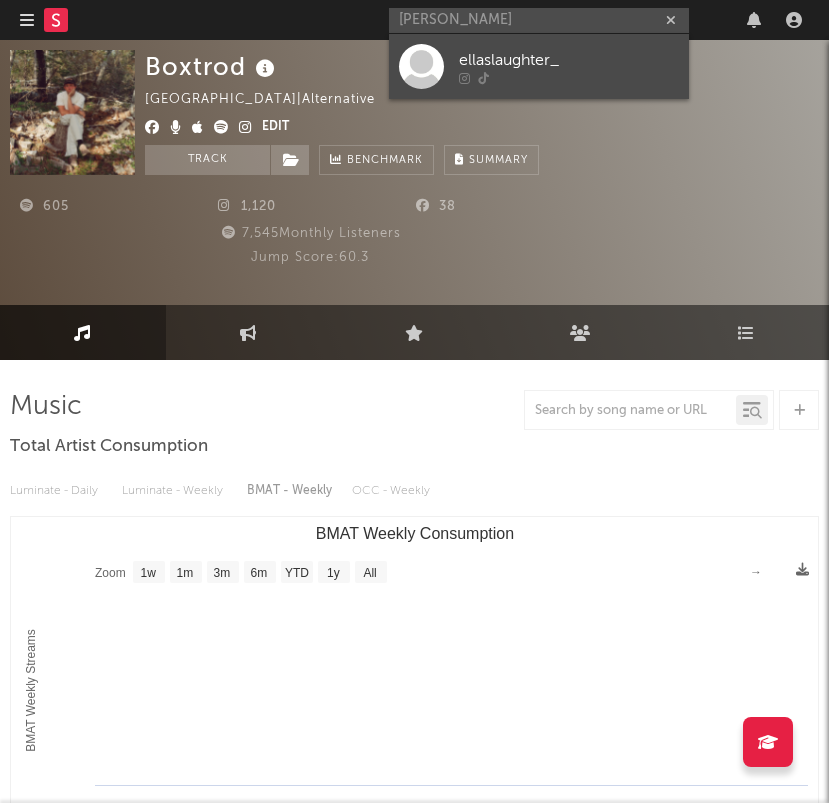 click at bounding box center [569, 78] 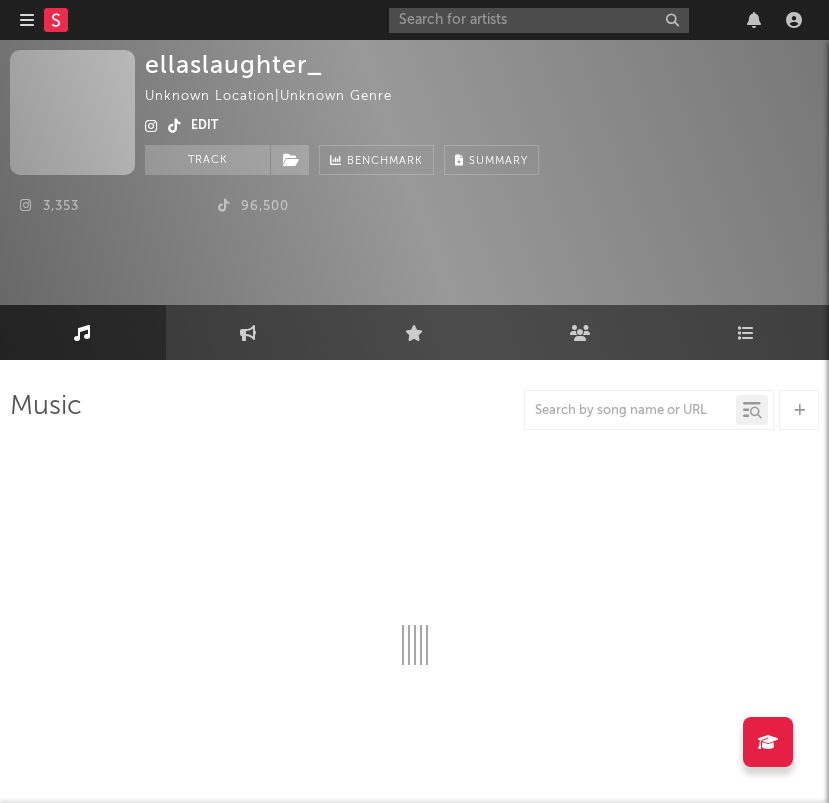 select on "1w" 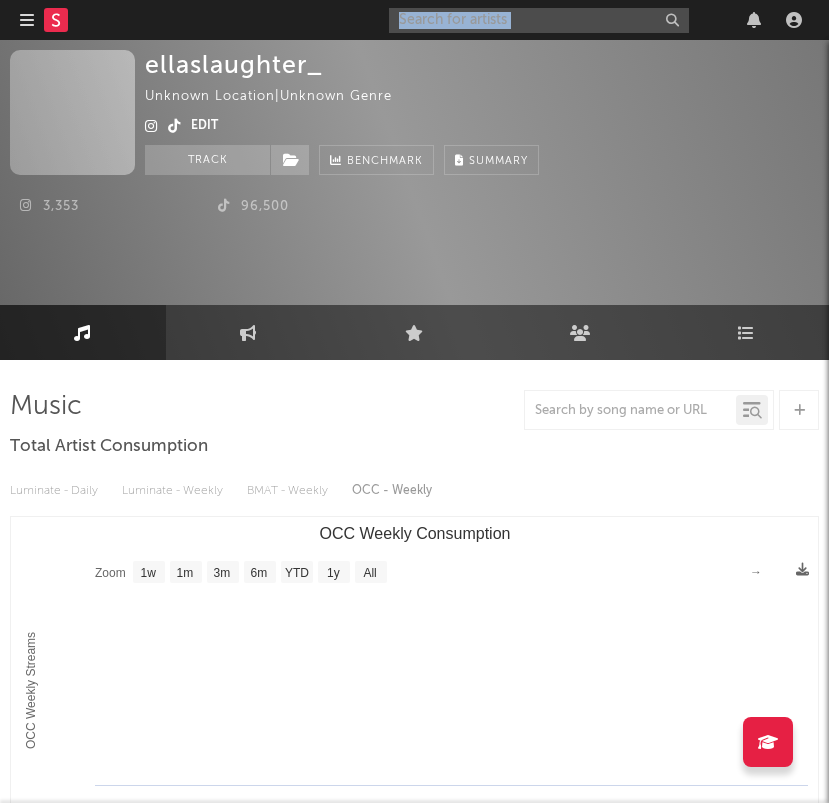 click on "Dashboard Discovery Assistant Charts Leads Notifications Settings Mark all as read All Growth Releases/Events Playlisting May 22, 2025 proderics 9:54am Added 18.0x more Tiktok followers than their usual daily growth (+100 compared to +6 on average). thebandfriday 9:24am Added 8.84x more Instagram followers than their usual daily growth (+54 compared to +6 on average). Dogpark 8:51am Added 19.0x more YouTube subscribers than their usual daily growth (+100 compared to +5 on average). May 21, 2025 Stunna Sandy 9:37am Added 49.0x more Tiktok followers than their usual daily growth (+4.9k compared to +100 on average). Esha Tewari 2:54am Released a new YouTube video - BEAUTIFUL BOYYY #newmusic #musician #indie #indiefolk #eshatewari #singersongwriter #beautifulboy. May 19, 2025 Perry Maysun 5:00pm Released a new Spotify album - Perry Maysun "On The Radar" Freestyle Pt. 2. We Are Not Friends 2:54pm 'Save the World - slowed' was added to Spotify's Angel - Radio Edit Radio playlist (376 followers) at position 18.  |" at bounding box center [414, 647] 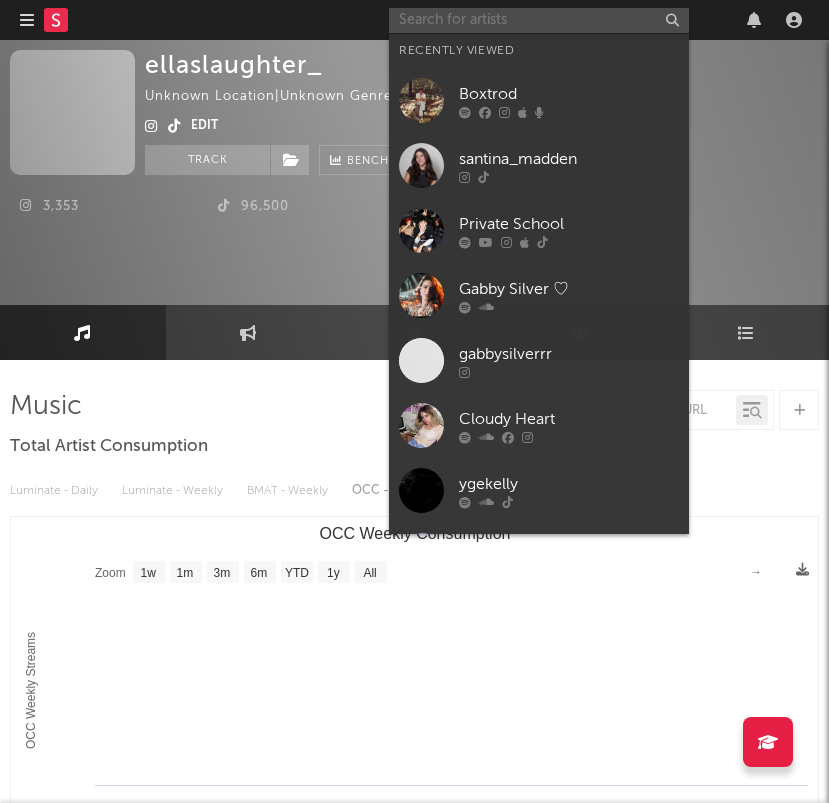 click at bounding box center (539, 20) 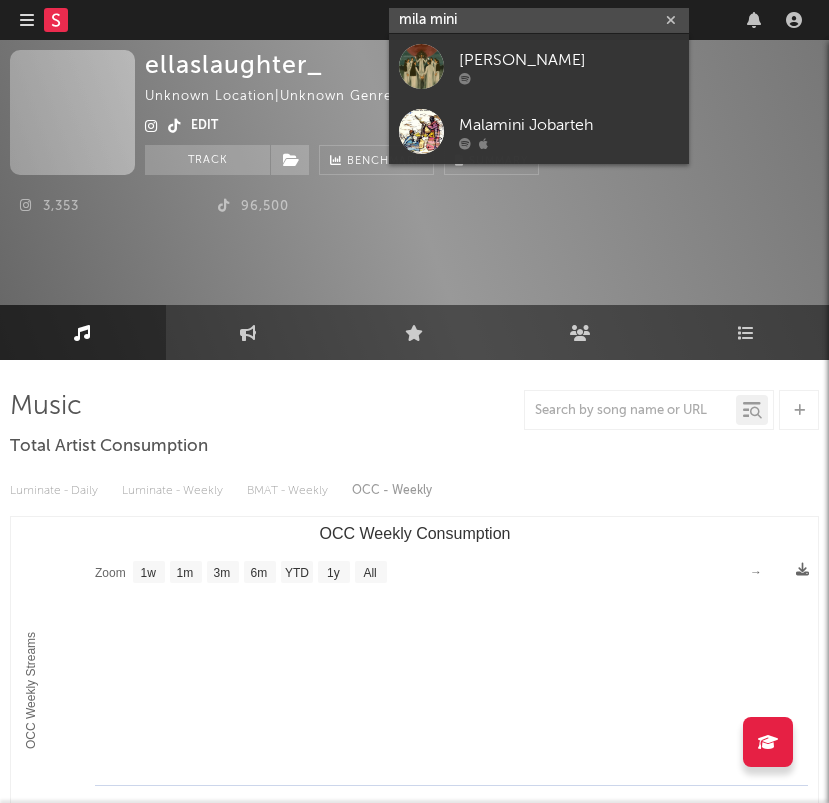 drag, startPoint x: 500, startPoint y: 22, endPoint x: 284, endPoint y: 18, distance: 216.03703 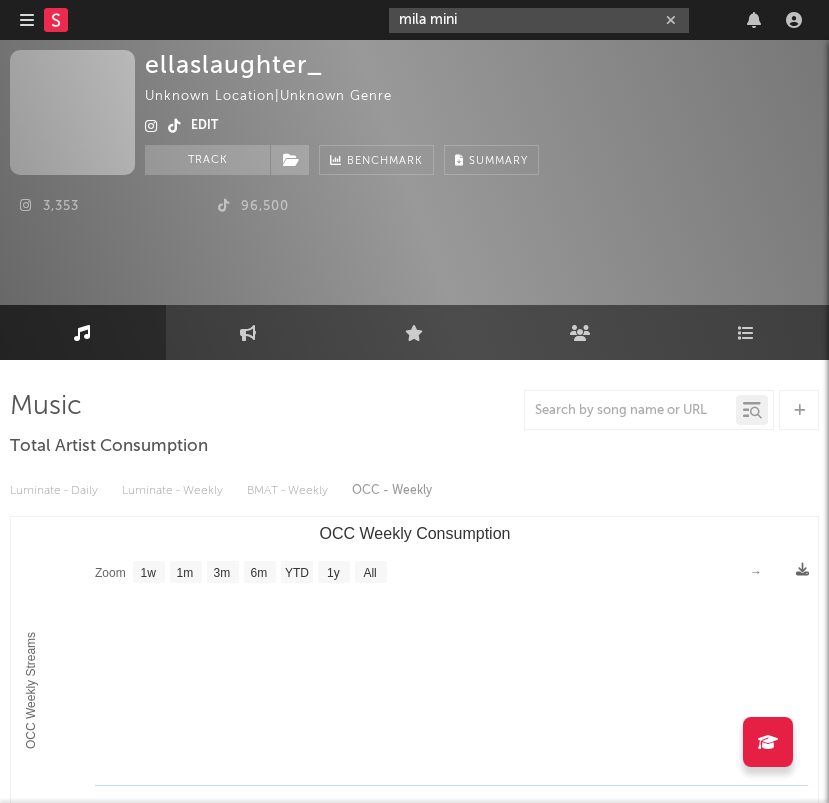 paste on "https://www.instagram.com/1hollywood_yc" 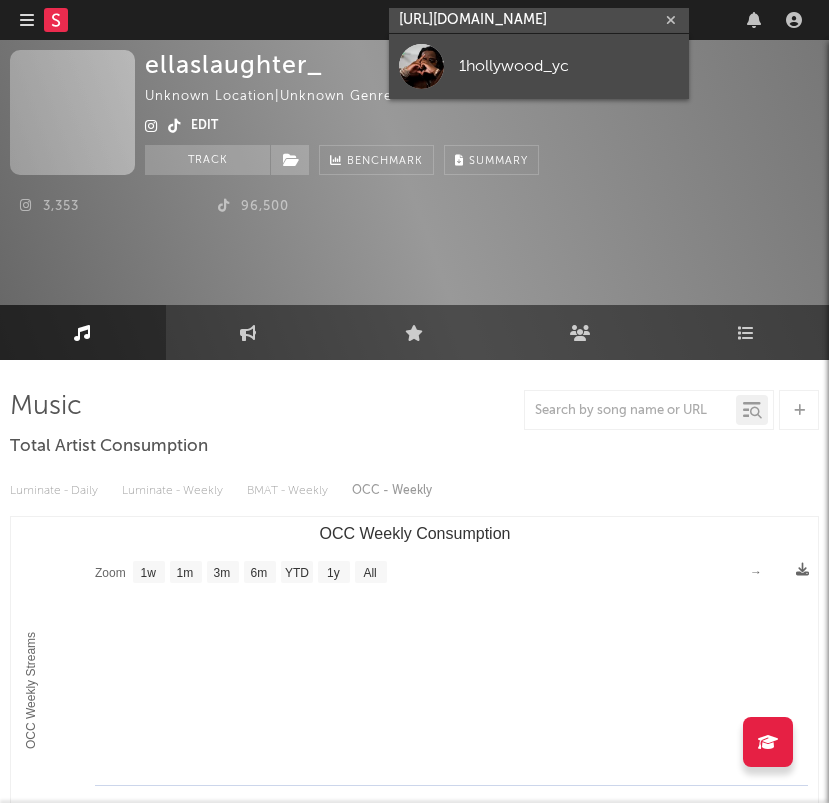 type on "https://www.instagram.com/1hollywood_yc" 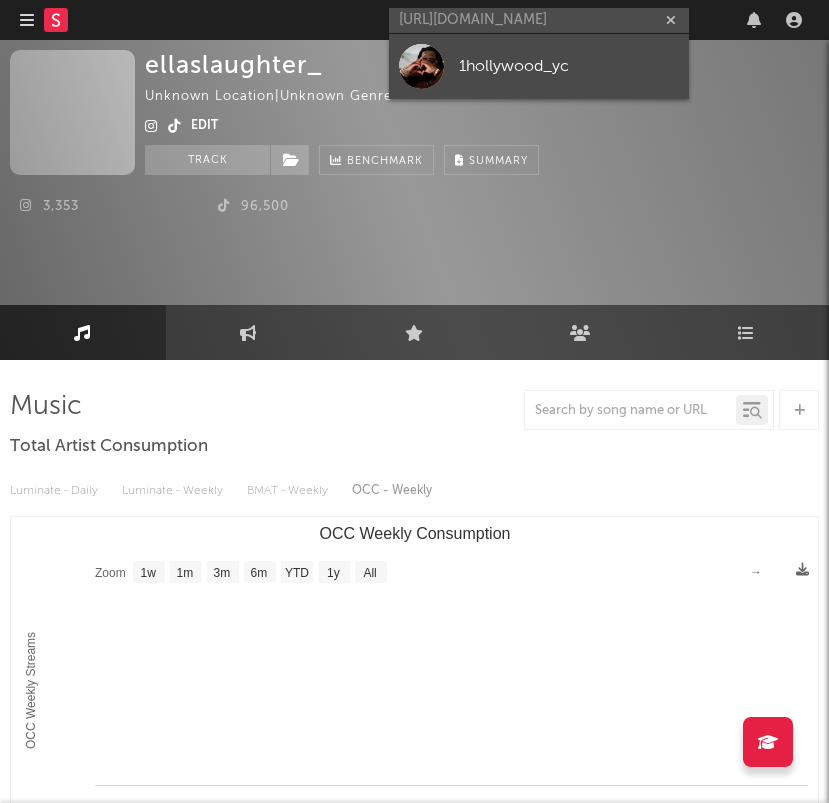 click on "1hollywood_yc" at bounding box center (569, 66) 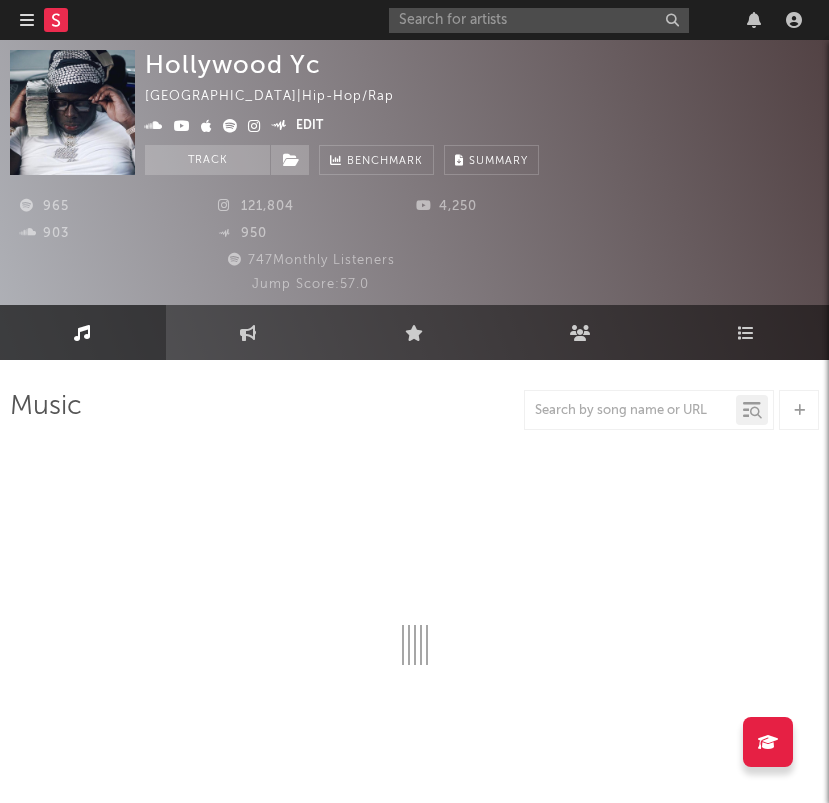 select on "6m" 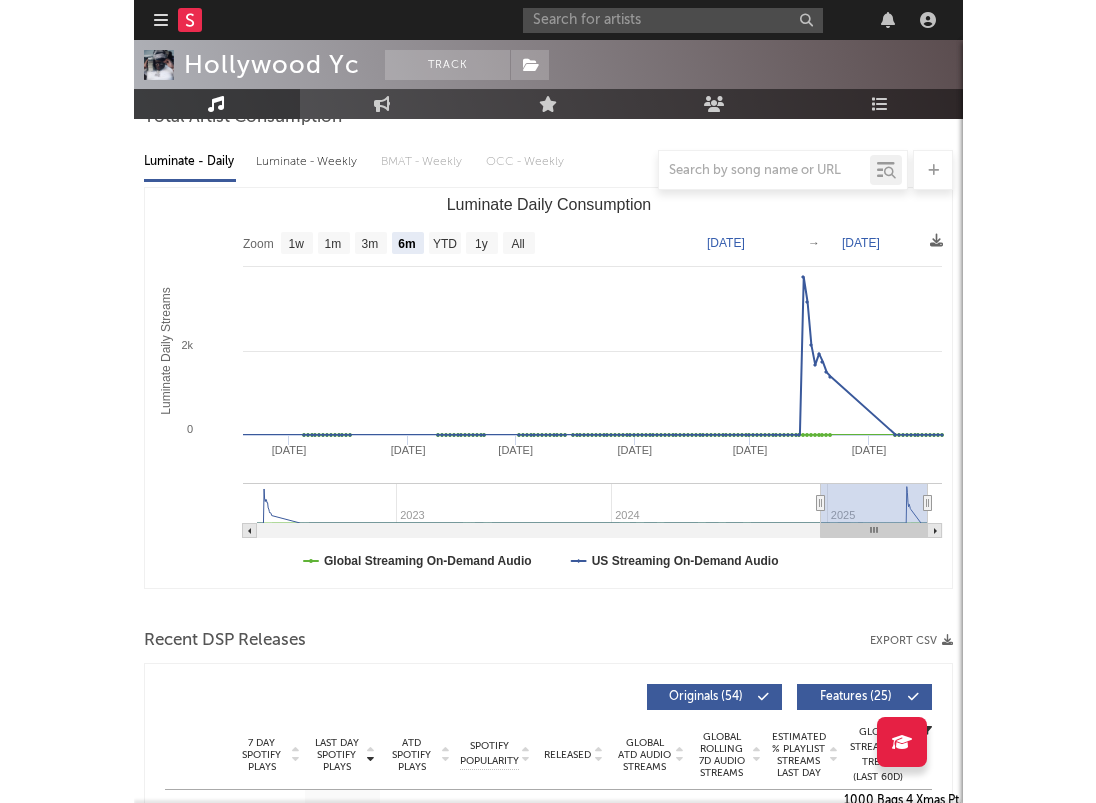 scroll, scrollTop: 625, scrollLeft: 0, axis: vertical 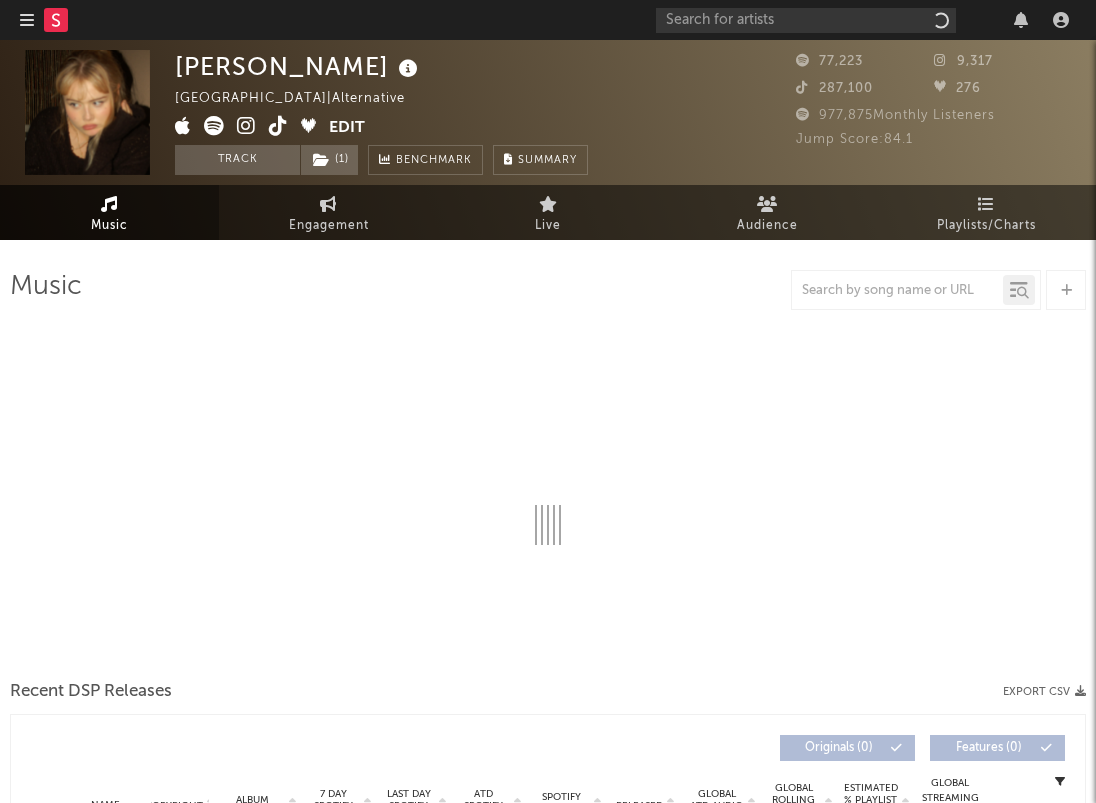 select on "6m" 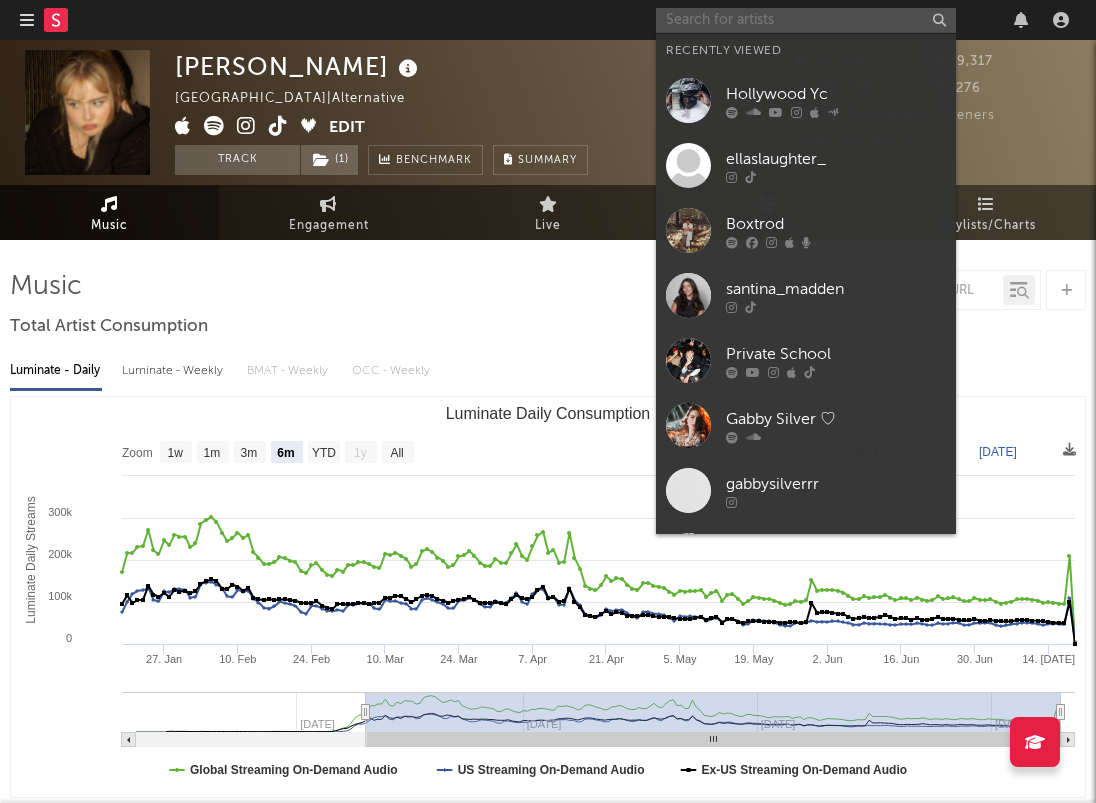 click at bounding box center [806, 20] 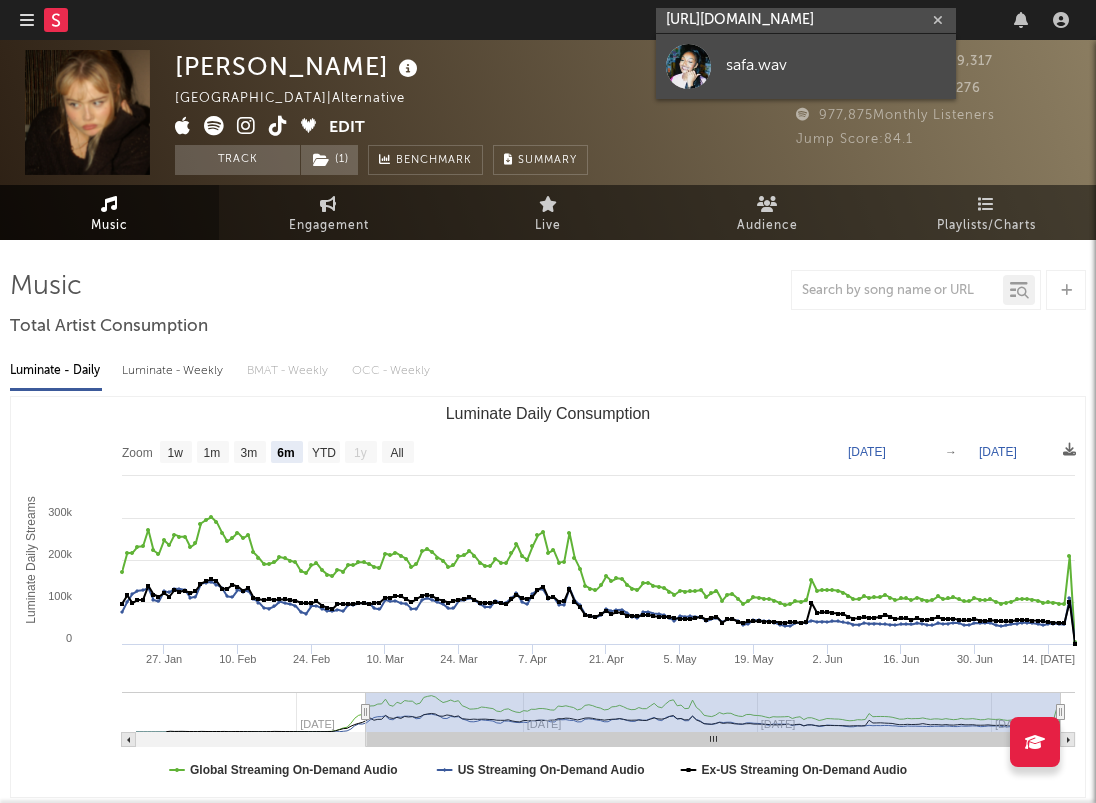 type on "https://www.instagram.com/safa.wav" 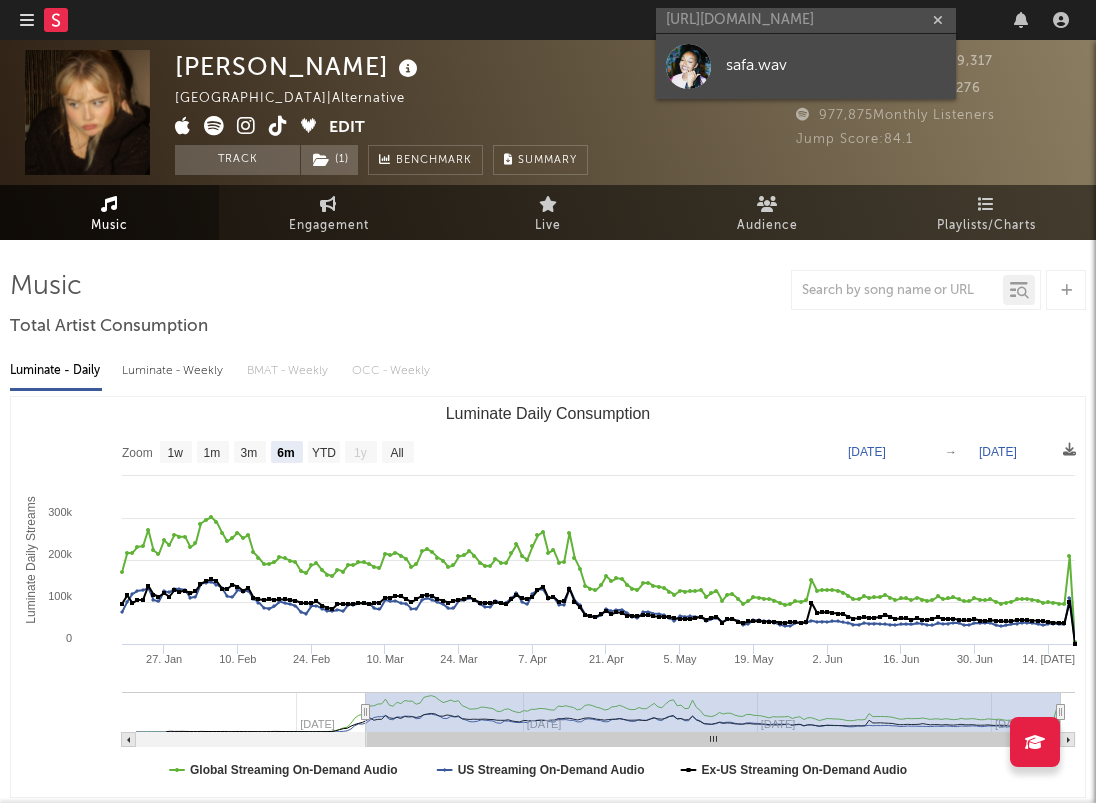 click on "safa.wav" at bounding box center (836, 66) 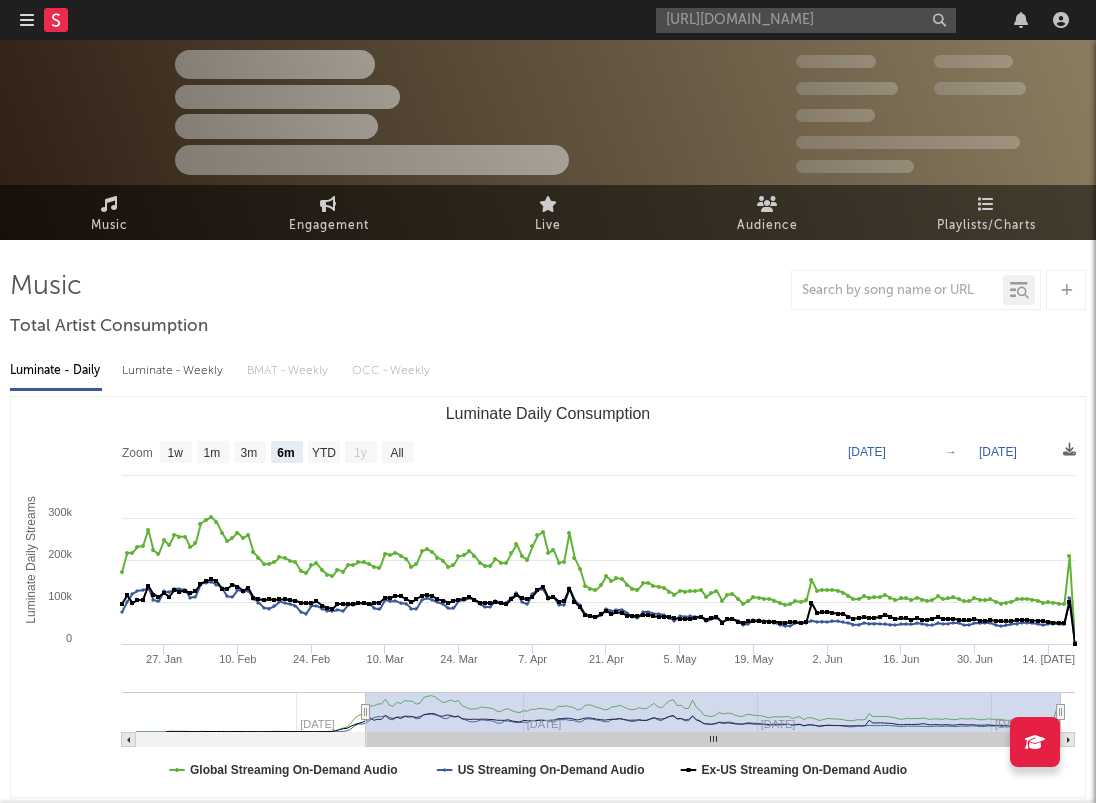 type 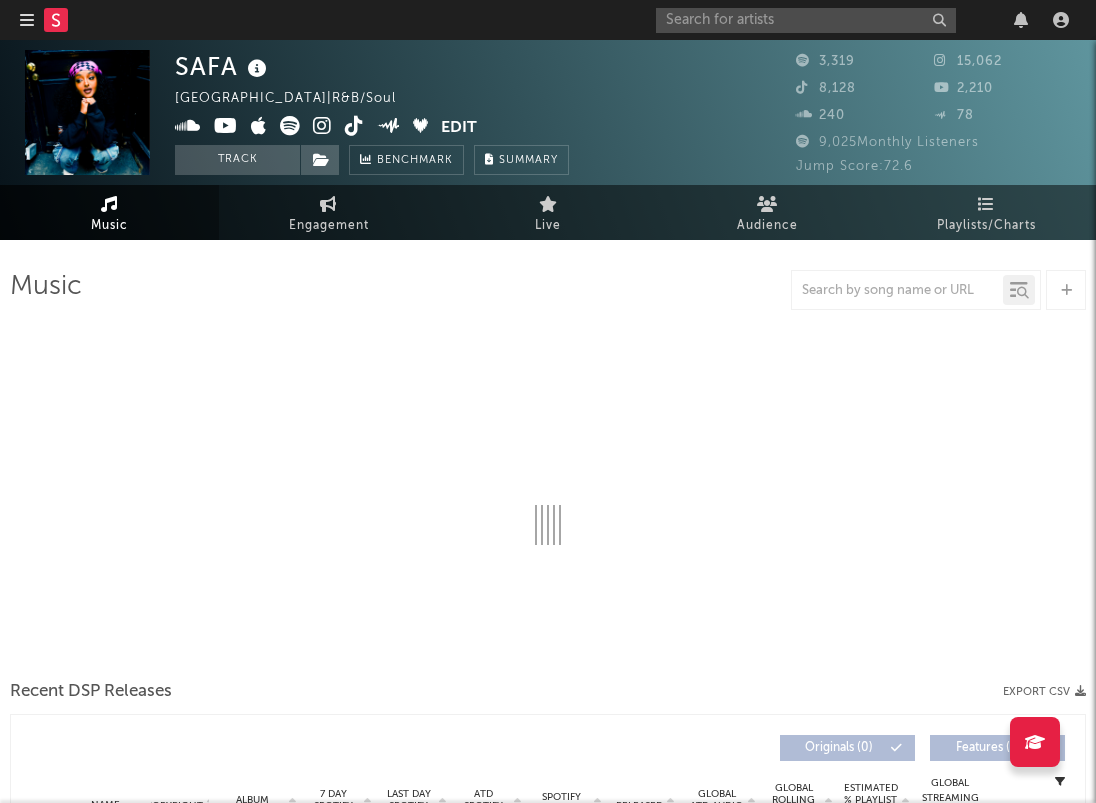 select on "6m" 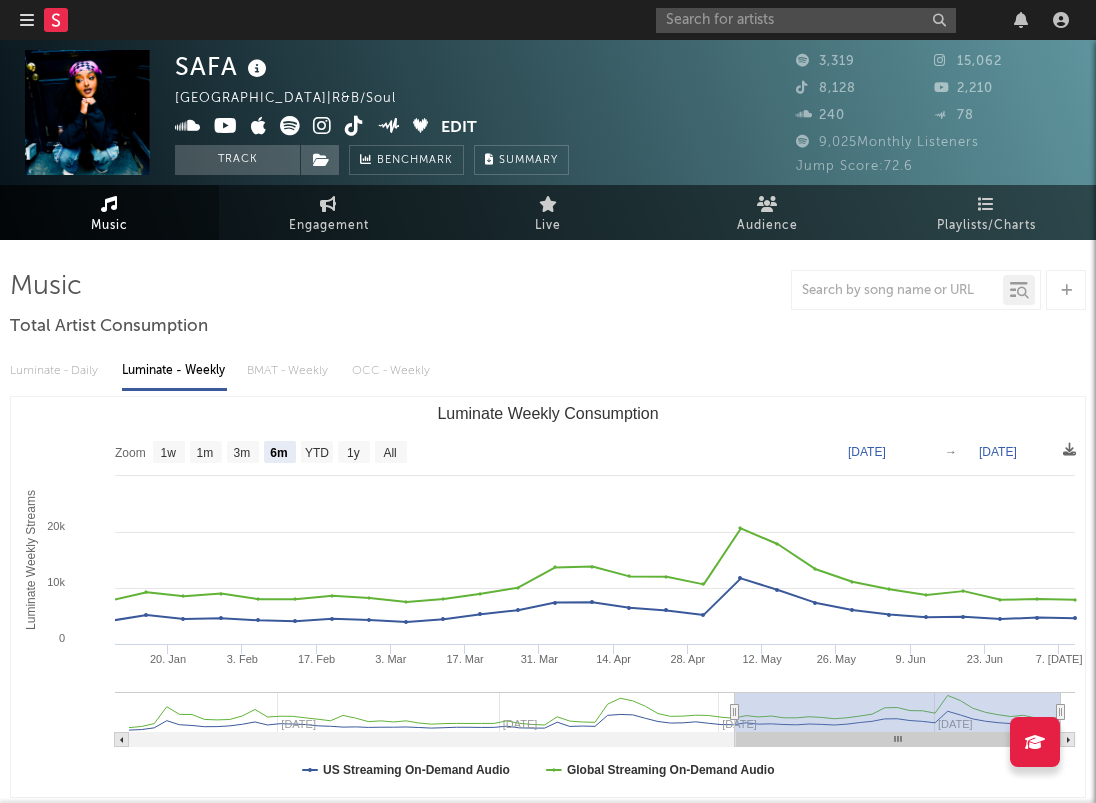 click at bounding box center [354, 126] 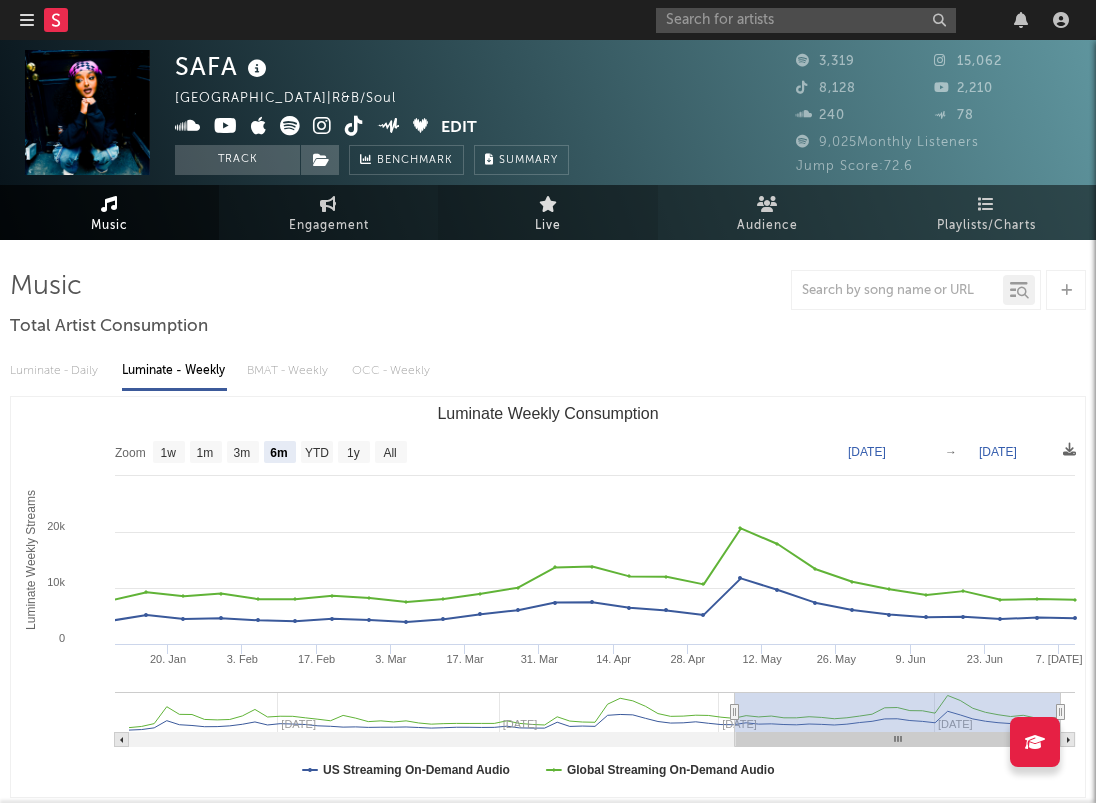 click at bounding box center (548, 204) 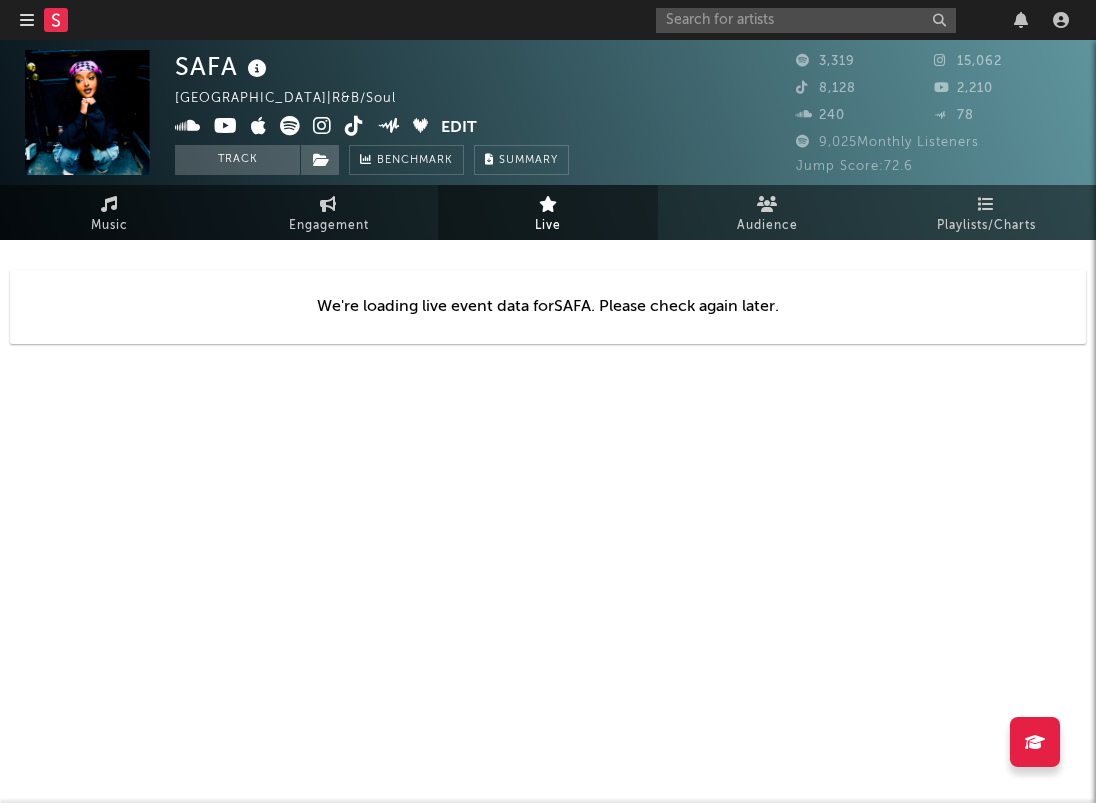 scroll, scrollTop: 0, scrollLeft: 0, axis: both 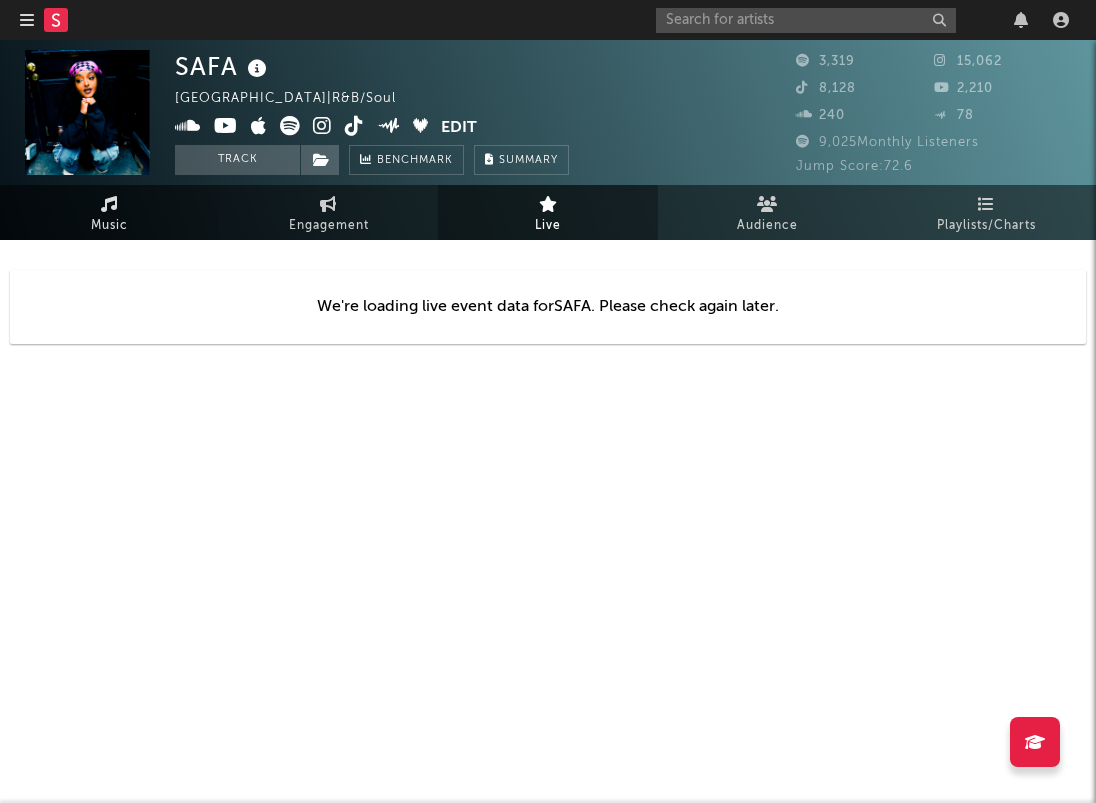 click on "Music" at bounding box center [109, 212] 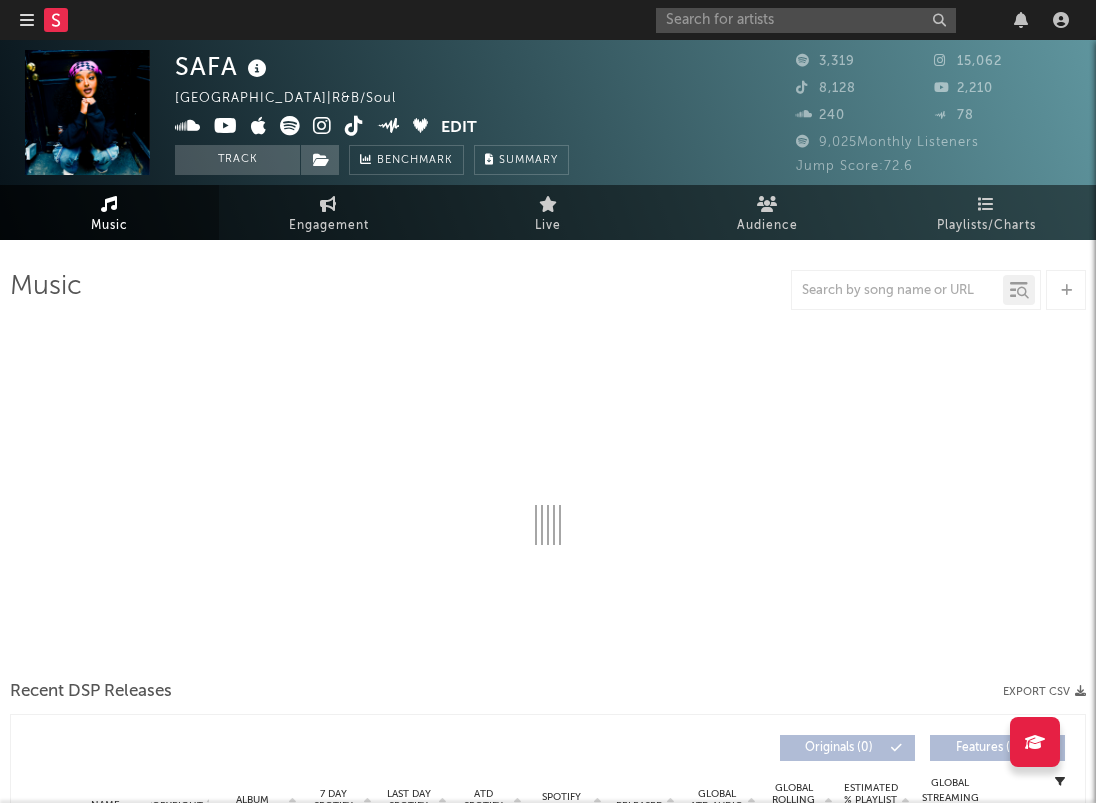 select on "6m" 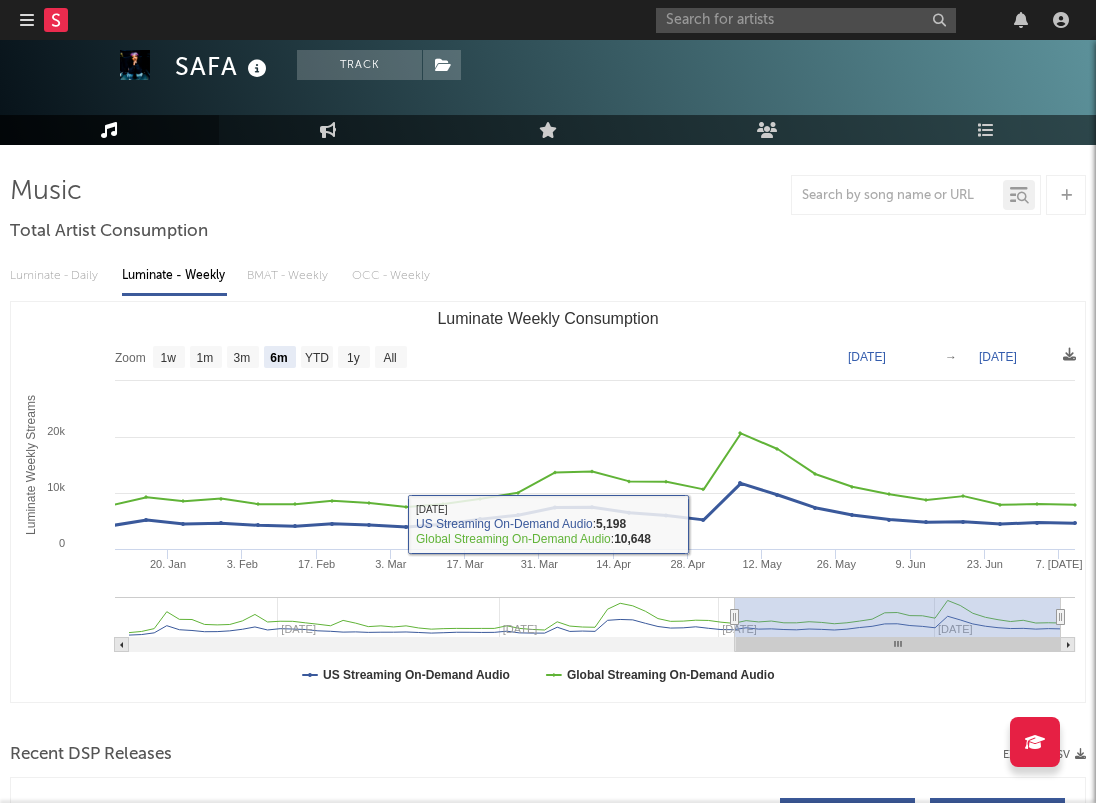 scroll, scrollTop: 95, scrollLeft: 0, axis: vertical 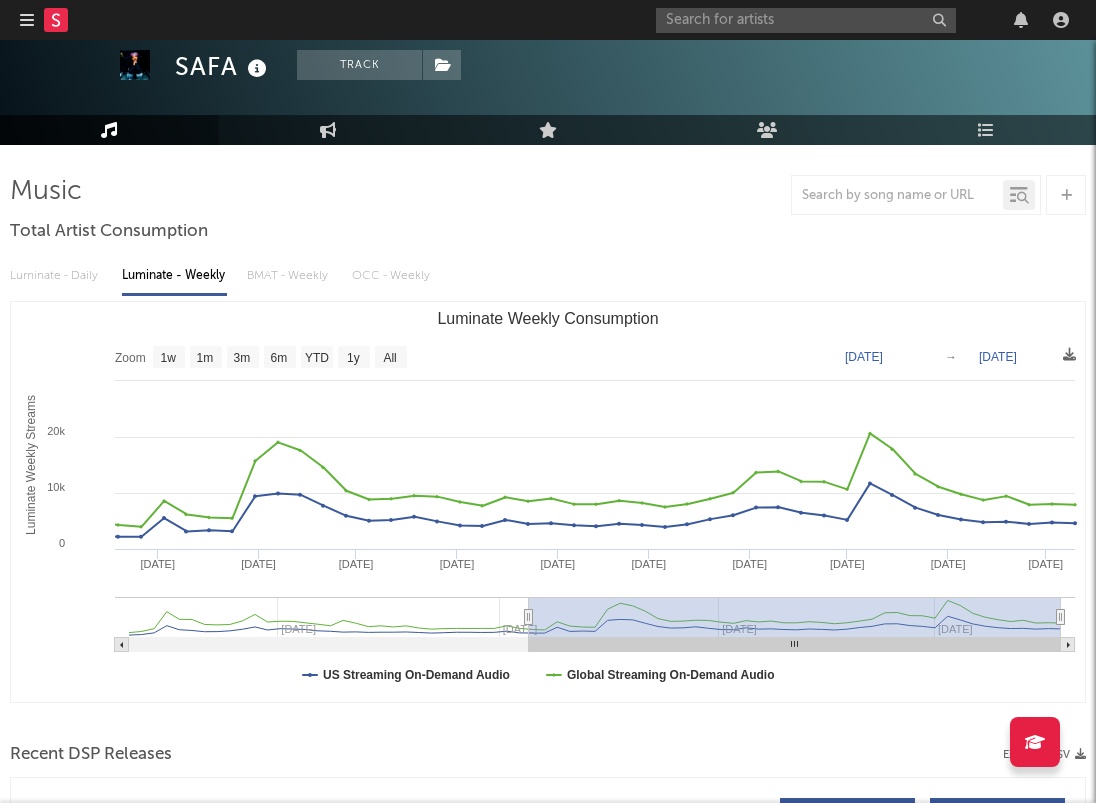 type on "2024-09-11" 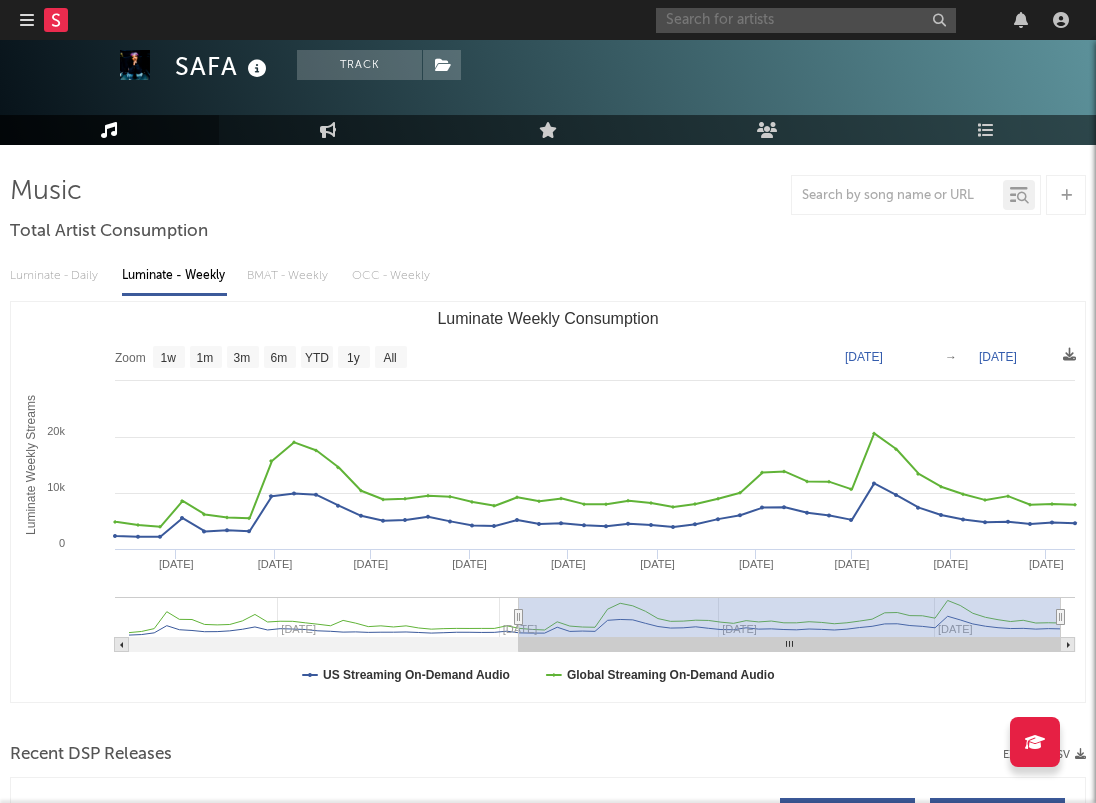 click at bounding box center (806, 20) 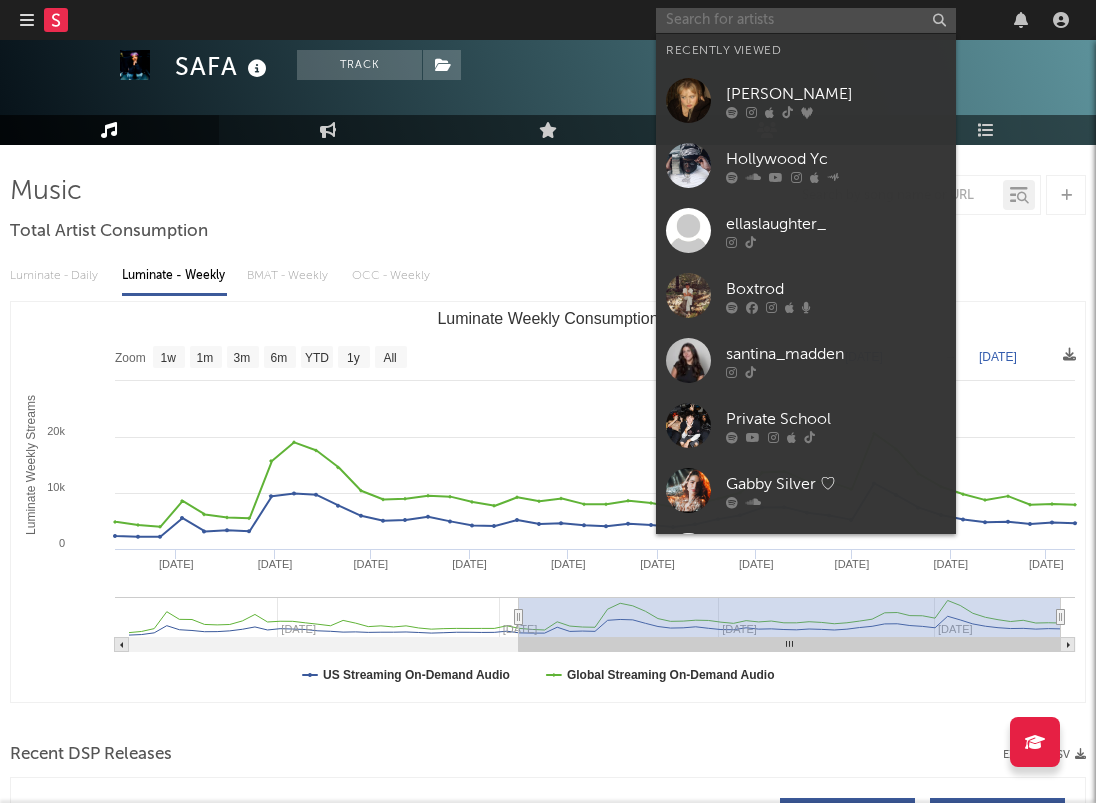 paste on "https://www.instagram.com/iluvmarino" 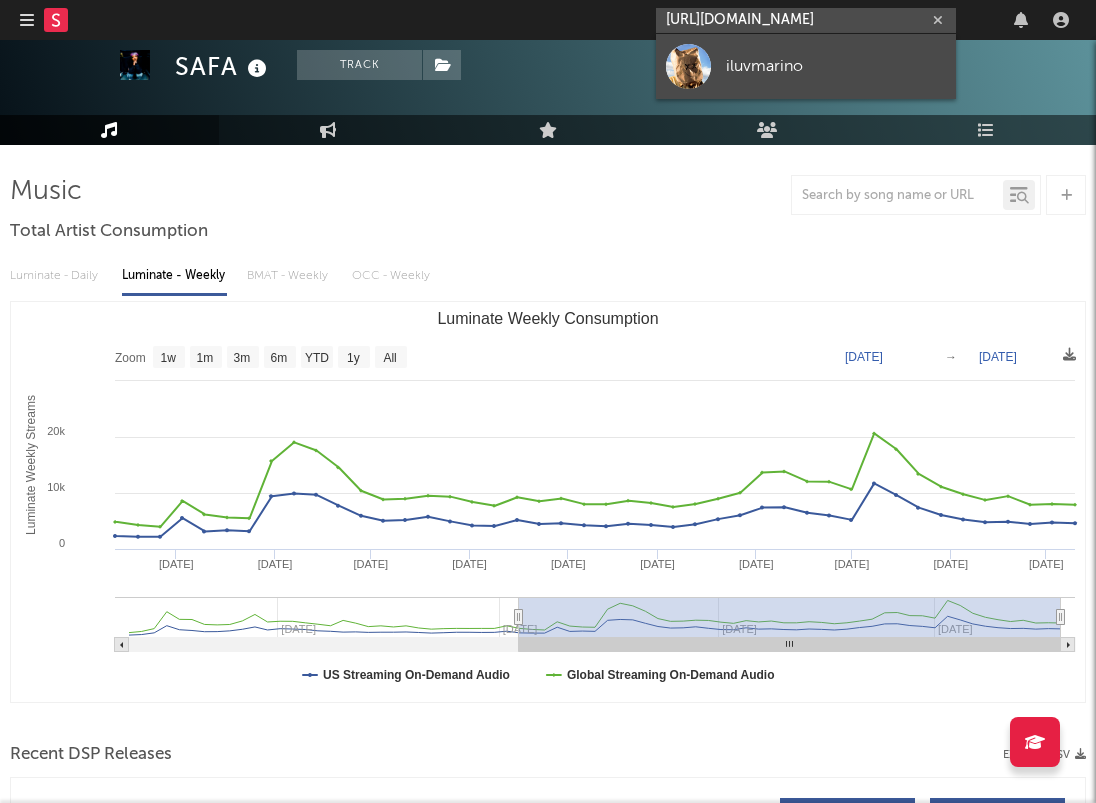 type on "https://www.instagram.com/iluvmarino" 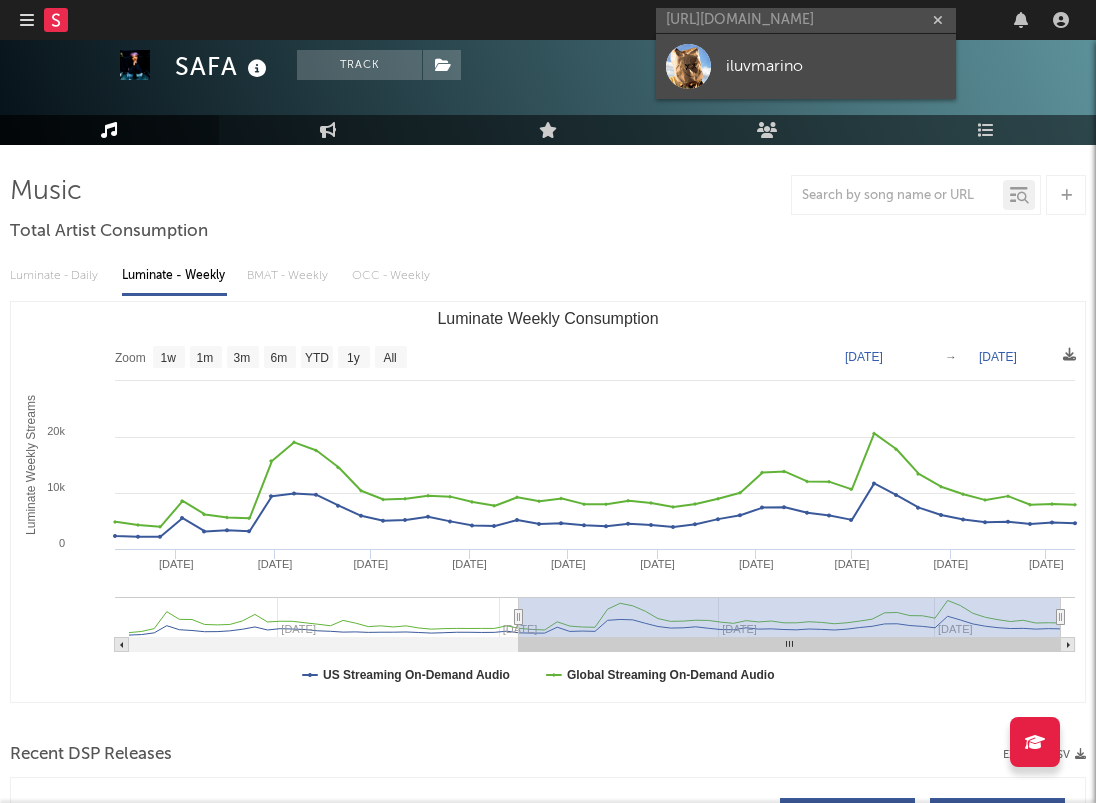 click on "iluvmarino" at bounding box center [806, 66] 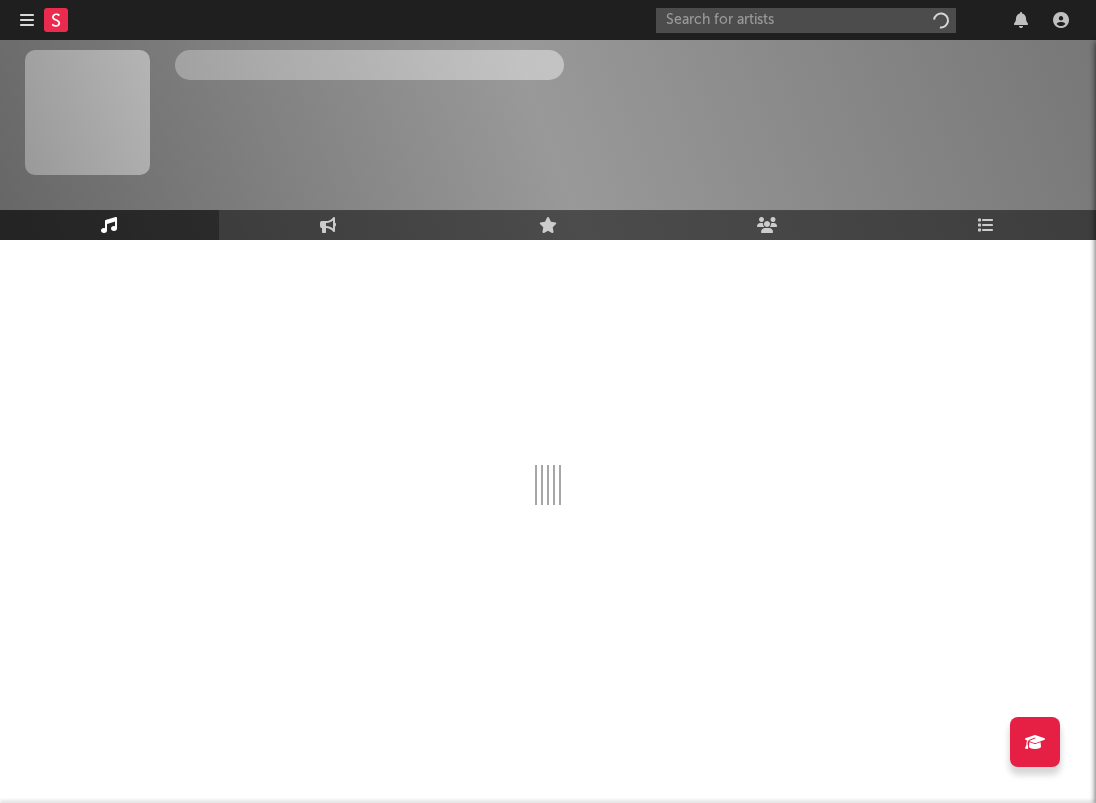 scroll, scrollTop: 0, scrollLeft: 0, axis: both 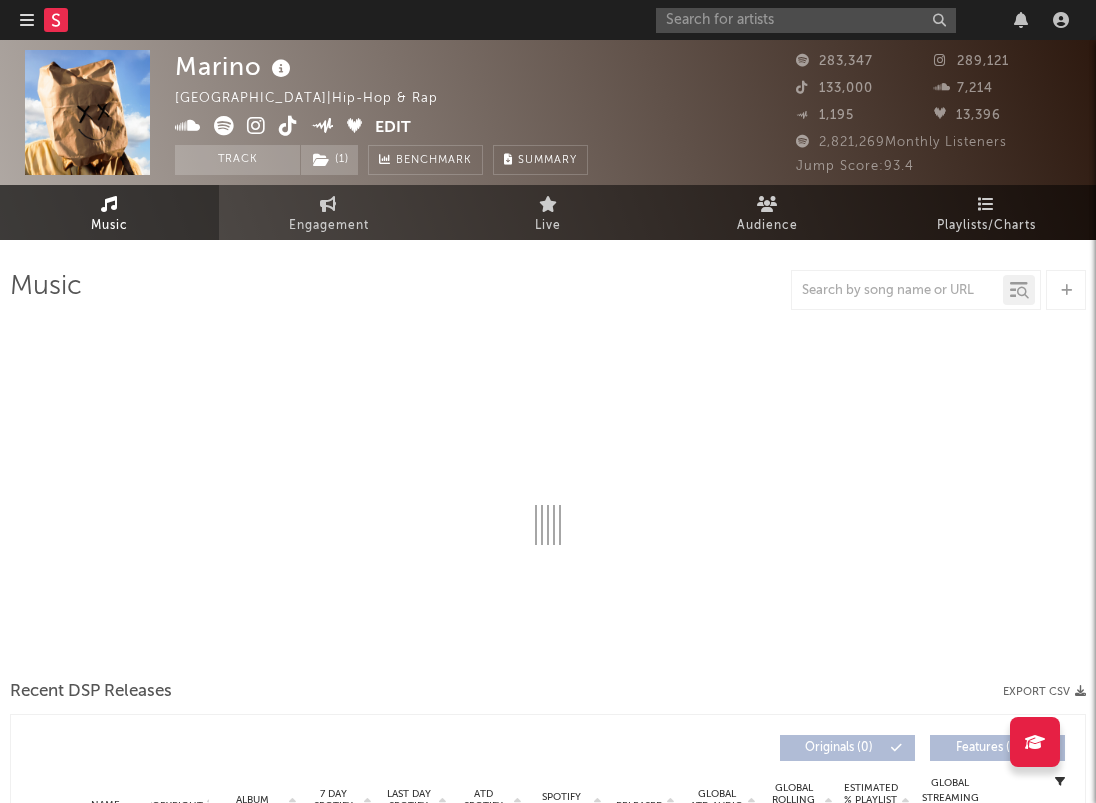 select on "6m" 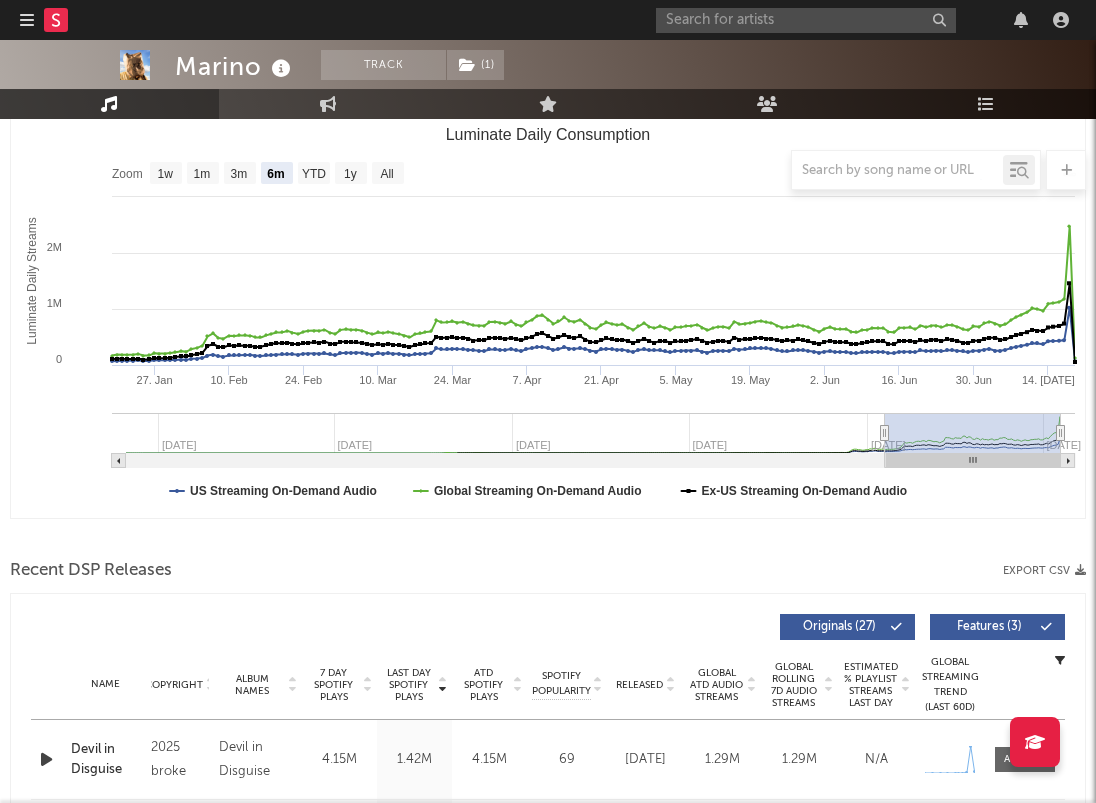 scroll, scrollTop: 435, scrollLeft: 0, axis: vertical 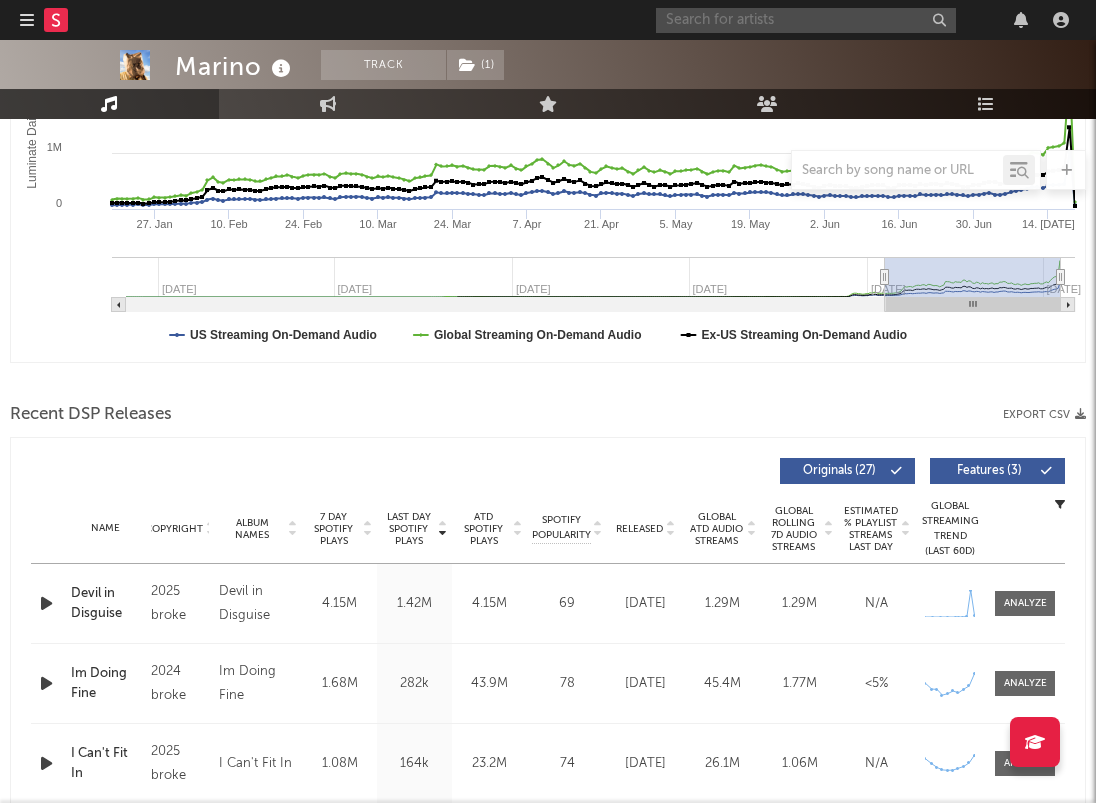 click at bounding box center [806, 20] 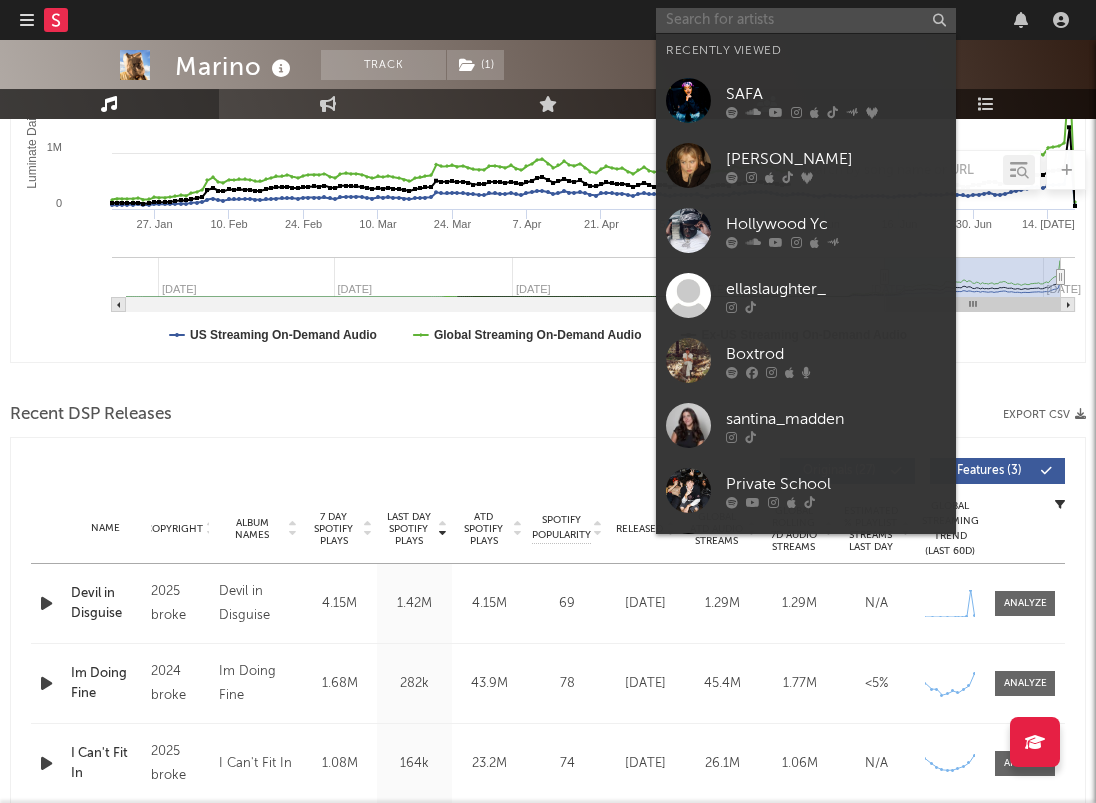 paste on "https://www.instagram.com/emilysundberg" 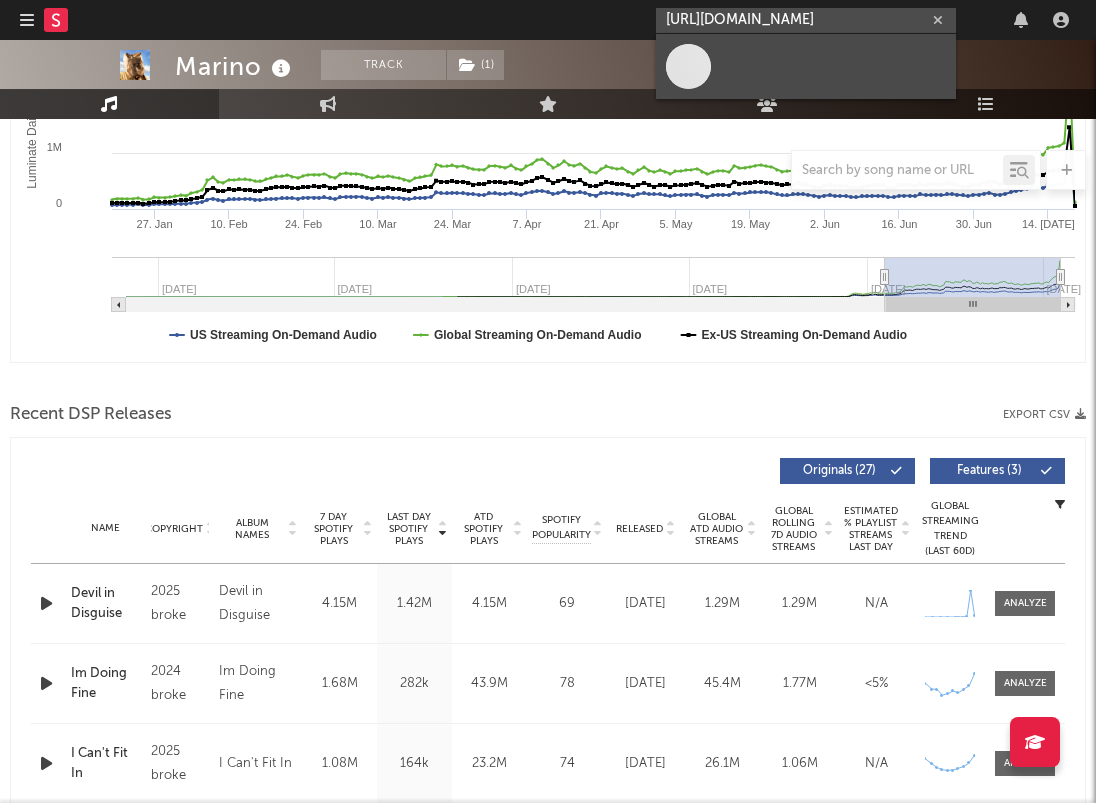 type on "https://www.instagram.com/emilysundberg" 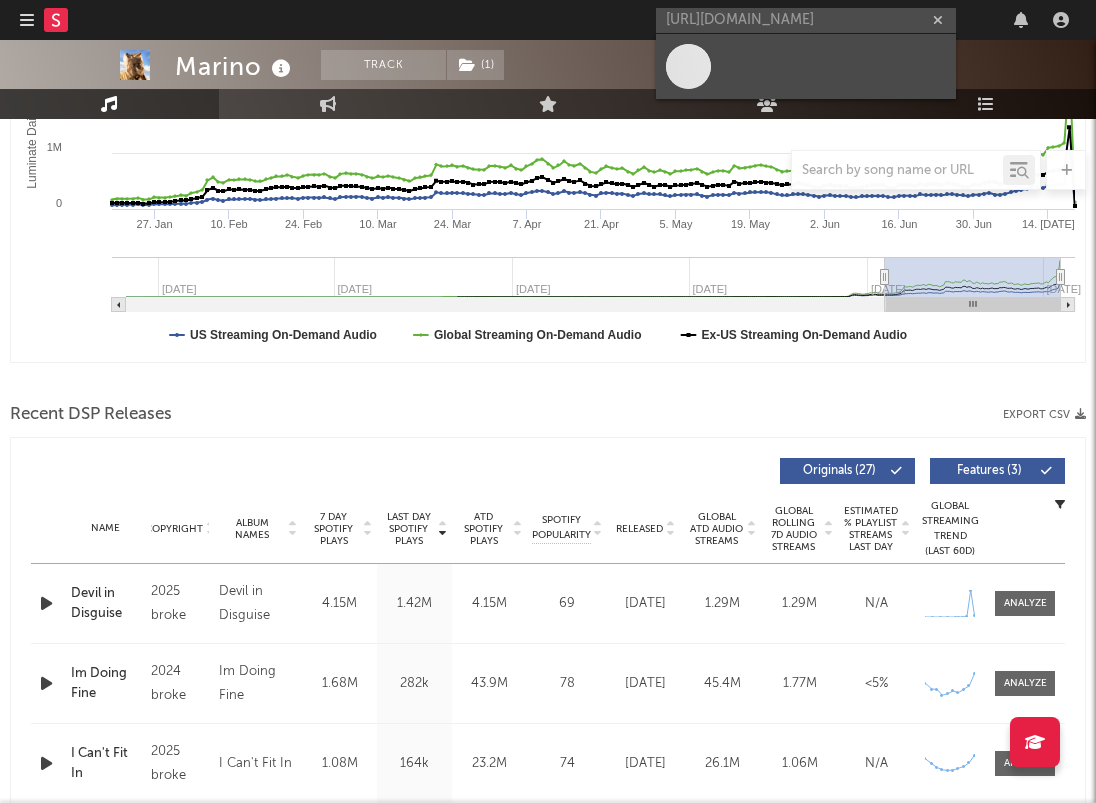 click at bounding box center [806, 66] 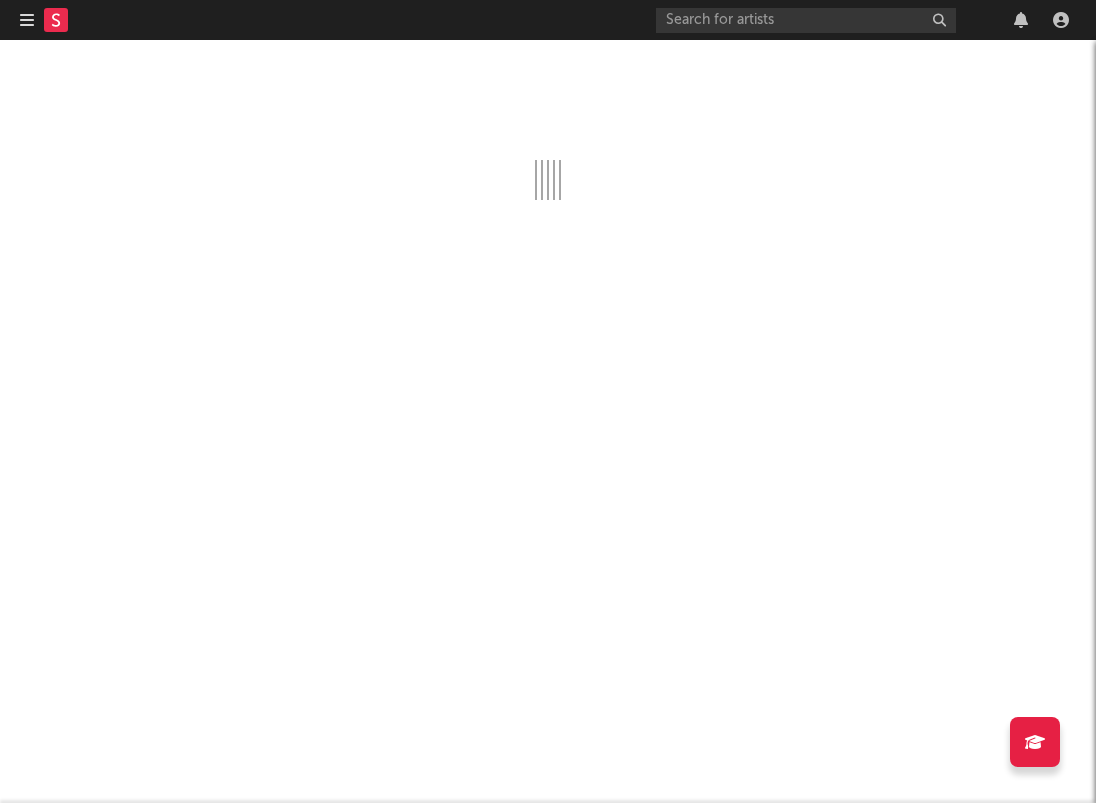 scroll, scrollTop: 0, scrollLeft: 0, axis: both 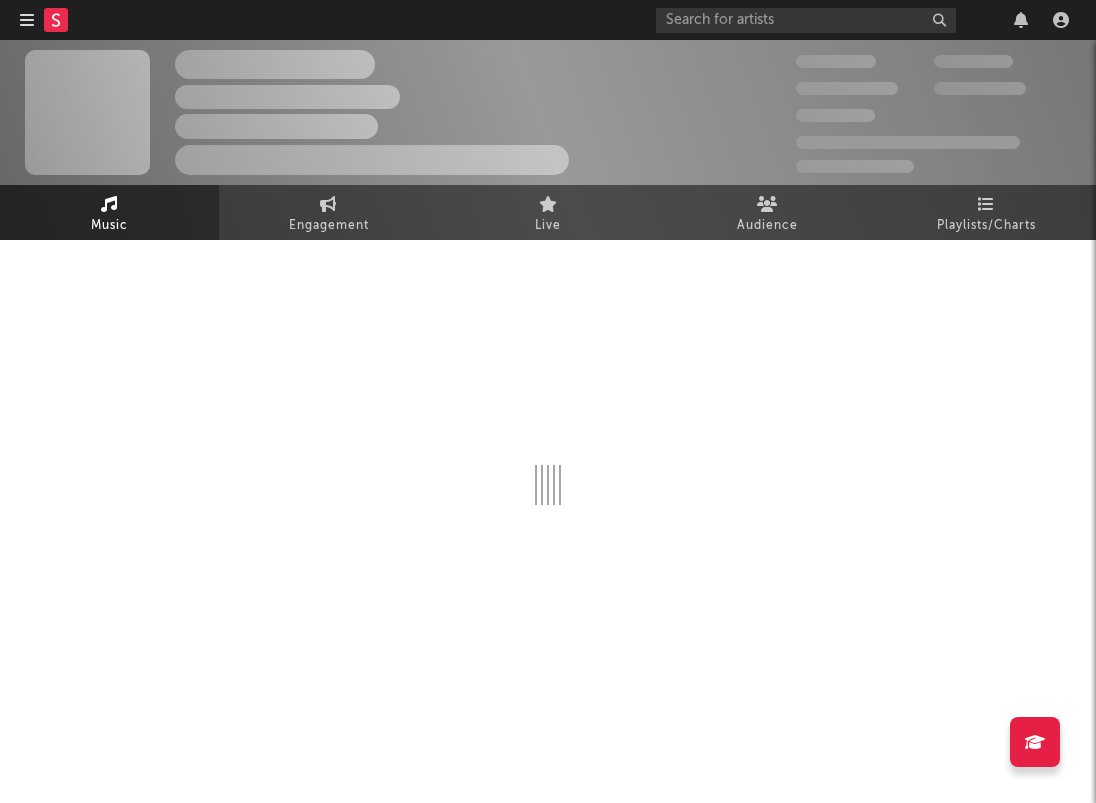 select on "1w" 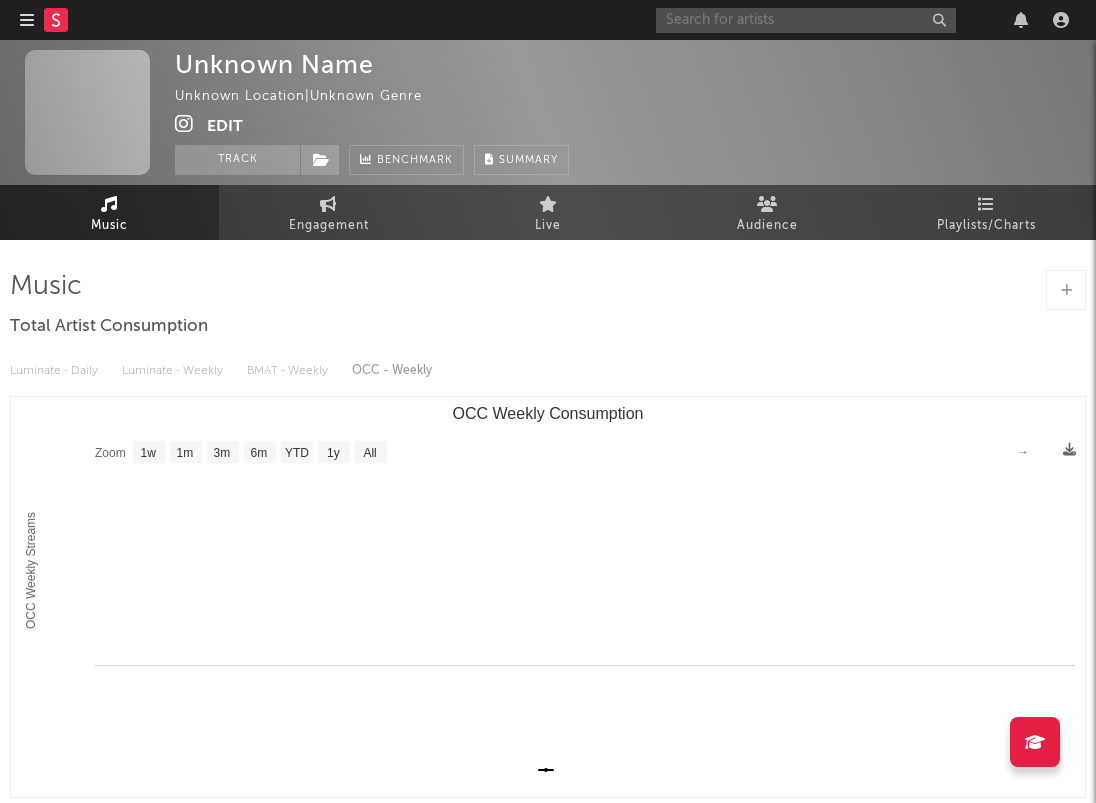 click at bounding box center [806, 20] 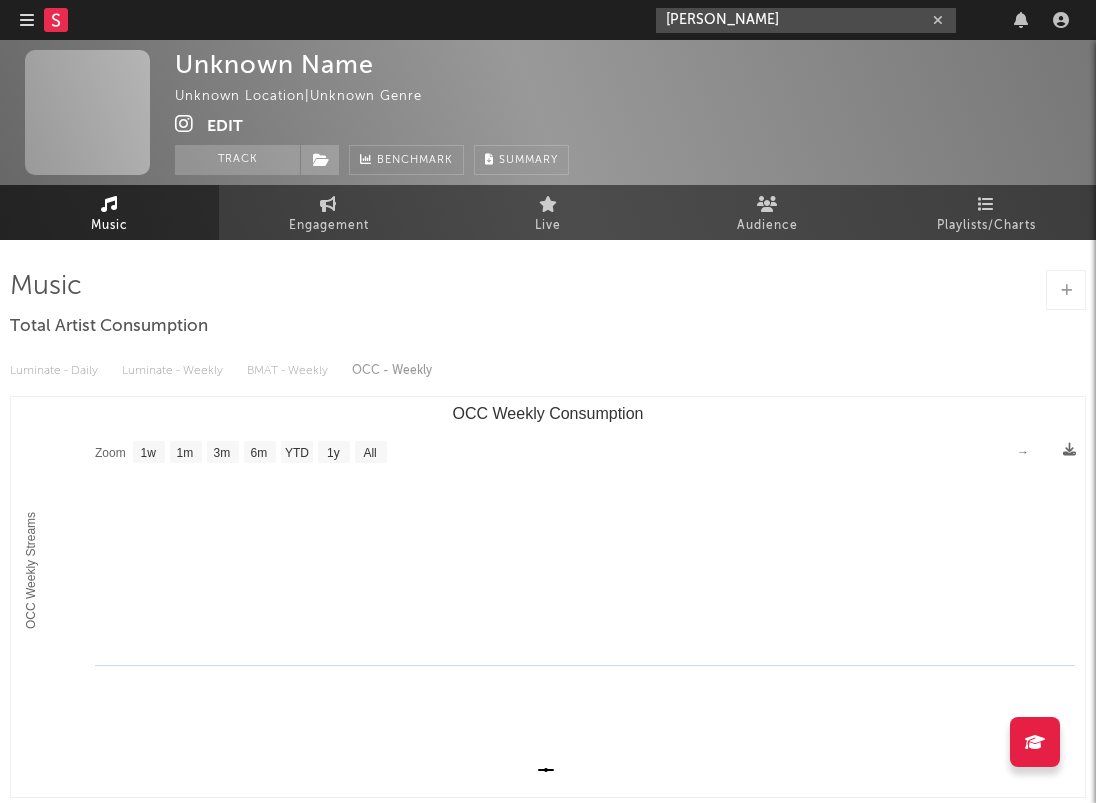 drag, startPoint x: 742, startPoint y: 24, endPoint x: 577, endPoint y: 21, distance: 165.02727 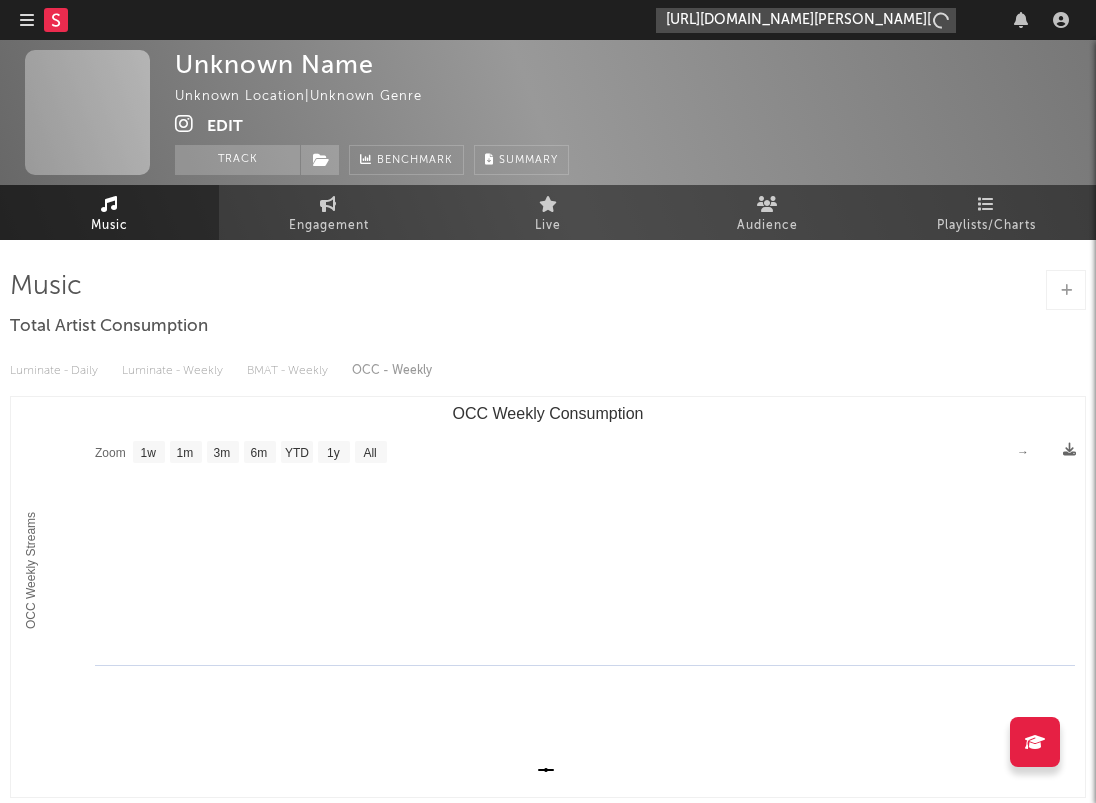 type on "https://www.instagram.com/frankie.found" 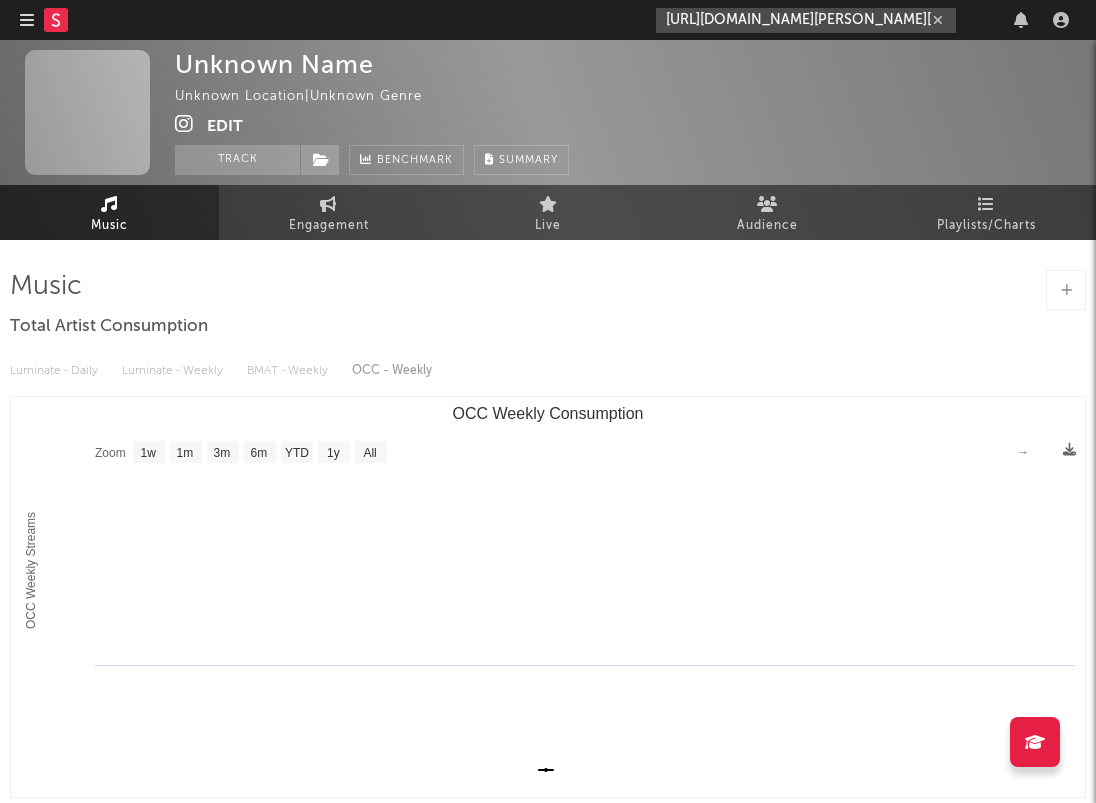 click at bounding box center [938, 20] 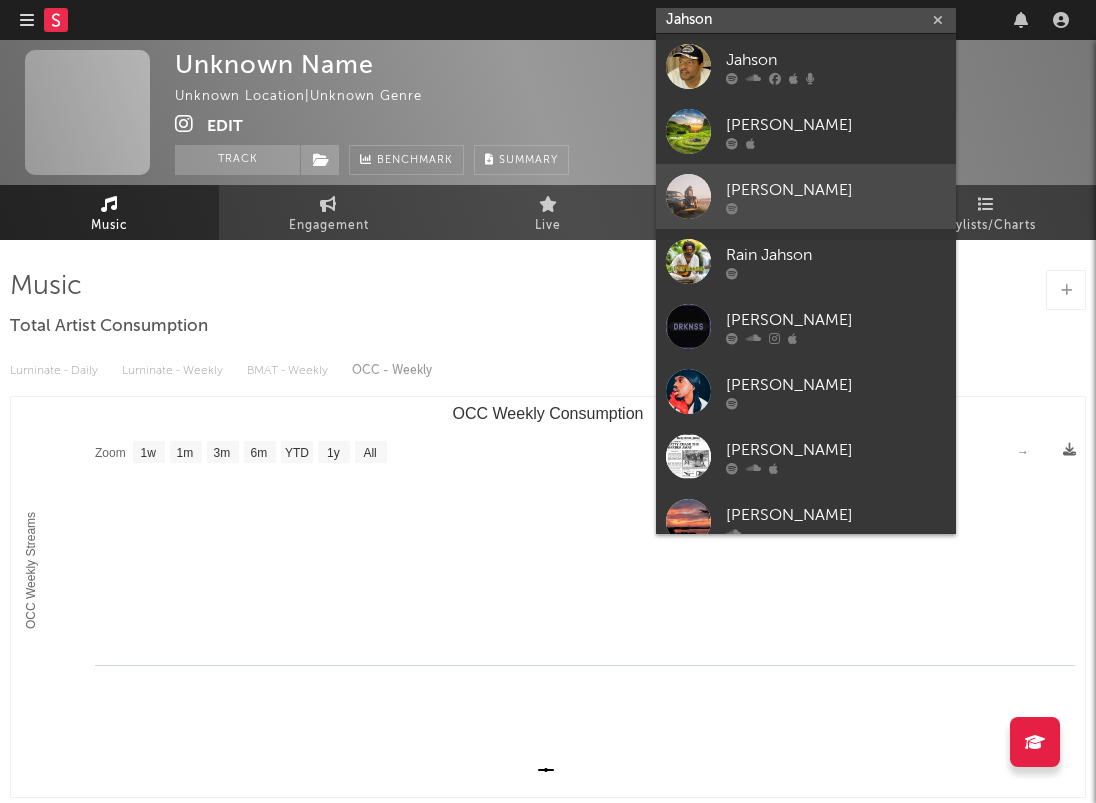 type on "Jahson" 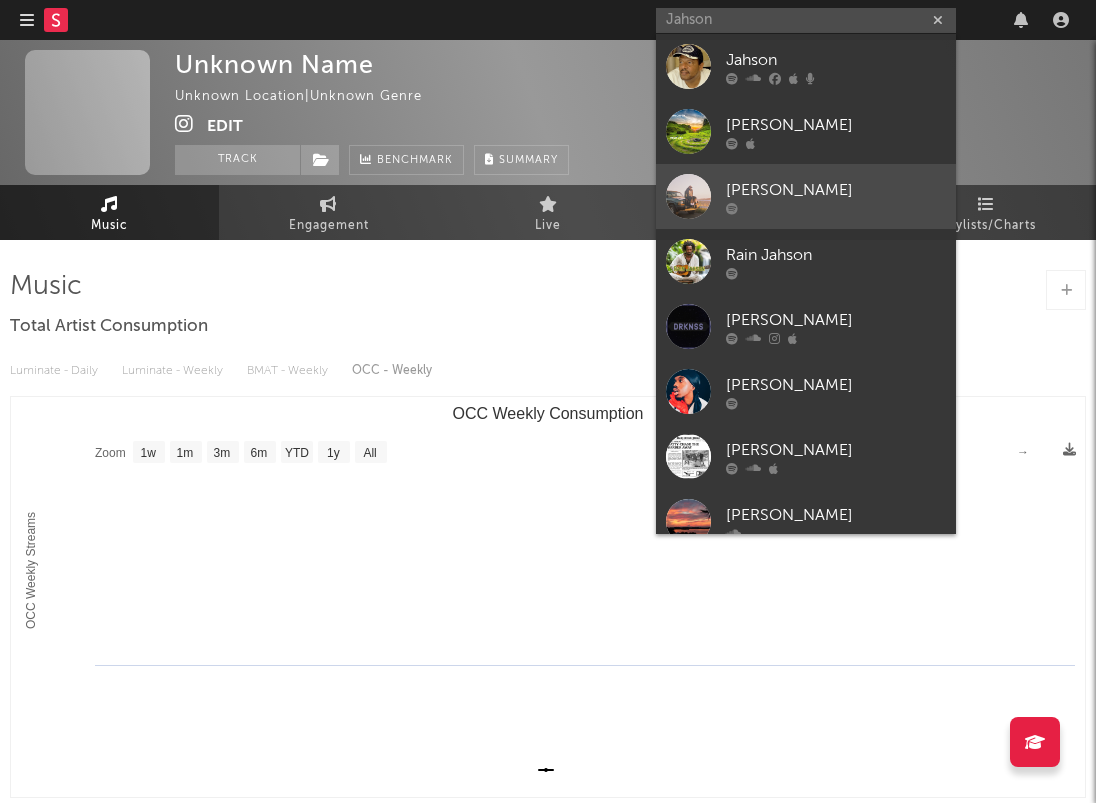 click on "Jahson Paynter" at bounding box center (836, 190) 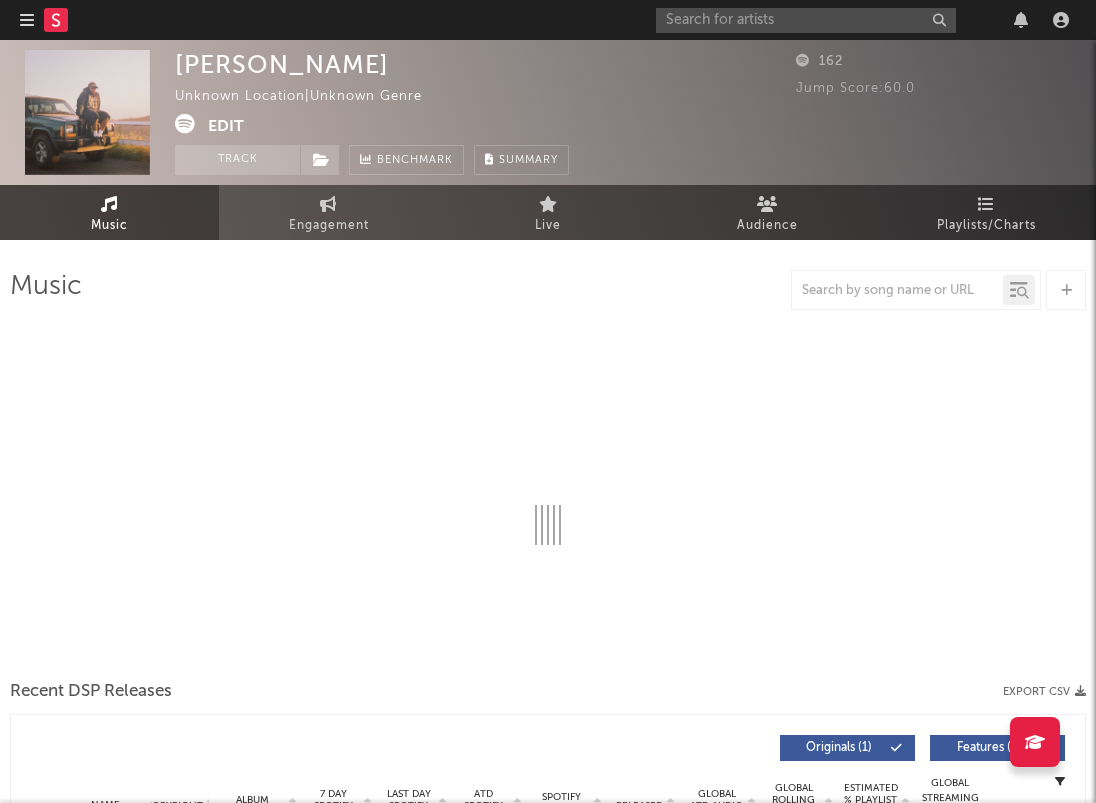 select on "1w" 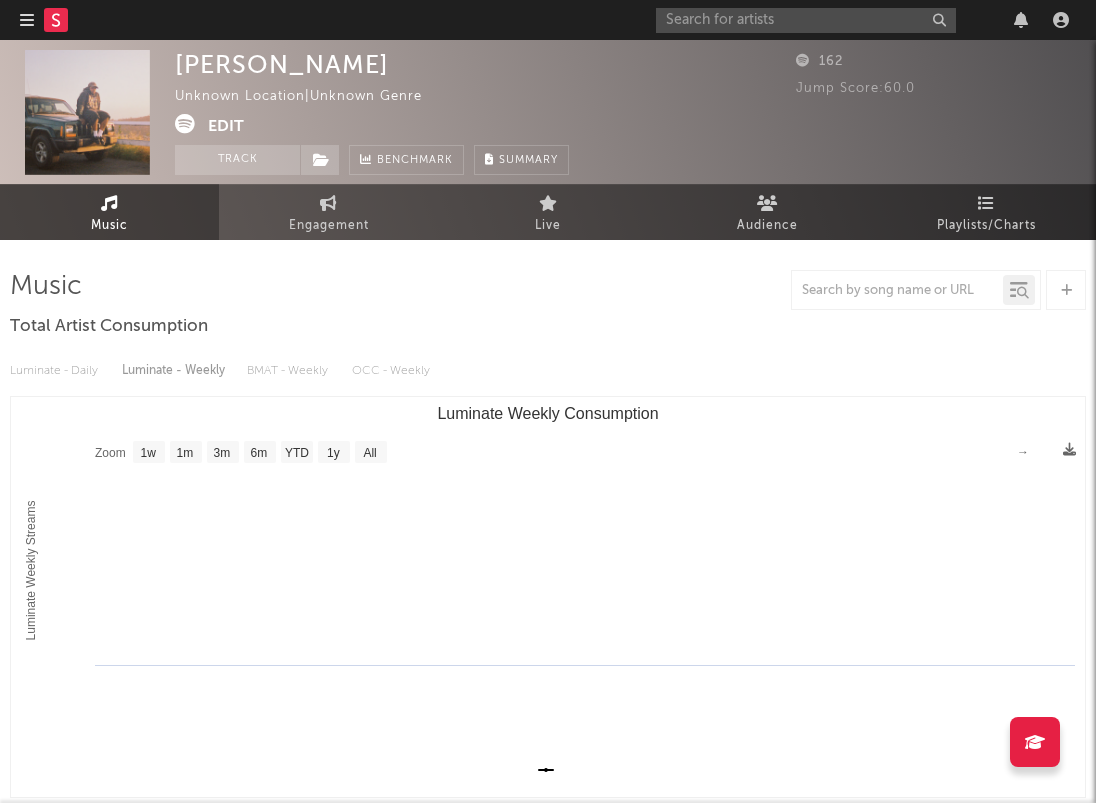scroll, scrollTop: 0, scrollLeft: 0, axis: both 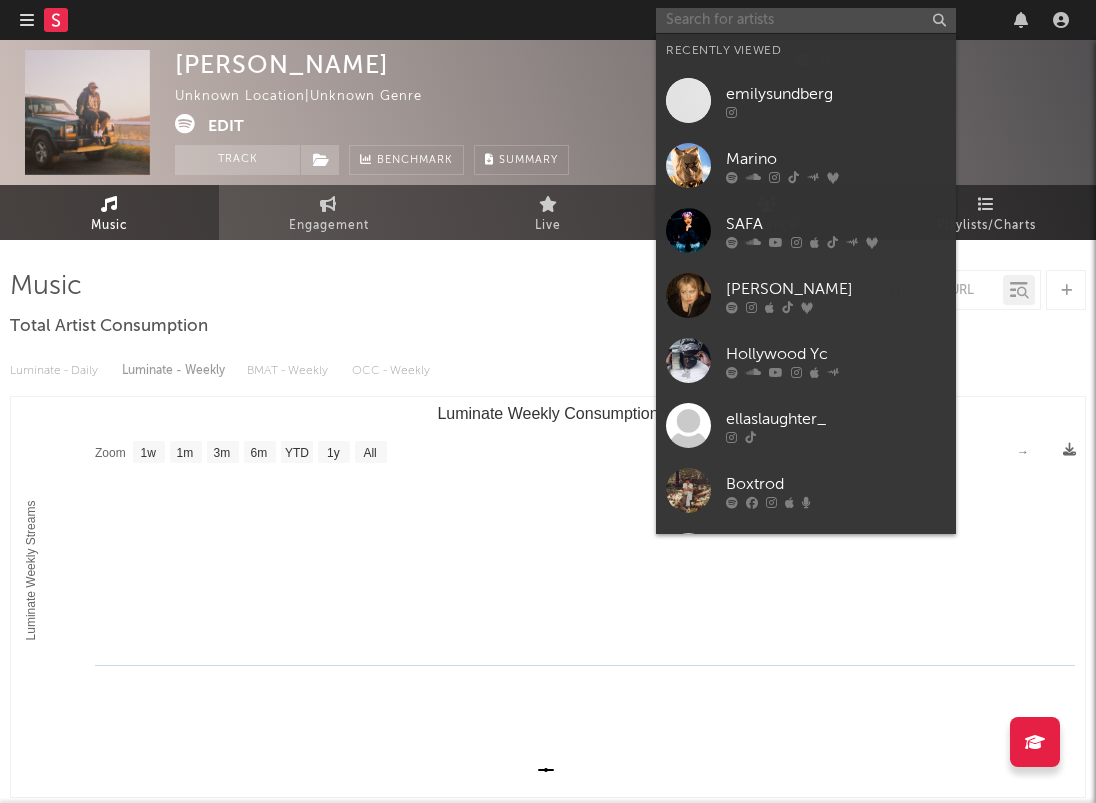 click at bounding box center [806, 20] 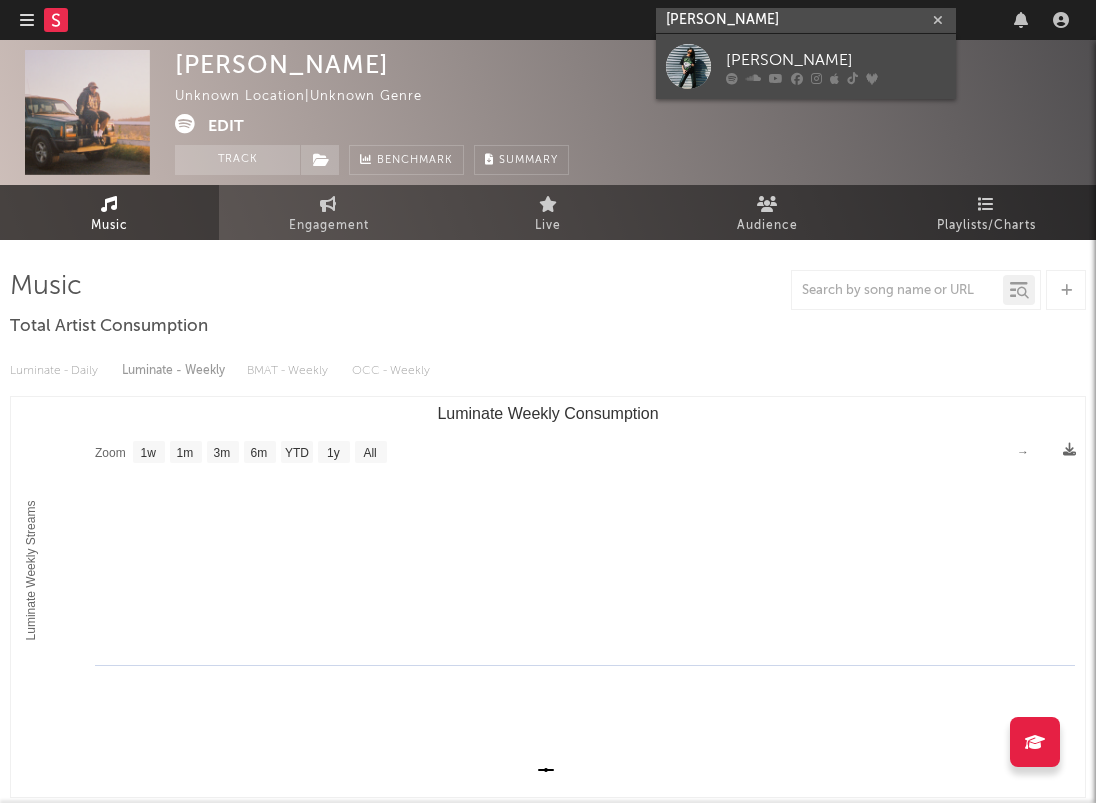 type on "thalia falcon" 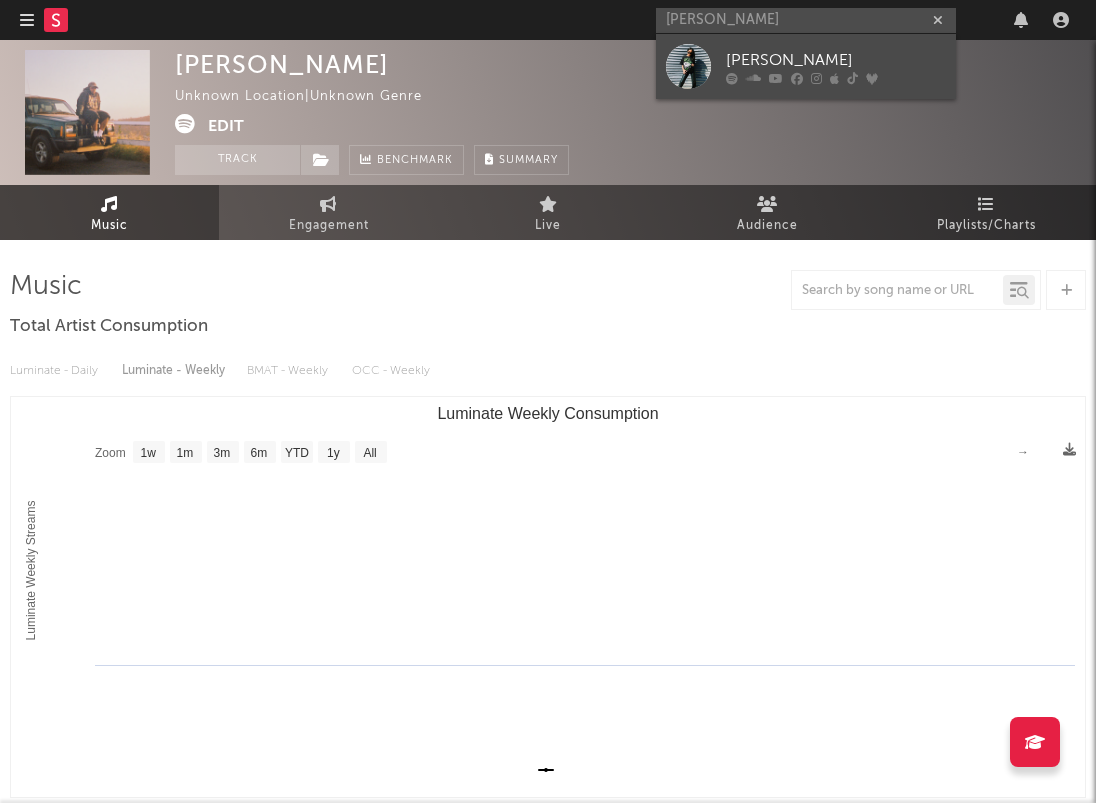 click on "Thalia Falcon" at bounding box center [836, 60] 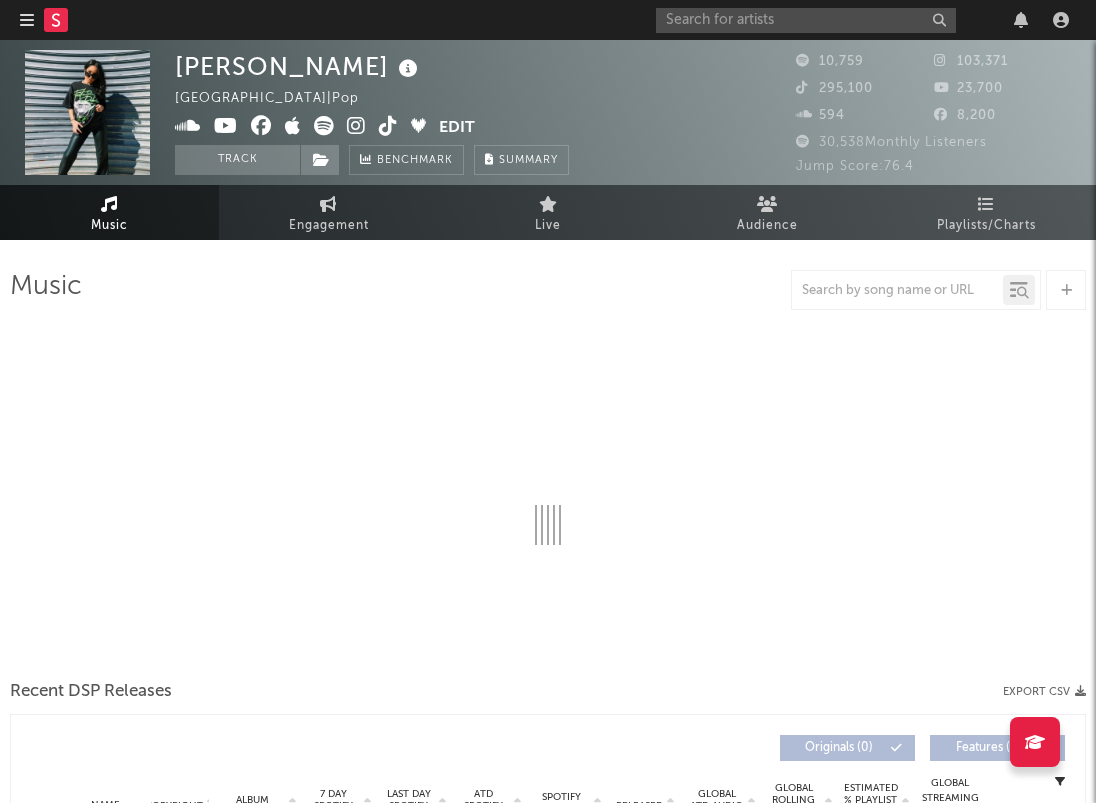 select on "6m" 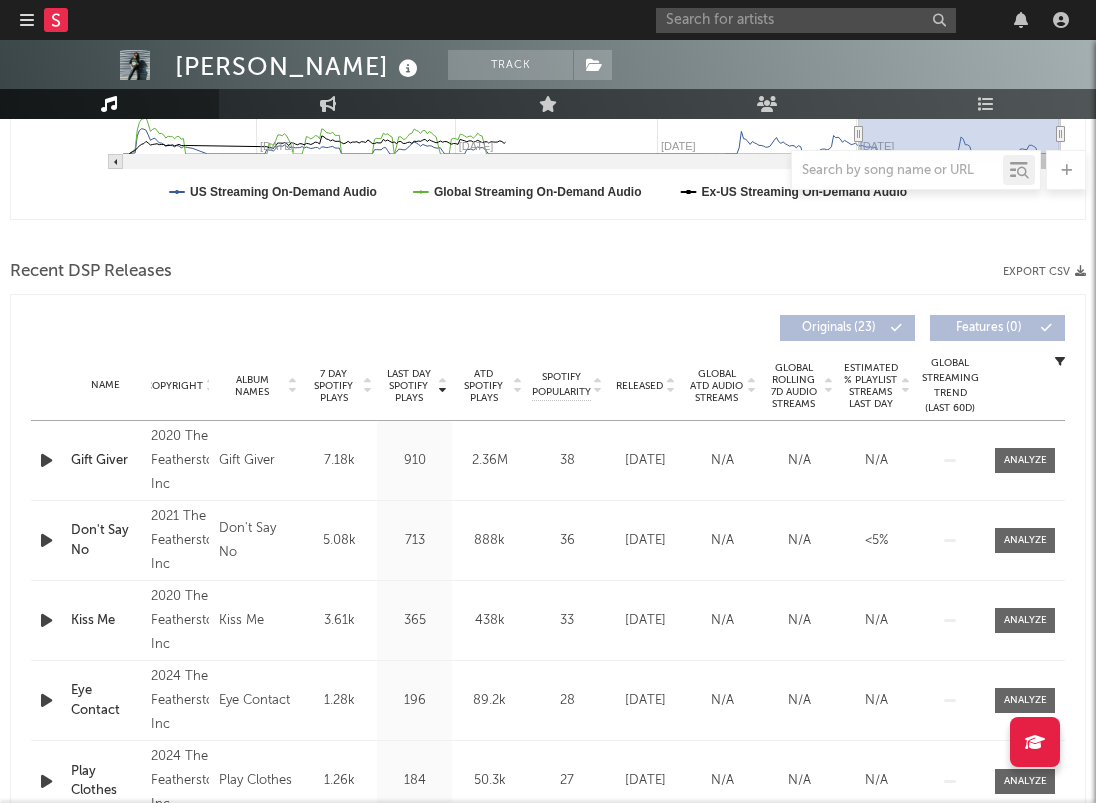 scroll, scrollTop: 625, scrollLeft: 0, axis: vertical 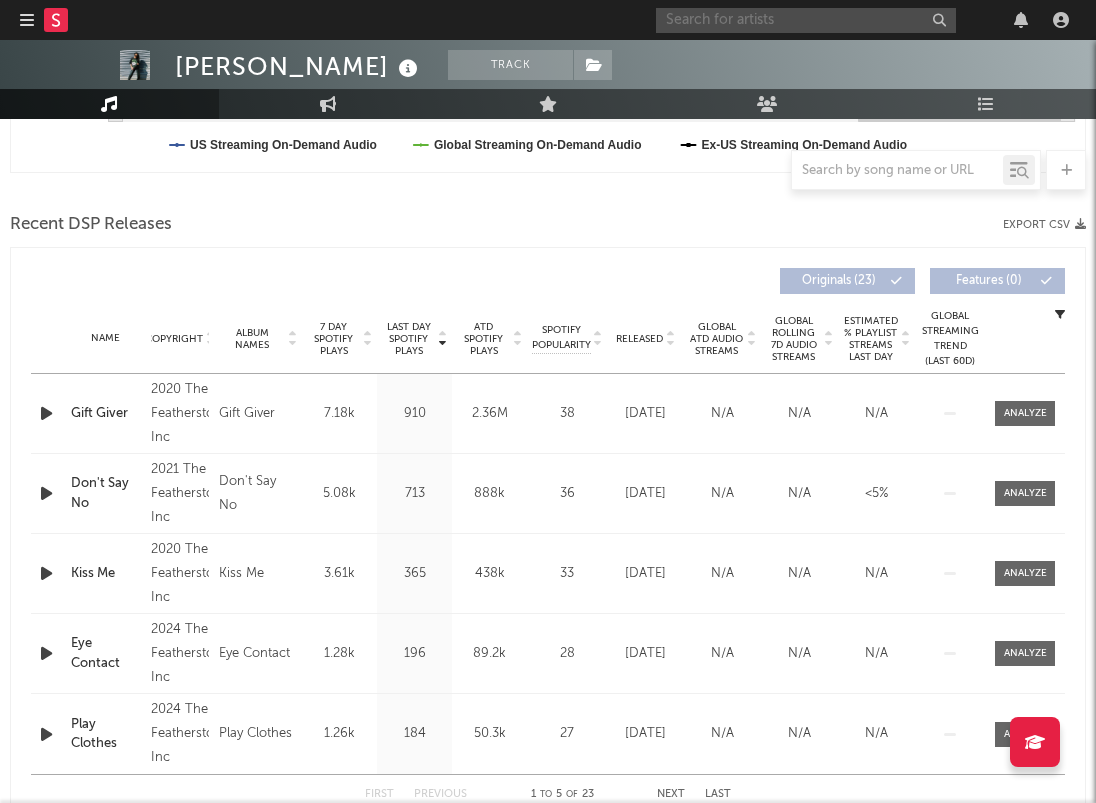 click at bounding box center (806, 20) 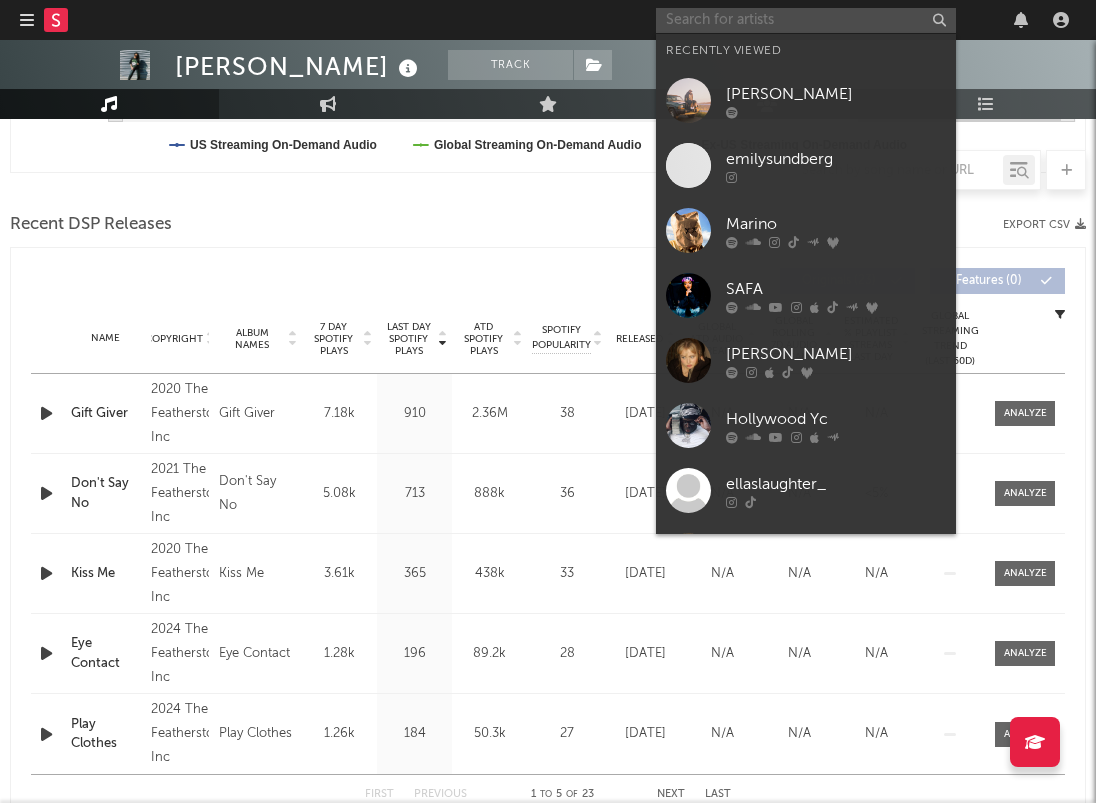 paste on "https://www.instagram.com/ninofrancismp3" 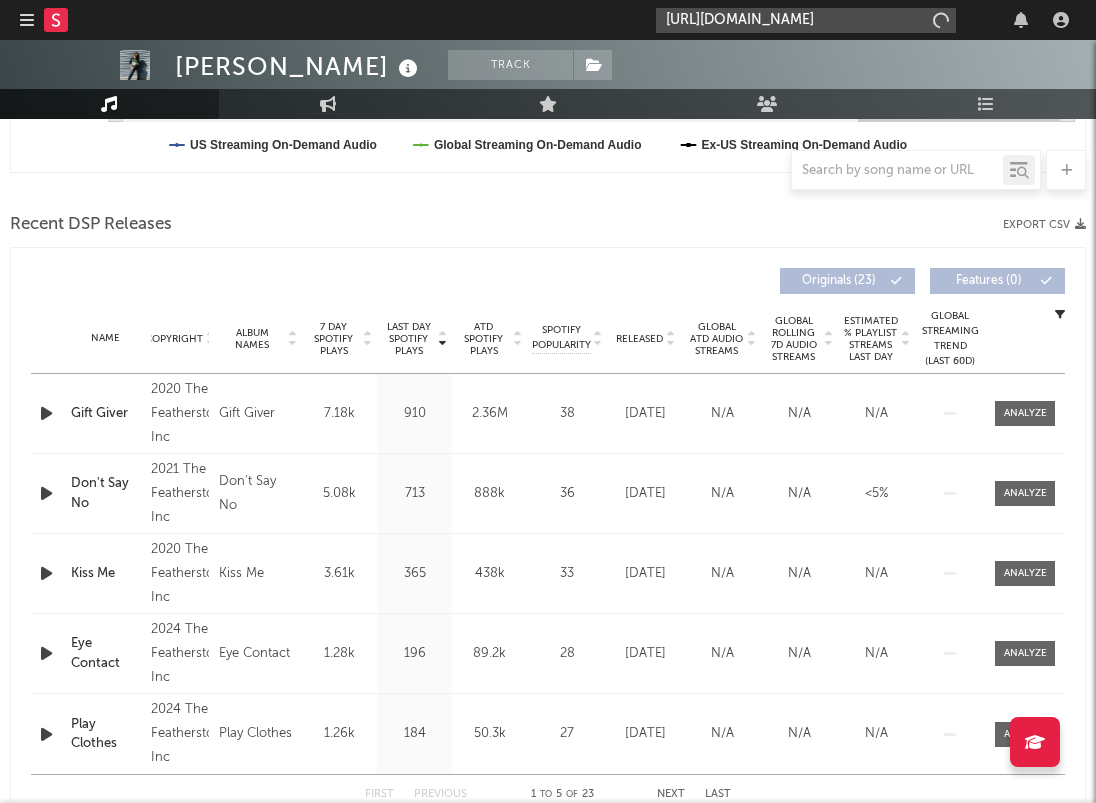type on "https://www.instagram.com/ninofrancismp3" 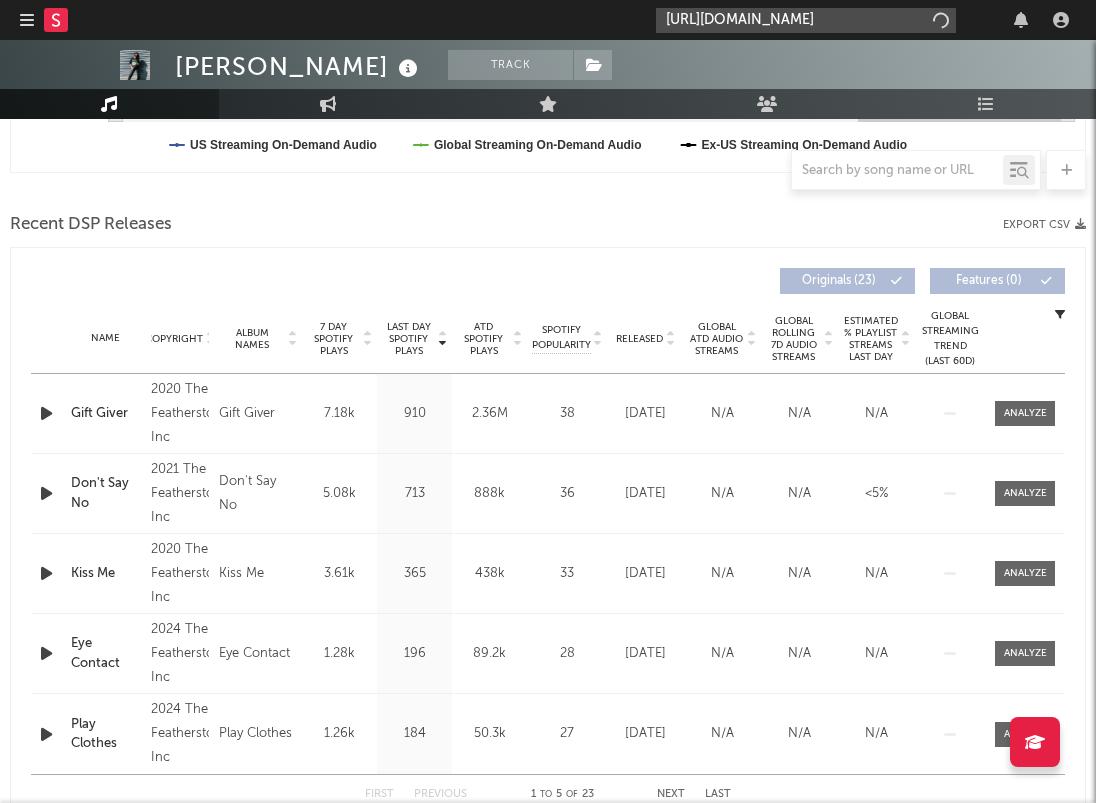 click on "https://www.instagram.com/ninofrancismp3" at bounding box center [806, 20] 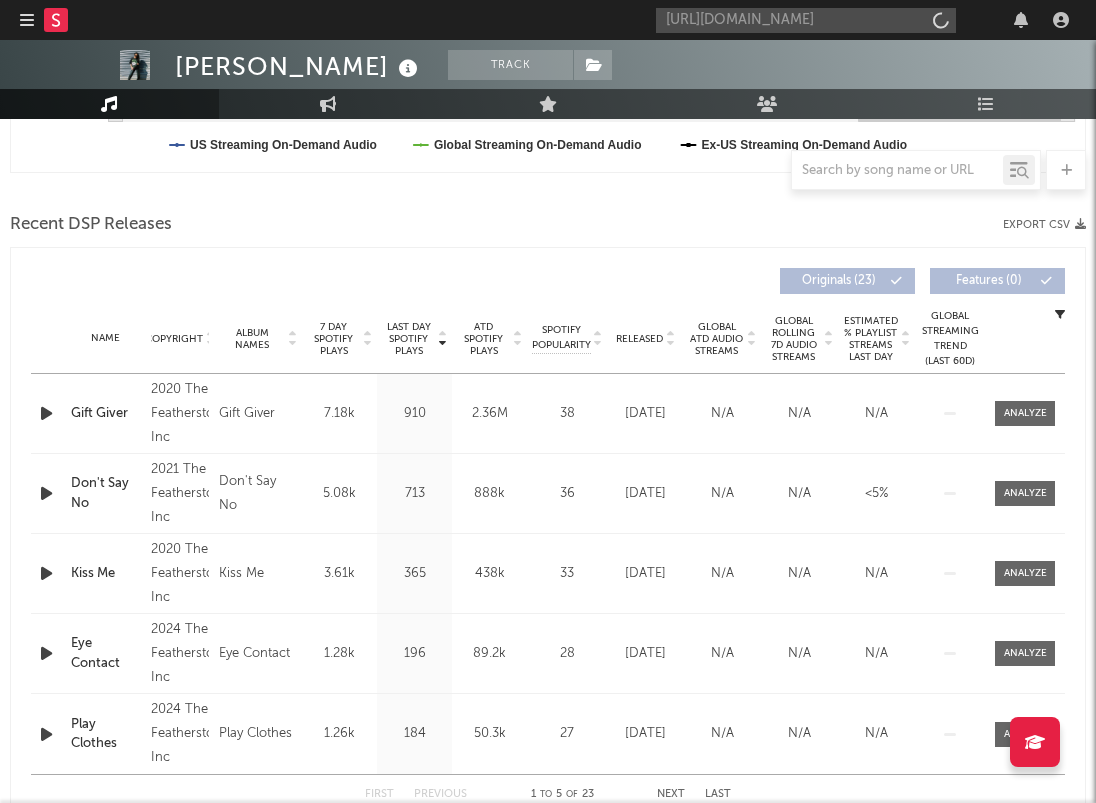 click on "Last Day Spotify Plays Copyright Album Names 7 Day Spotify Plays Last Day Spotify Plays ATD Spotify Plays Spotify Popularity Released Global ATD Audio Streams Global Rolling 7D Audio Streams Estimated % Playlist Streams Last Day Spotify Popularity Streams / 7d Growth Originals   ( 23 ) Features   ( 0 ) Name Copyright Label Album Names Composer Names 7 Day Spotify Plays Last Day Spotify Plays ATD Spotify Plays Spotify Popularity Total US Streams Total US SES Total UK Streams Total UK Audio Streams UK Weekly Streams UK Weekly Audio Streams Released US ATD Audio Streams US Rolling 7D Audio Streams US Rolling WoW % Chg Global ATD Audio Streams Global Rolling 7D Audio Streams Global Rolling WoW % Chg Estimated % Playlist Streams Last Day Global Streaming Trend (Last 60D) Ex-US Streaming Trend (Last 60D) US Streaming Trend (Last 60D) Global Latest Day Audio Streams US Latest Day Audio Streams Name Gift Giver Copyright 2020 The Featherstones Inc Label The Featherstones Inc Album Names Gift Giver Composer Names 910" at bounding box center [548, 536] 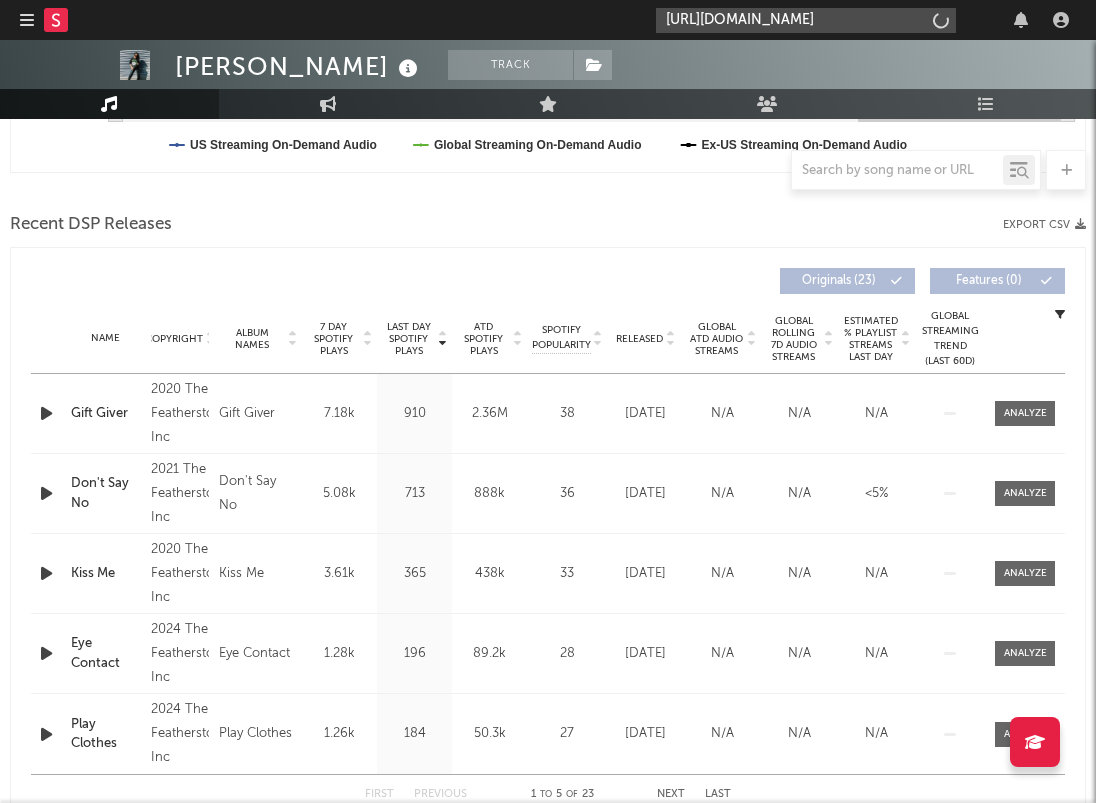 click on "https://www.instagram.com/ninofrancismp3" at bounding box center [806, 20] 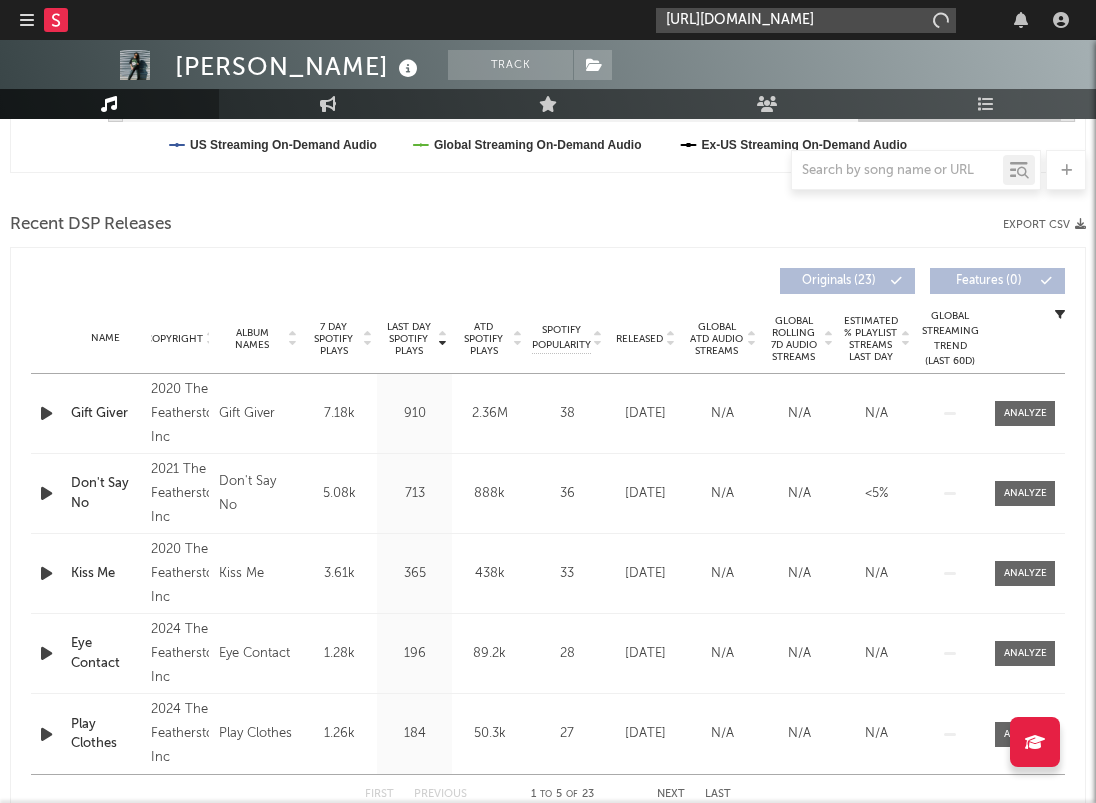 click on "https://www.instagram.com/ninofrancismp3" at bounding box center [806, 20] 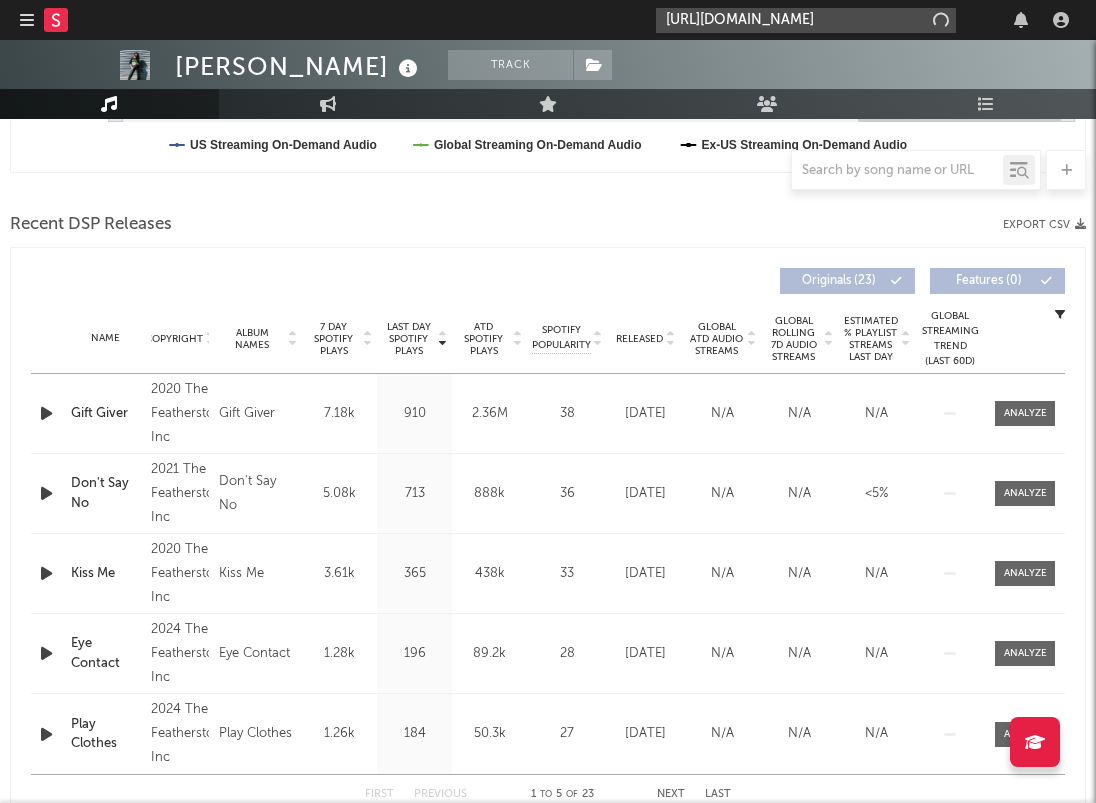click on "https://www.instagram.com/ninofrancismp3" at bounding box center (806, 20) 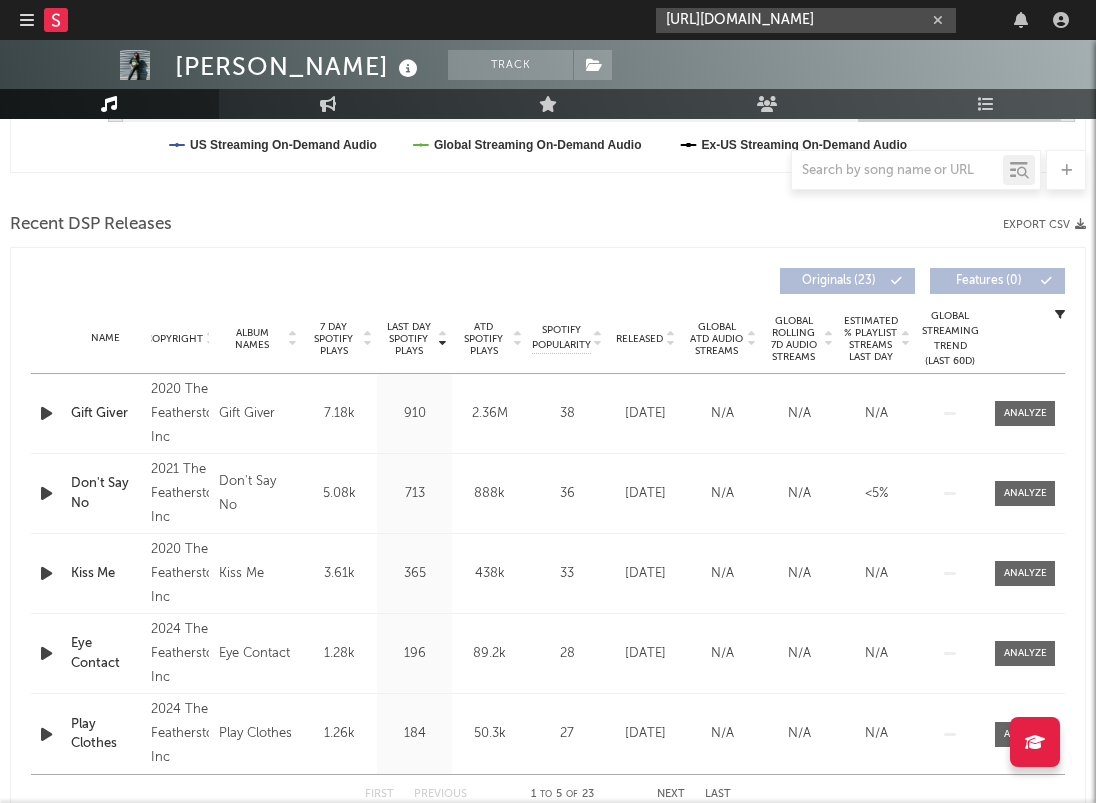 click at bounding box center (938, 20) 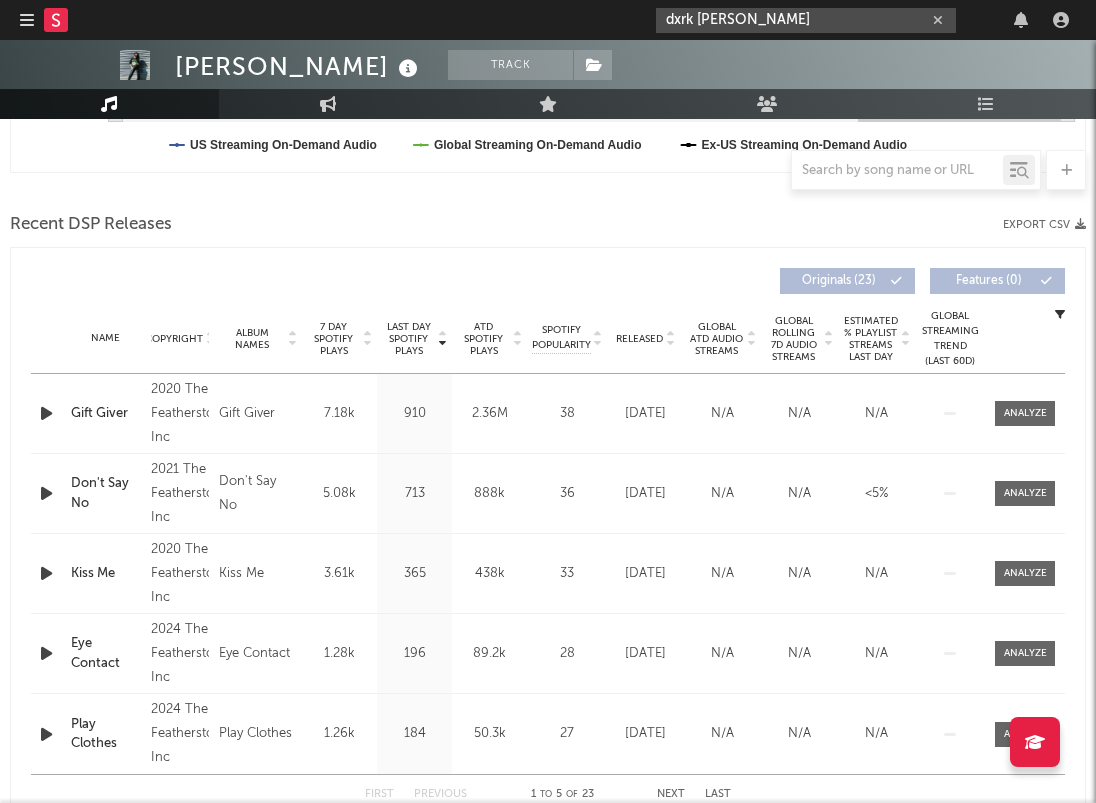 drag, startPoint x: 729, startPoint y: 20, endPoint x: 574, endPoint y: 20, distance: 155 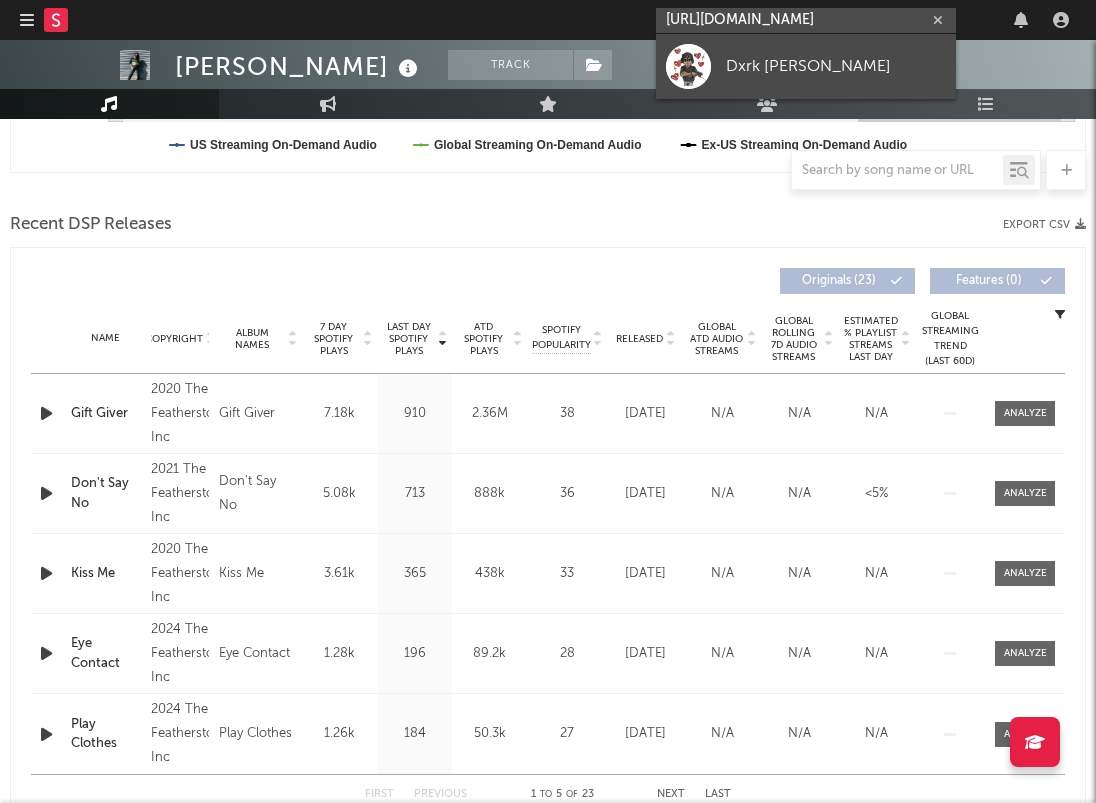 type on "https://open.spotify.com/artist/2EHCQOFxMydKRiYKsMgbHK?si=GfPJoWjzTgu6C1cc53q8tA" 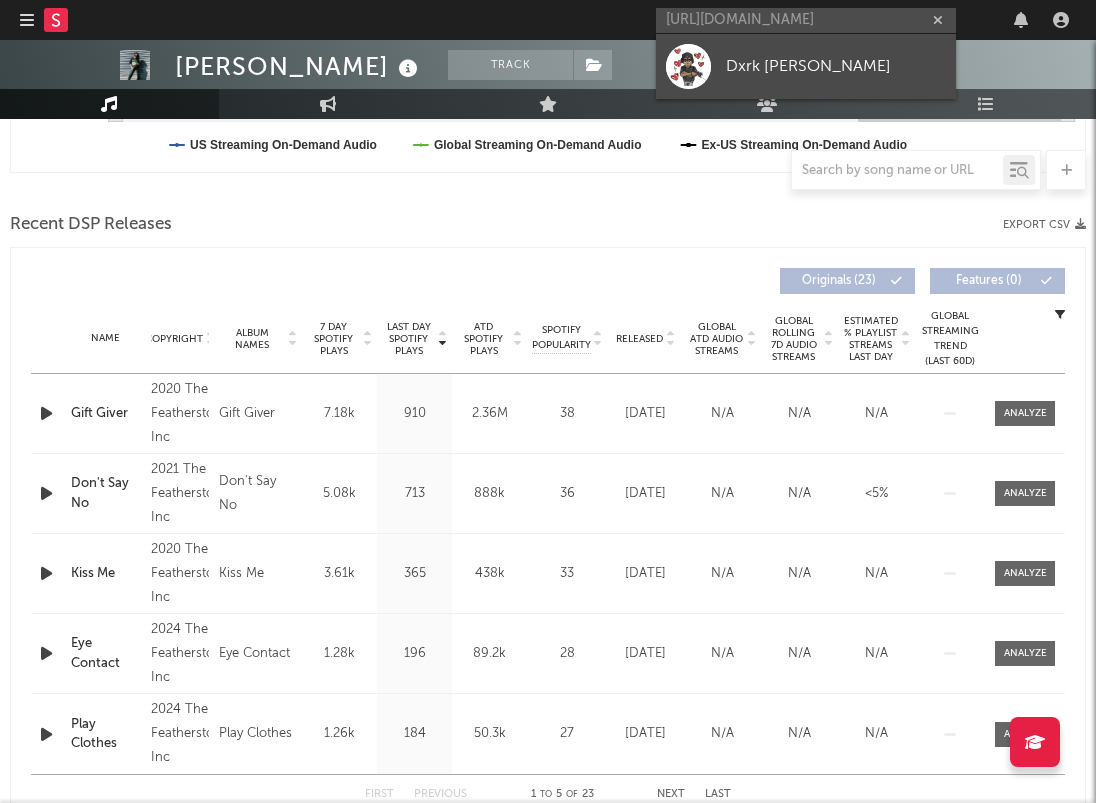 click on "Dxrk Jay" at bounding box center (836, 66) 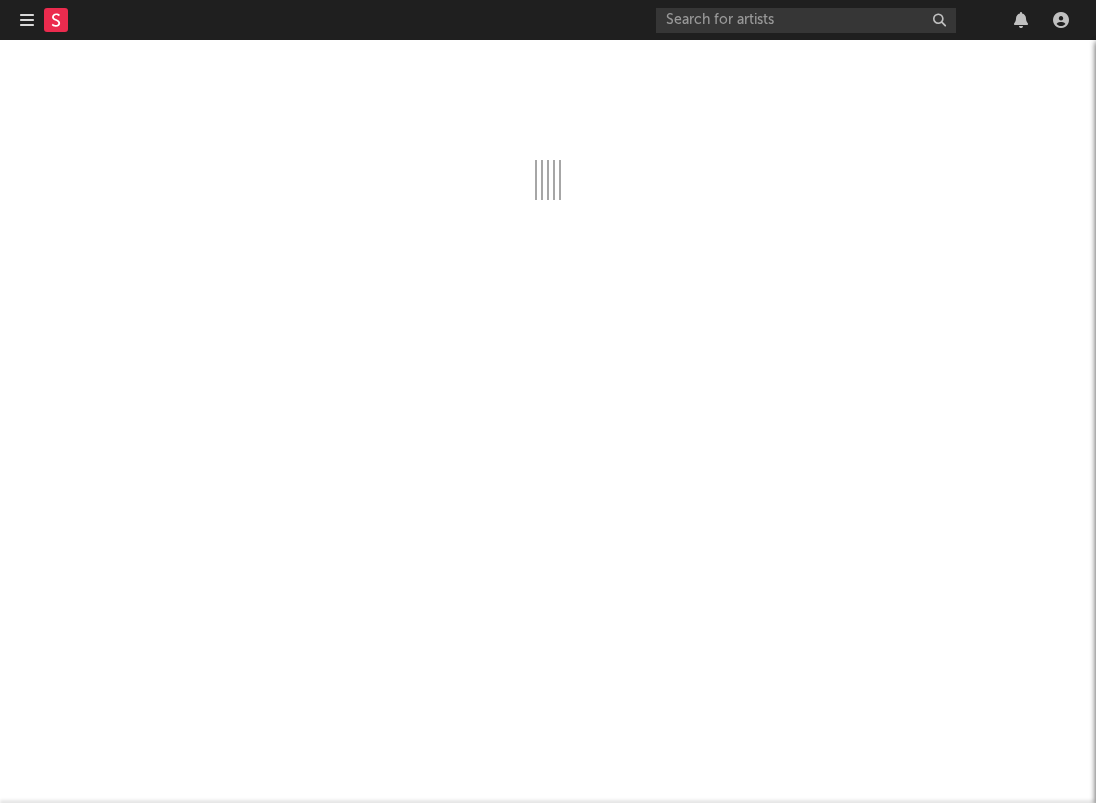 scroll, scrollTop: 0, scrollLeft: 0, axis: both 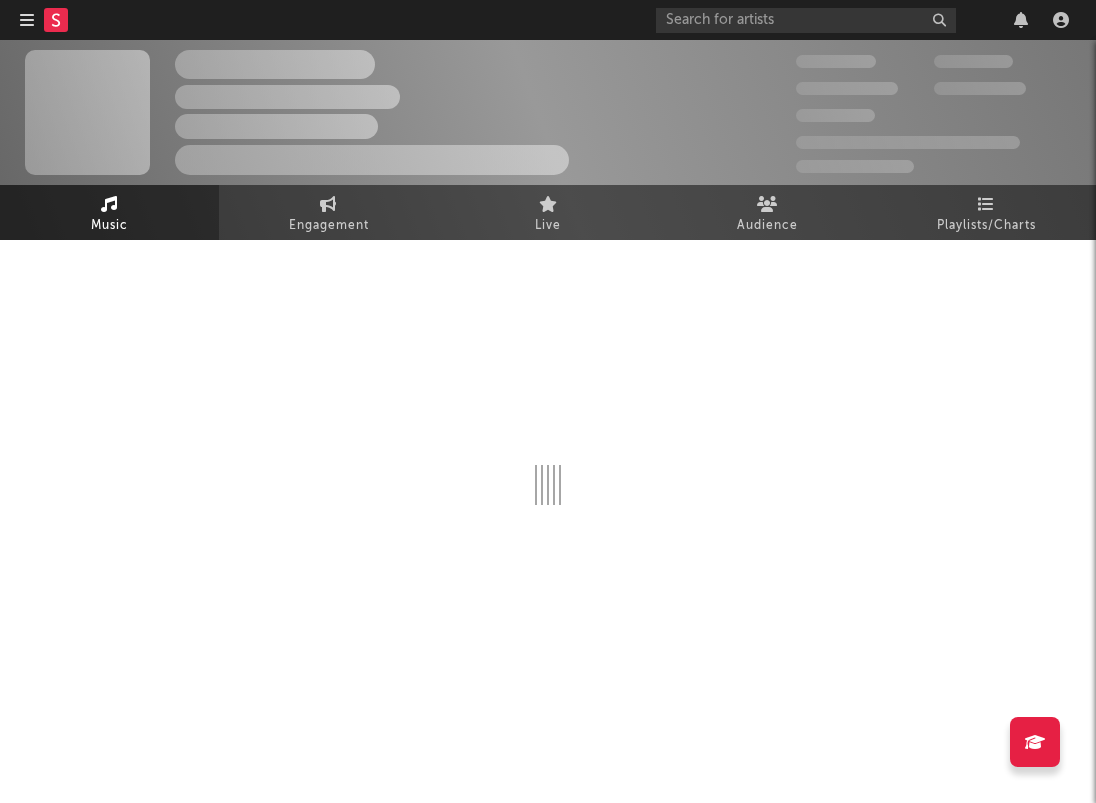 select on "1w" 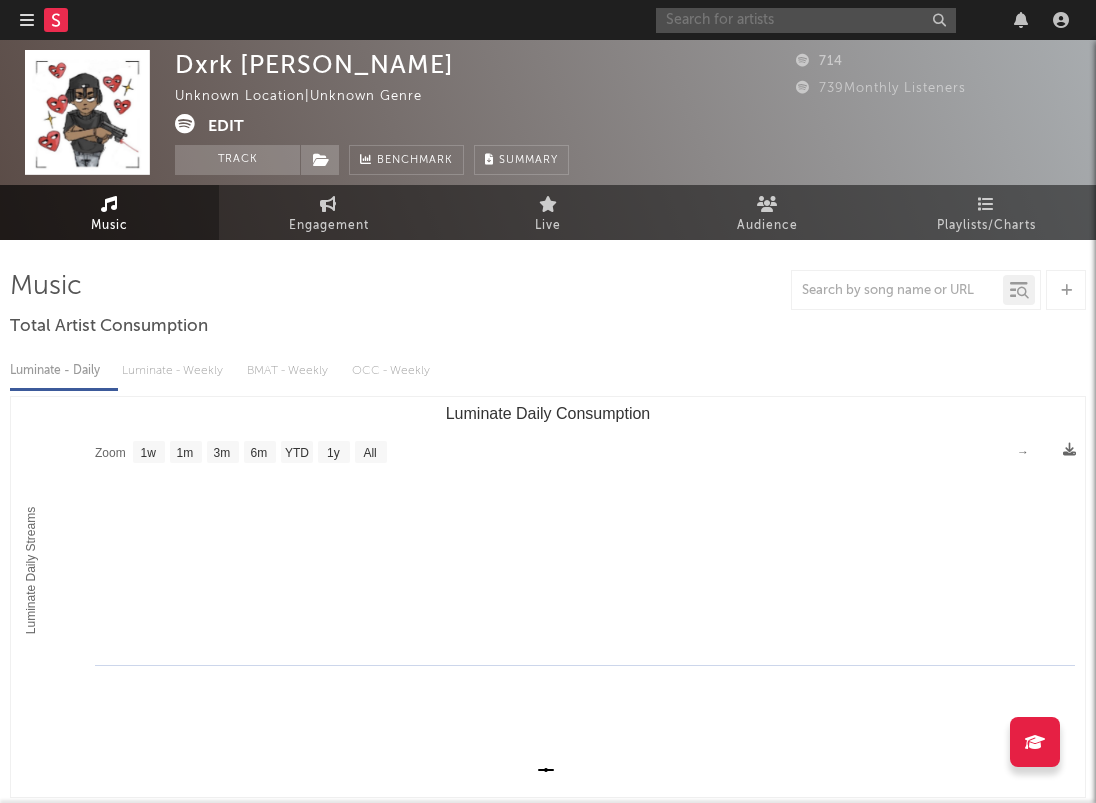 click at bounding box center [806, 20] 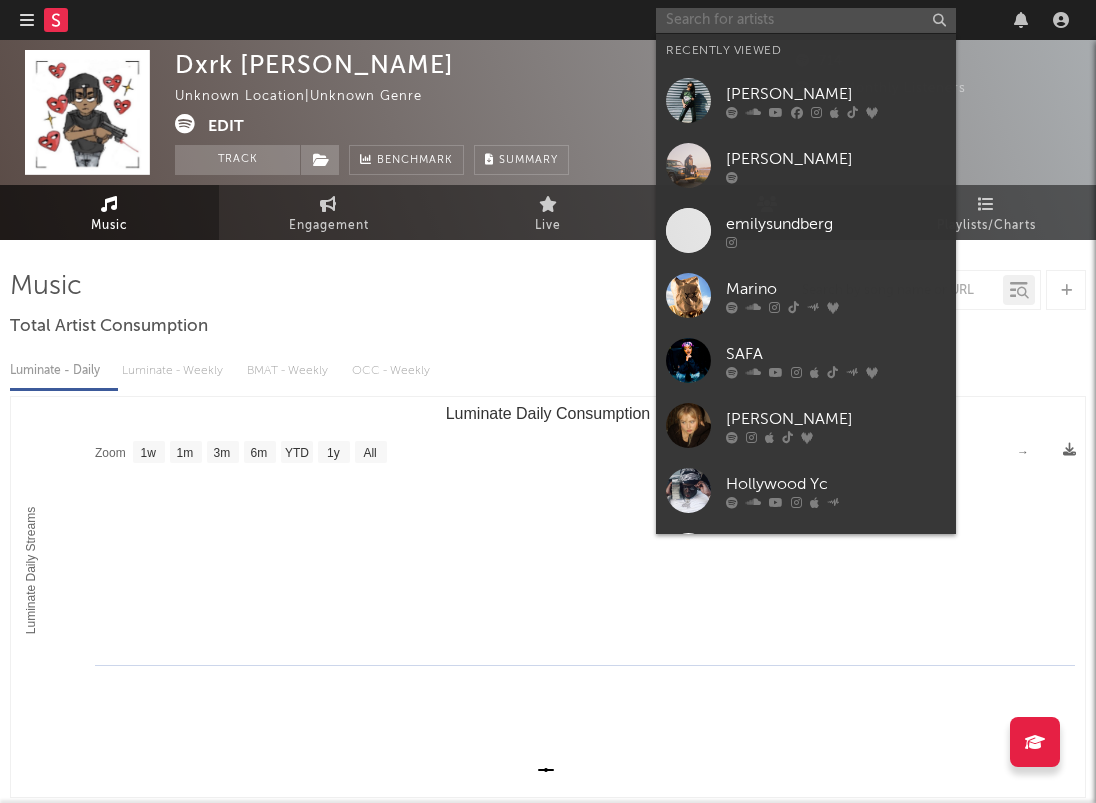 paste on "https://www.instagram.com/p/DLkc3JWuQ4E/" 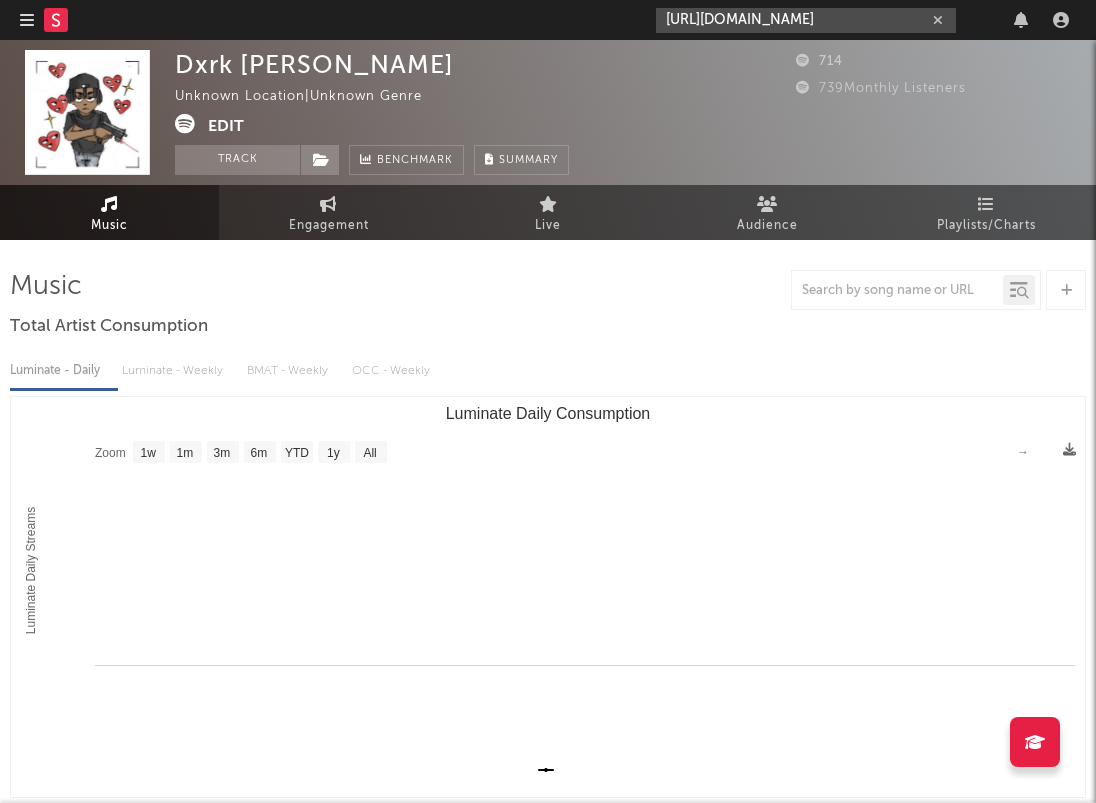 click on "https://www.instagram.com/p/DLkc3JWuQ4E/" at bounding box center (806, 20) 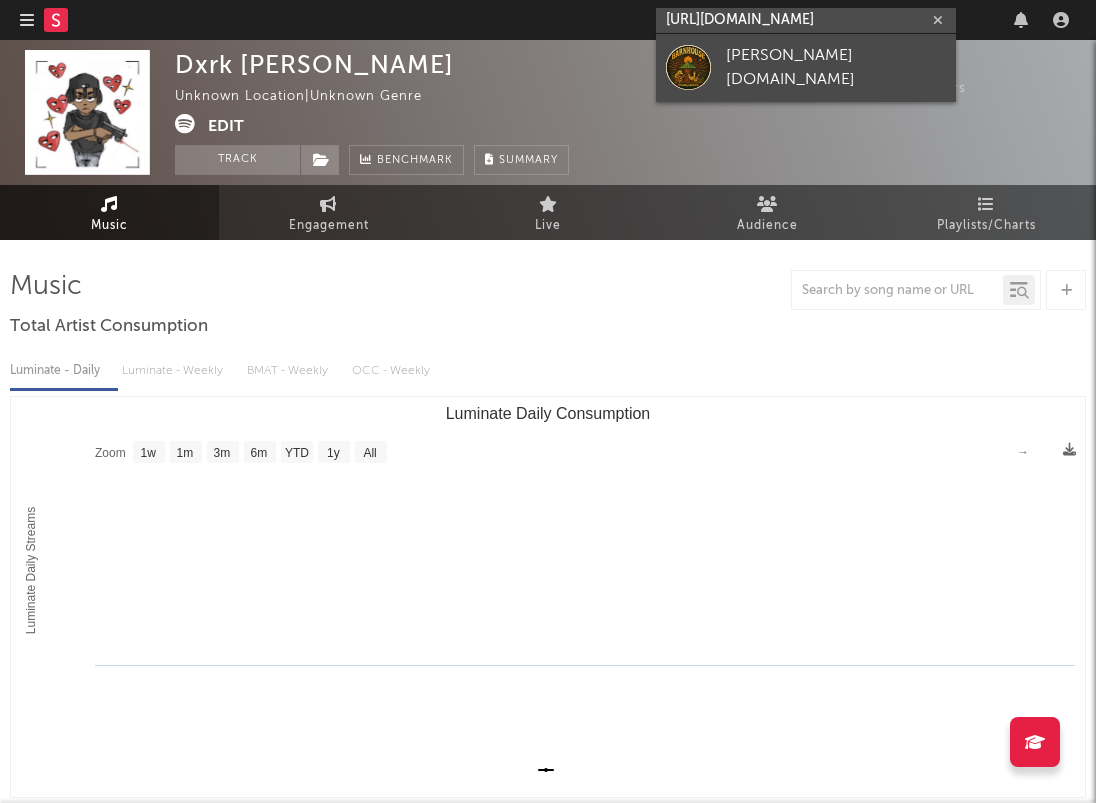 type on "https://www.instagram.com/p/DLkc3JWuQ4E/" 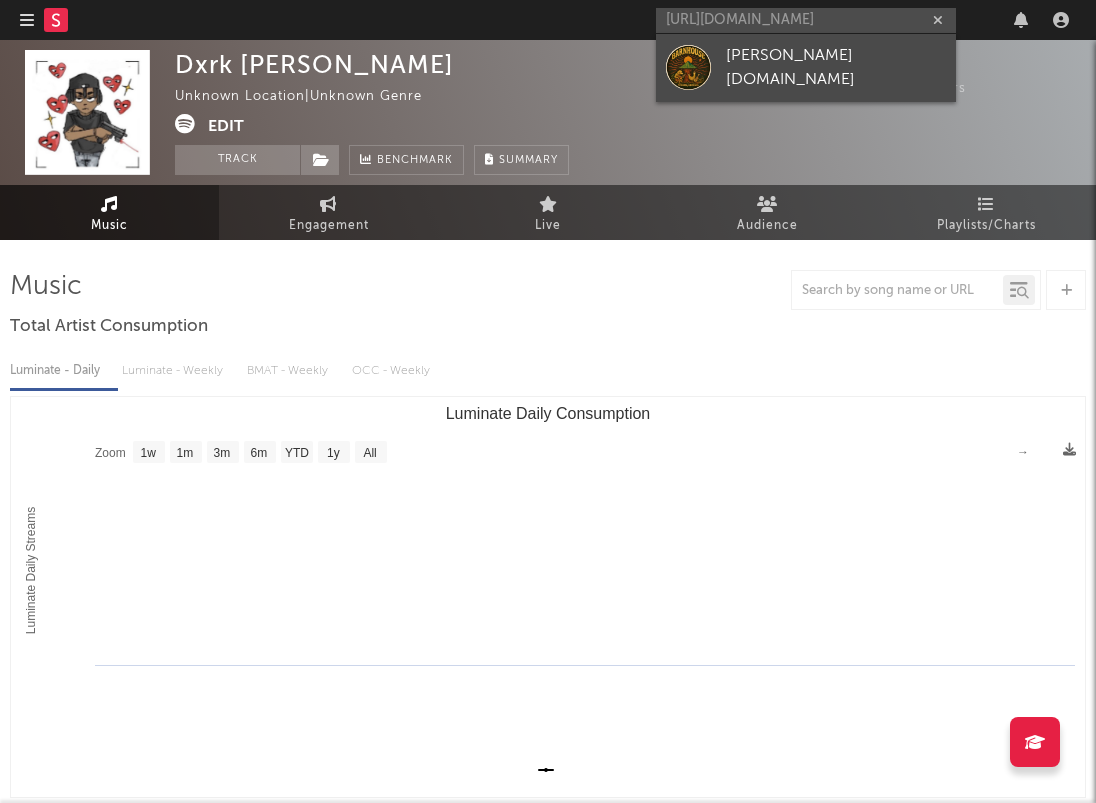 click on "barnhouse.band" at bounding box center (806, 68) 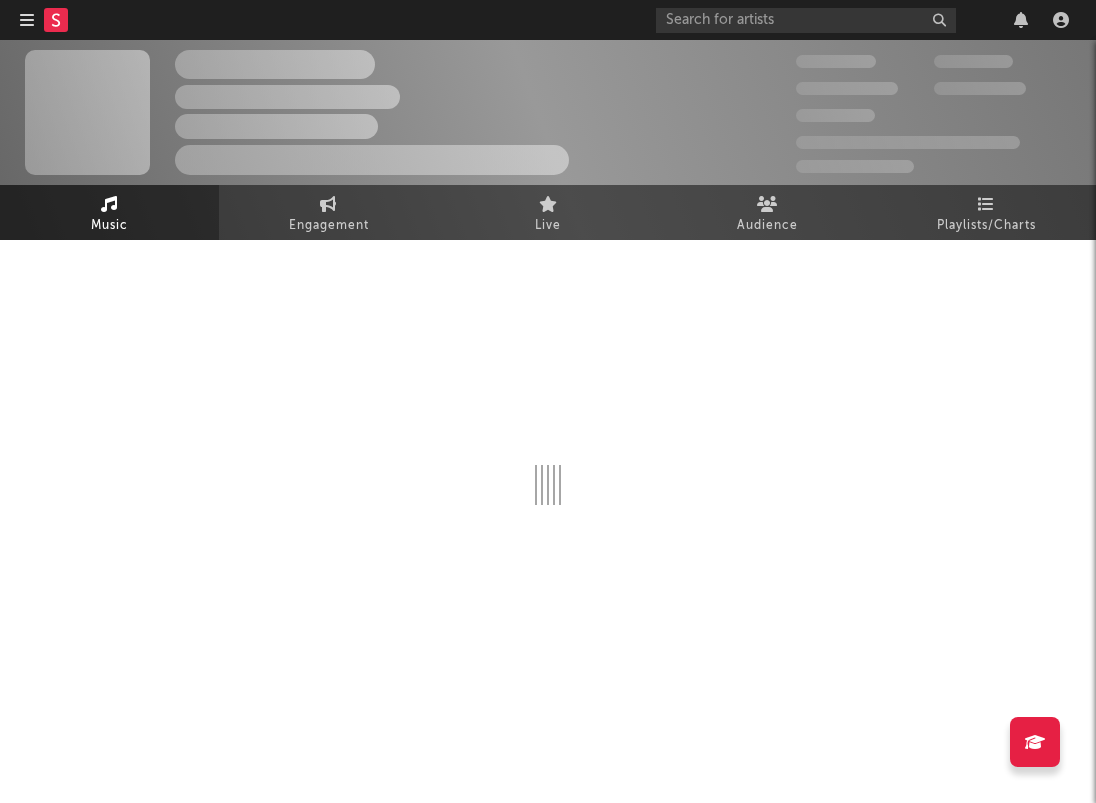 select on "1w" 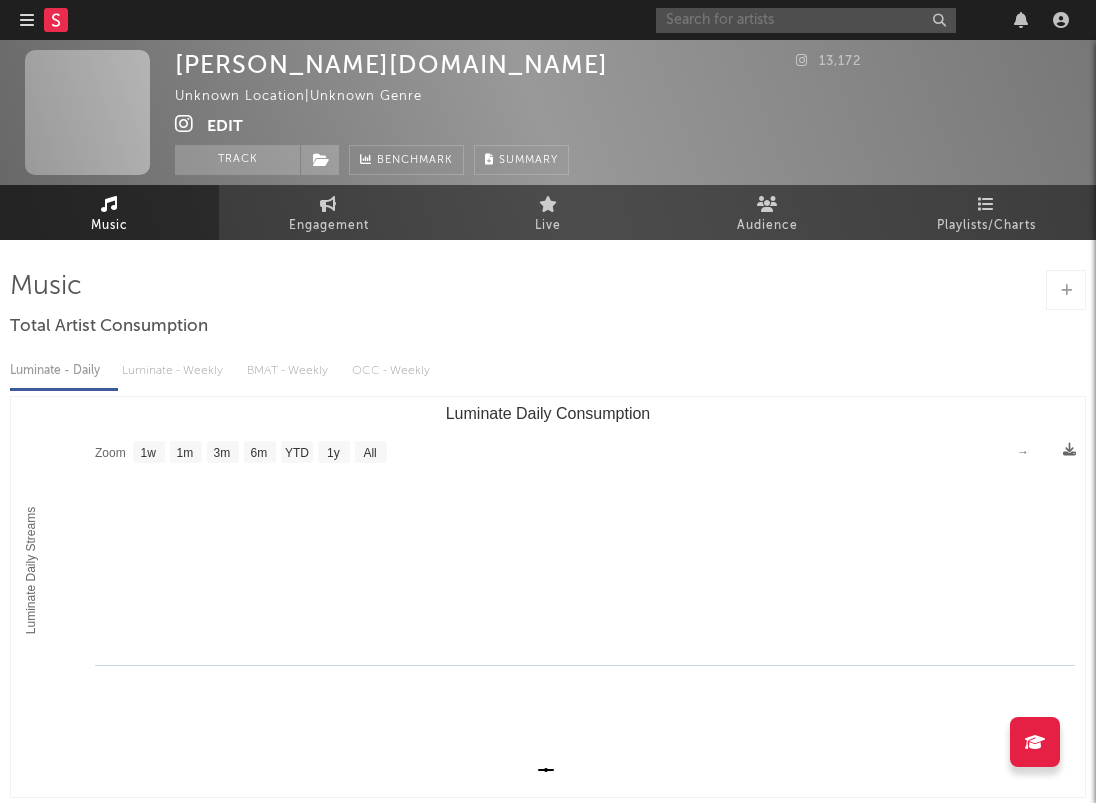 click at bounding box center [806, 20] 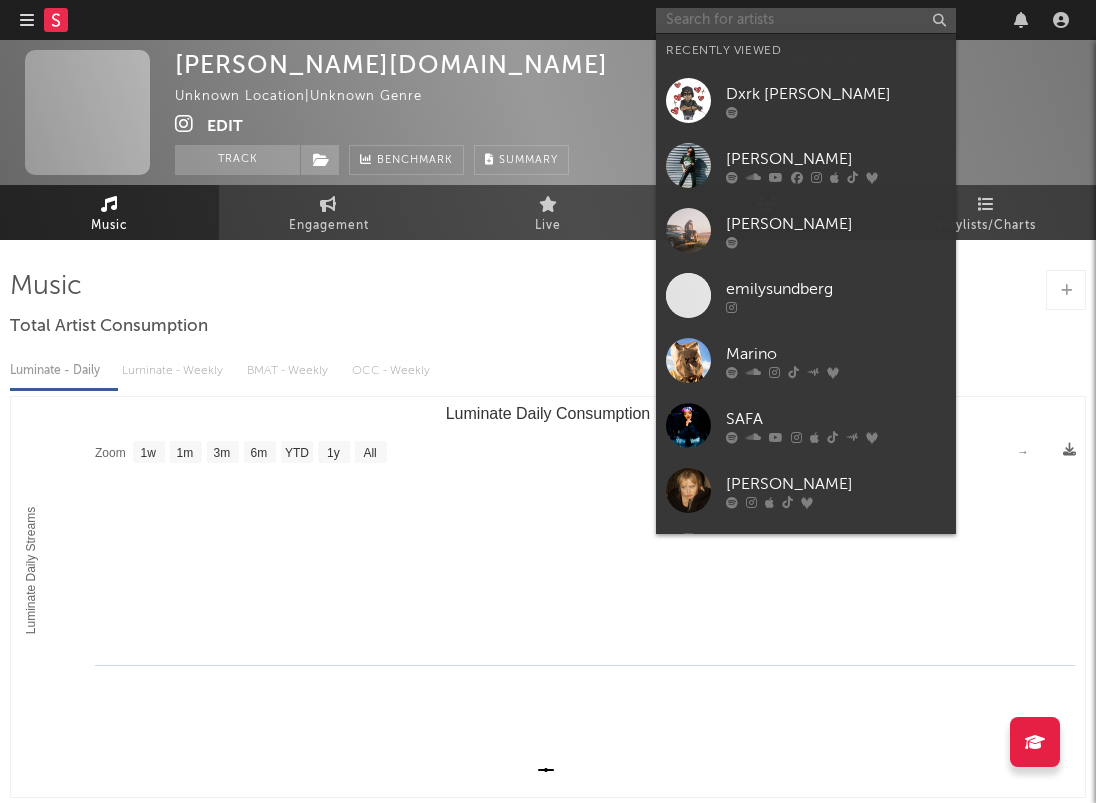 paste on "https://www.instagram.com/nicholaslamarr" 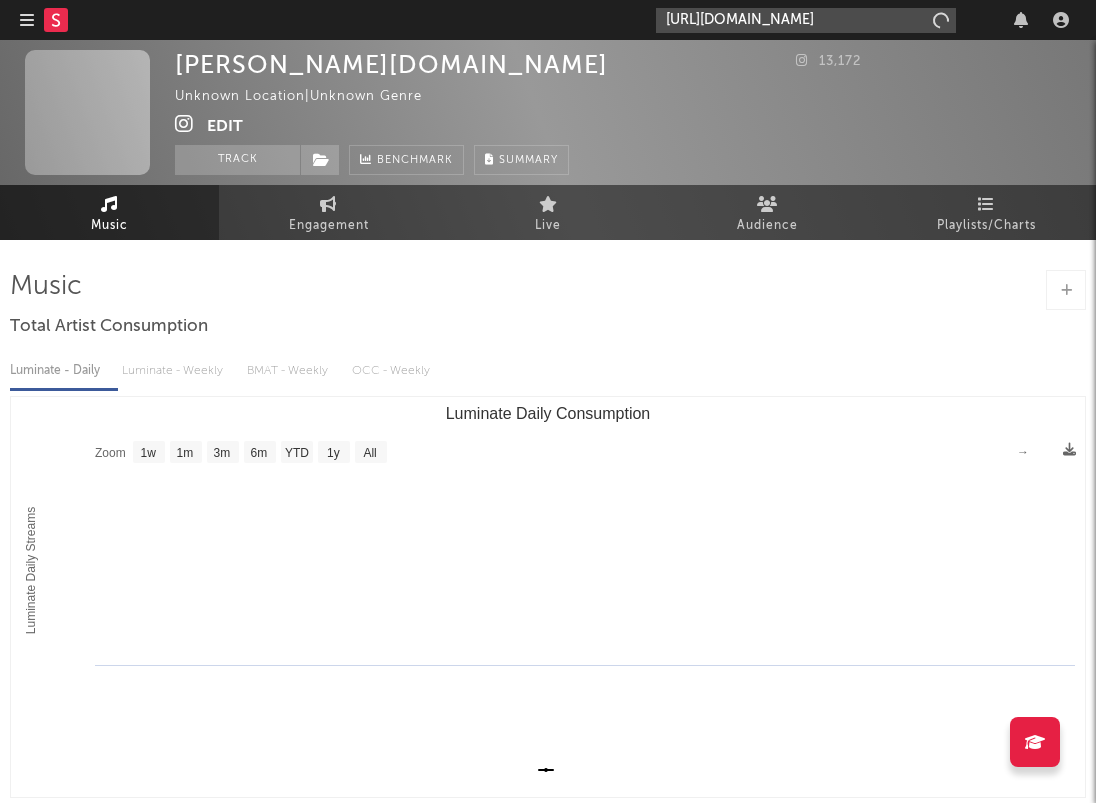 type on "https://www.instagram.com/nicholaslamarr" 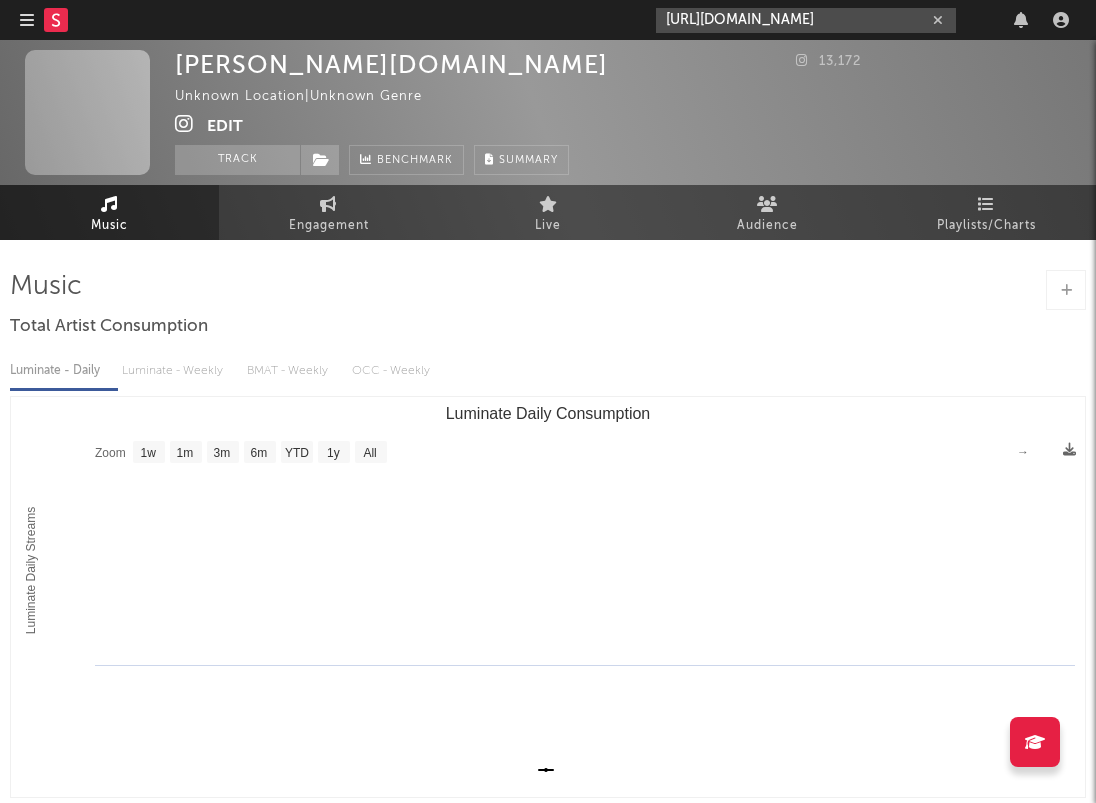 click on "https://www.instagram.com/nicholaslamarr" at bounding box center [806, 20] 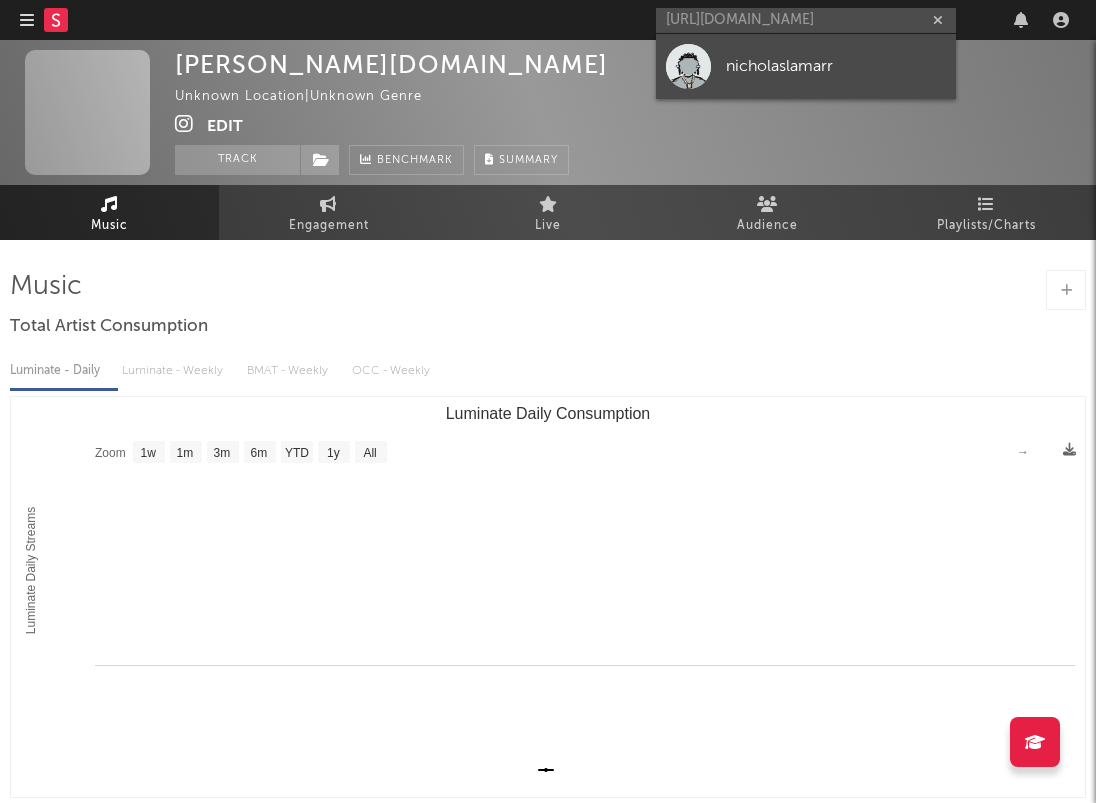 click on "nicholaslamarr" at bounding box center [806, 66] 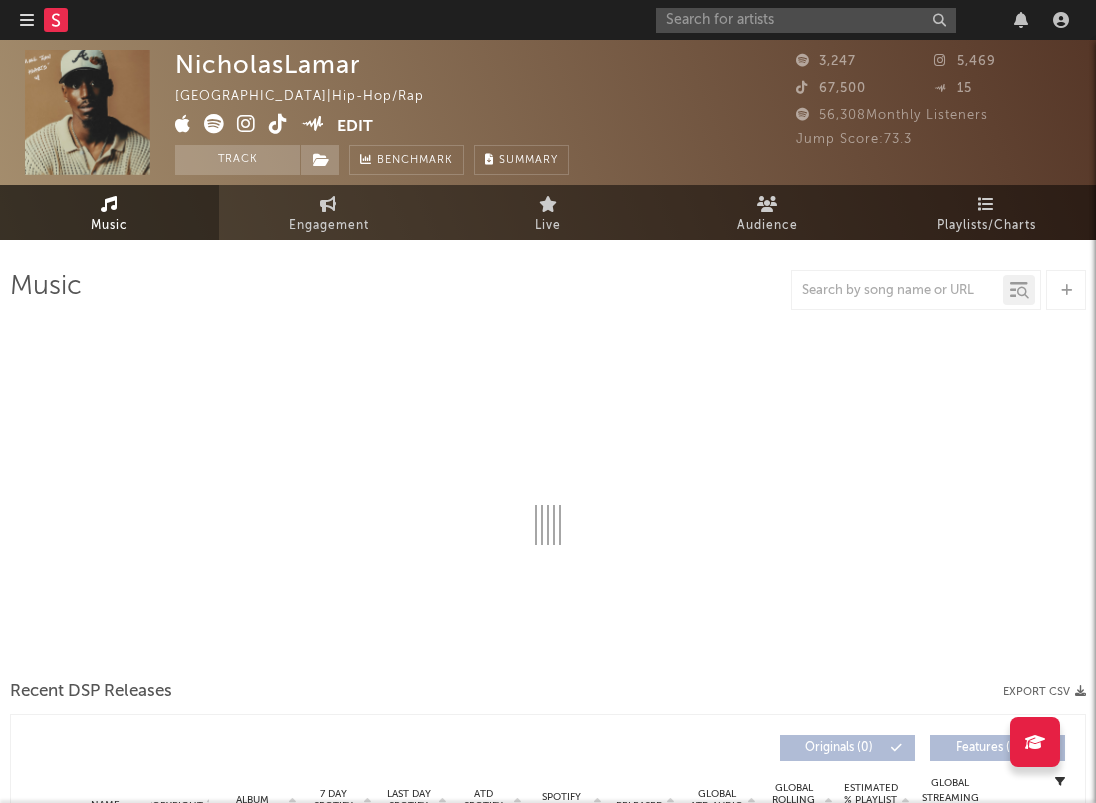 select on "6m" 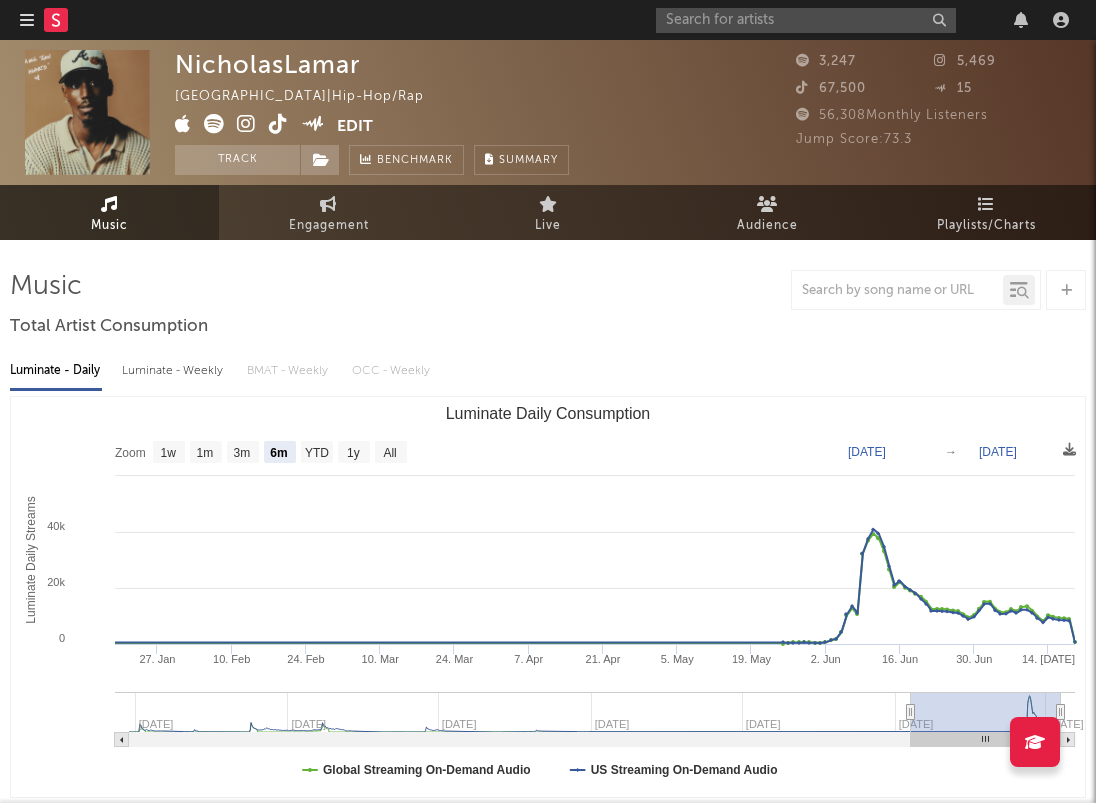 click at bounding box center (278, 124) 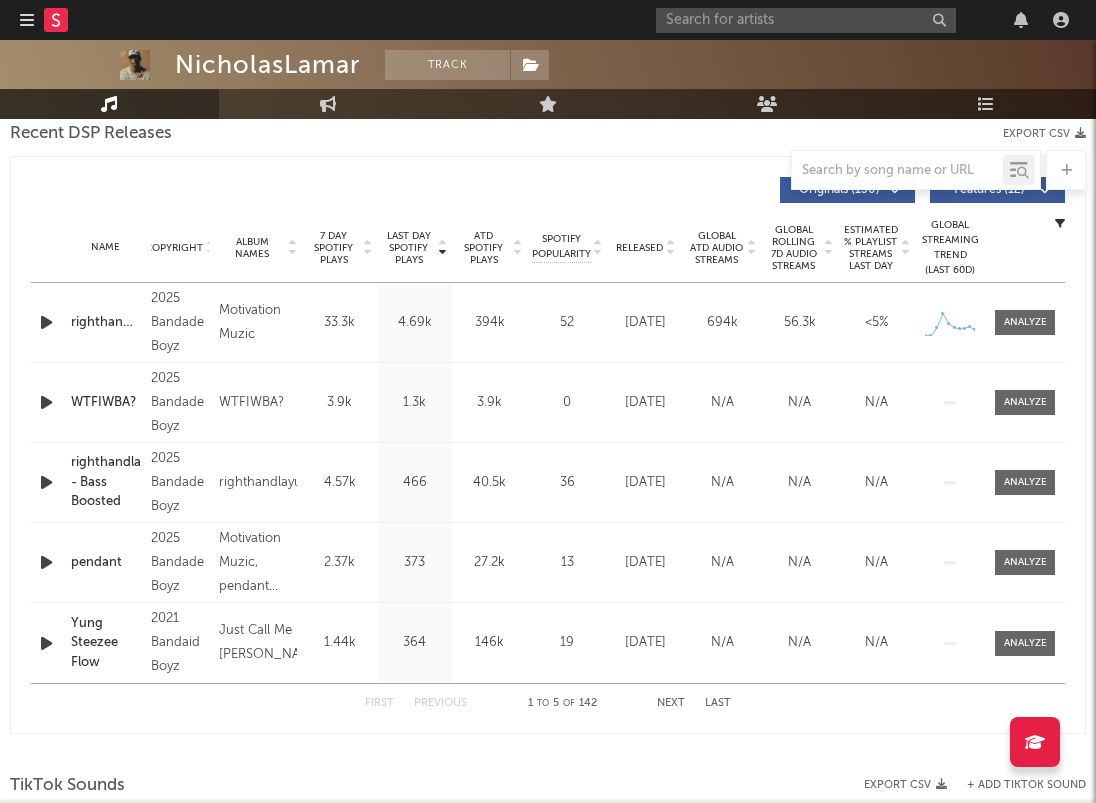 scroll, scrollTop: 715, scrollLeft: 0, axis: vertical 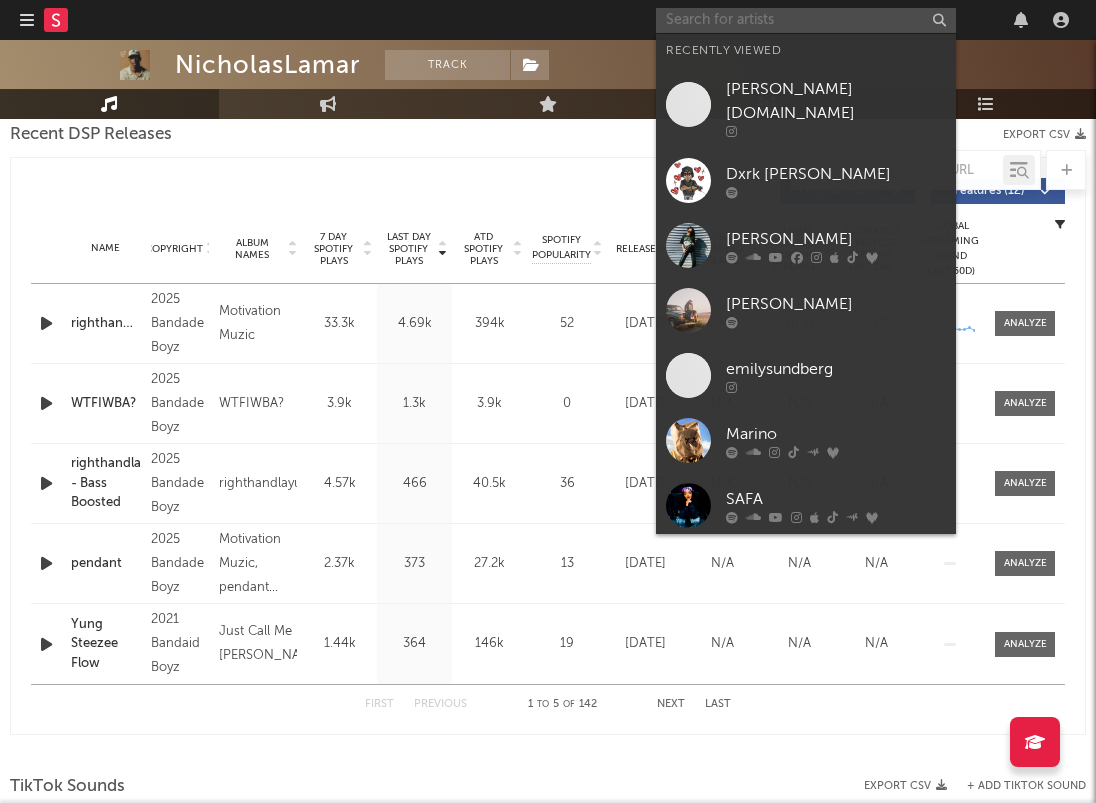 click at bounding box center [806, 20] 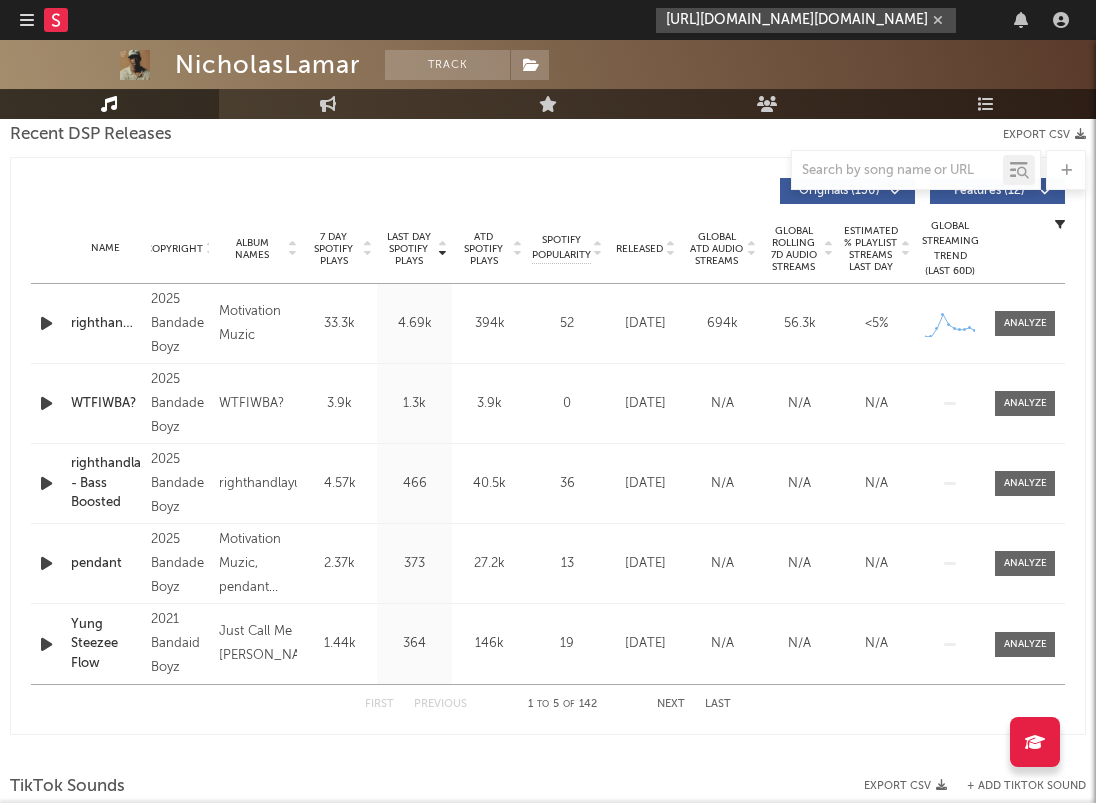 click at bounding box center [938, 20] 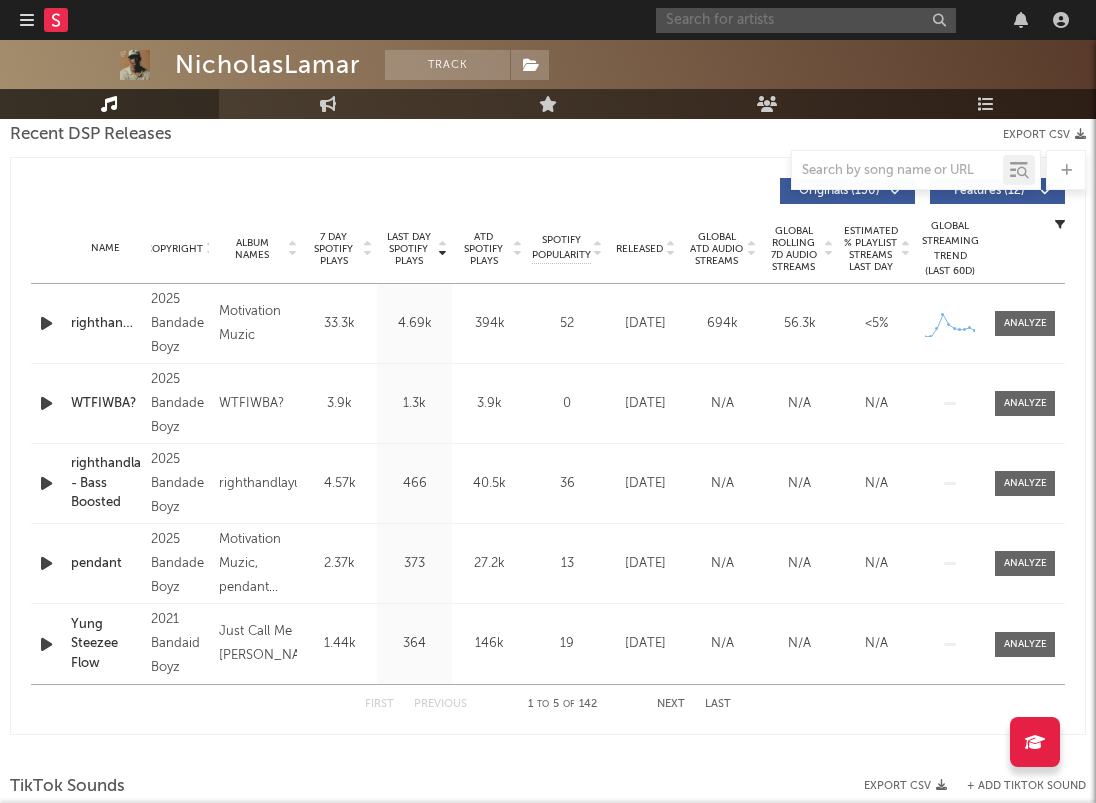 paste on "https://www.instagram.com/jaasu" 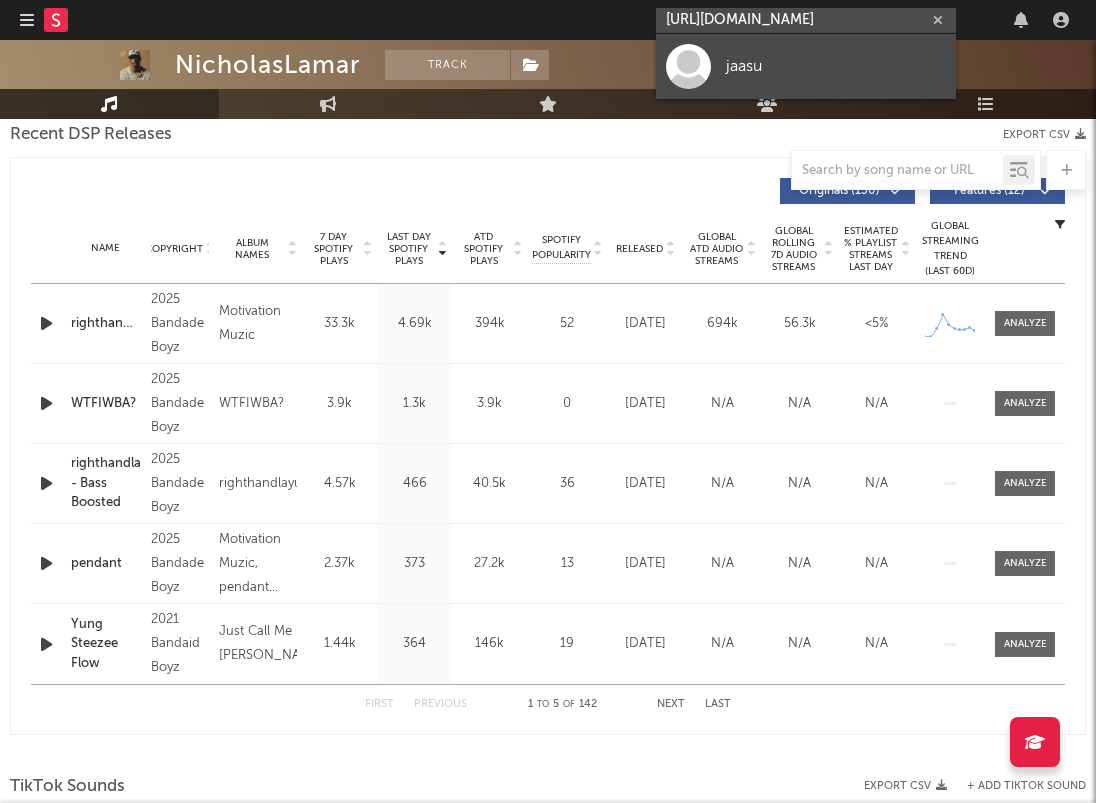 type on "https://www.instagram.com/jaasu" 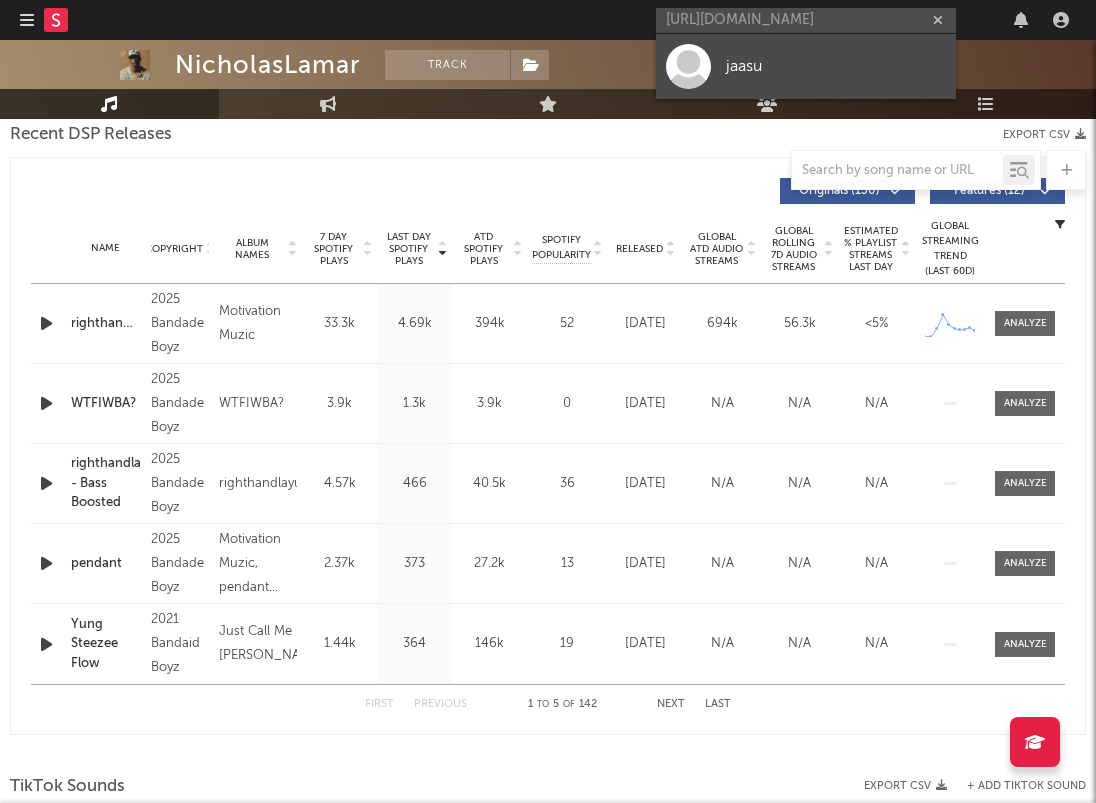 click on "jaasu" at bounding box center [836, 66] 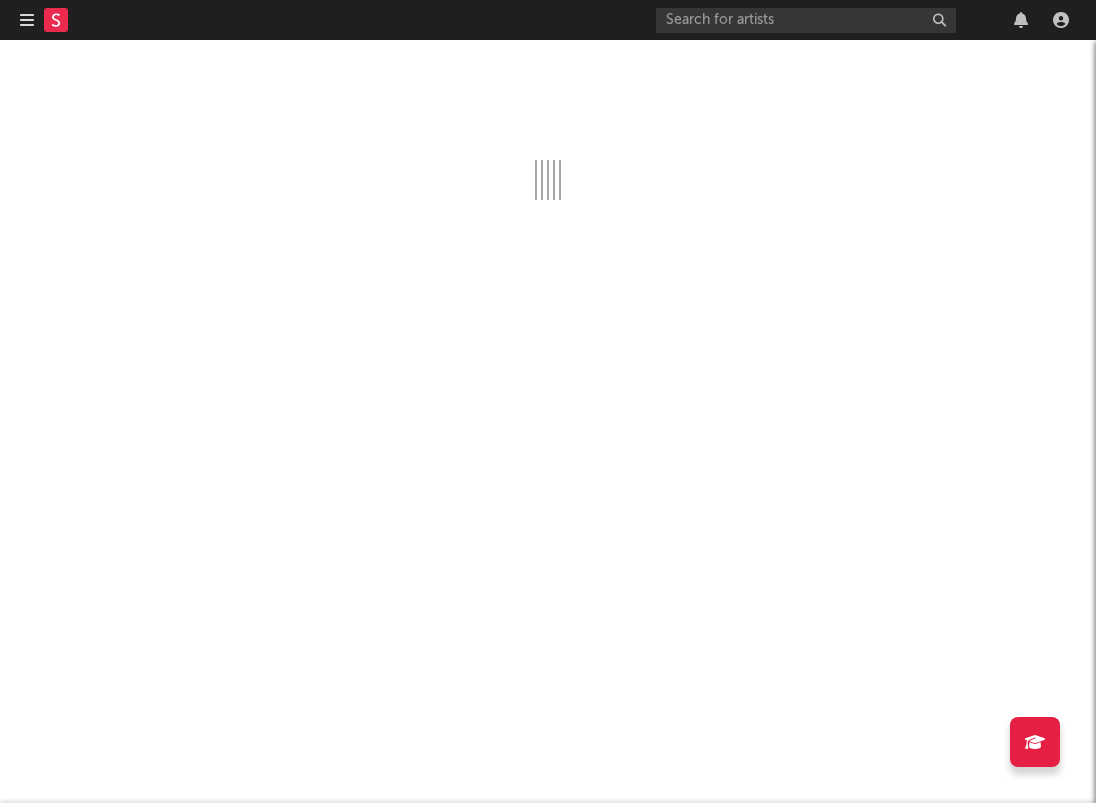 scroll, scrollTop: 0, scrollLeft: 0, axis: both 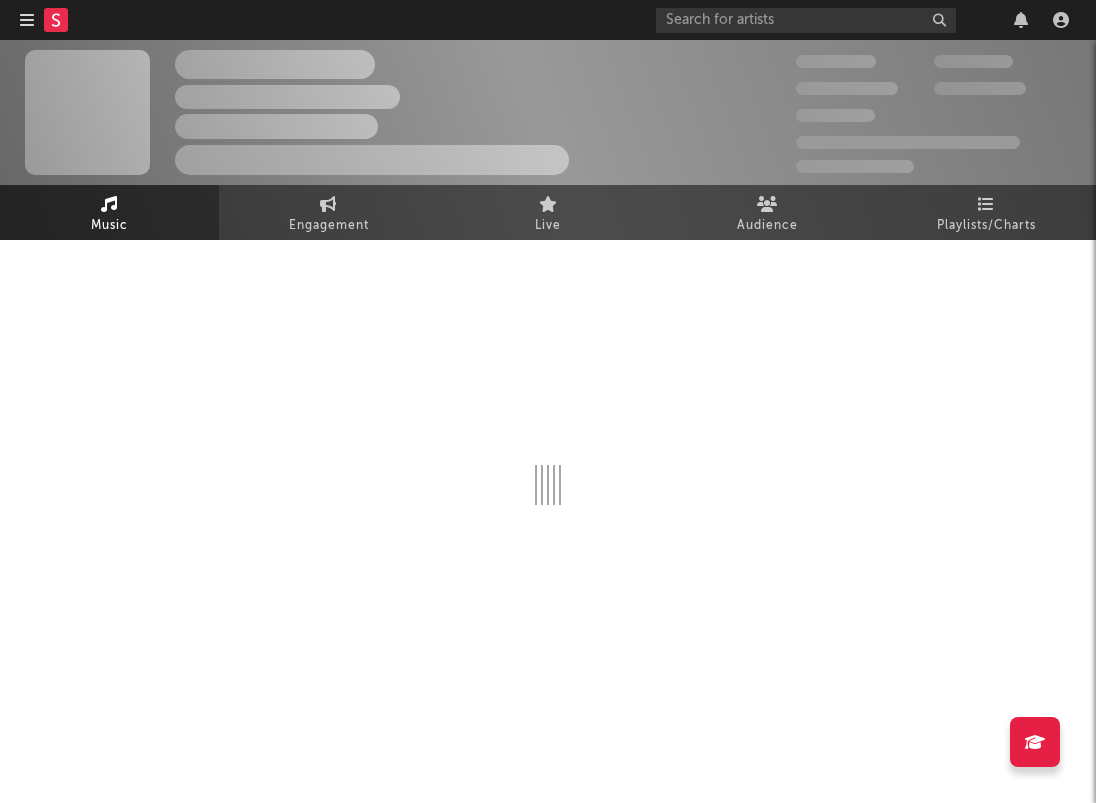select on "1w" 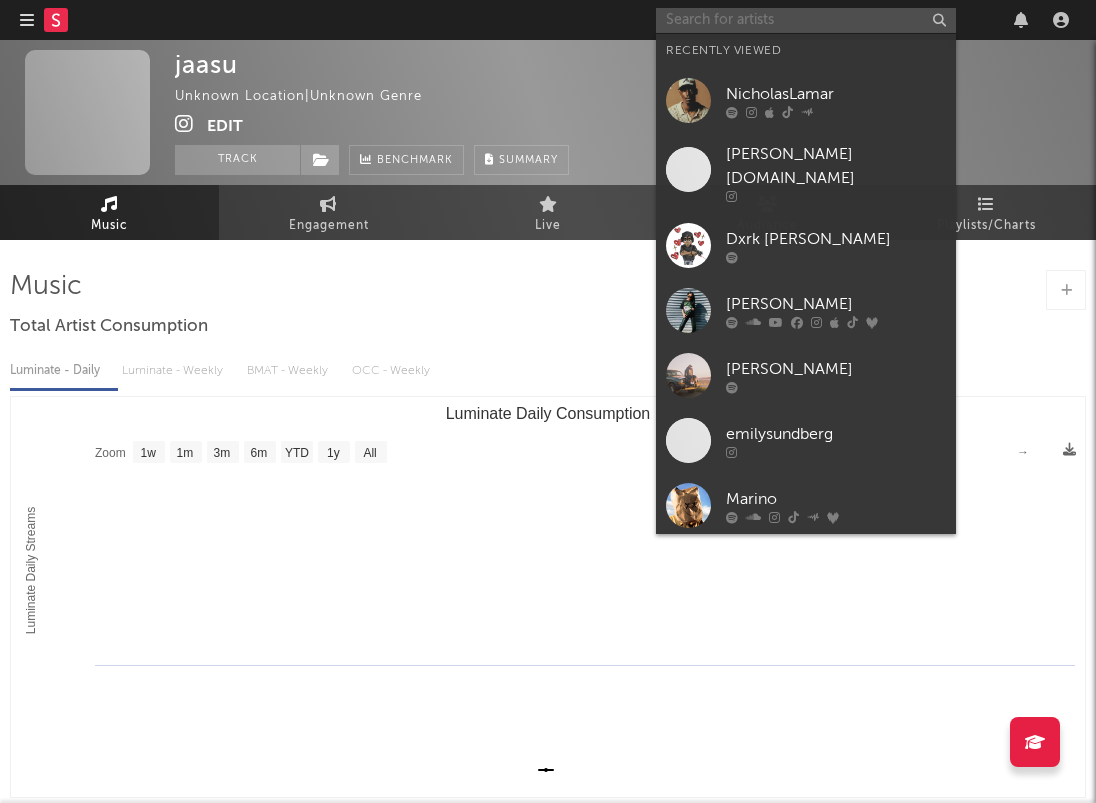 click at bounding box center [806, 20] 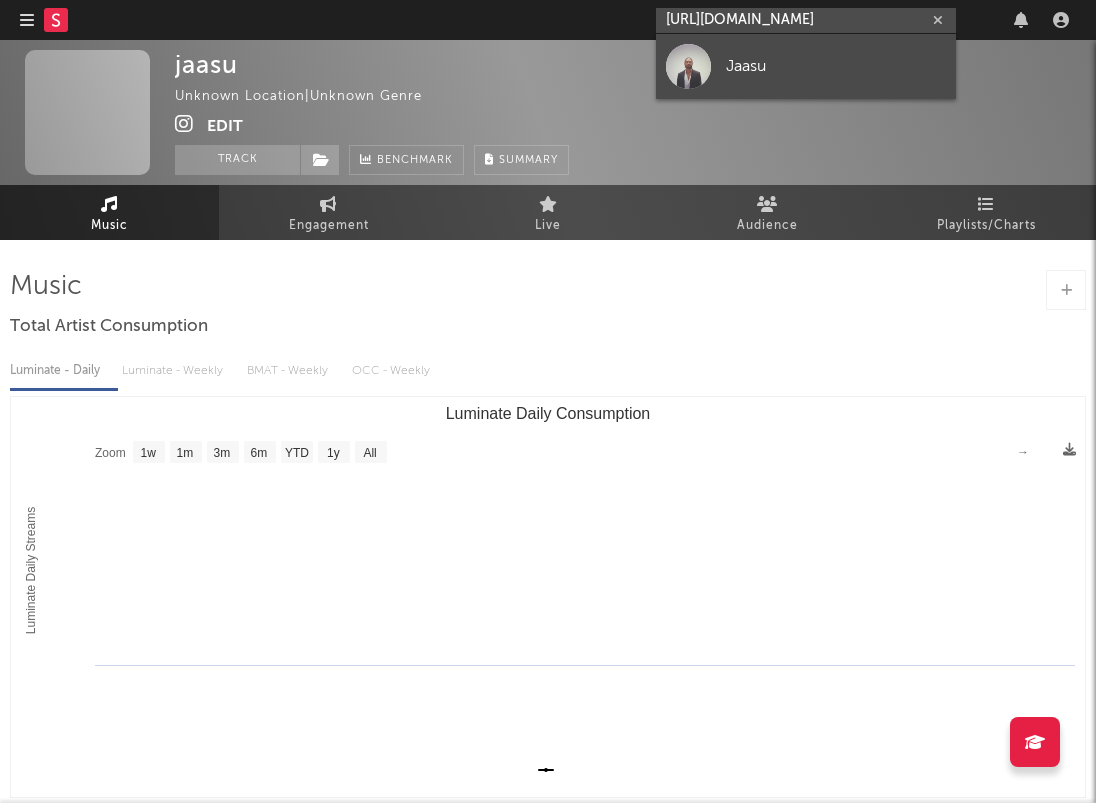 type on "https://open.spotify.com/artist/3Yu4x0xYvBtdk5ZzwqdykZ?si=fv5vDQZZS4-Jxp7MfkkH1g" 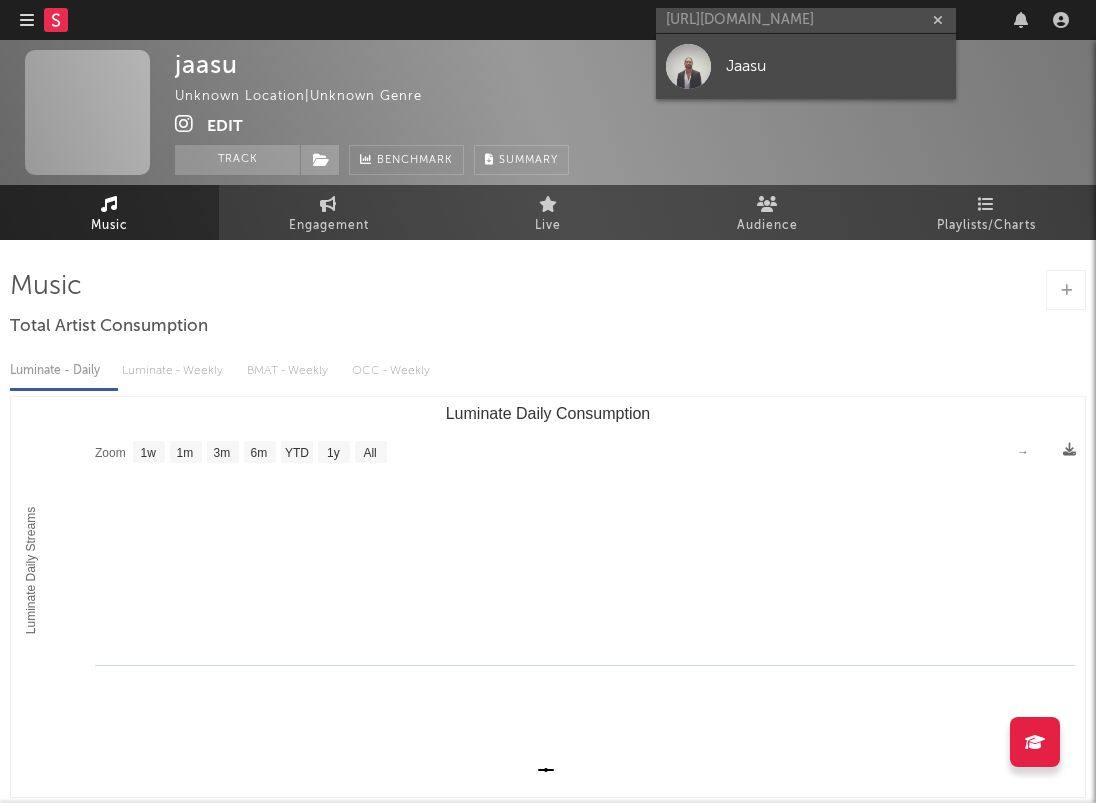 click on "Jaasu" at bounding box center [836, 66] 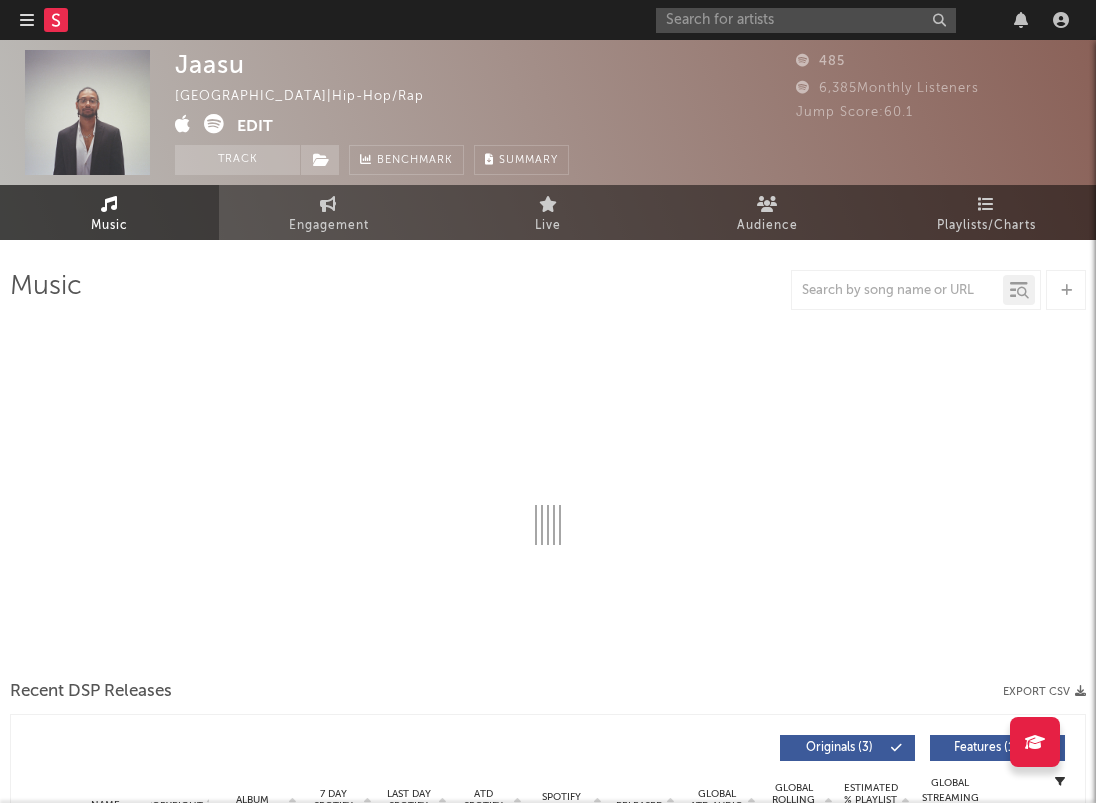select on "6m" 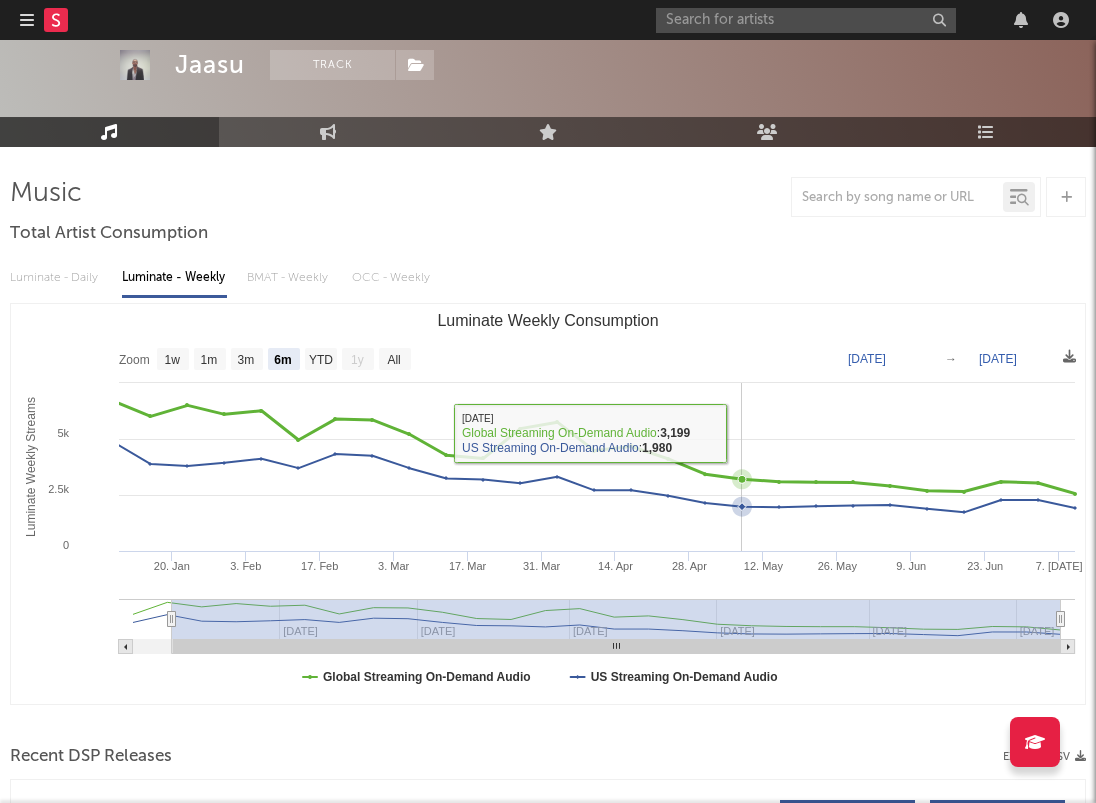 scroll, scrollTop: 95, scrollLeft: 0, axis: vertical 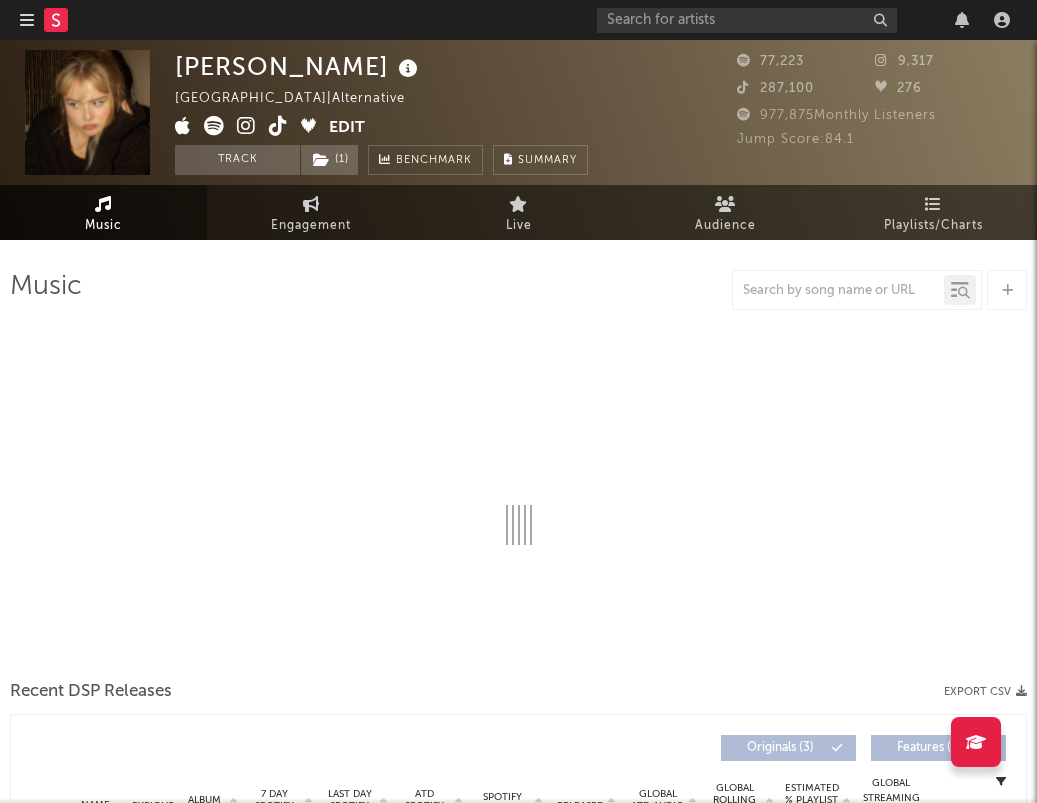click at bounding box center (54, 20) 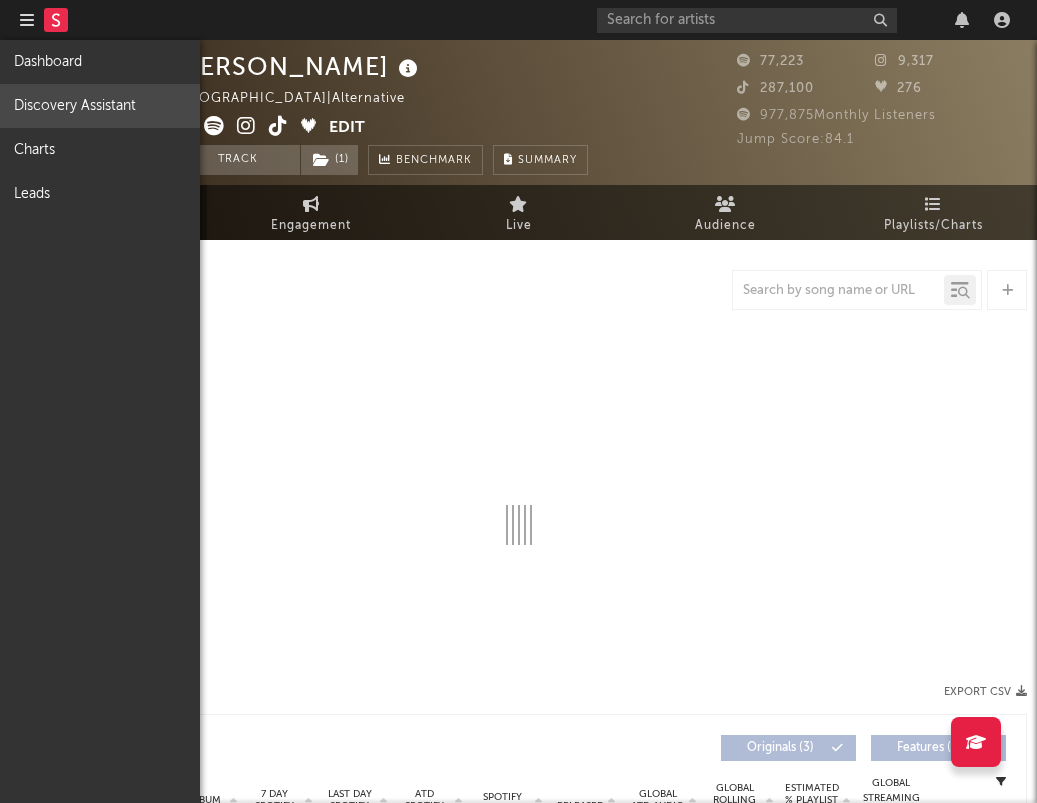 click on "Discovery Assistant" at bounding box center [100, 106] 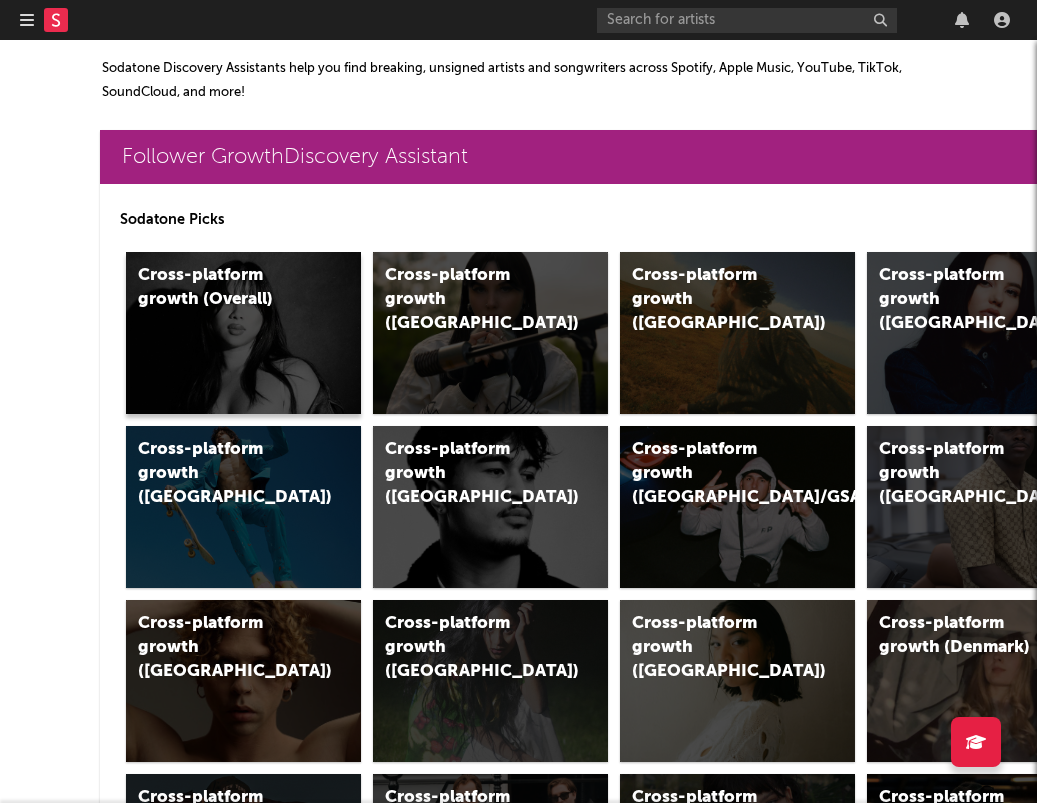 click on "Cross-platform growth (Overall)" at bounding box center [243, 333] 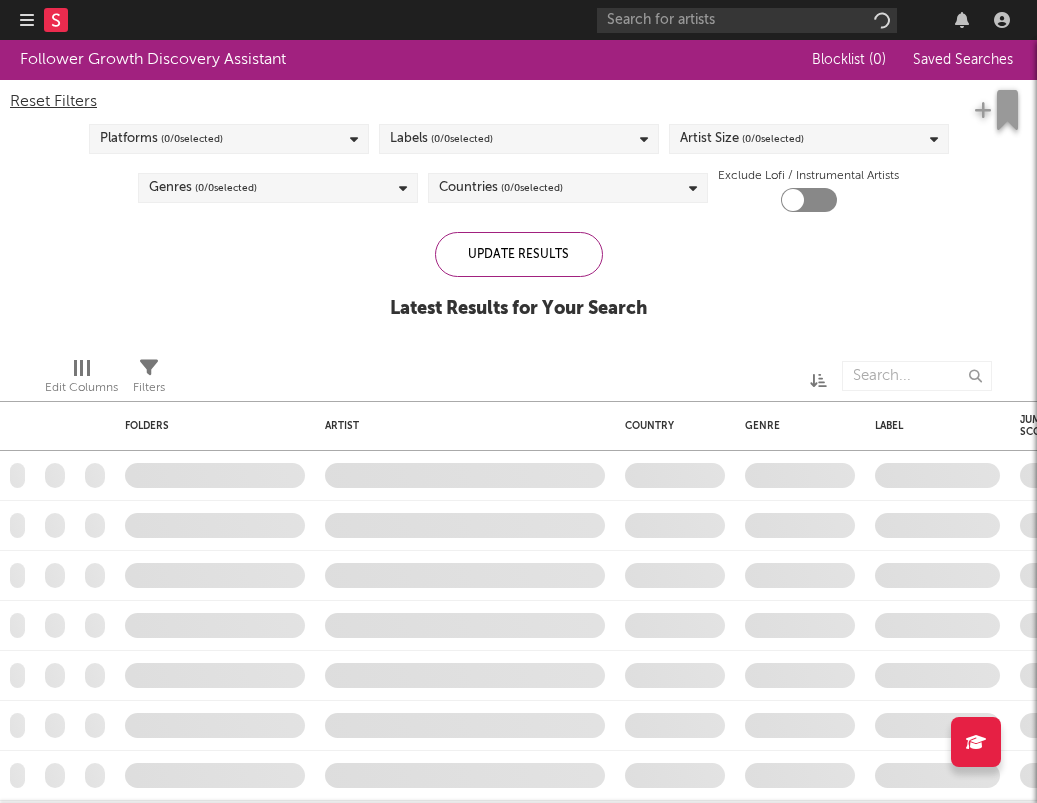 checkbox on "true" 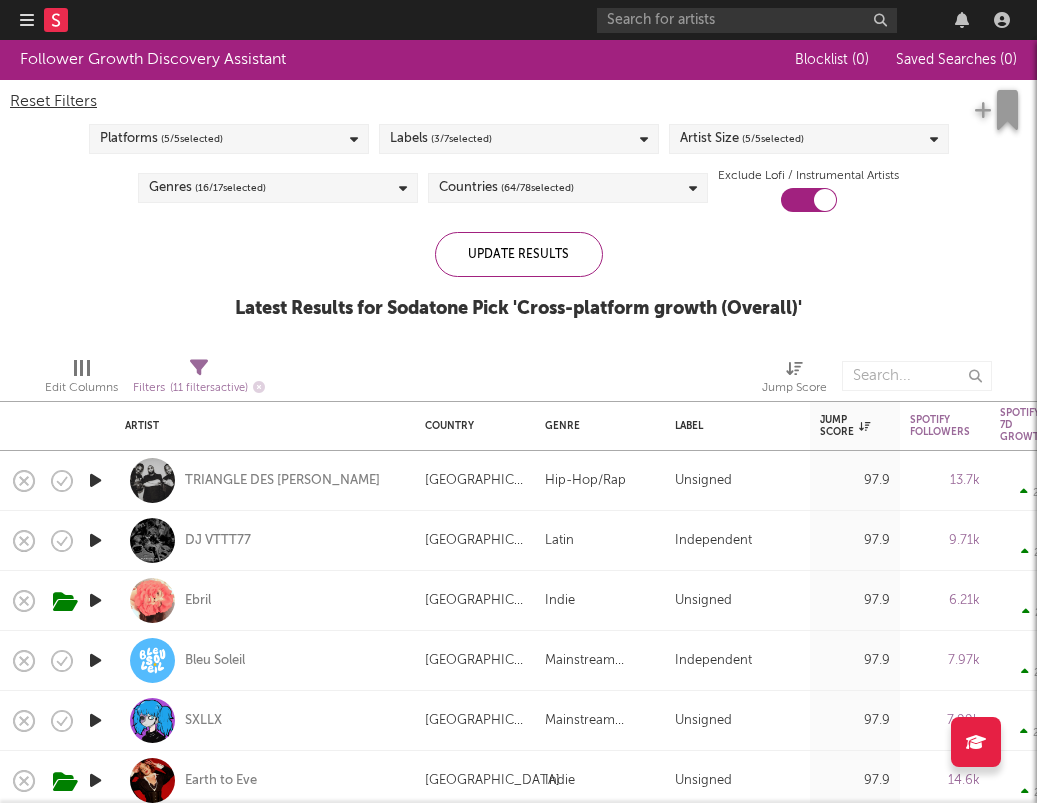 click on "Genres ( 16 / 17  selected)" at bounding box center [278, 188] 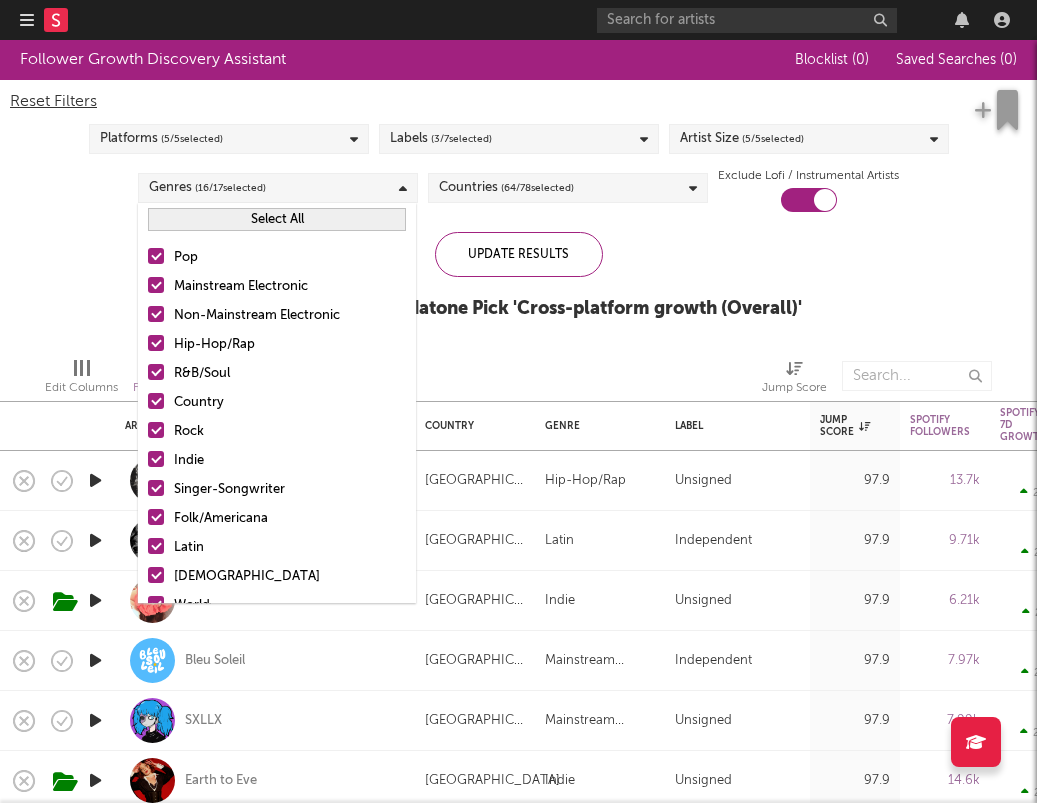 click on "Pop" at bounding box center (290, 258) 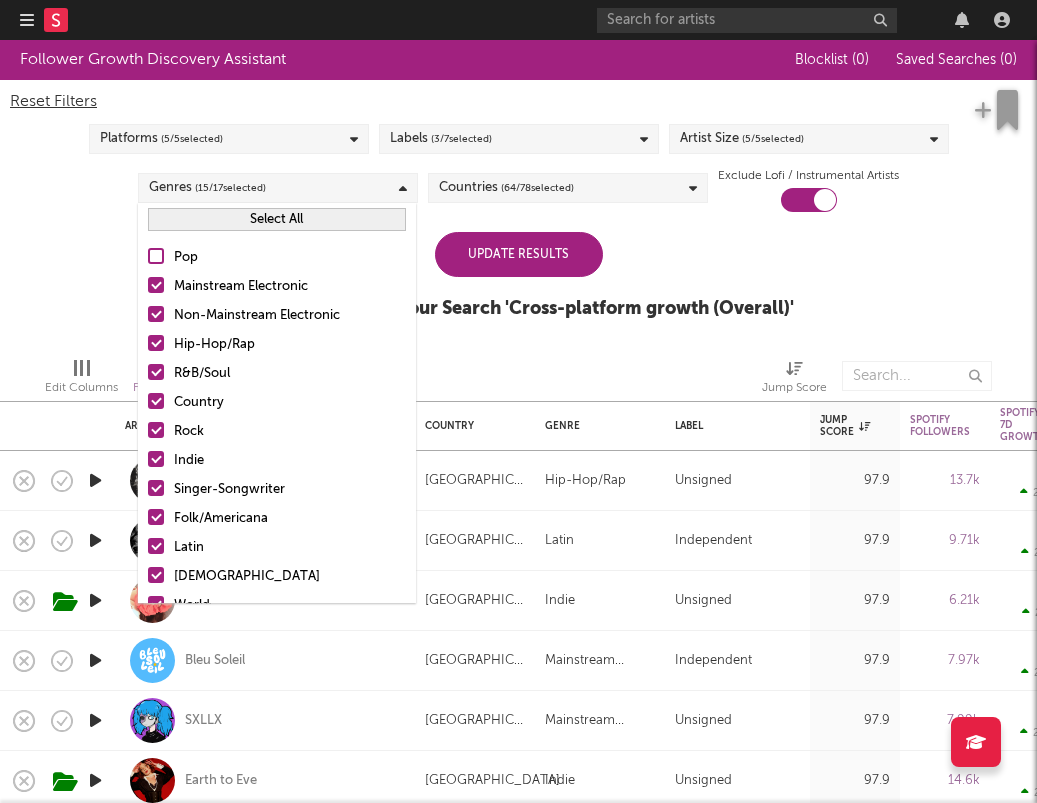 click on "Mainstream Electronic" at bounding box center [290, 287] 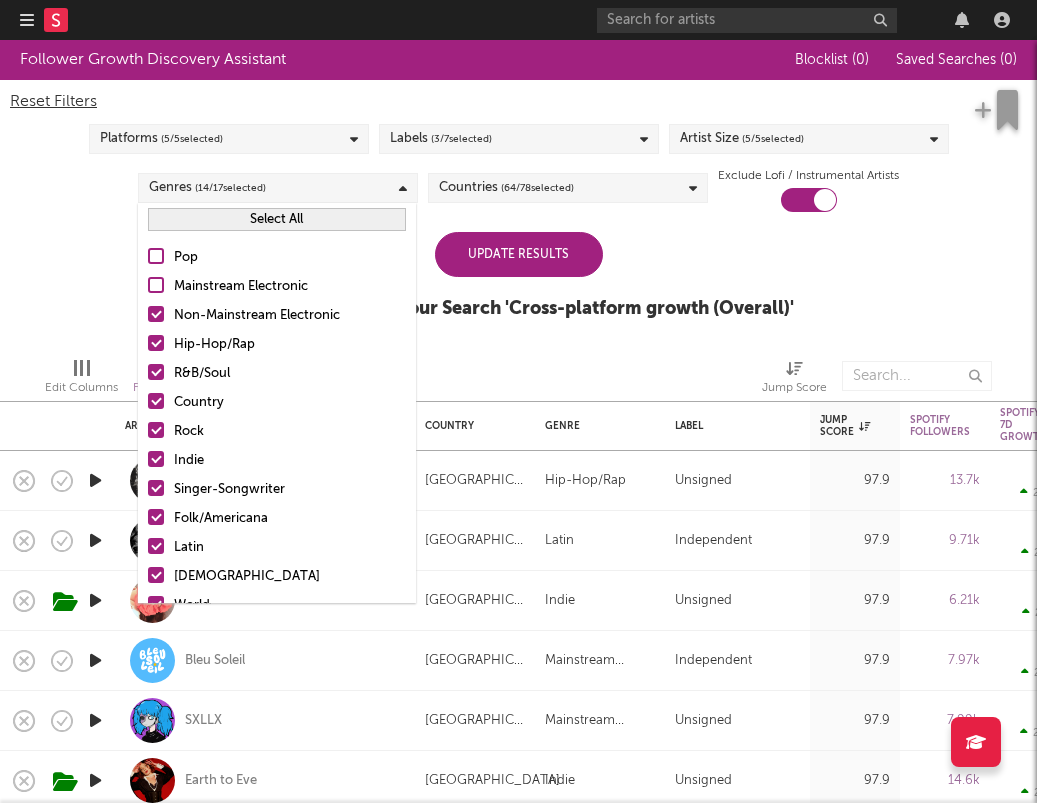 click on "Non-Mainstream Electronic" at bounding box center (290, 316) 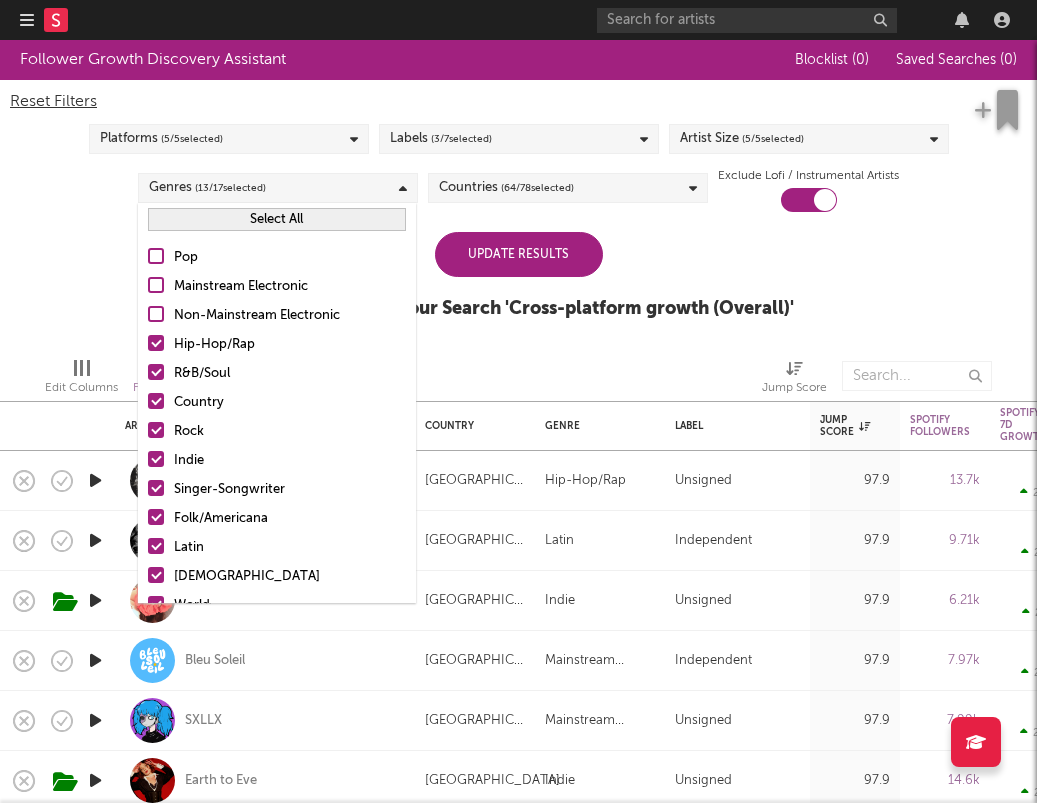click on "Hip-Hop/Rap" at bounding box center [290, 345] 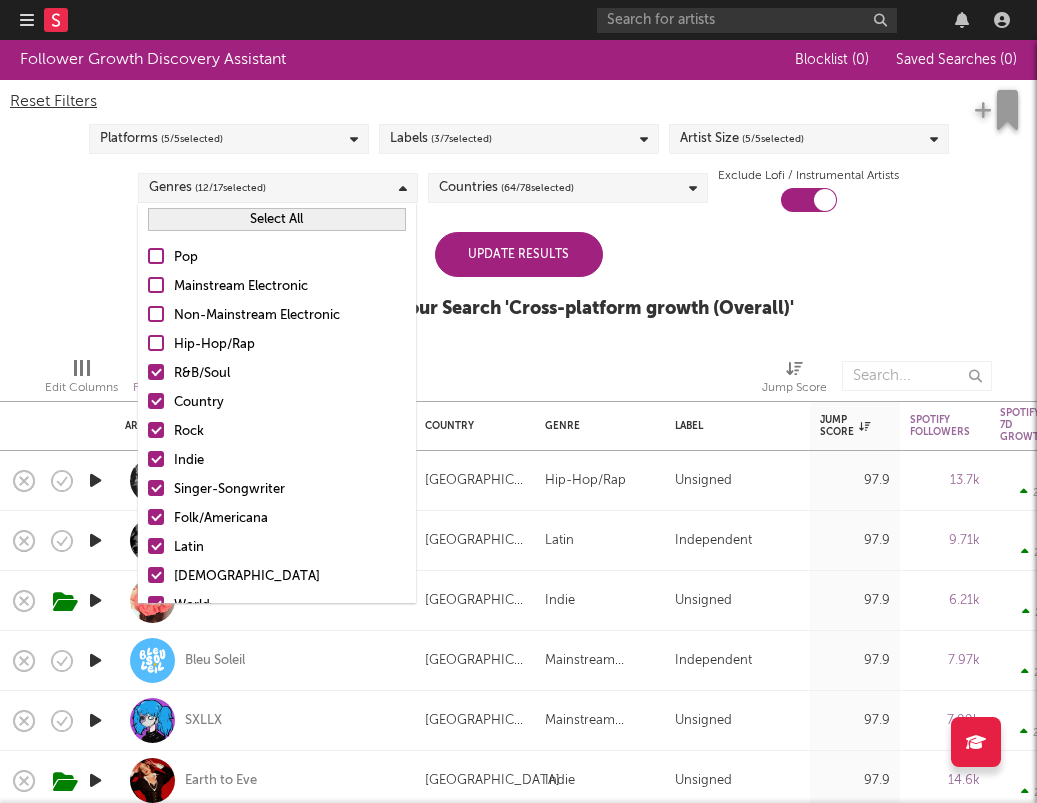 click on "R&B/Soul" at bounding box center (290, 374) 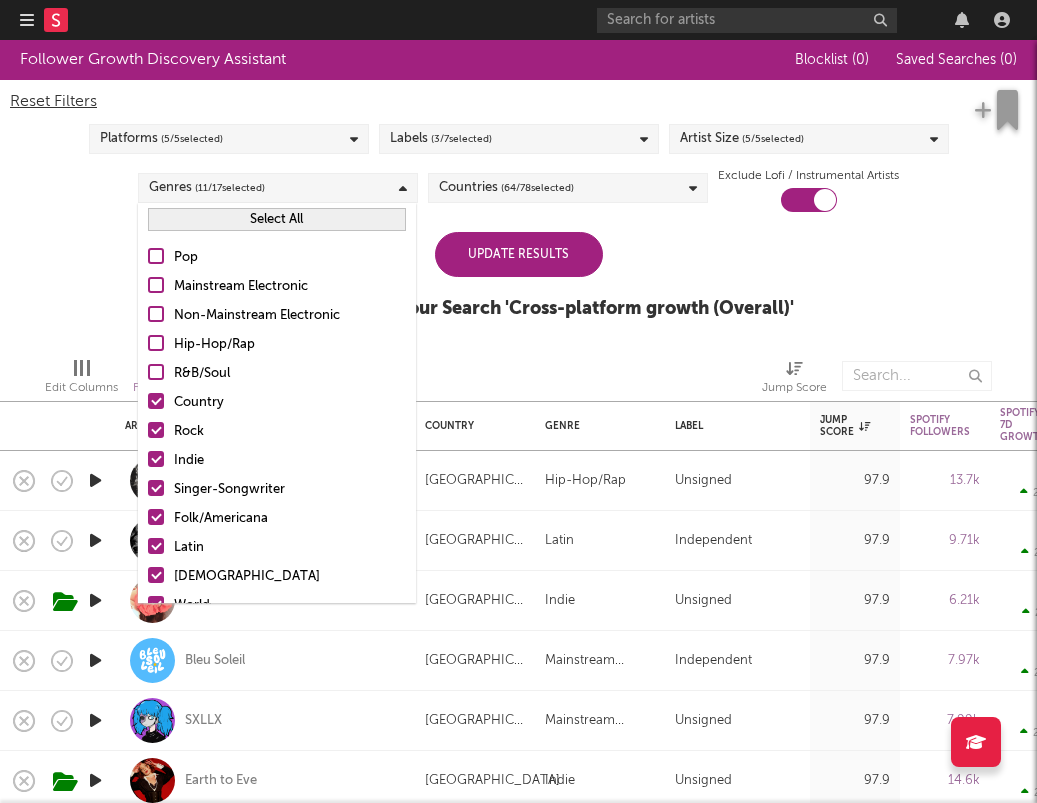 click on "Rock" at bounding box center [277, 432] 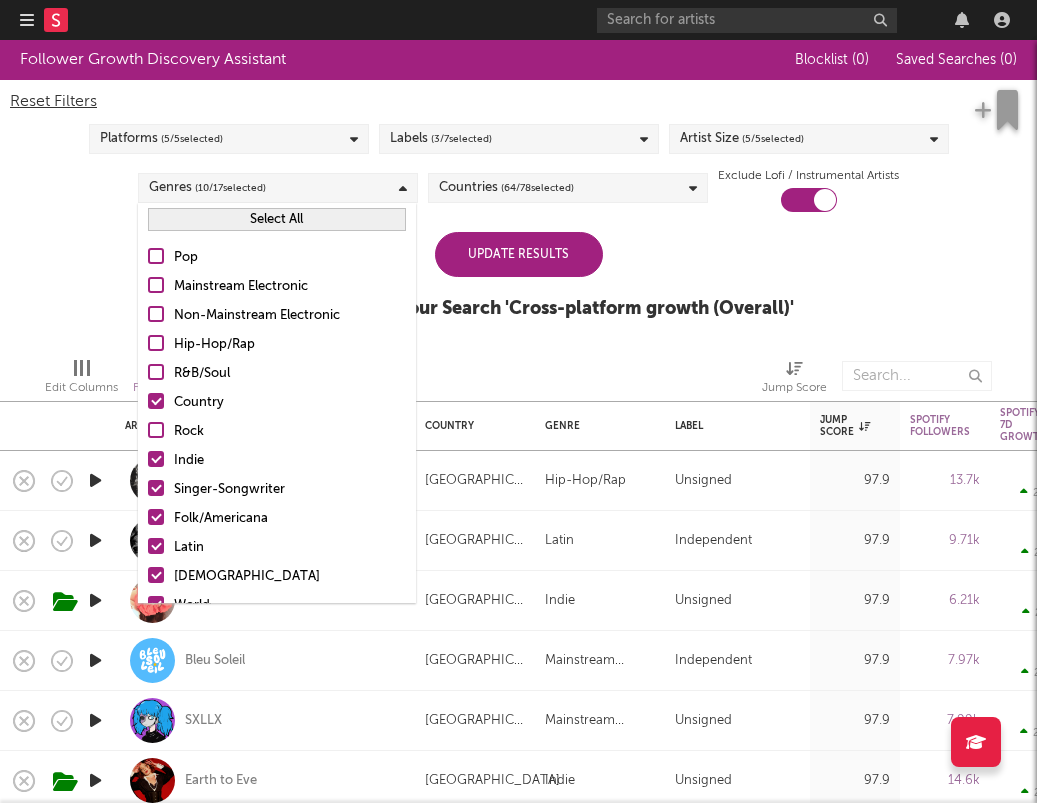 click on "Indie" at bounding box center [277, 461] 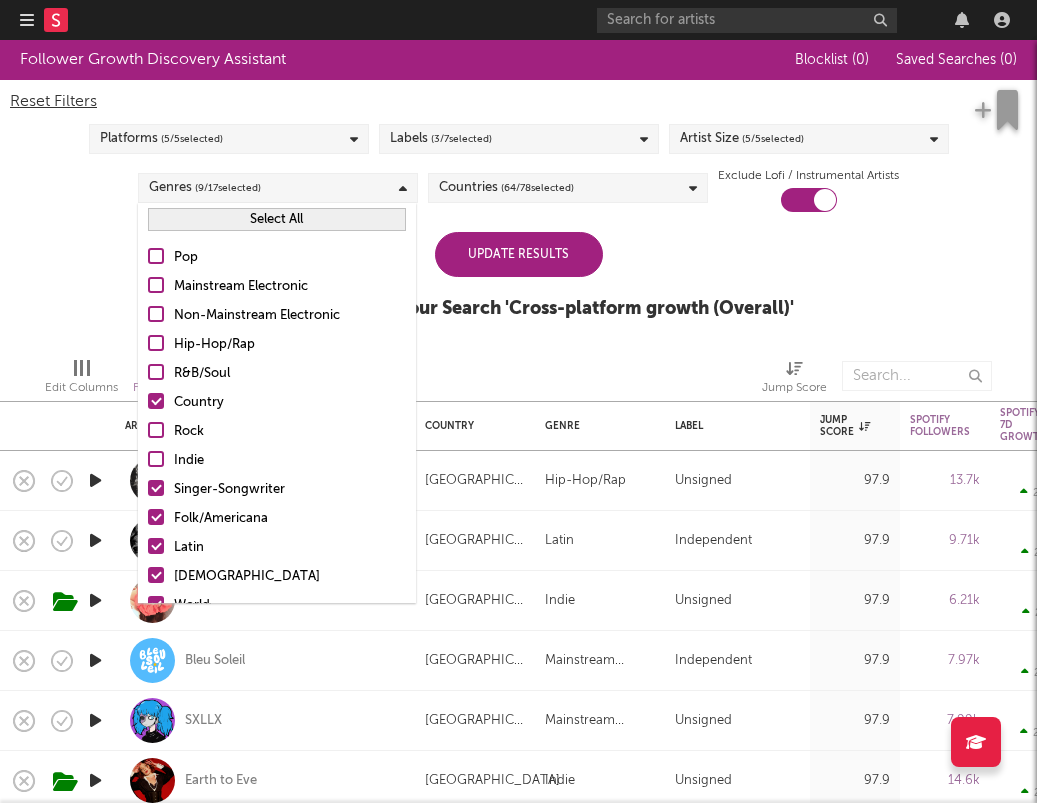 click on "Latin" at bounding box center [290, 548] 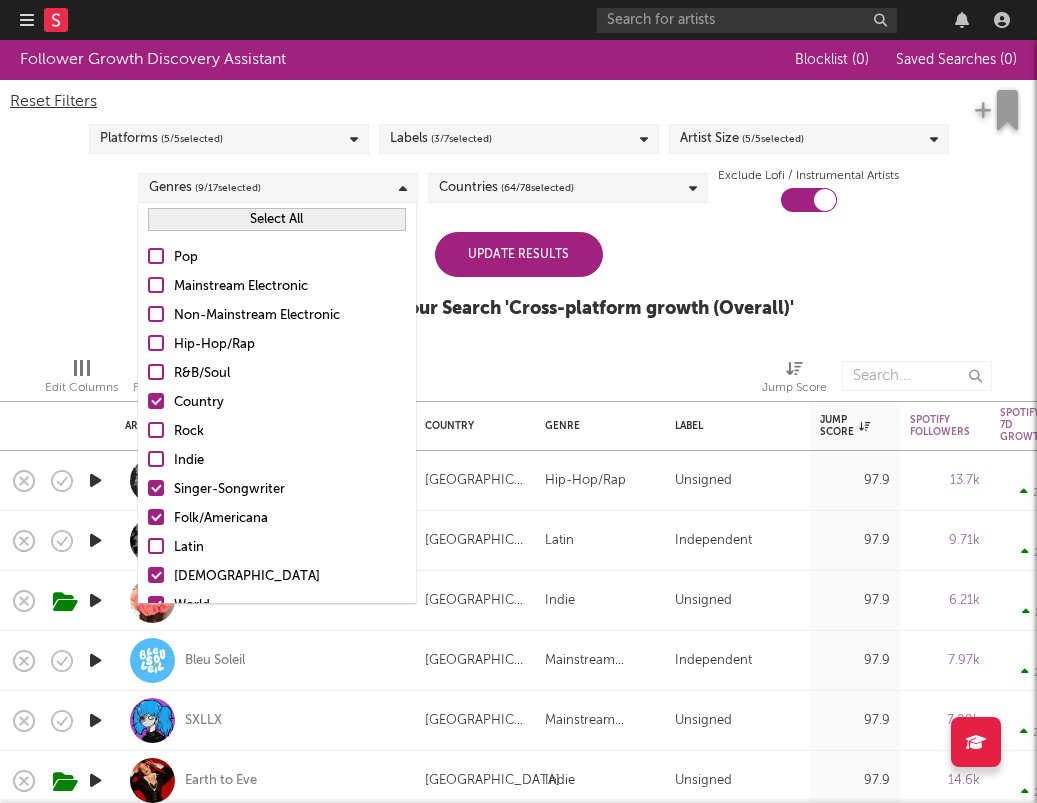 click on "[DEMOGRAPHIC_DATA]" at bounding box center [290, 577] 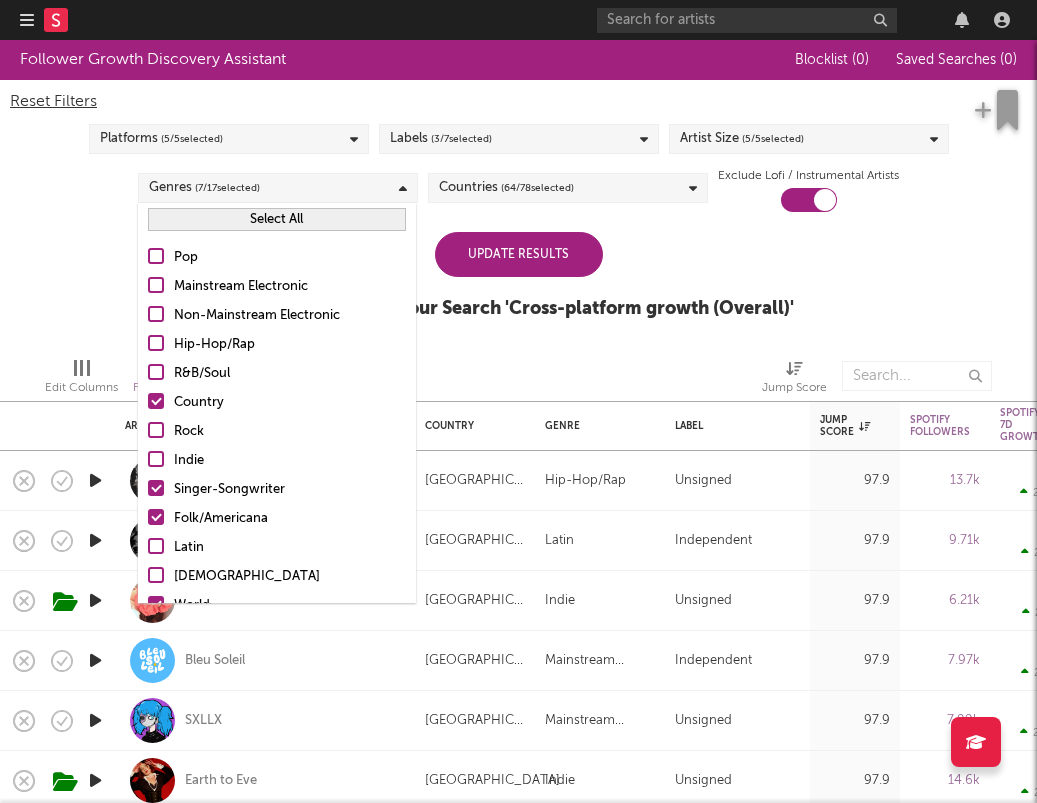 scroll, scrollTop: 56, scrollLeft: 0, axis: vertical 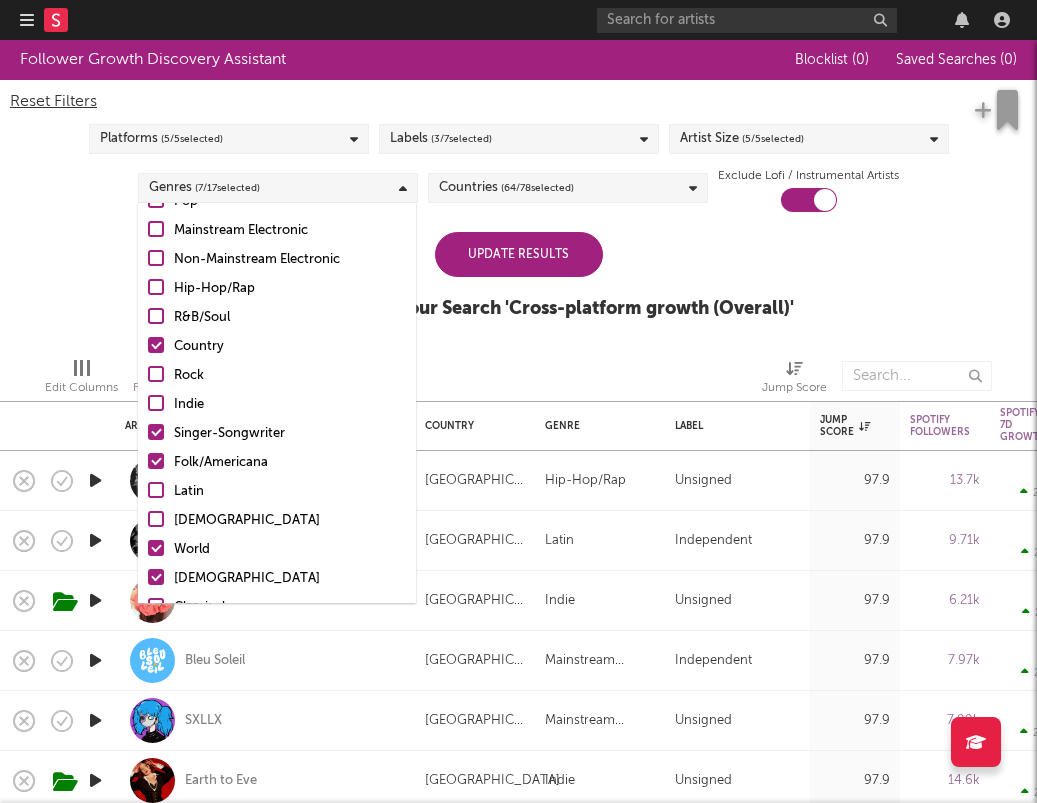 click on "World" at bounding box center [290, 550] 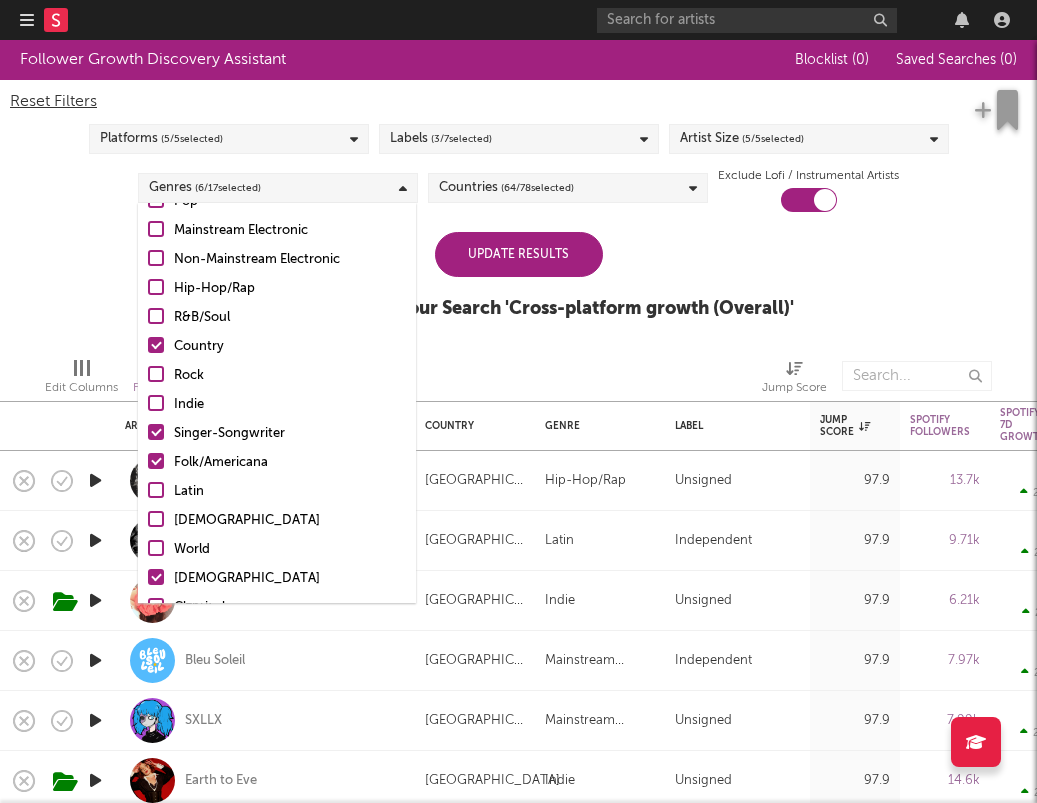 click on "[DEMOGRAPHIC_DATA]" at bounding box center [290, 579] 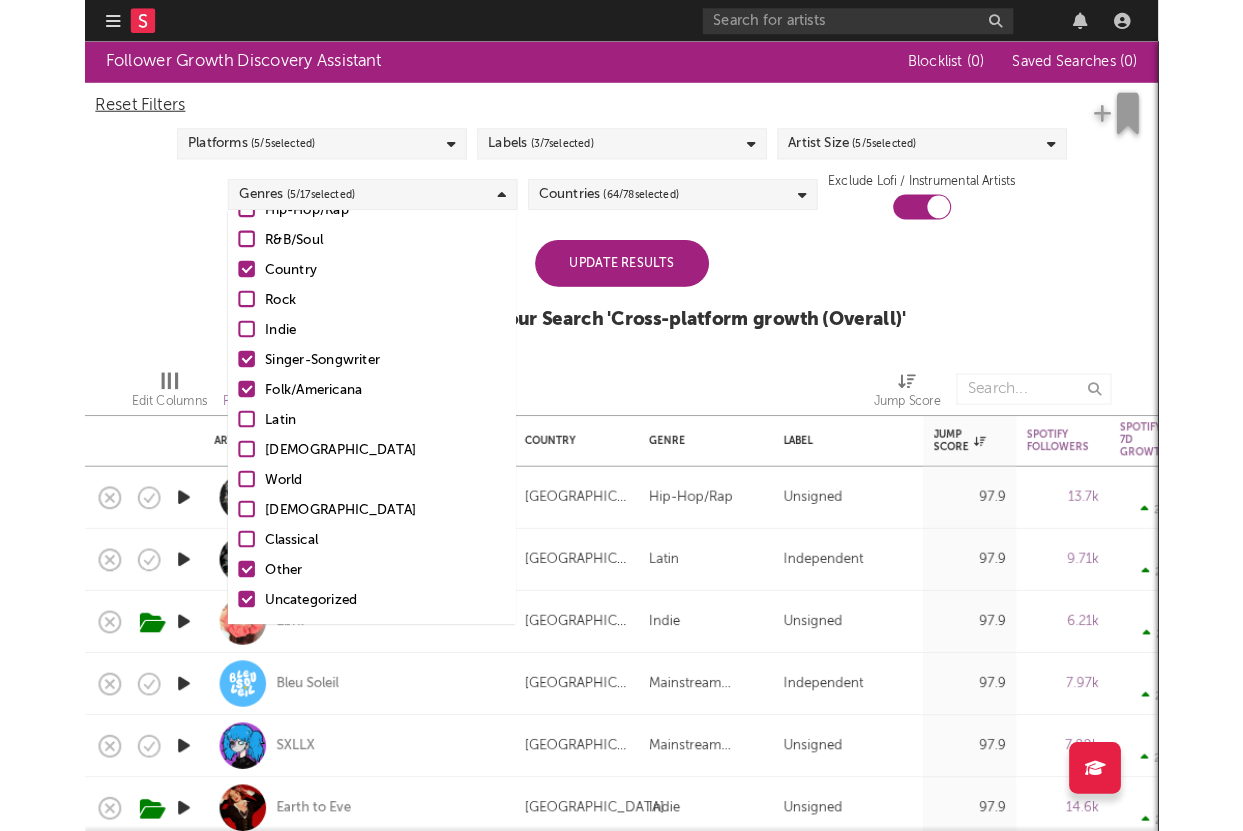 scroll, scrollTop: 141, scrollLeft: 0, axis: vertical 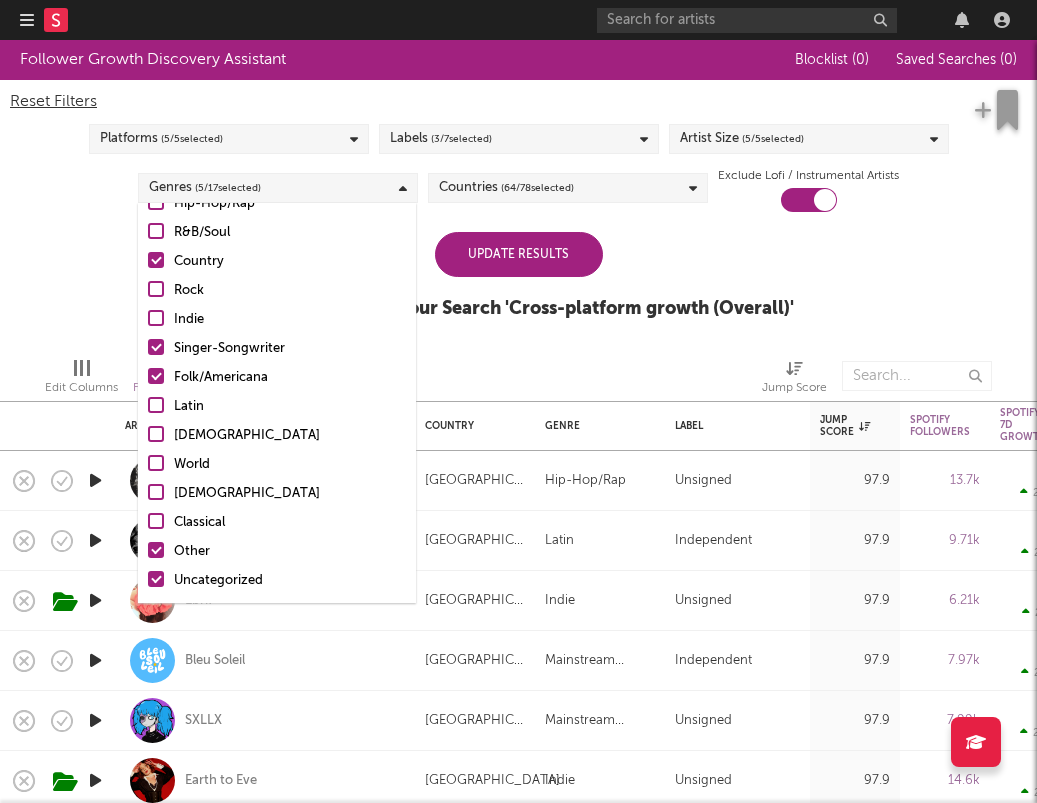 click on "Other" at bounding box center (290, 552) 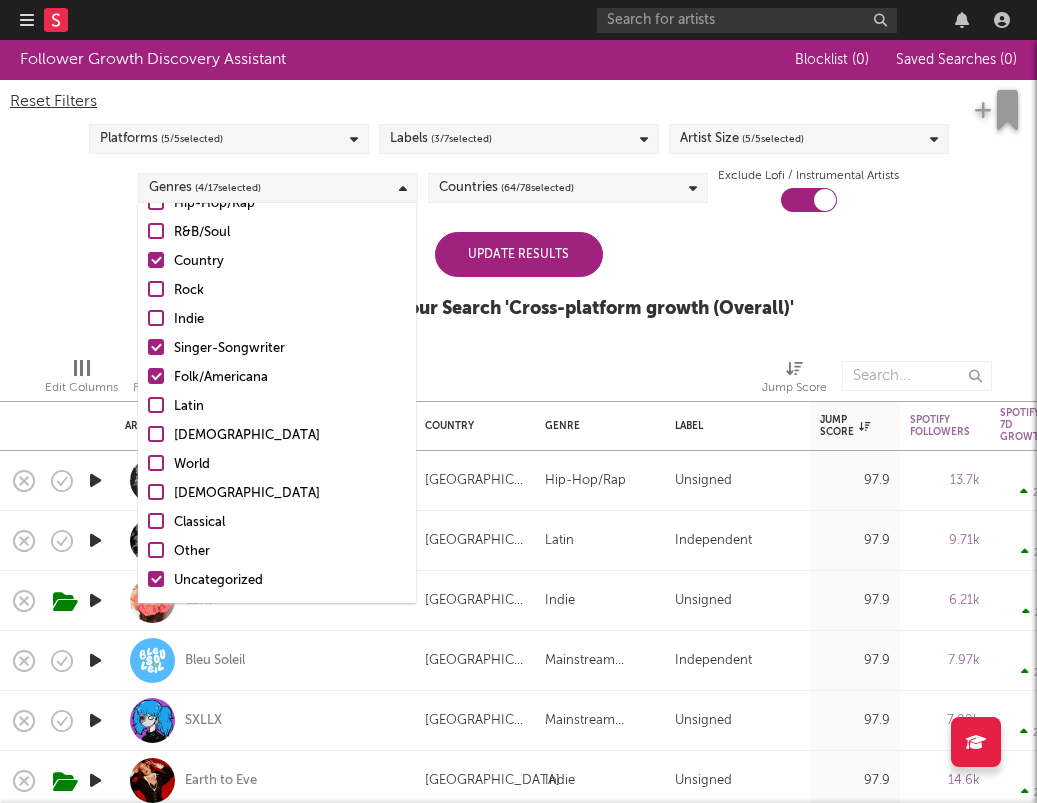 click on "Uncategorized" at bounding box center (290, 581) 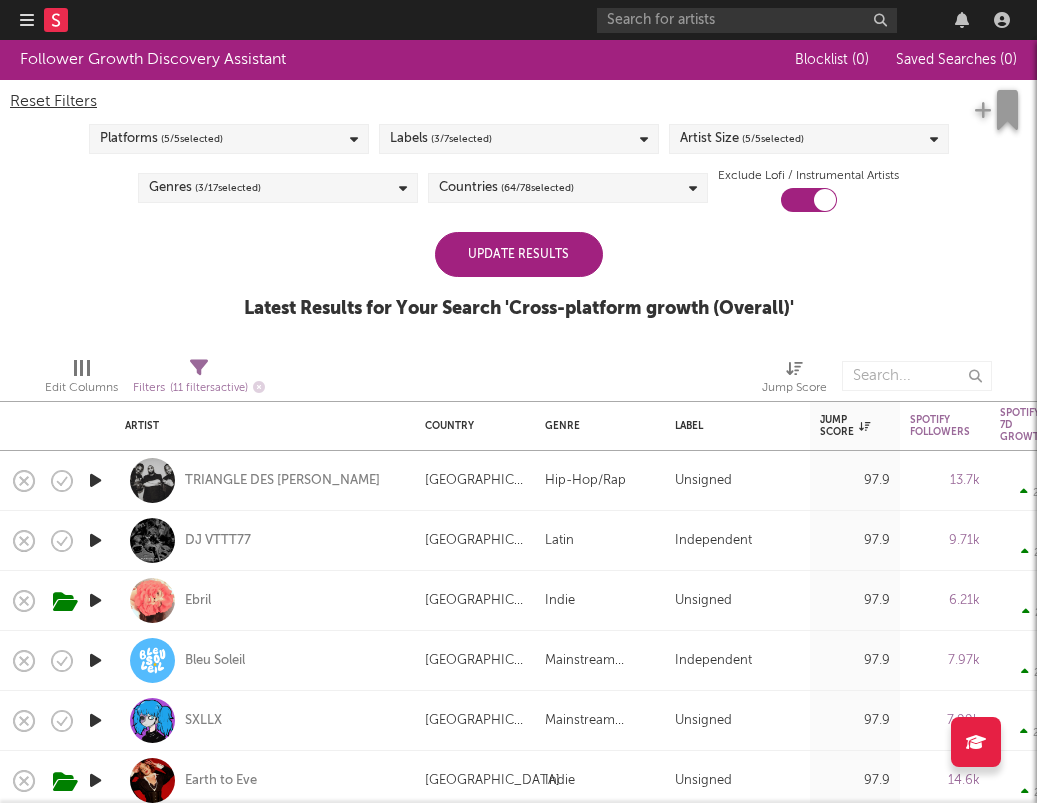 click on "Update Results" at bounding box center [519, 254] 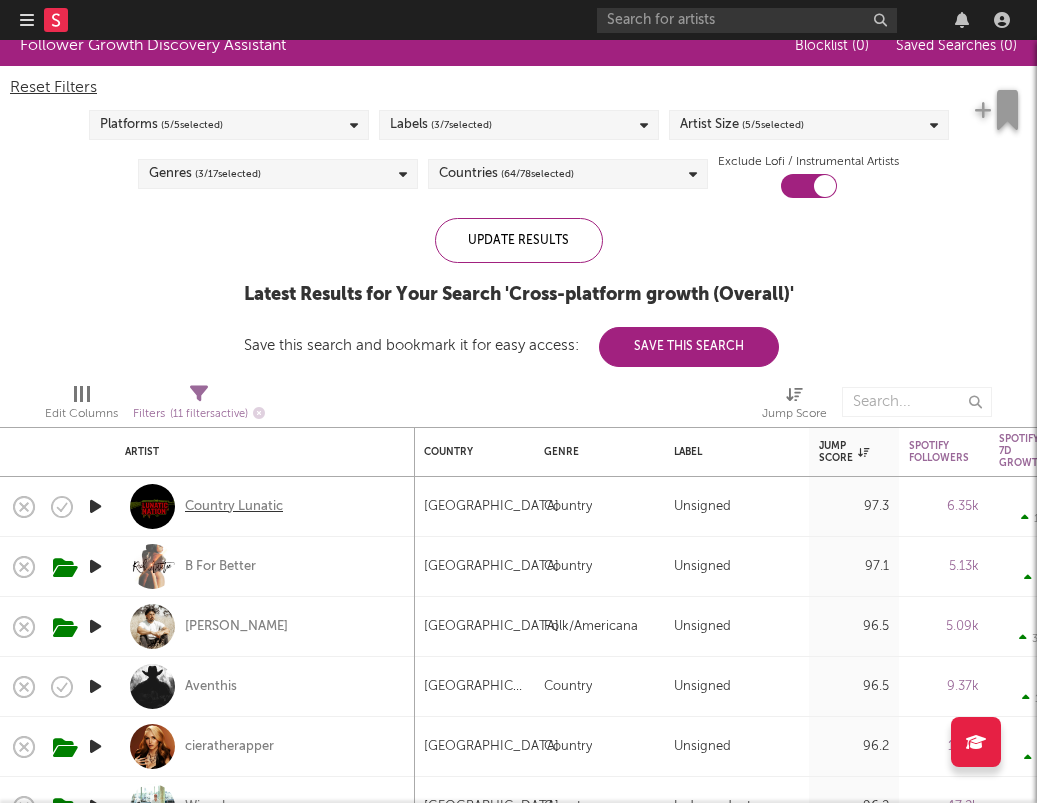 click on "Country Lunatic" at bounding box center [234, 507] 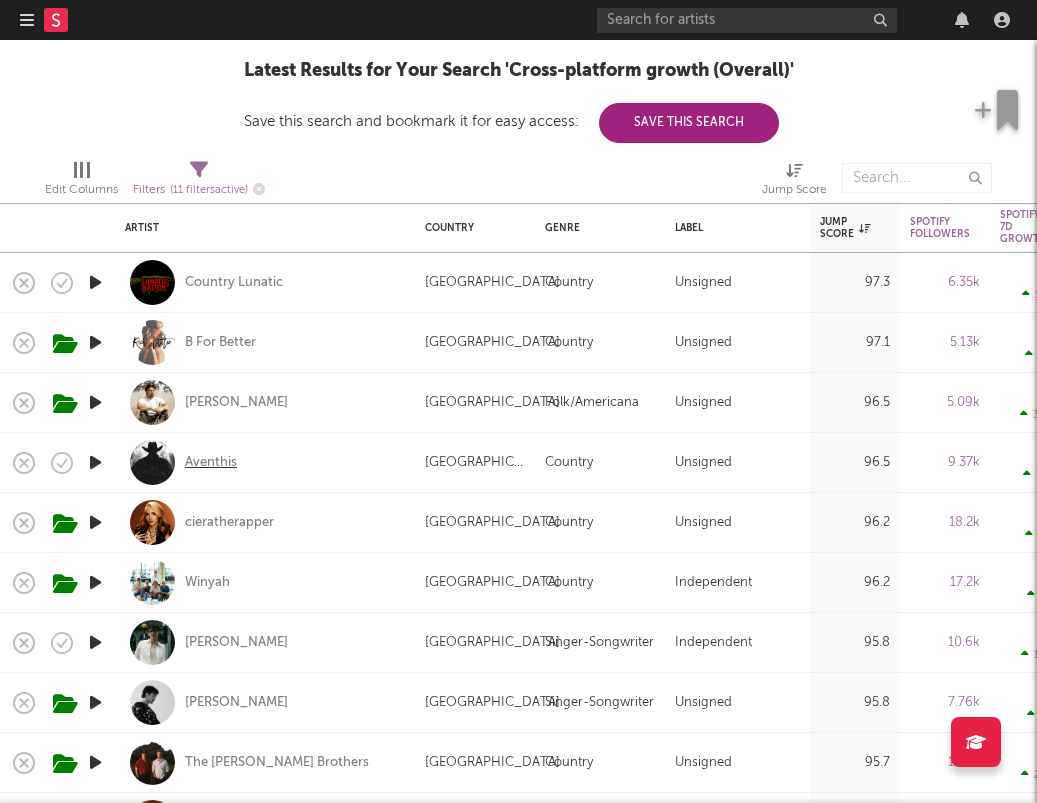 click on "Aventhis" at bounding box center [211, 463] 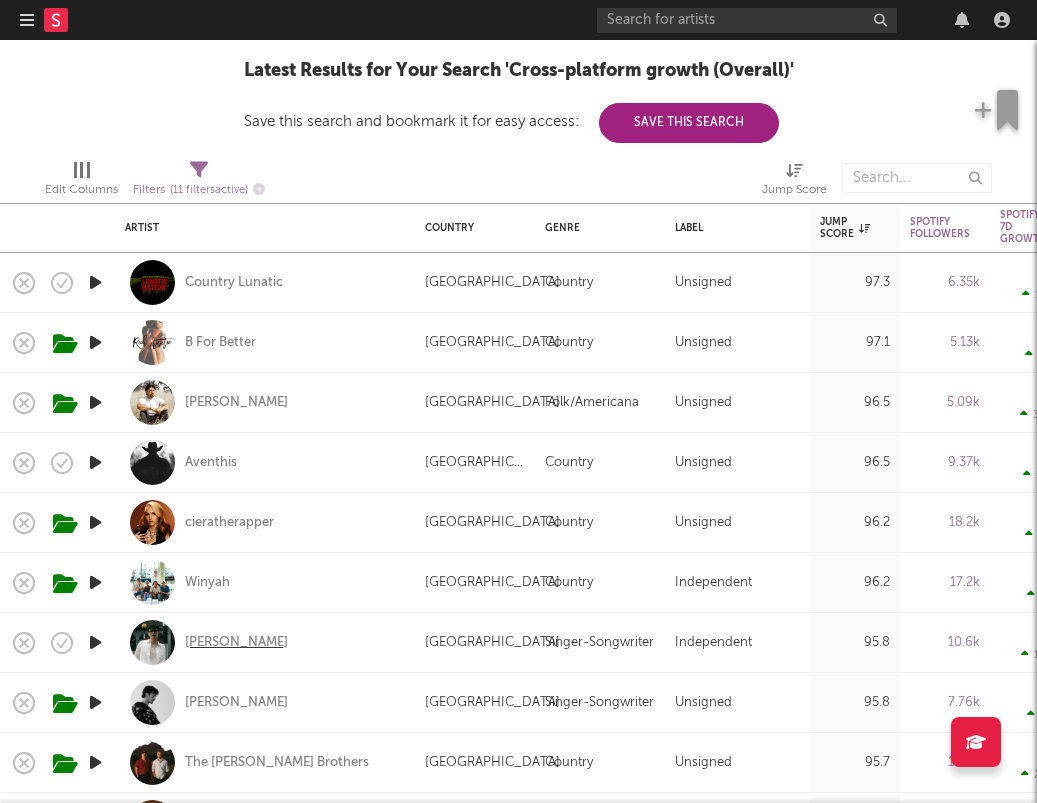click on "[PERSON_NAME]" at bounding box center (236, 643) 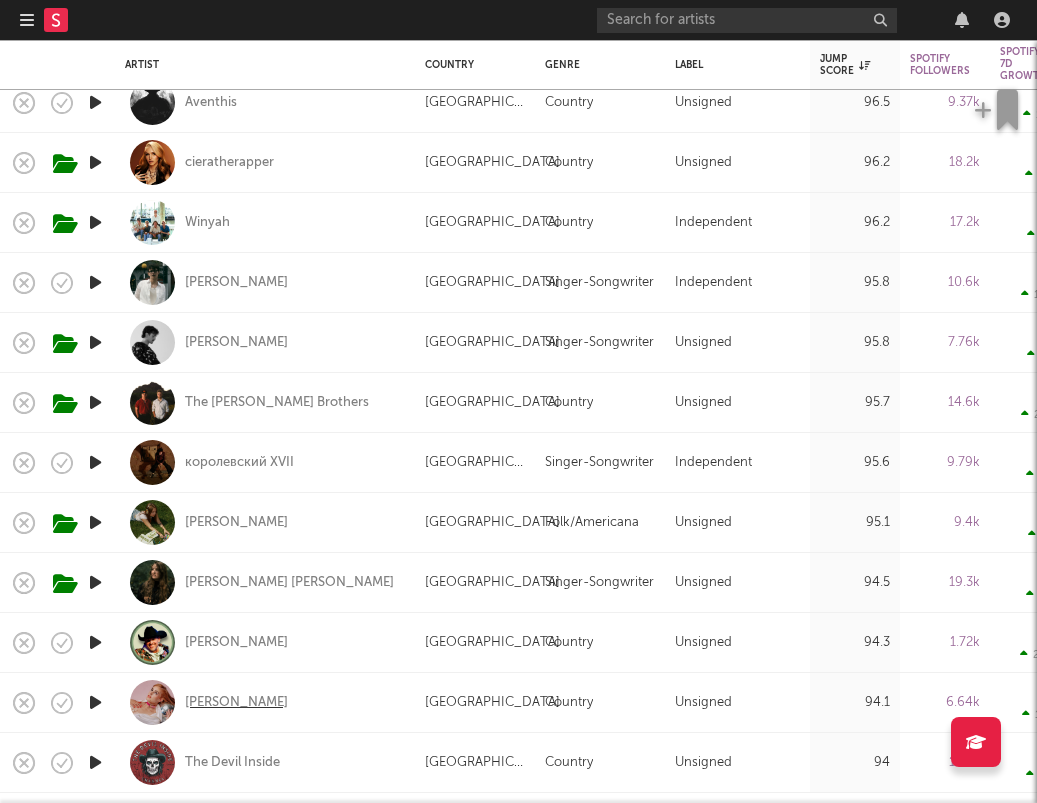 click on "[PERSON_NAME]" at bounding box center (236, 703) 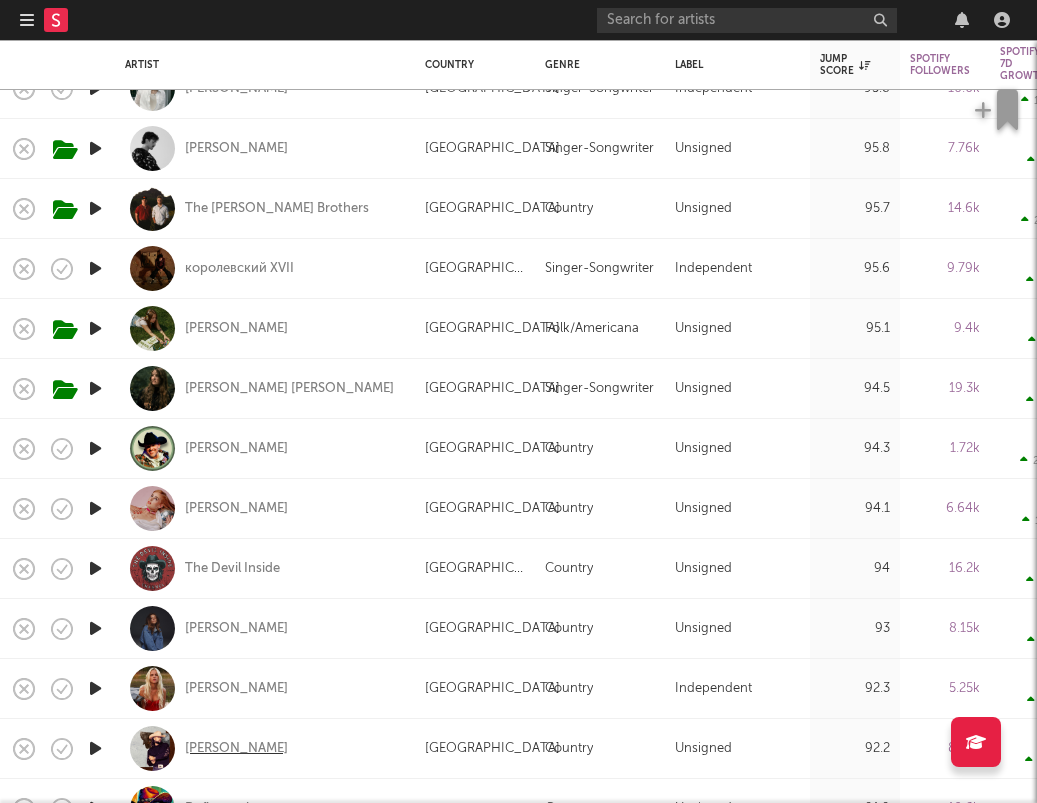 click on "[PERSON_NAME]" at bounding box center [236, 749] 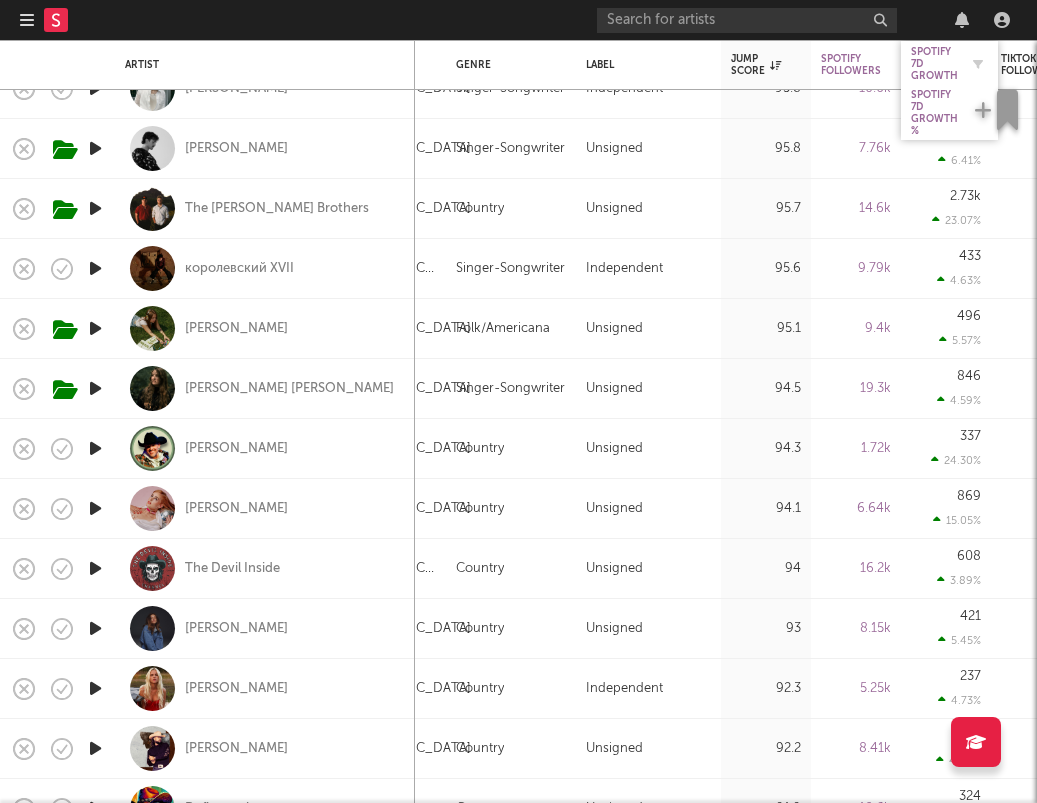 click on "Spotify 7D Growth" at bounding box center [934, 64] 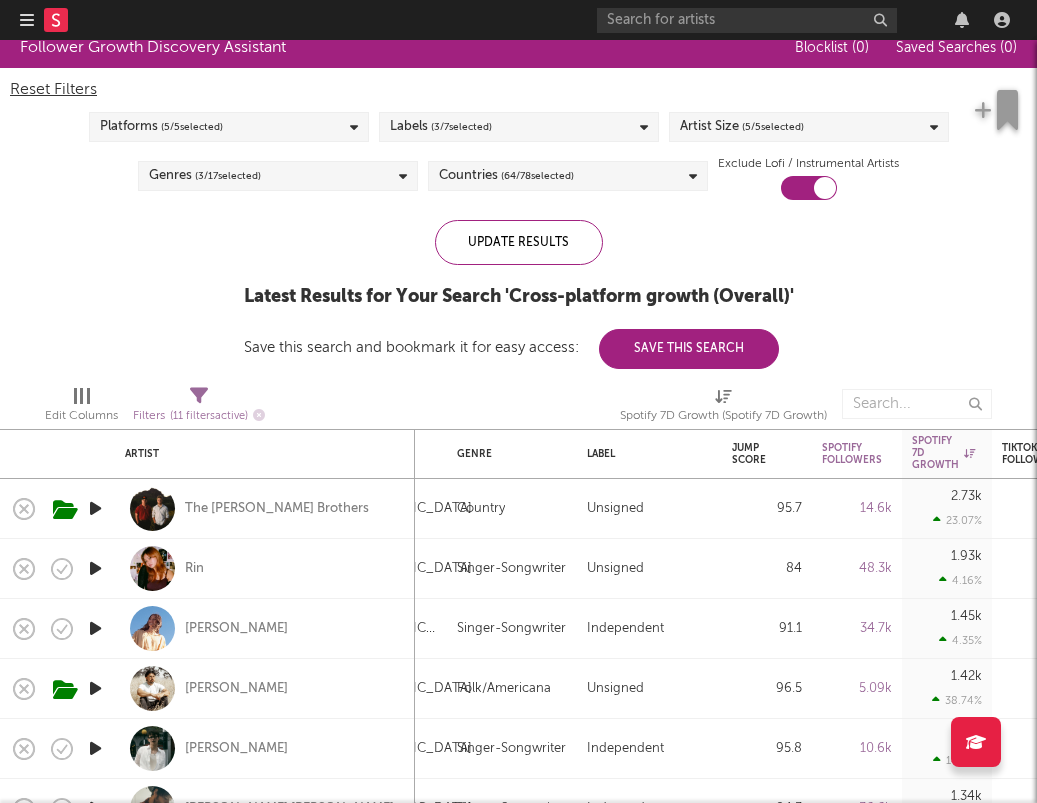 click at bounding box center (95, 628) 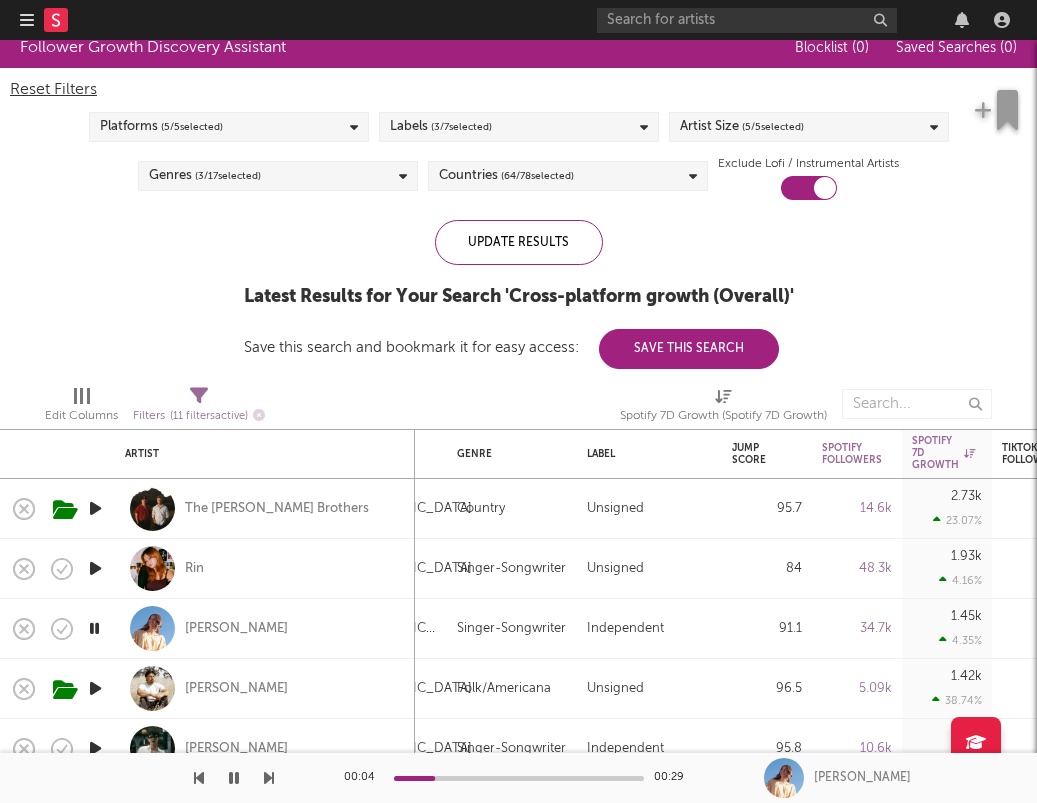 click at bounding box center [94, 628] 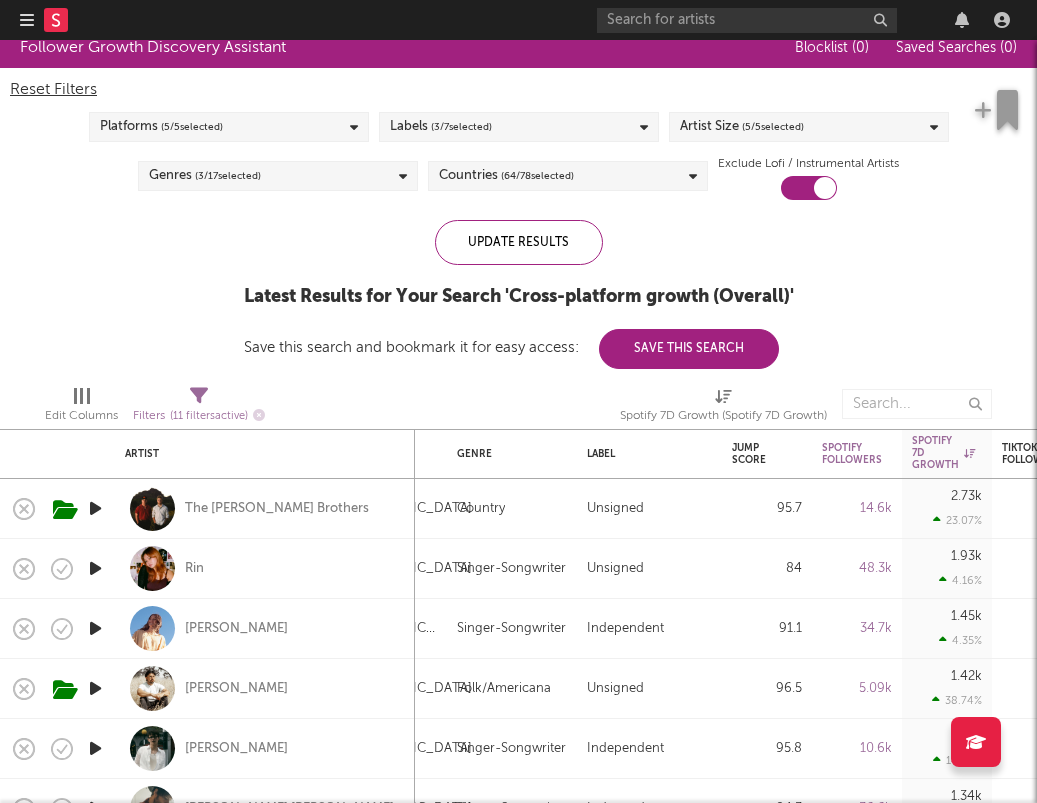 click at bounding box center [95, 628] 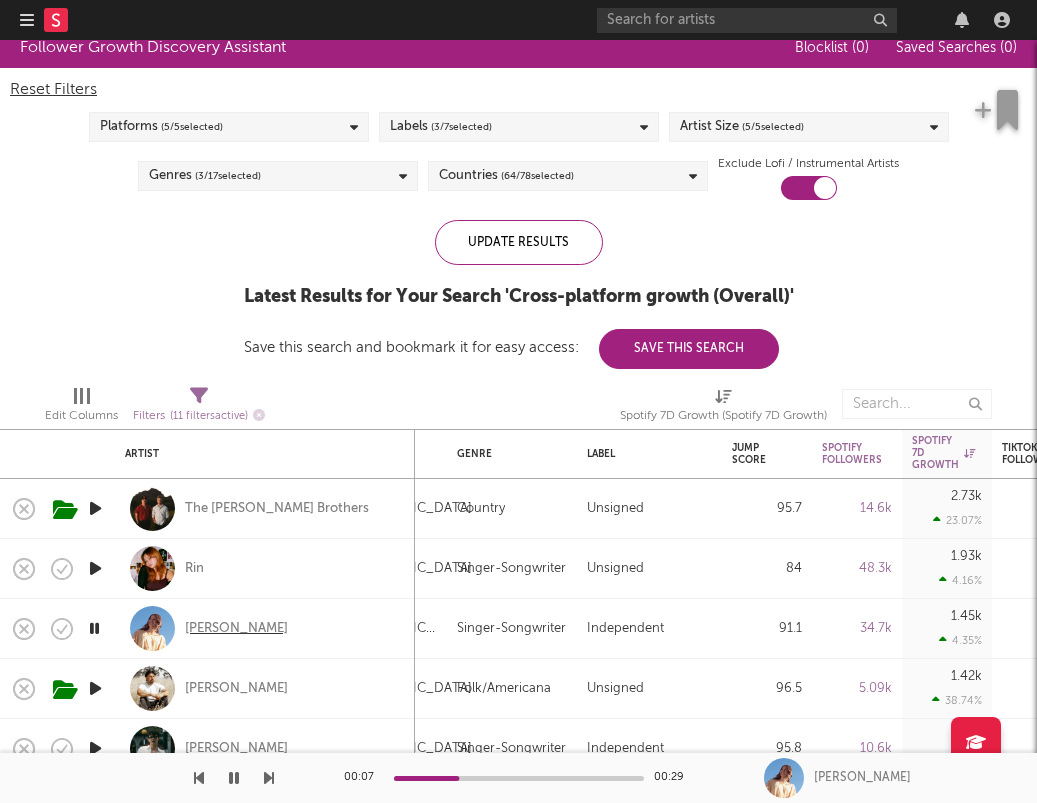 click on "Maggie Cullen" at bounding box center [236, 629] 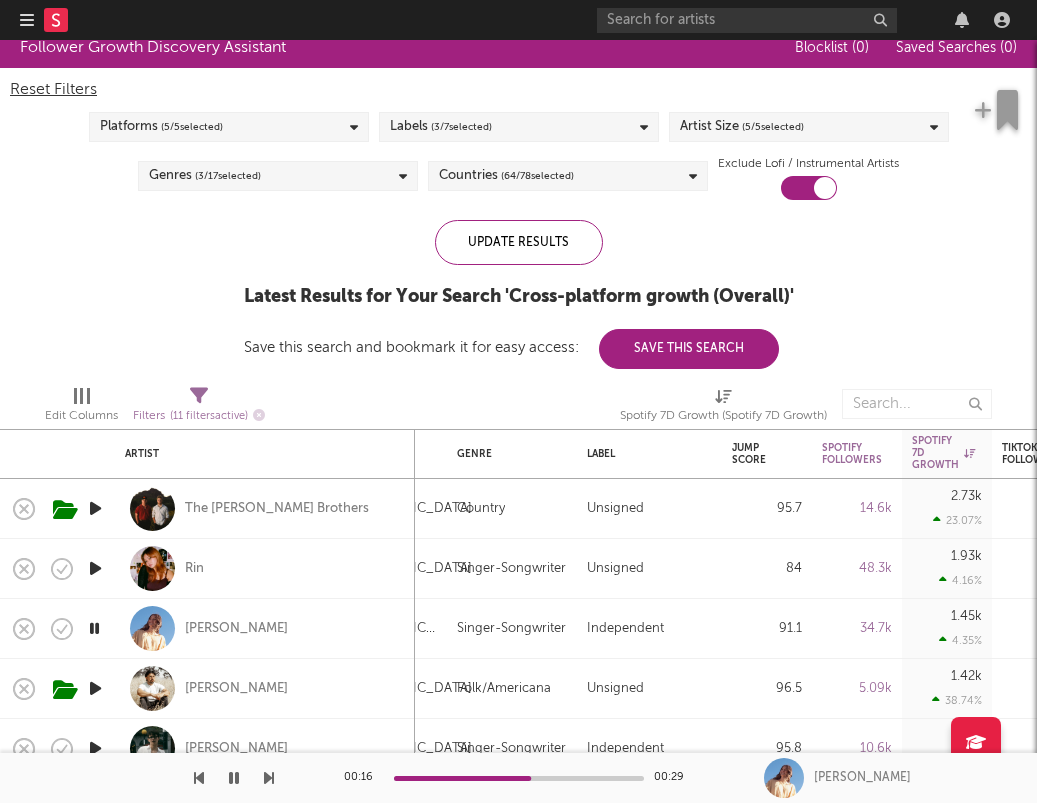 click at bounding box center [234, 778] 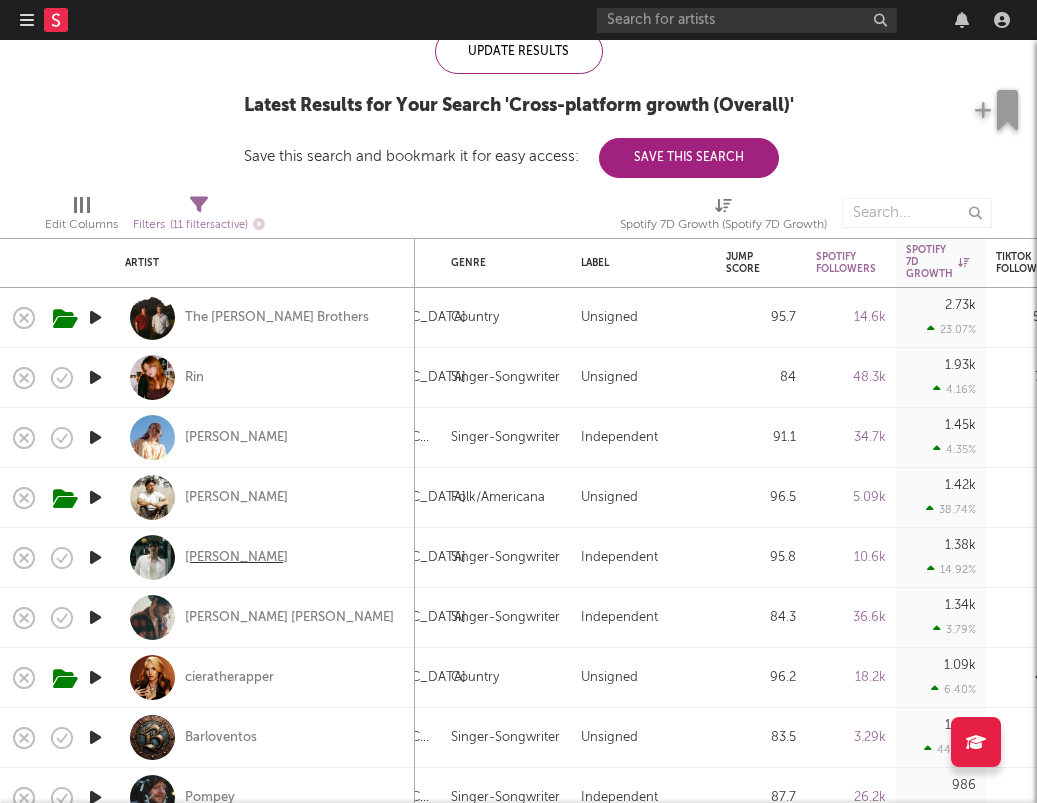 click on "[PERSON_NAME]" at bounding box center [236, 558] 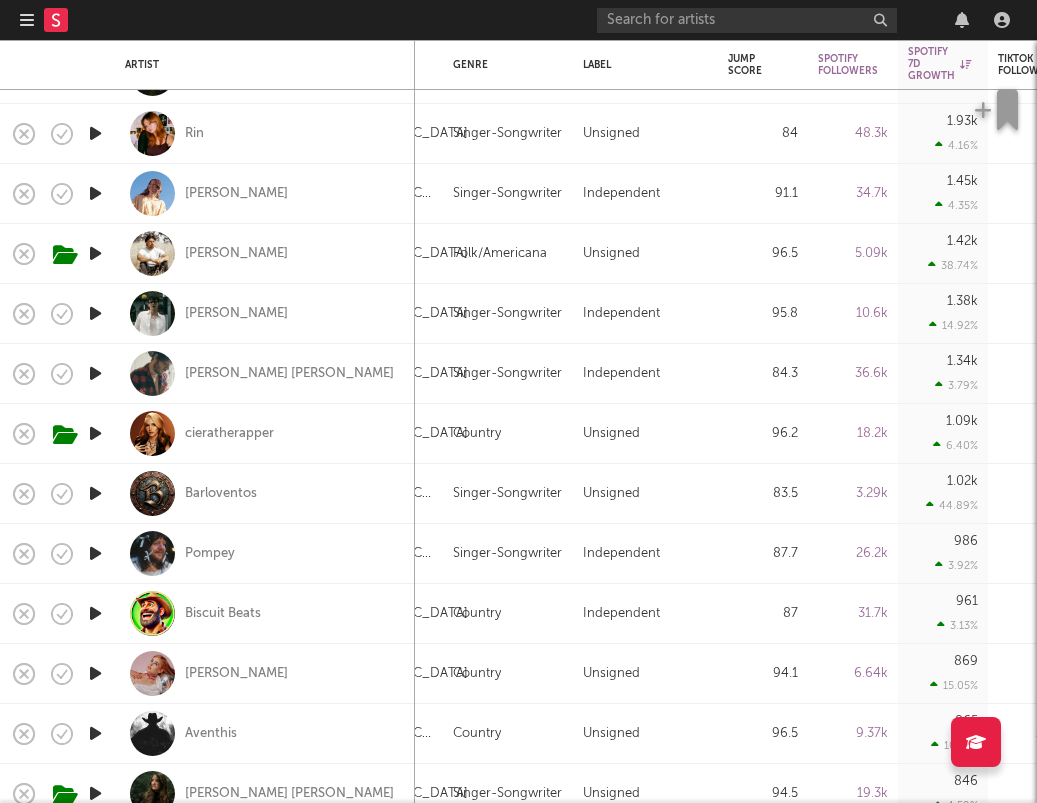 click at bounding box center (95, 733) 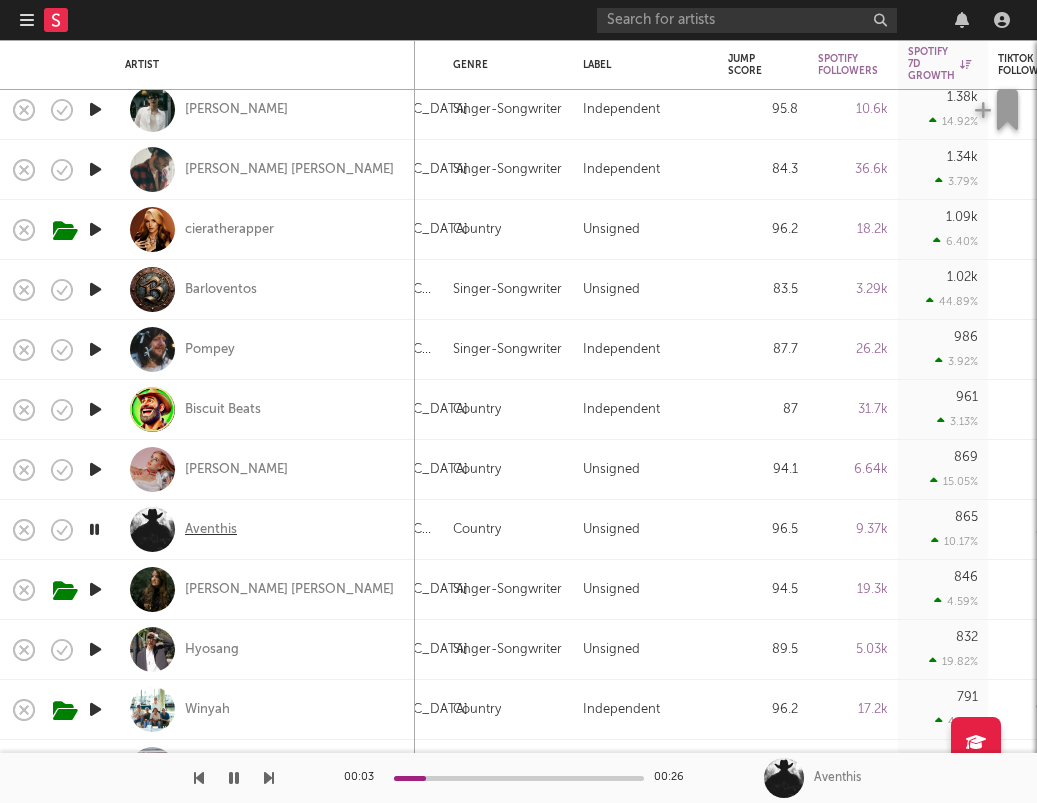 click on "Aventhis" at bounding box center (211, 530) 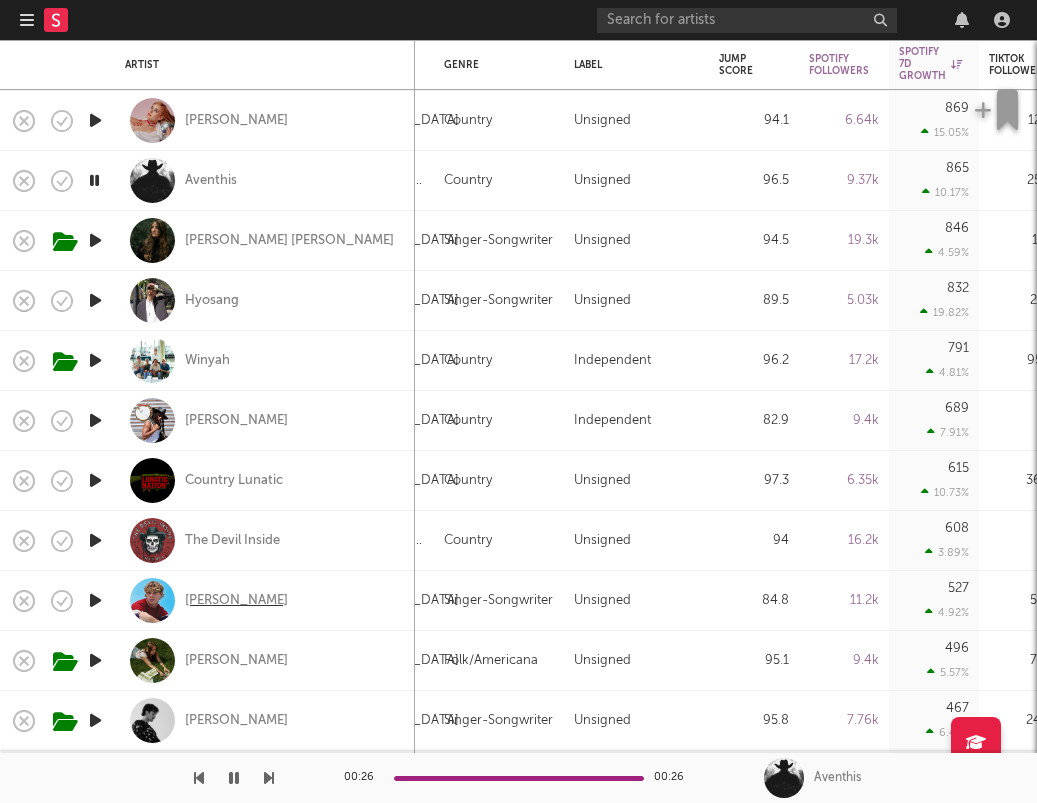 click on "Landon Boyce" at bounding box center [236, 601] 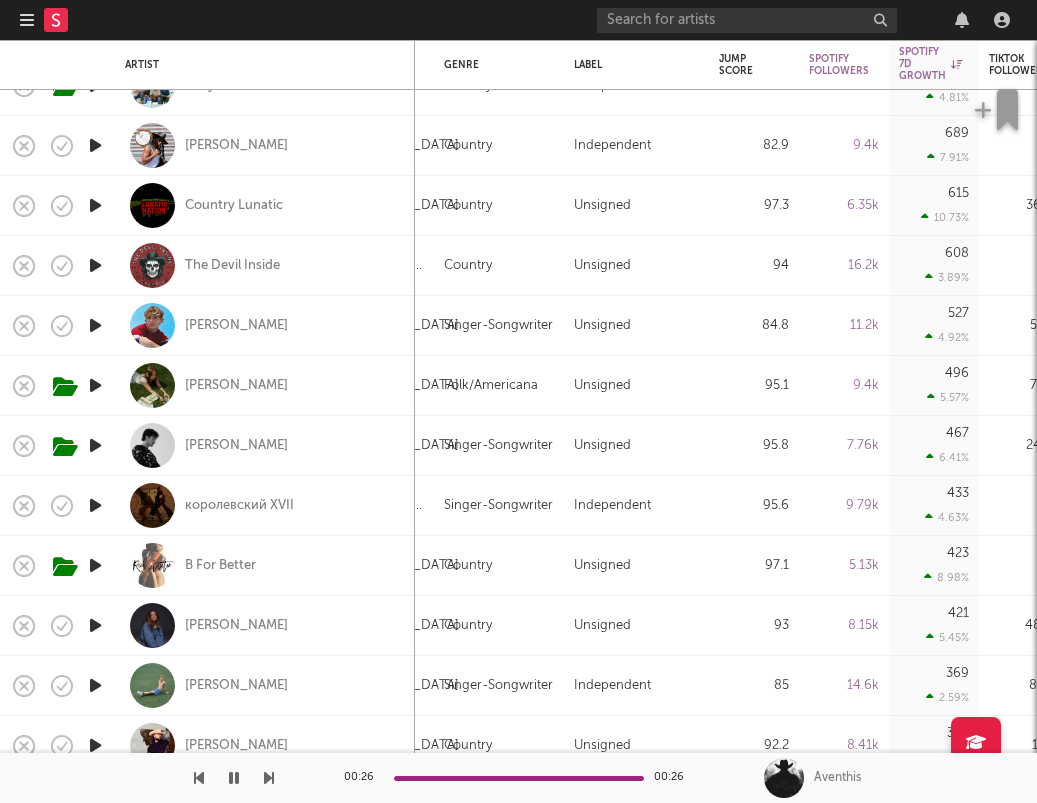 click at bounding box center (95, 625) 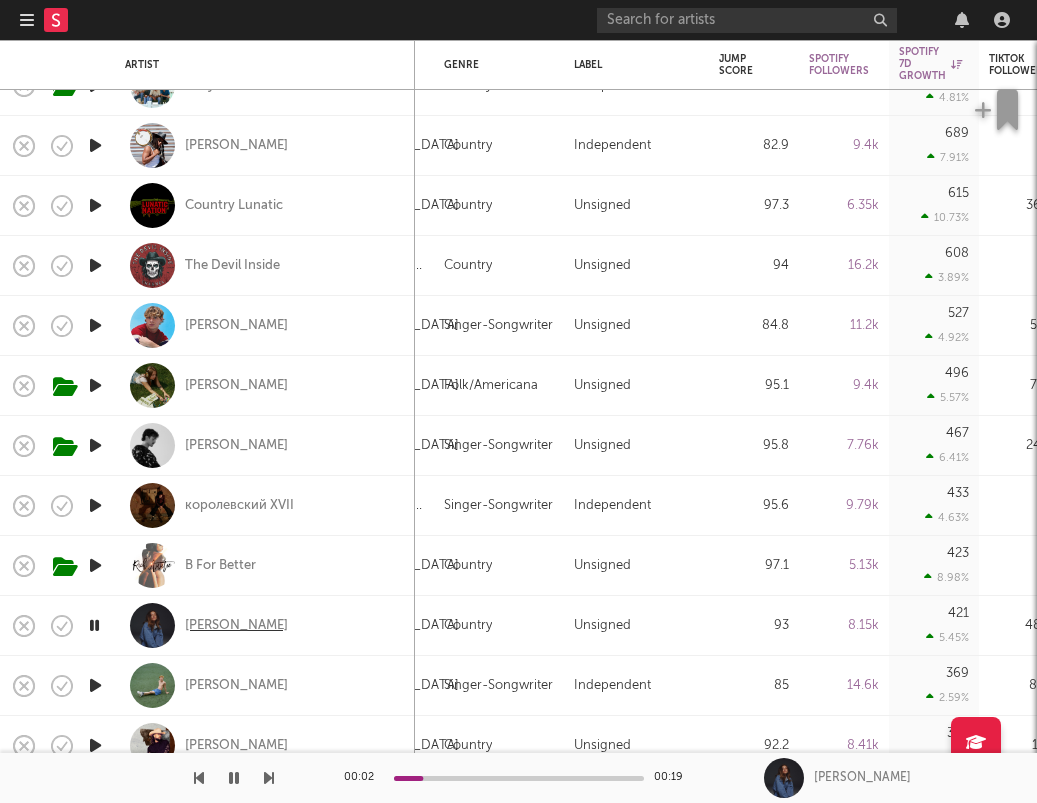 click on "Brooke Lee" at bounding box center [236, 626] 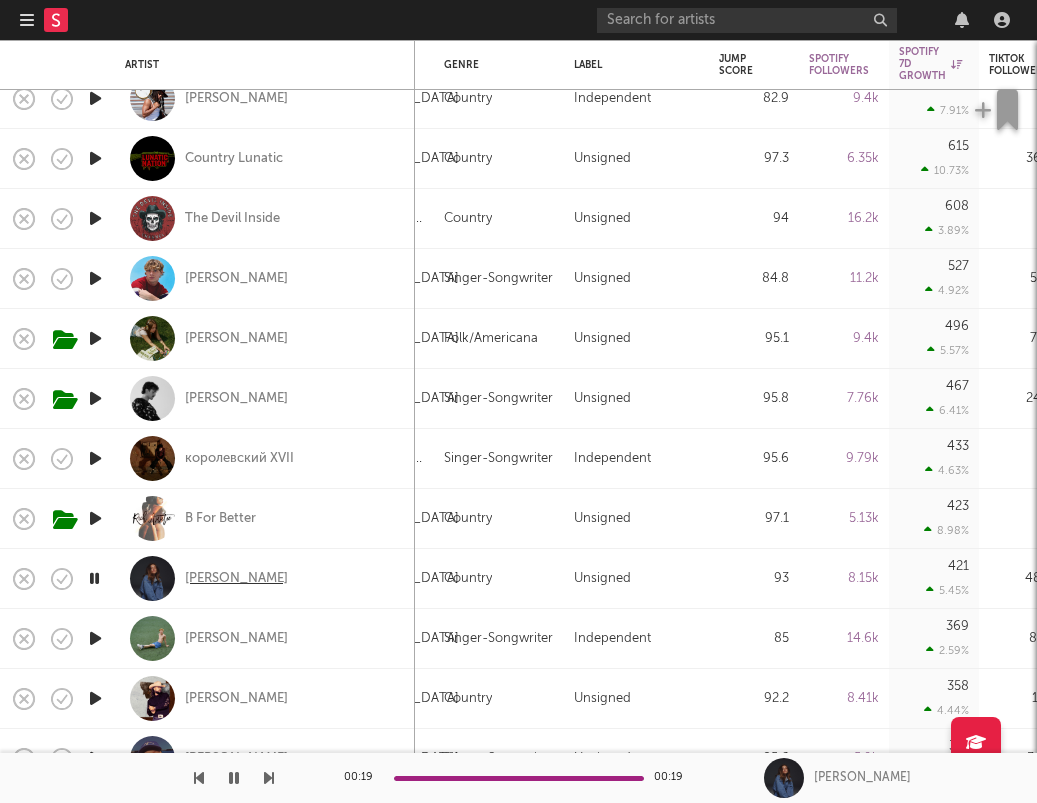 click on "Brooke Lee" at bounding box center (236, 579) 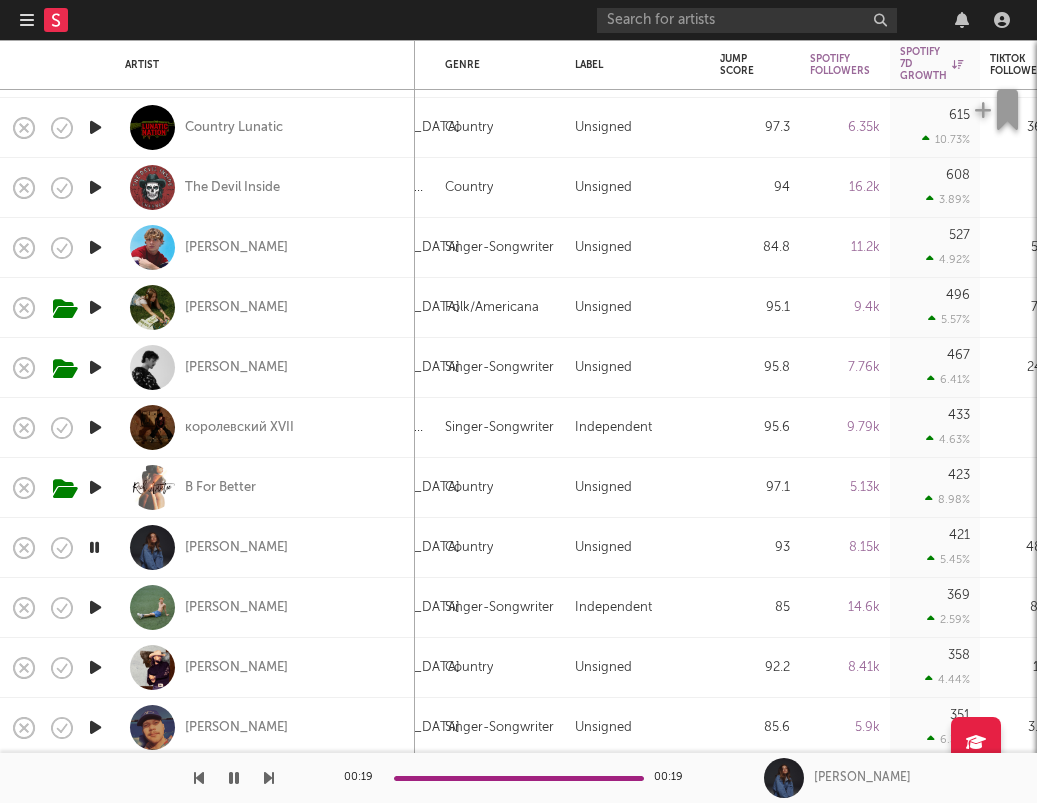 click at bounding box center [95, 667] 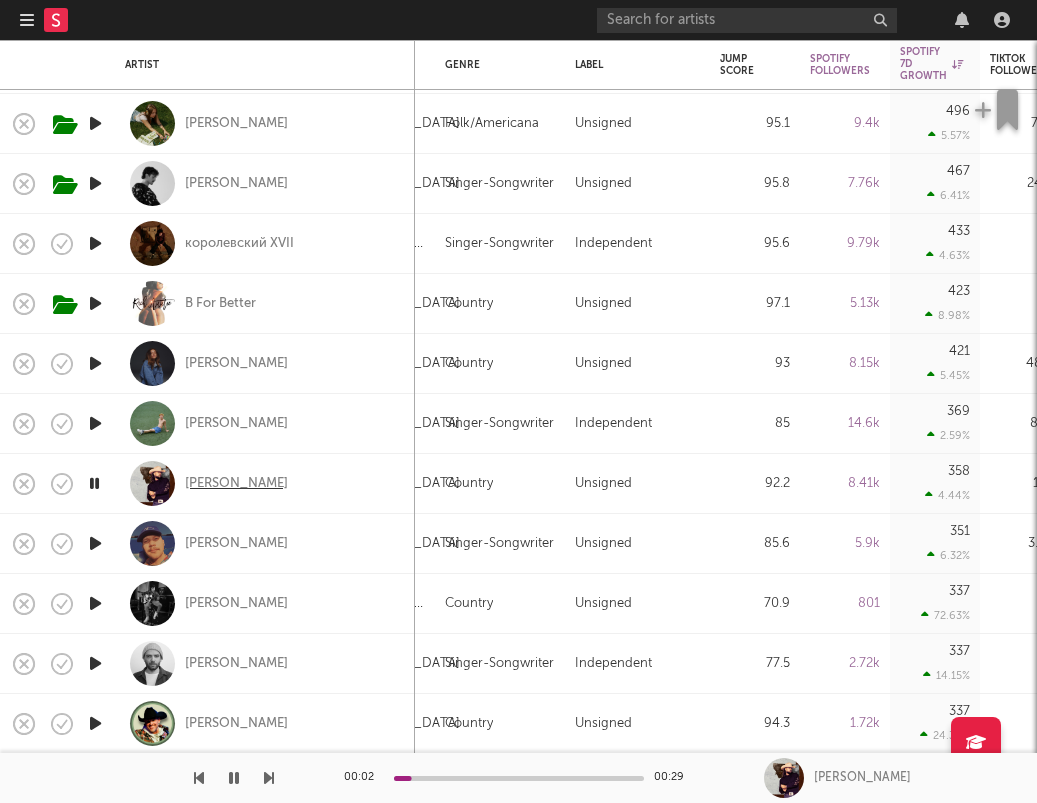 click on "Austin Martin" at bounding box center (236, 484) 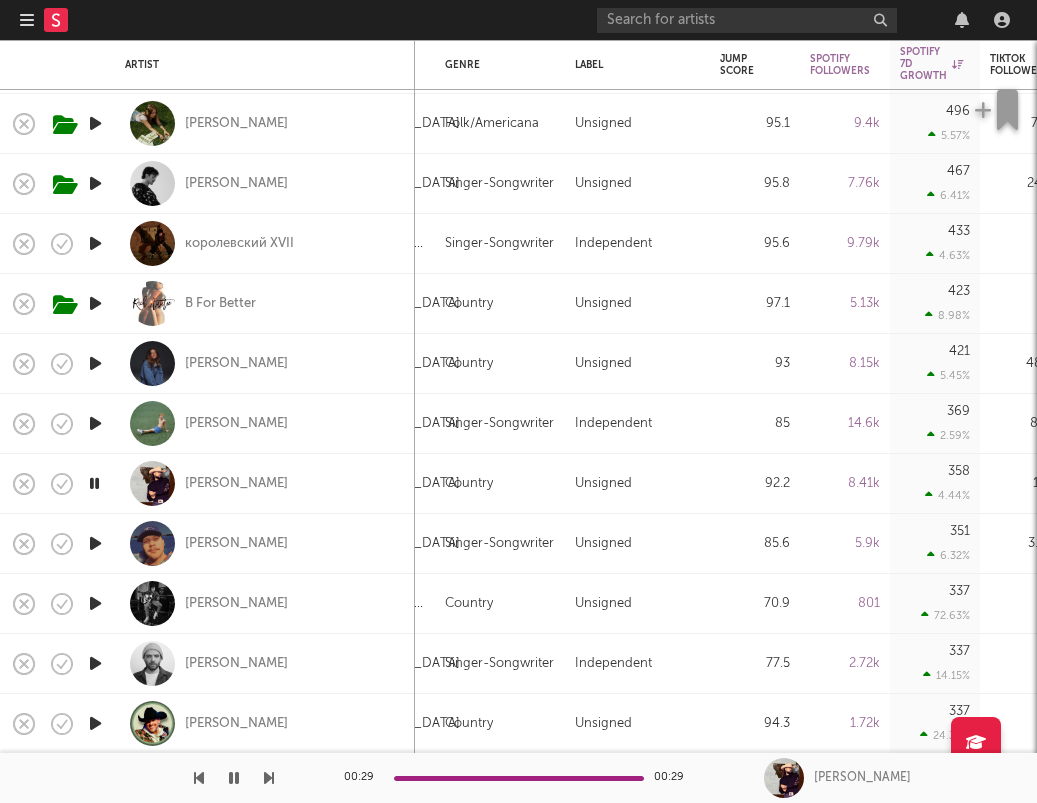 click at bounding box center (95, 603) 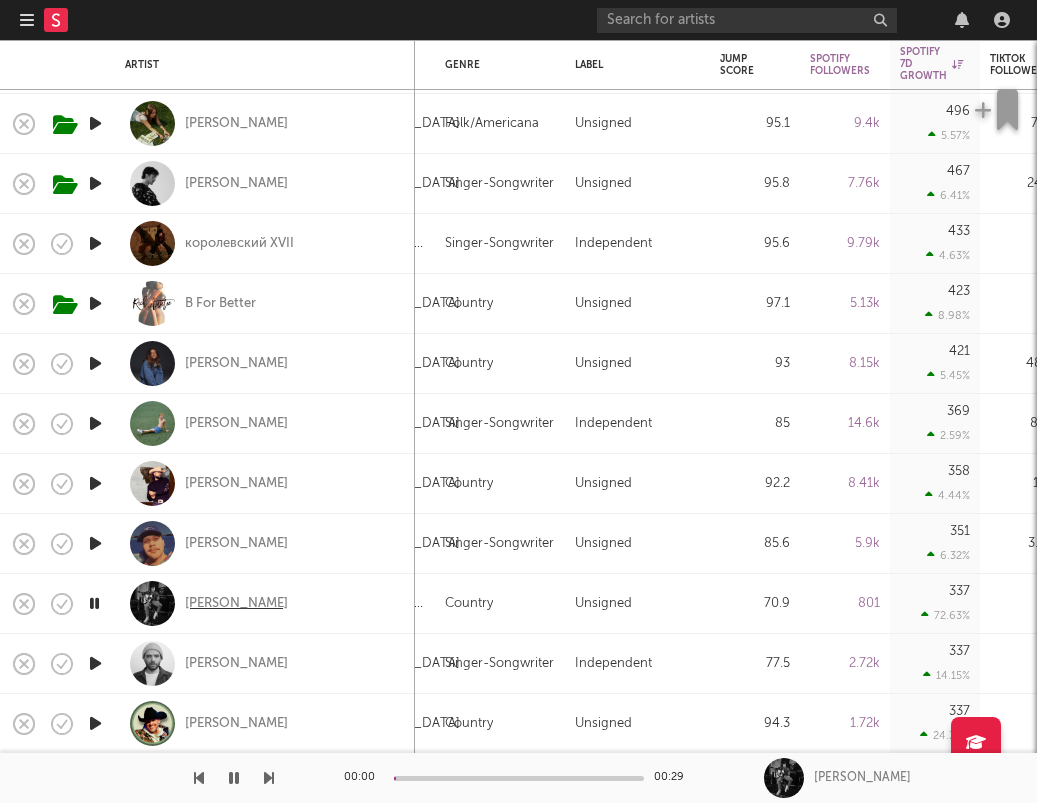 click on "Zach Newbould" at bounding box center (236, 604) 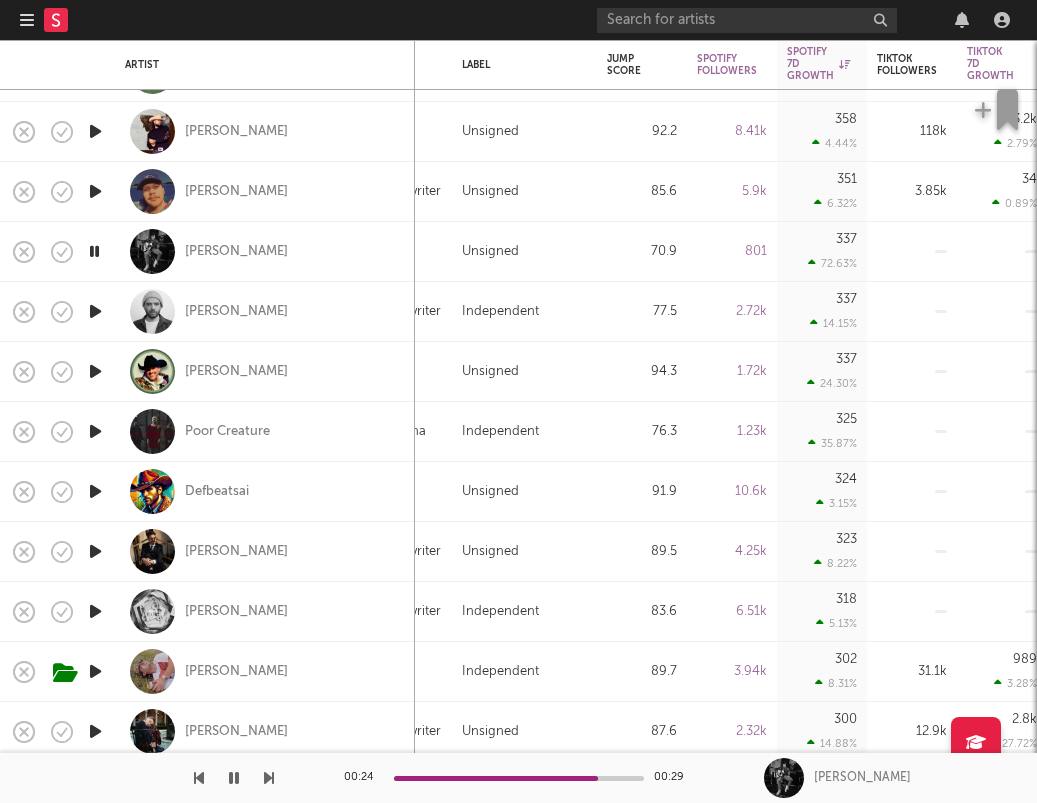 click at bounding box center (95, 611) 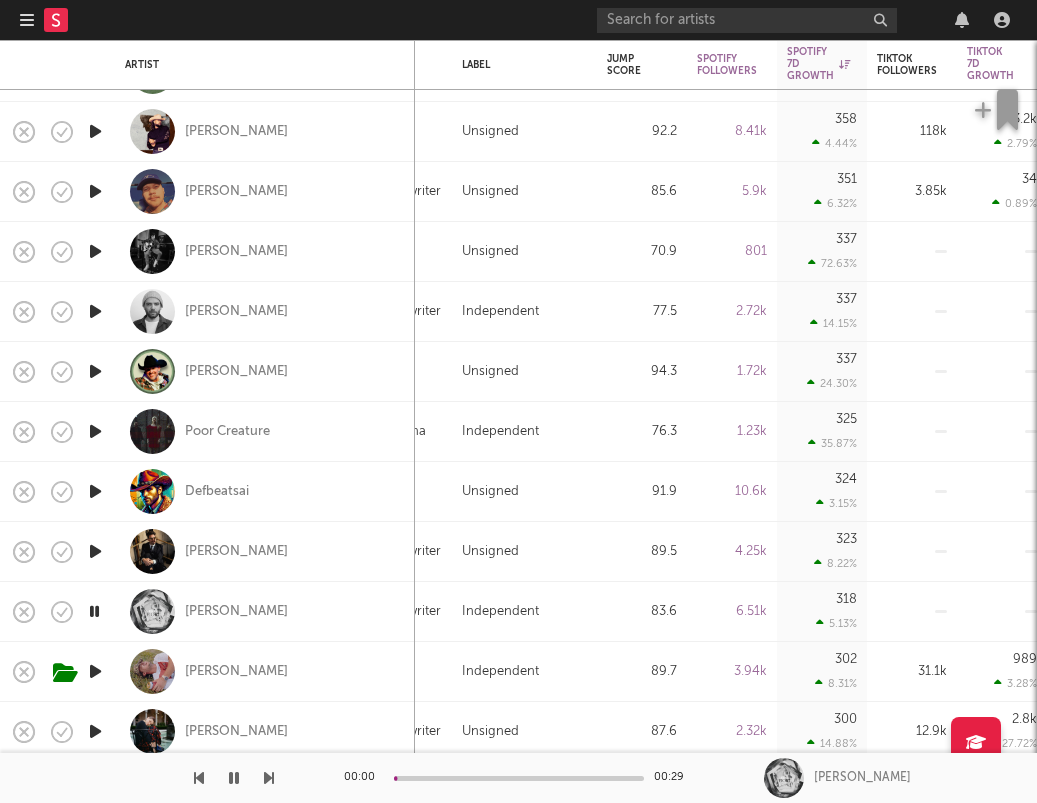 click at bounding box center [94, 611] 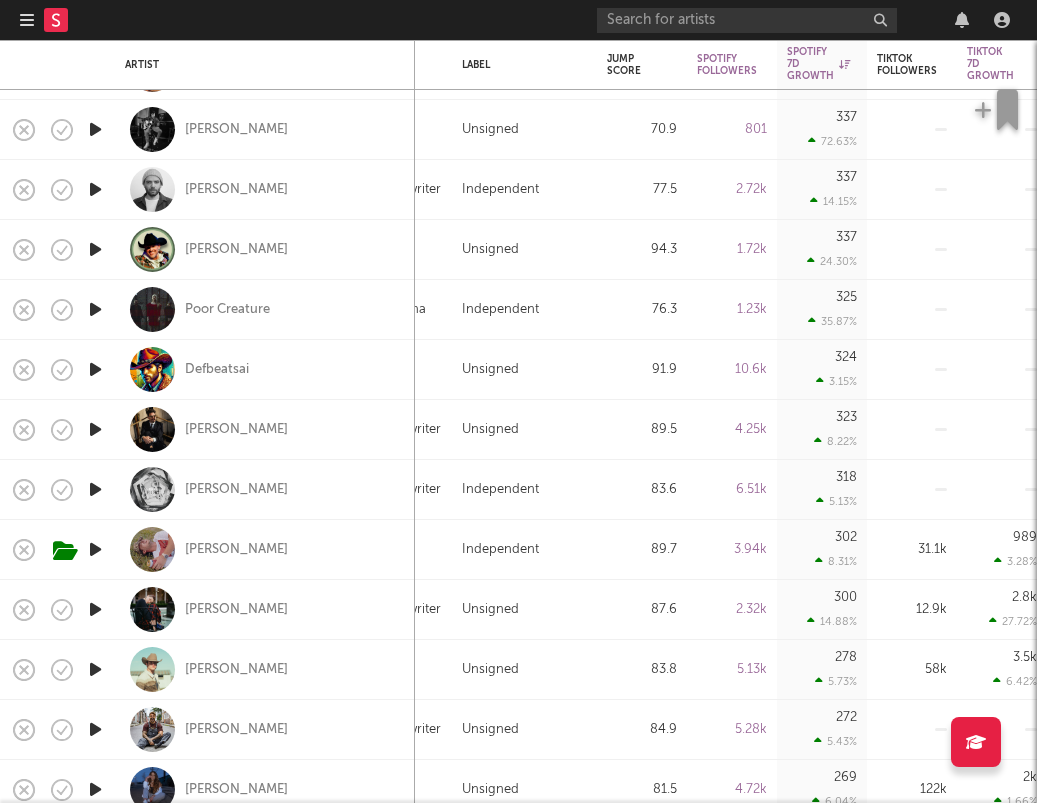 click at bounding box center (95, 670) 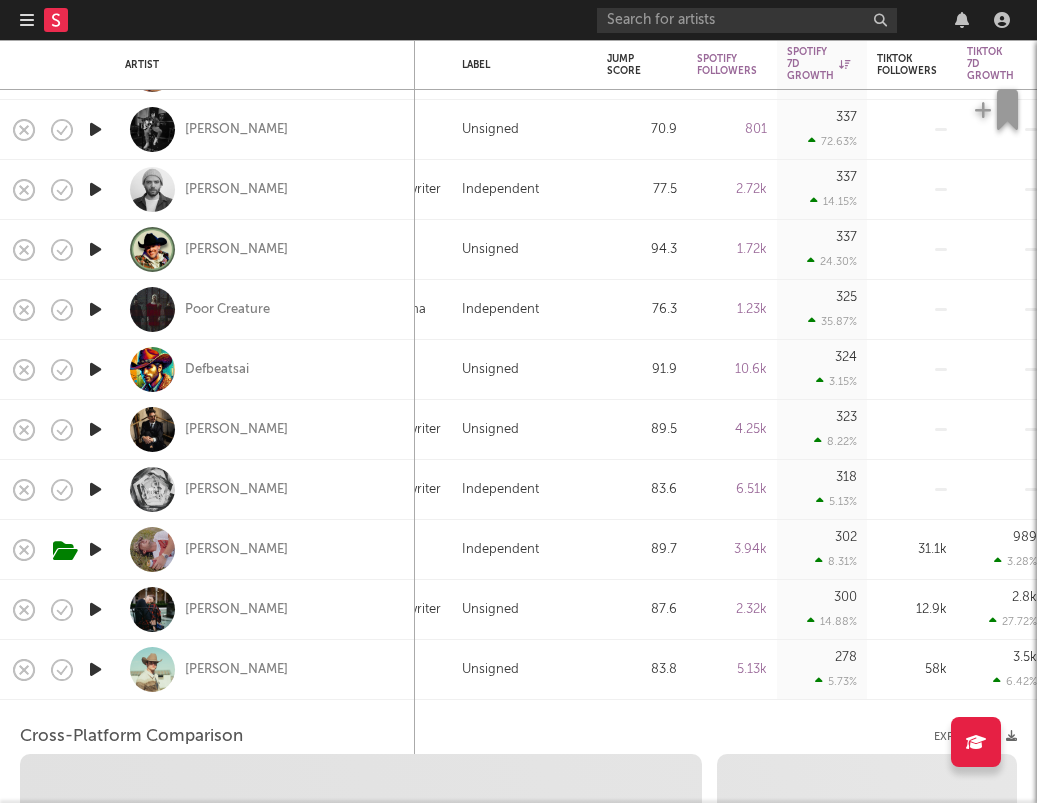 click at bounding box center [95, 670] 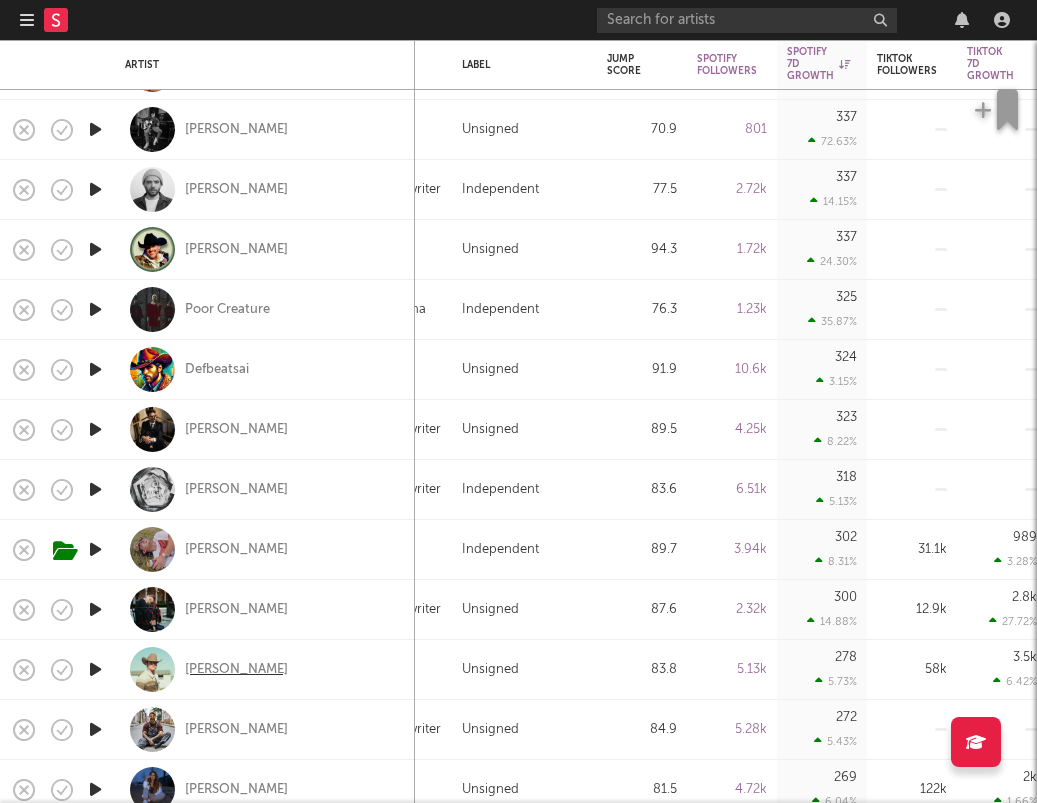 click on "Colby Lee Swift" at bounding box center [236, 670] 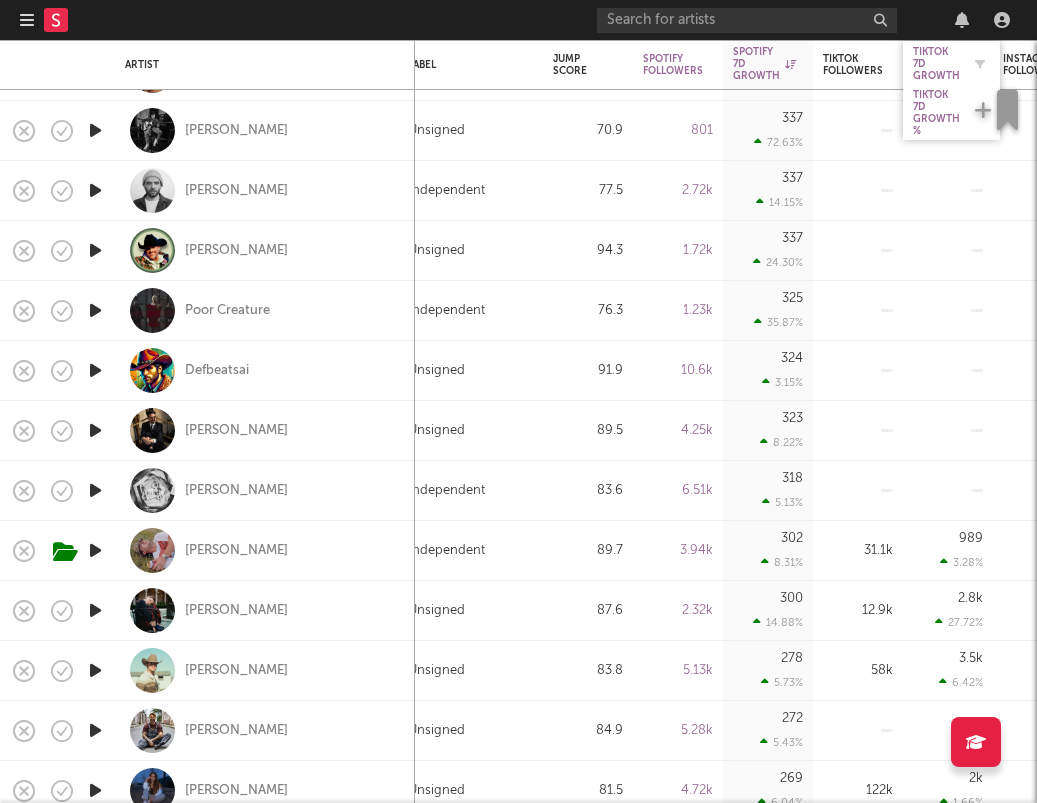 click on "Tiktok 7D Growth" at bounding box center [936, 64] 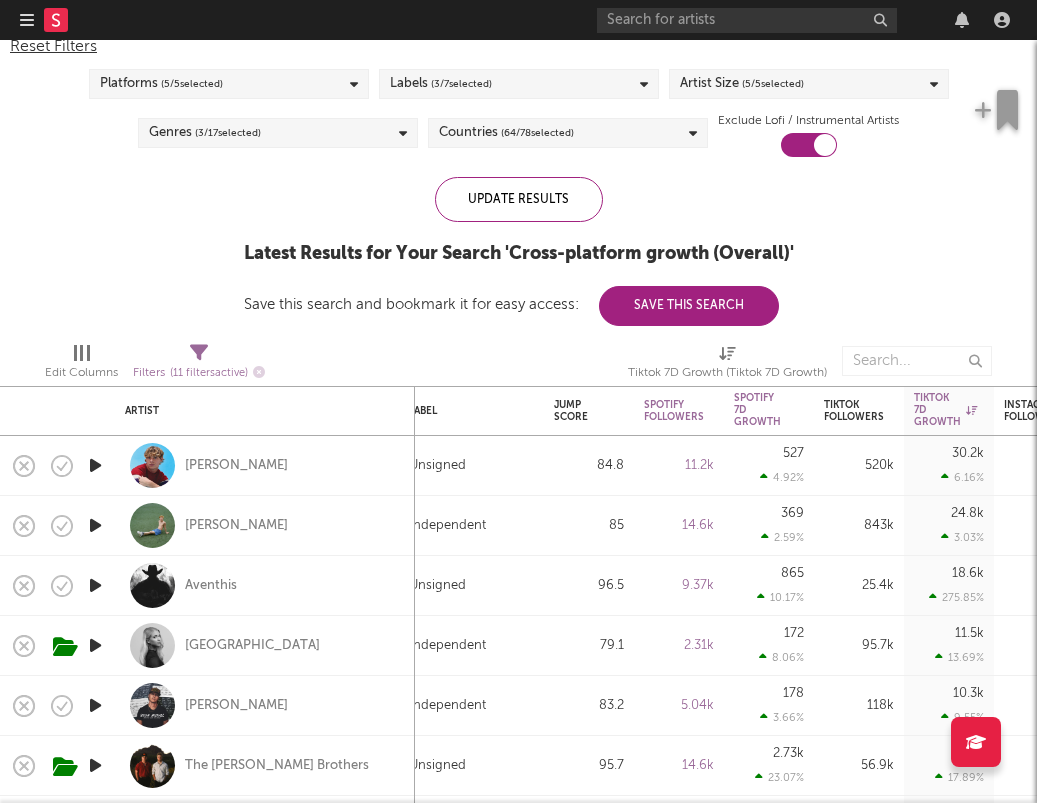 click at bounding box center [95, 705] 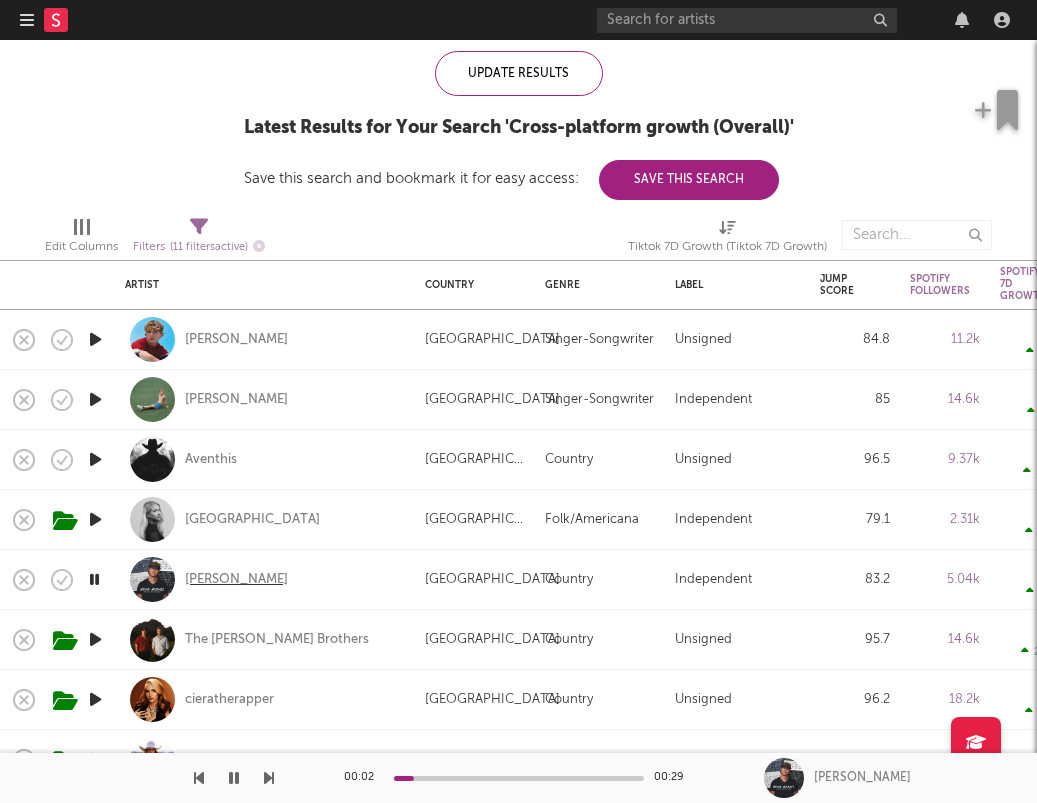 click on "Brian Michael" at bounding box center (236, 580) 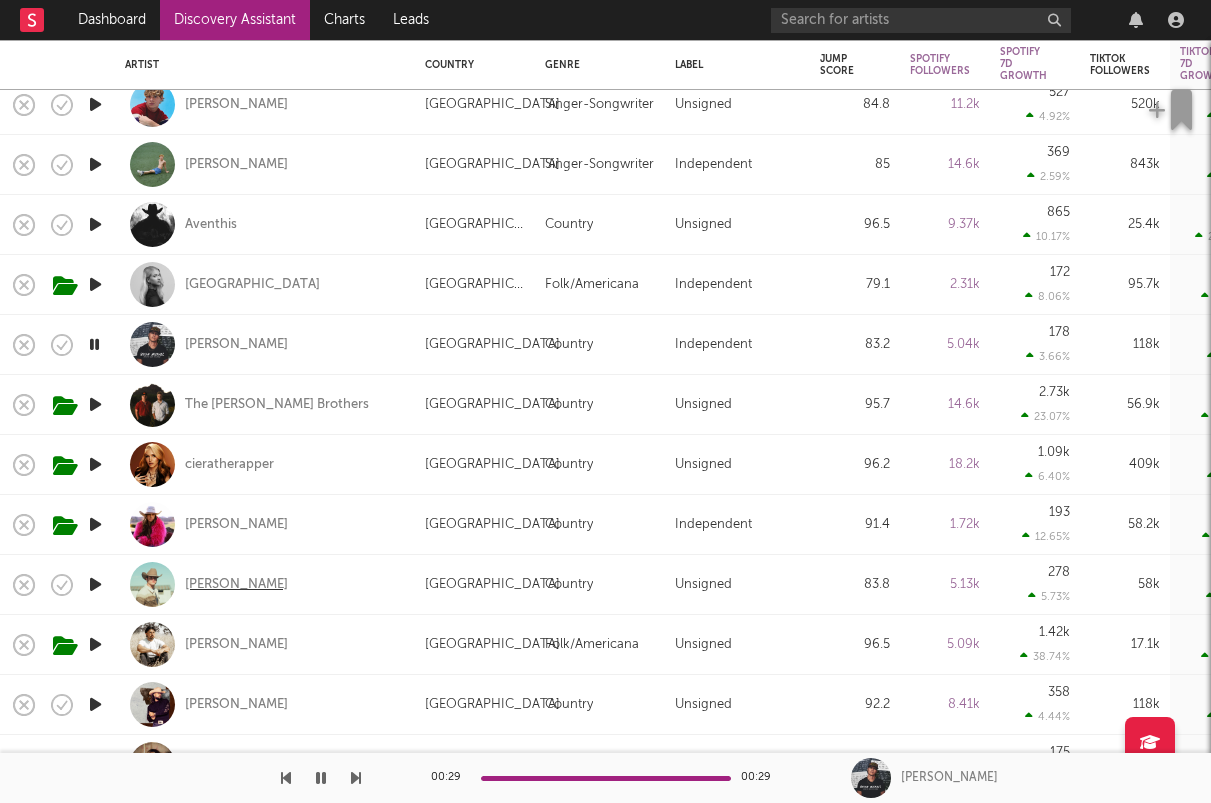 click on "Colby Lee Swift" at bounding box center [236, 585] 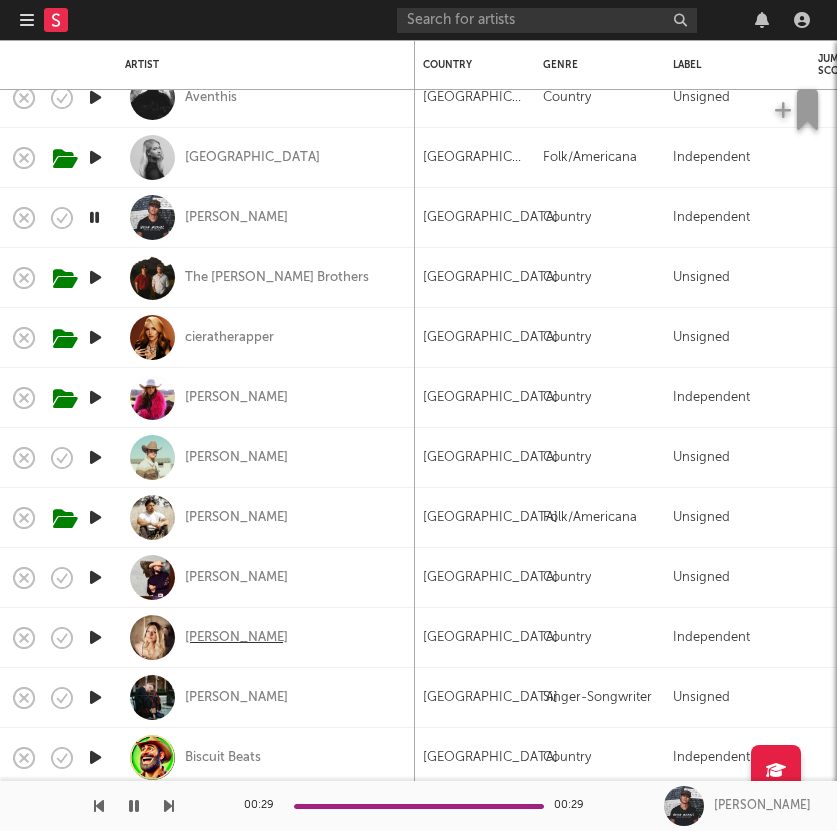 click on "KC Bruner" at bounding box center [236, 638] 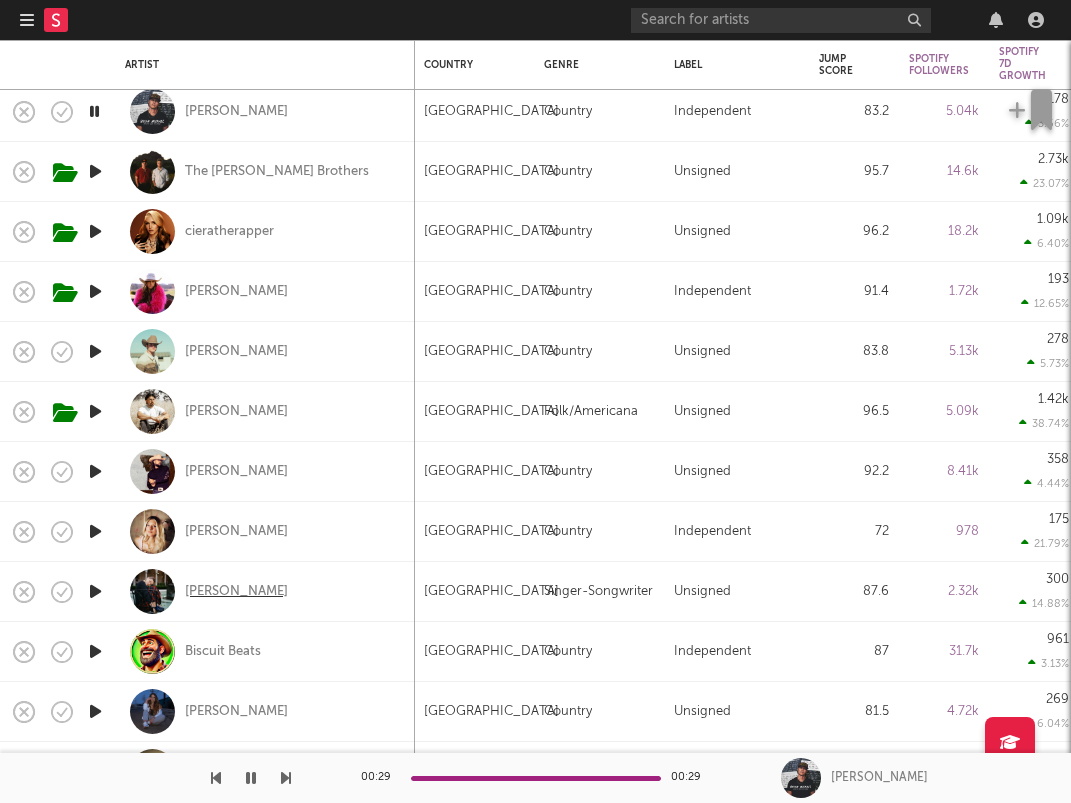click on "Ruby Plume" at bounding box center (236, 592) 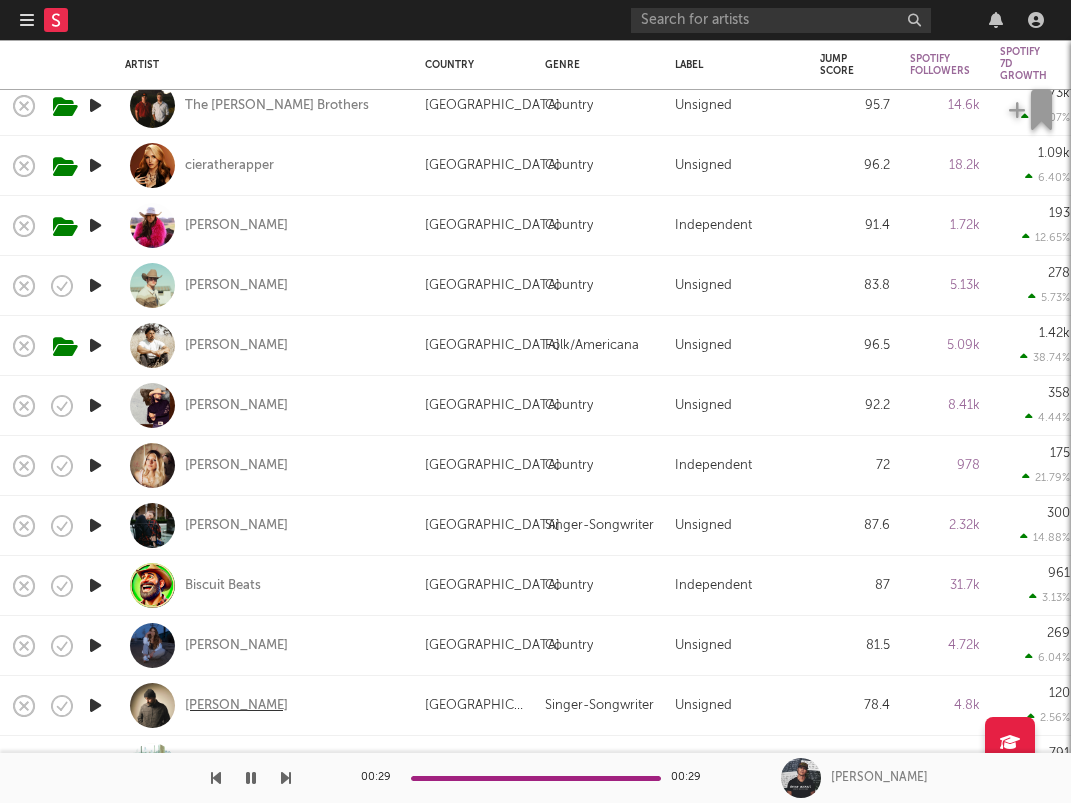 click on "Ricci Paolo" at bounding box center (236, 706) 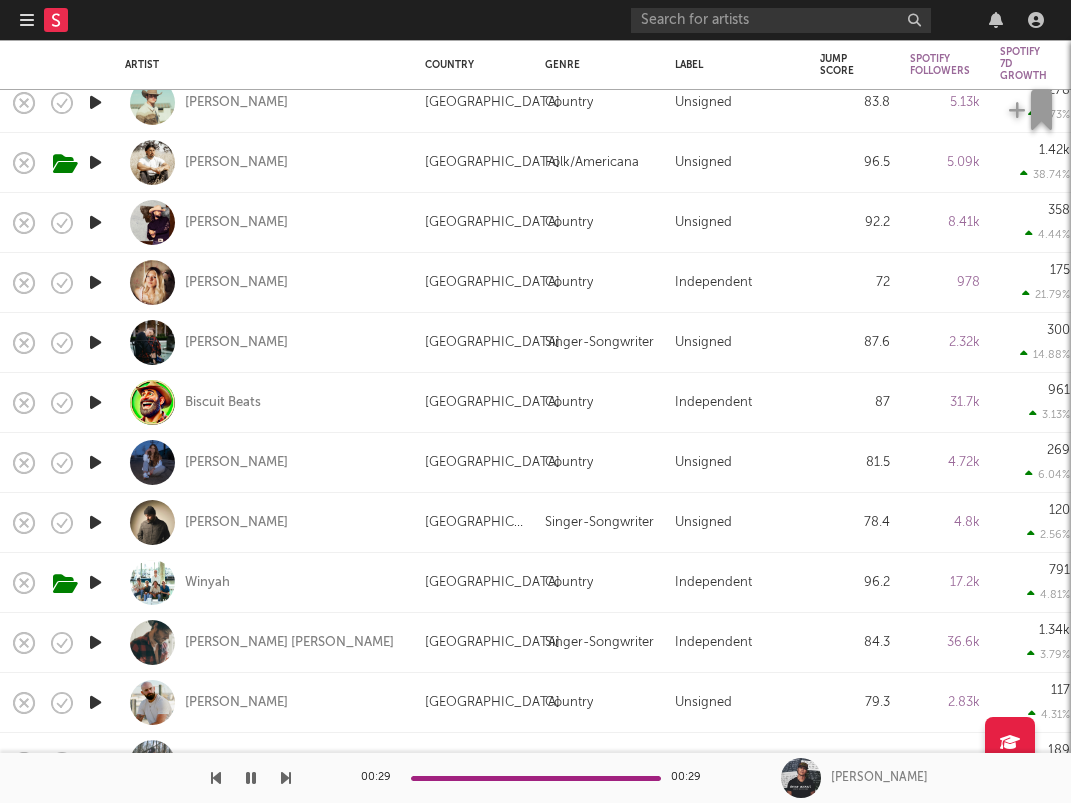 click at bounding box center (95, 702) 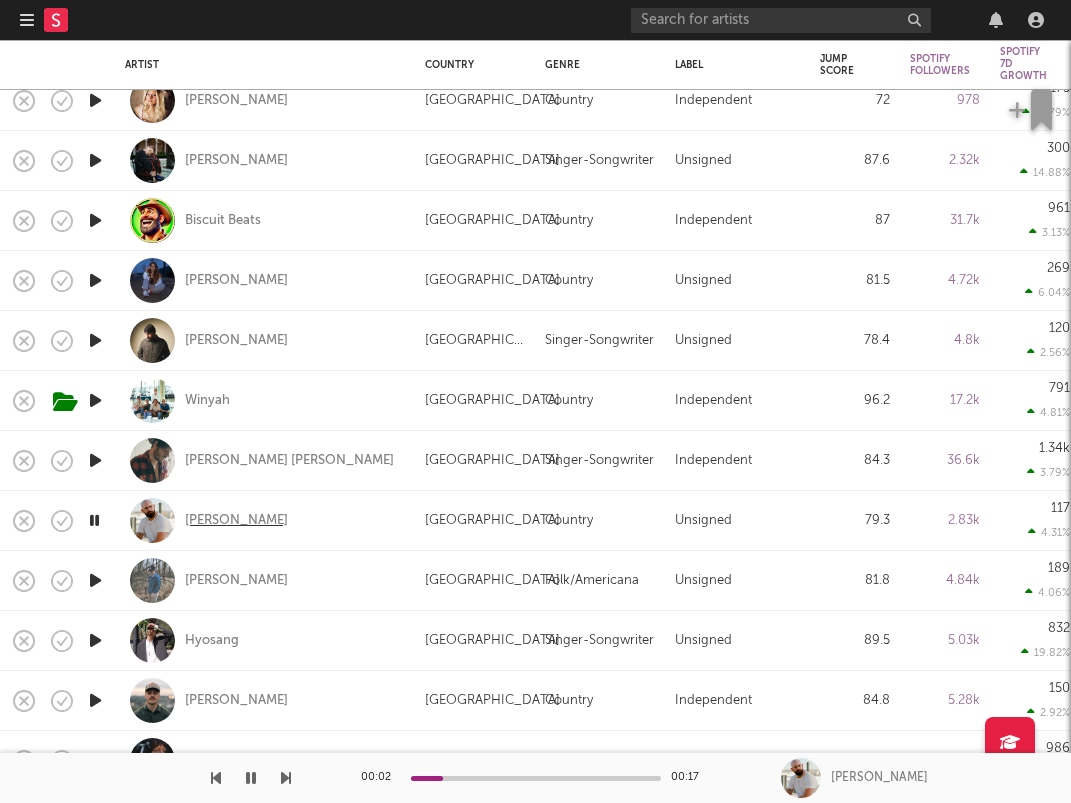 click on "Sean Tobin" at bounding box center [236, 521] 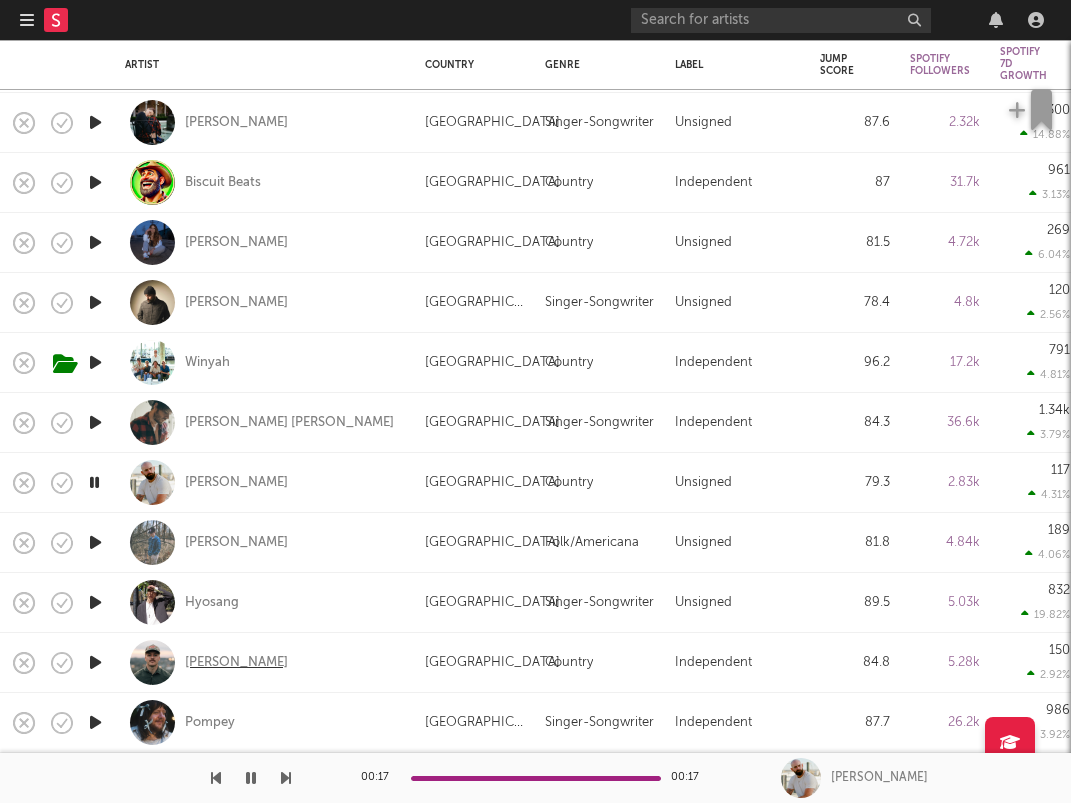click on "Max Alan" at bounding box center (236, 663) 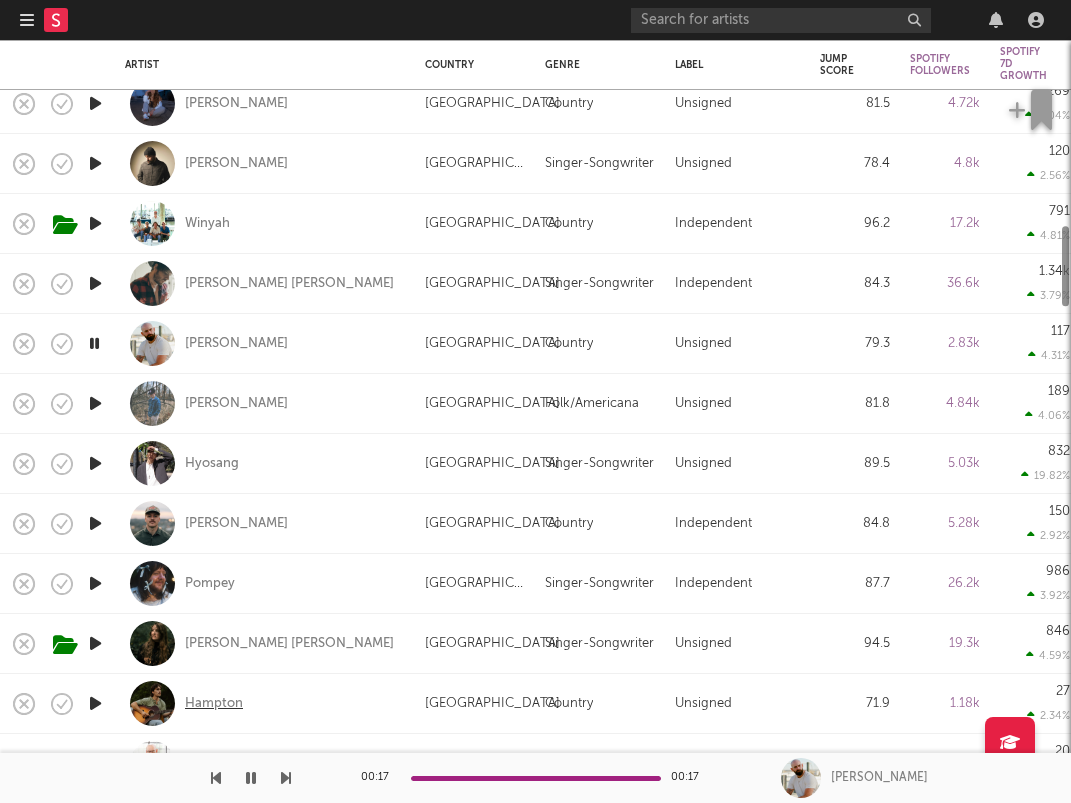 click on "Hampton" at bounding box center [214, 704] 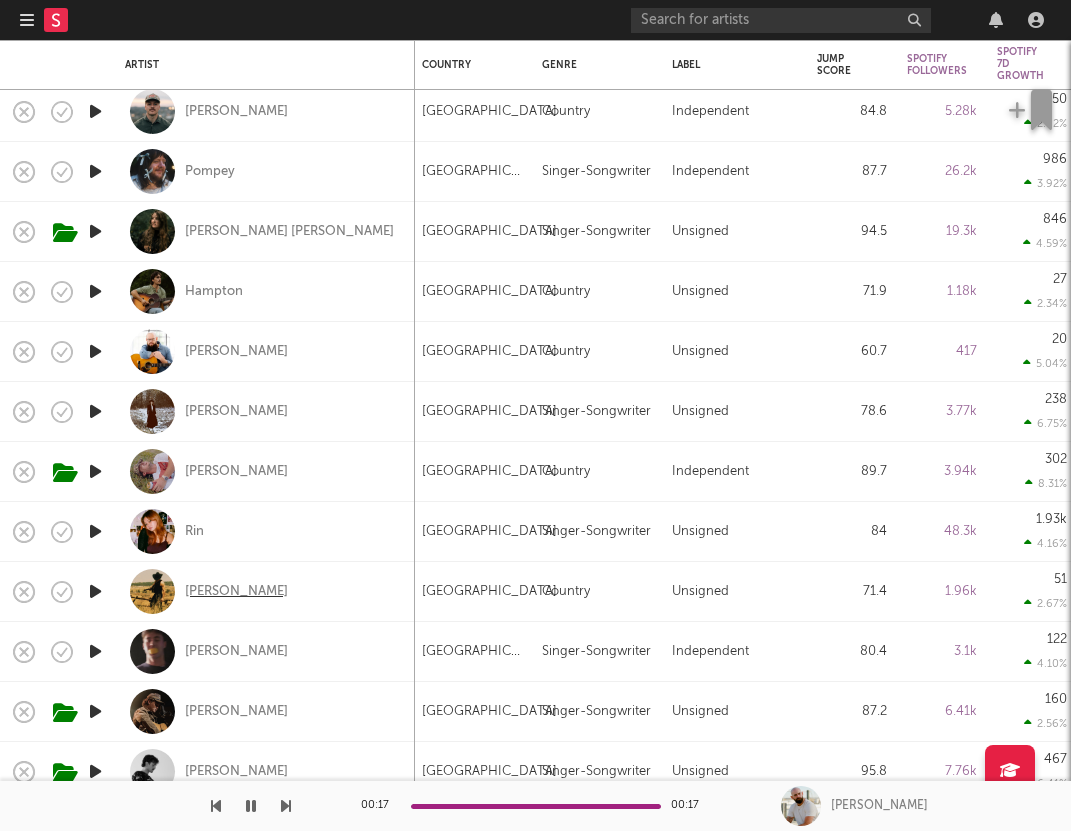 click on "Langdon Bradley" at bounding box center [236, 592] 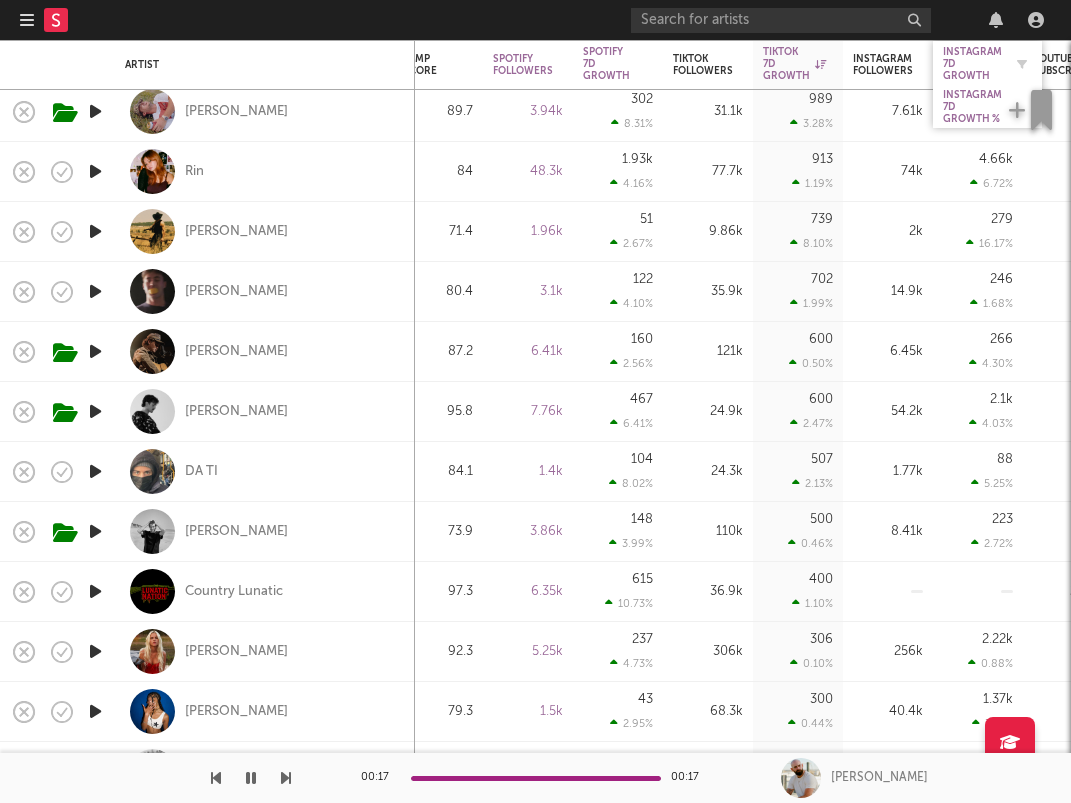 click on "Instagram 7D Growth" at bounding box center [972, 64] 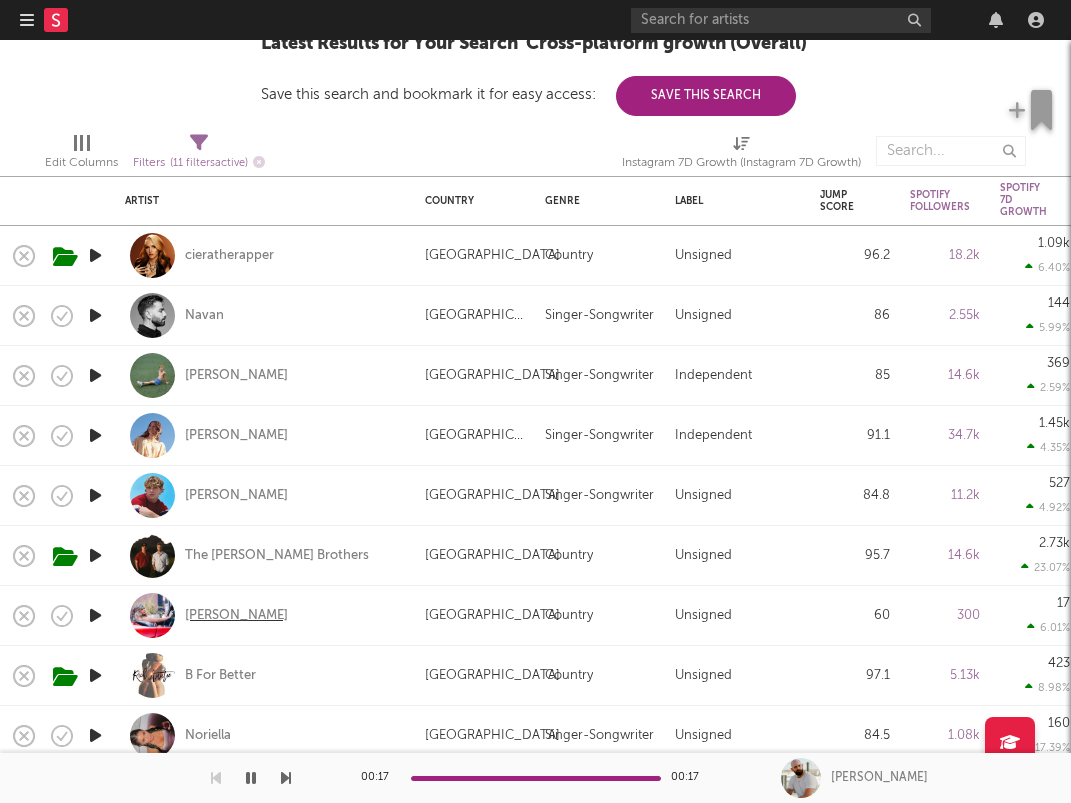 click on "Bailey Martin" at bounding box center (236, 616) 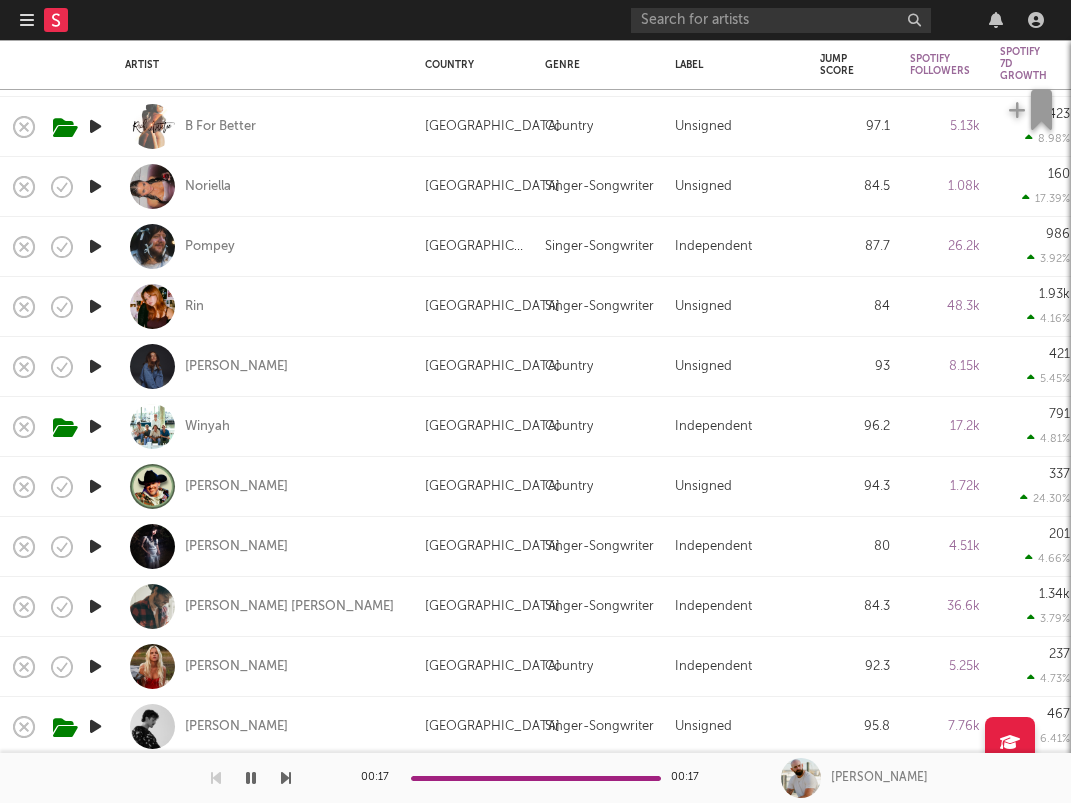 click at bounding box center (95, 666) 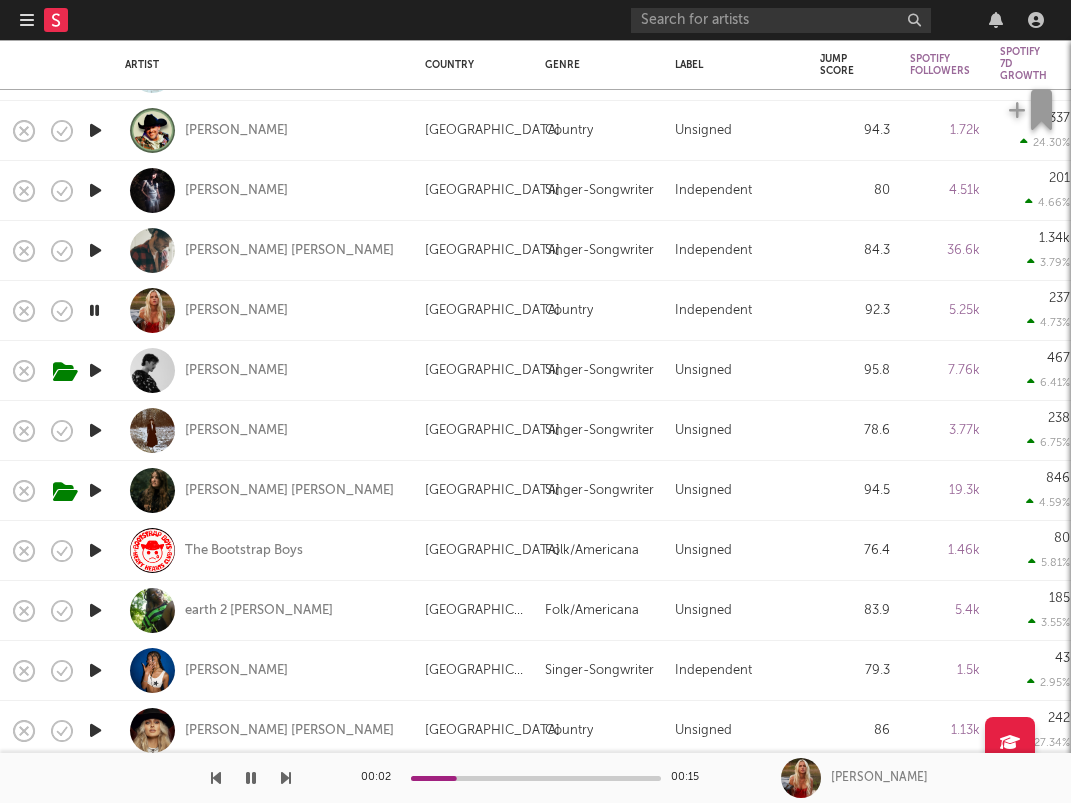 click on "[GEOGRAPHIC_DATA]" at bounding box center [492, 311] 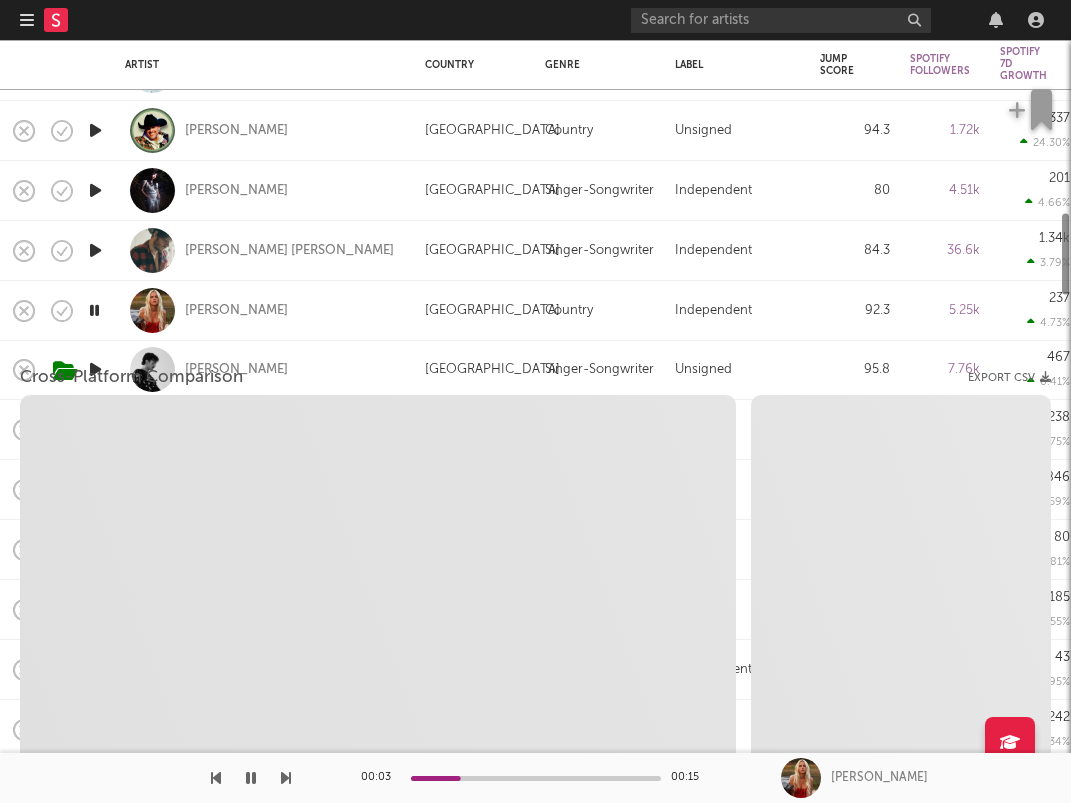 select on "1w" 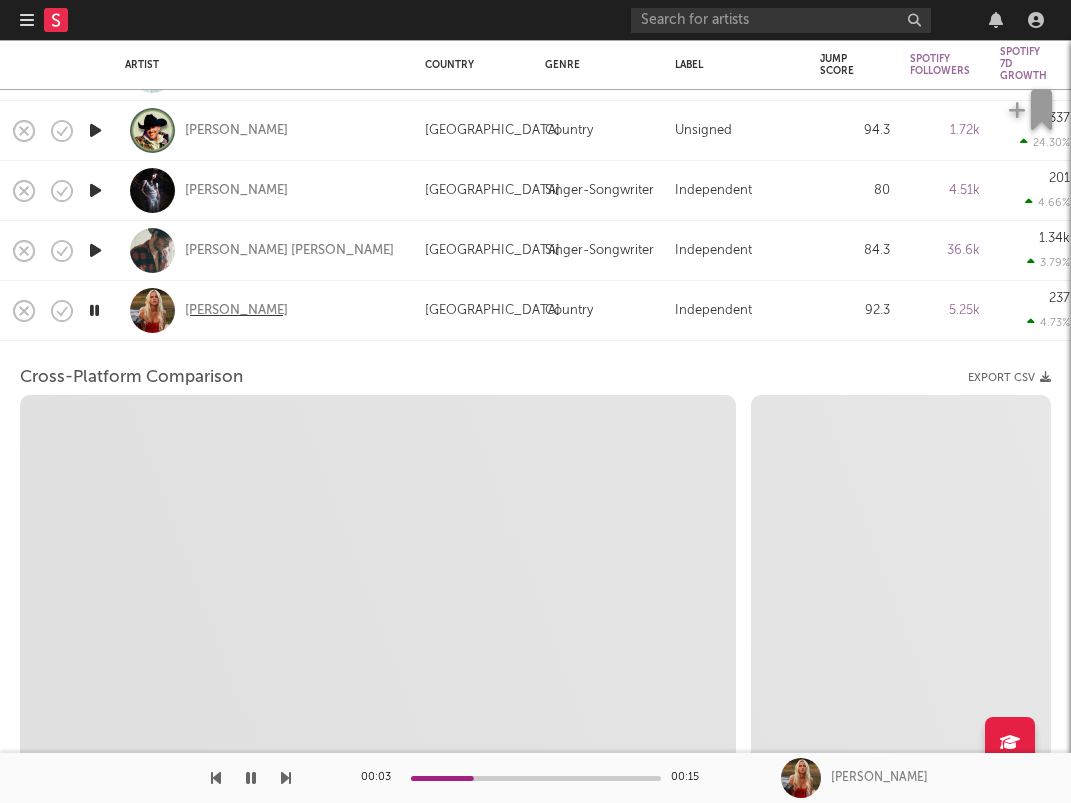 click on "Jas Von" at bounding box center [236, 311] 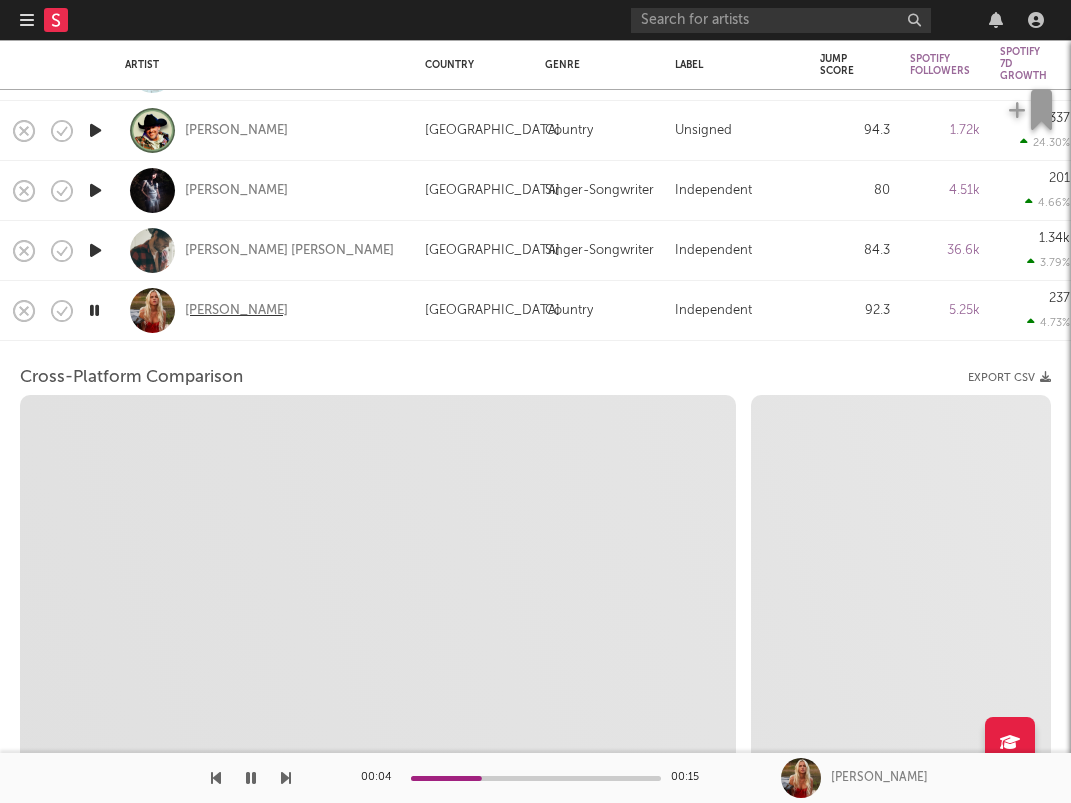 select on "6m" 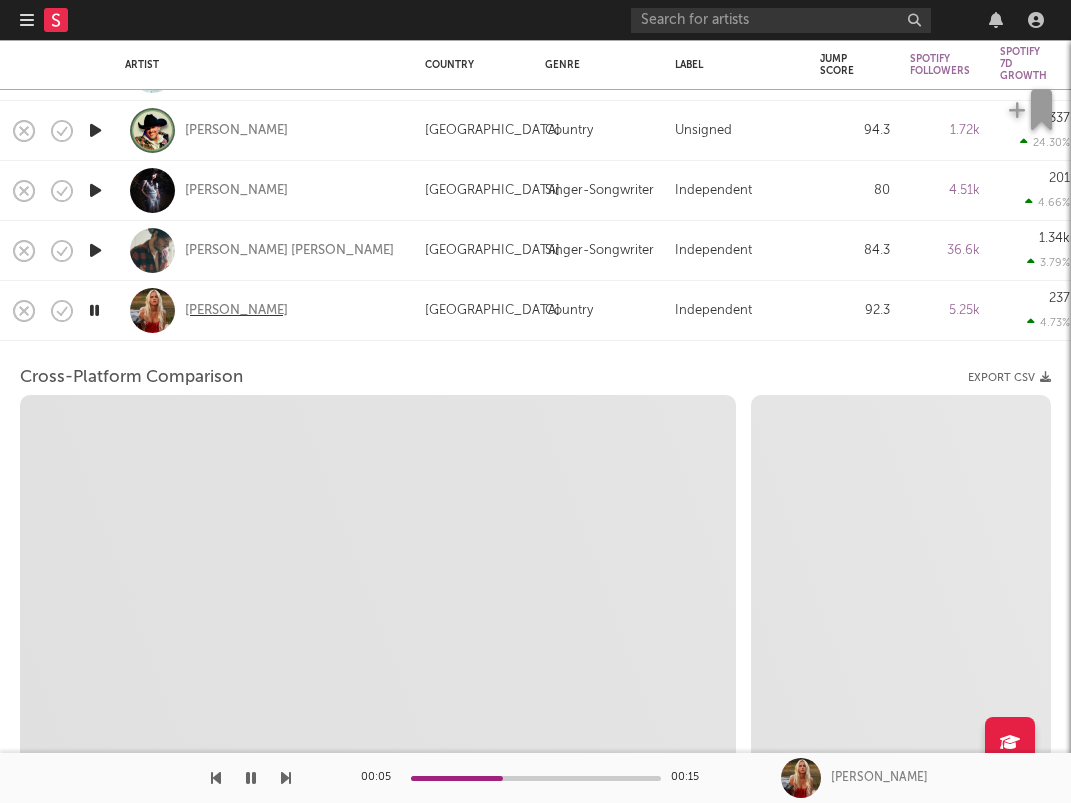select on "1m" 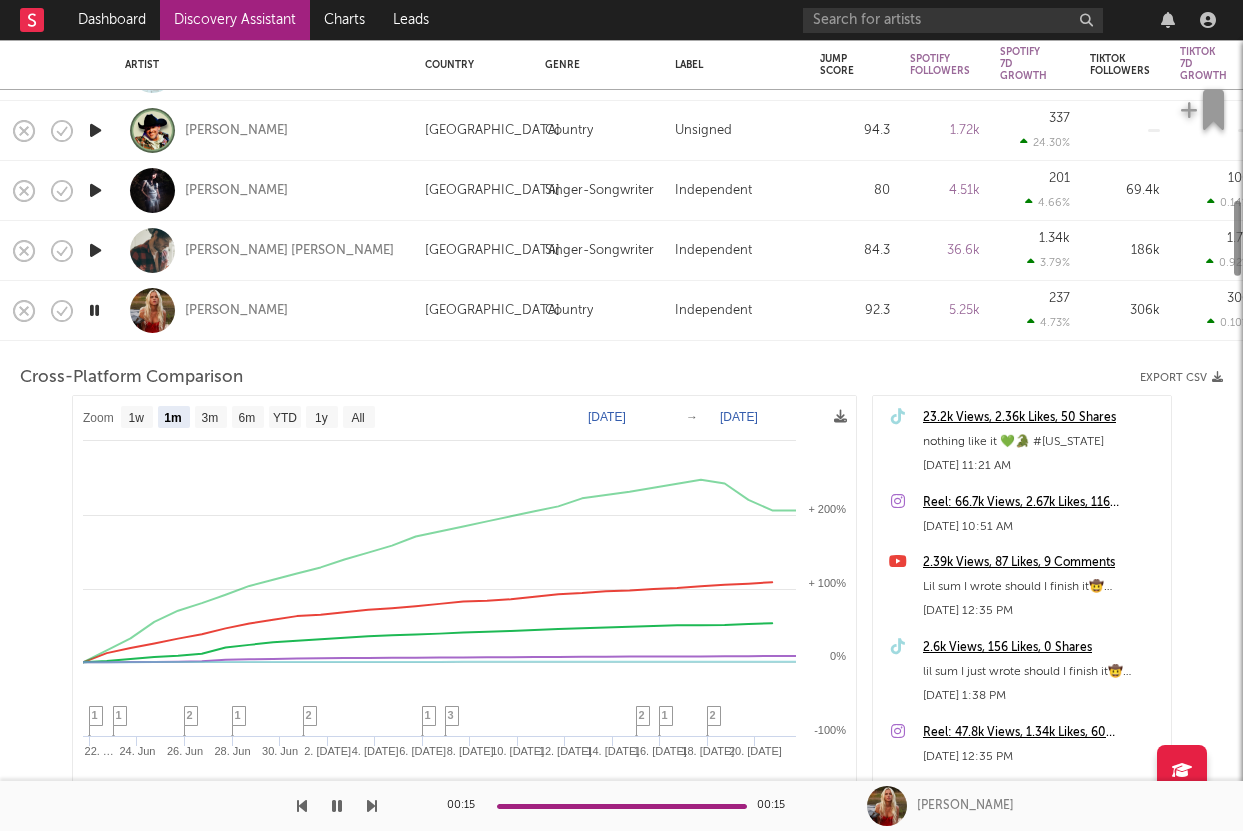 select on "1m" 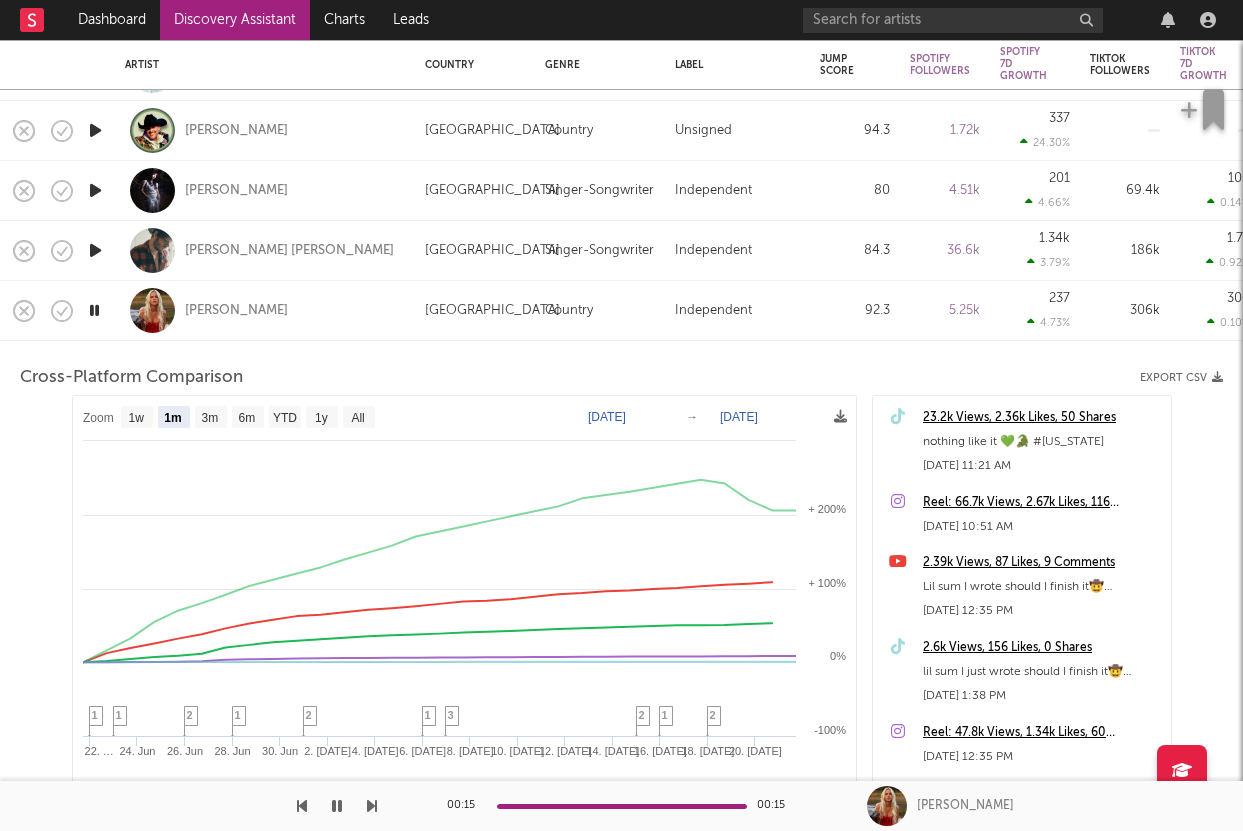click on "Discovery Assistant" at bounding box center [235, 20] 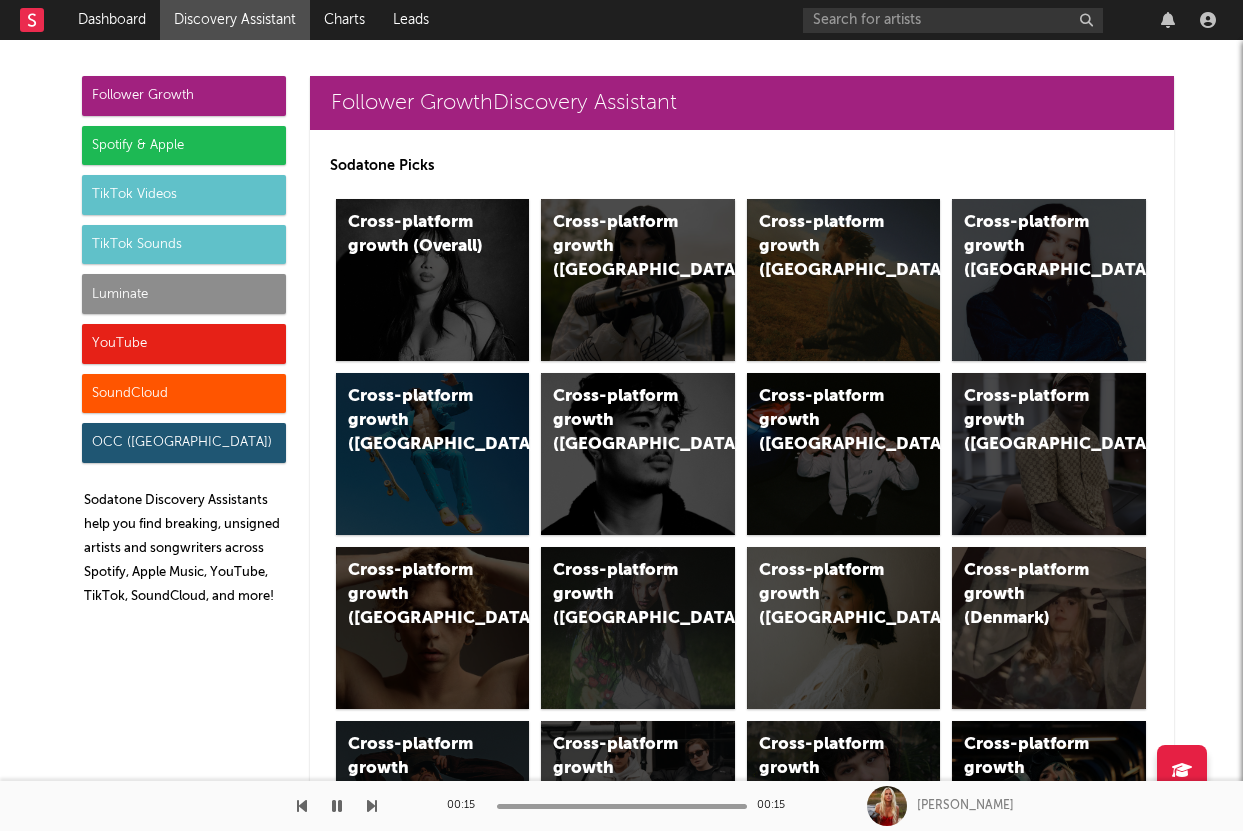click on "Luminate" at bounding box center (184, 294) 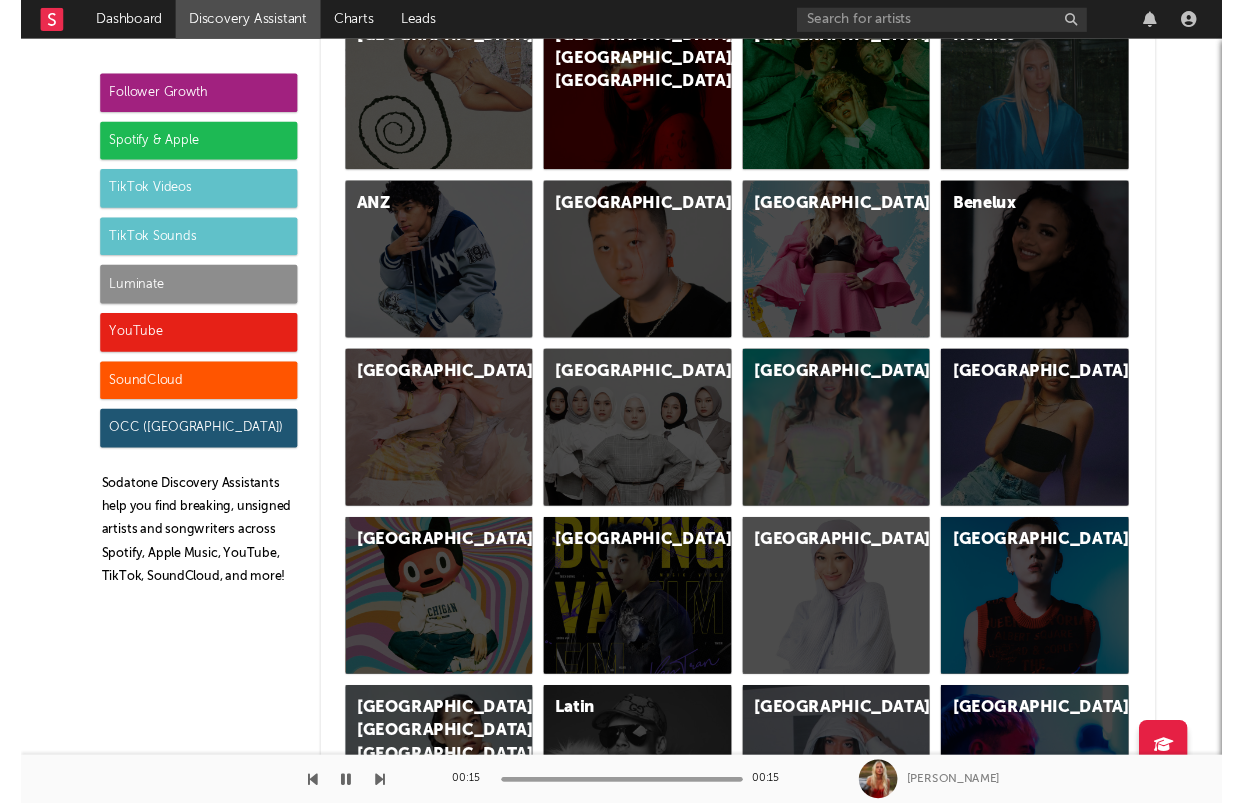 scroll, scrollTop: 8736, scrollLeft: 0, axis: vertical 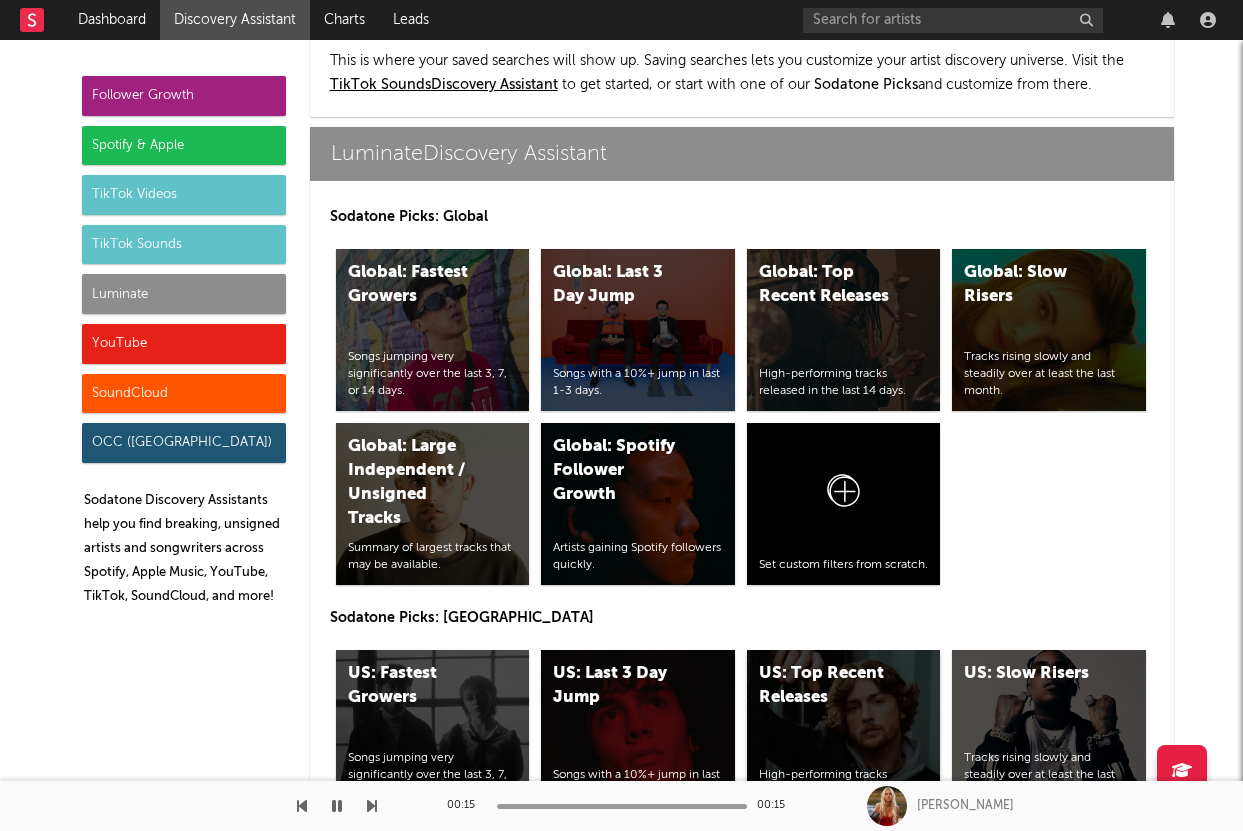 click on "US: Top Recent Releases High-performing tracks released in the last 14 days." at bounding box center [844, 731] 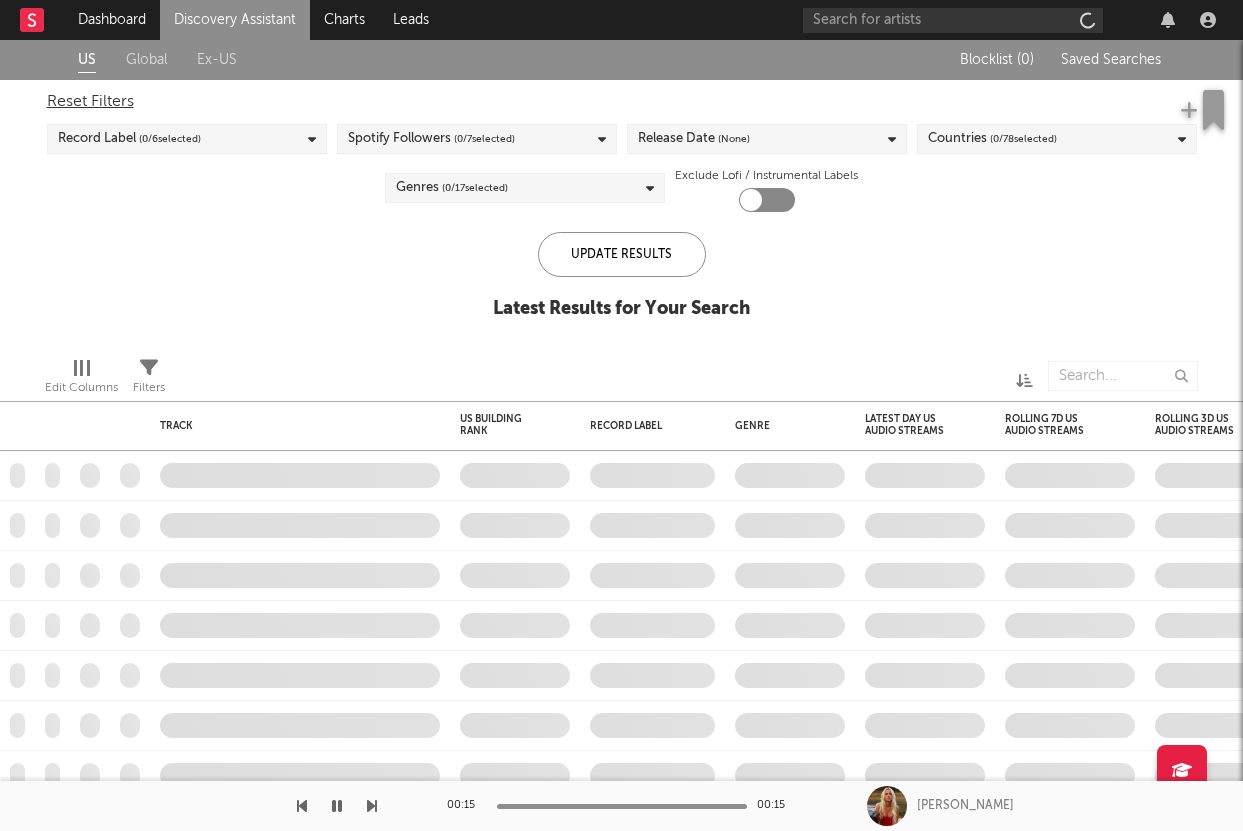checkbox on "true" 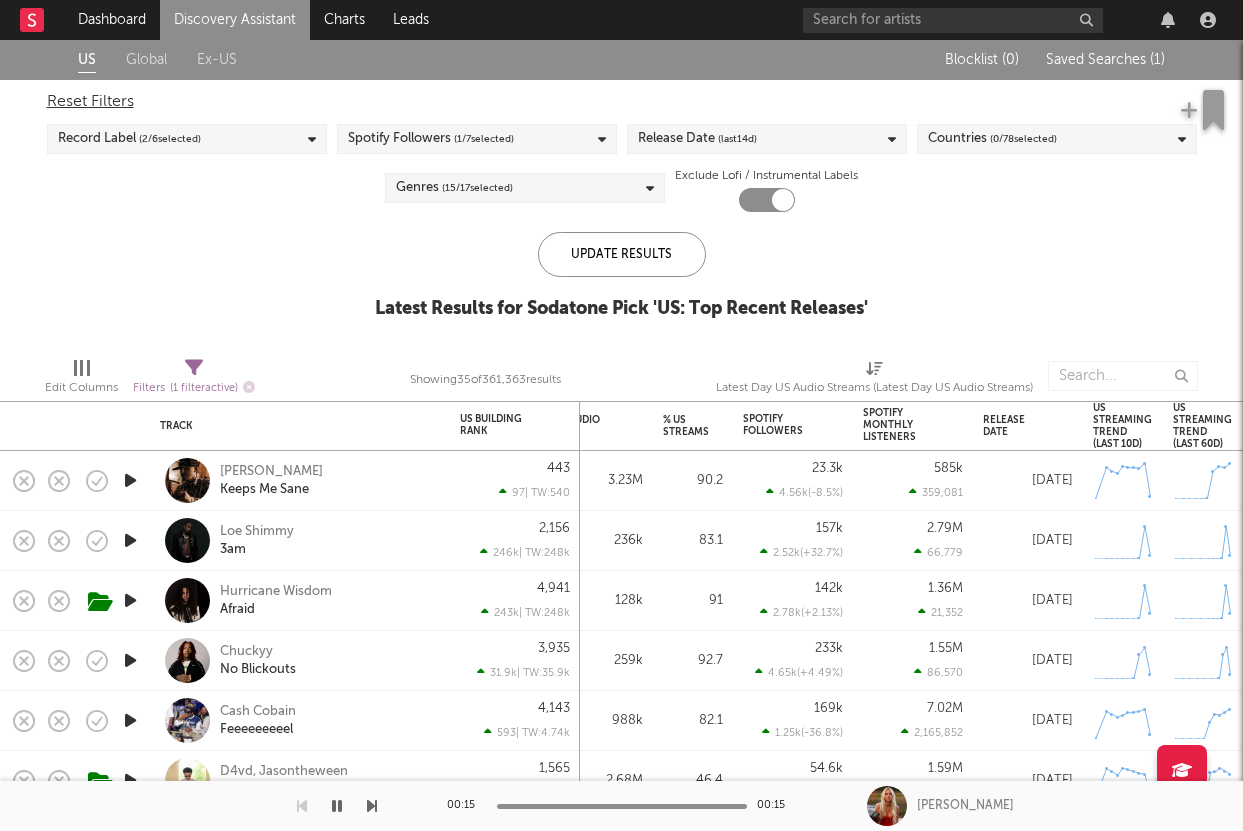 click on "Spotify Followers ( 1 / 7  selected)" at bounding box center (477, 139) 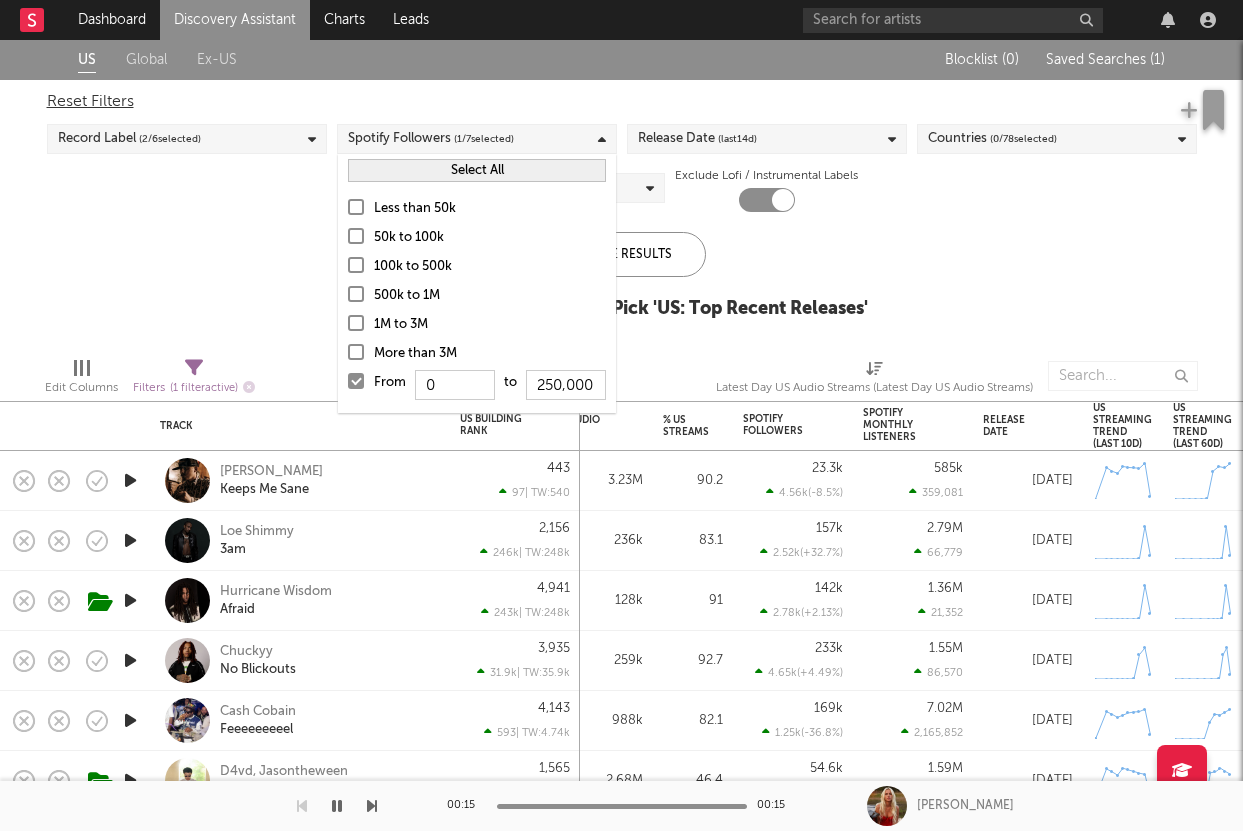 click on "50k to 100k" at bounding box center (490, 238) 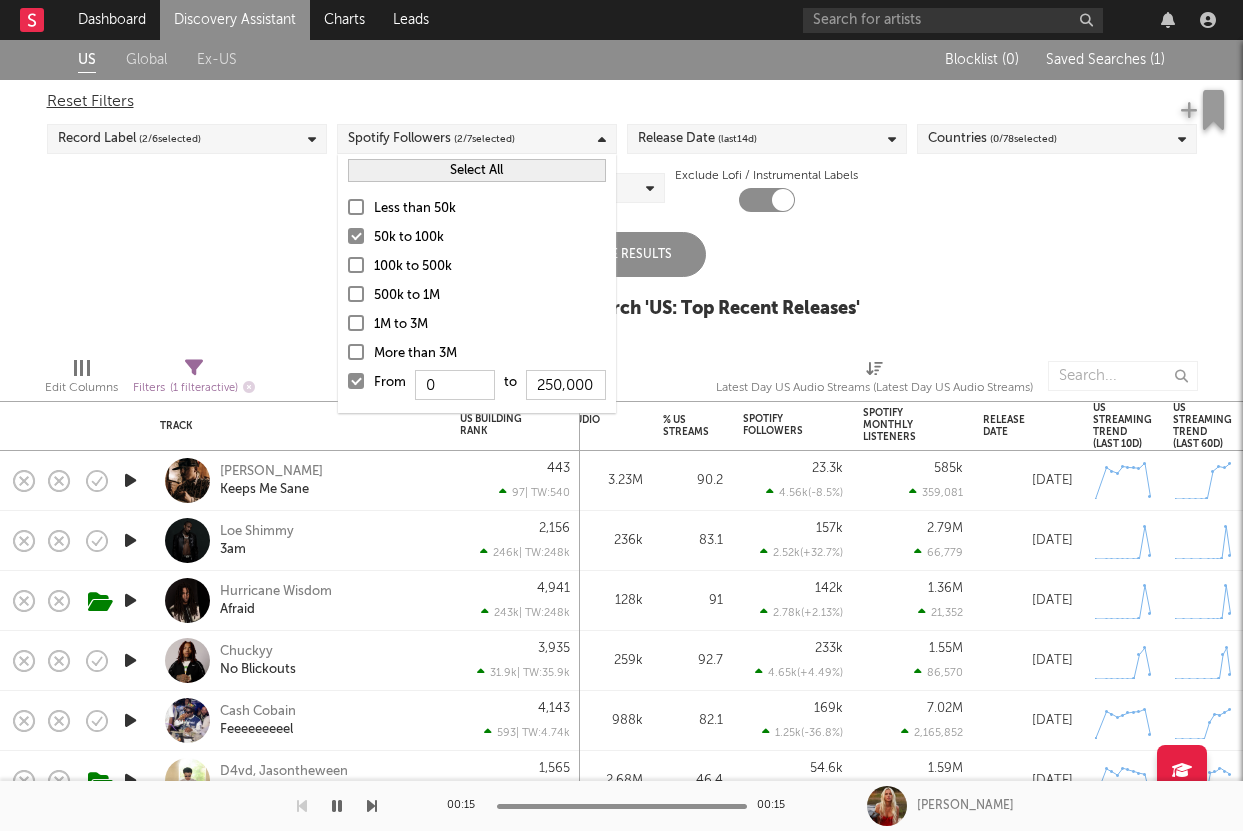 click on "Less than 50k" at bounding box center (490, 209) 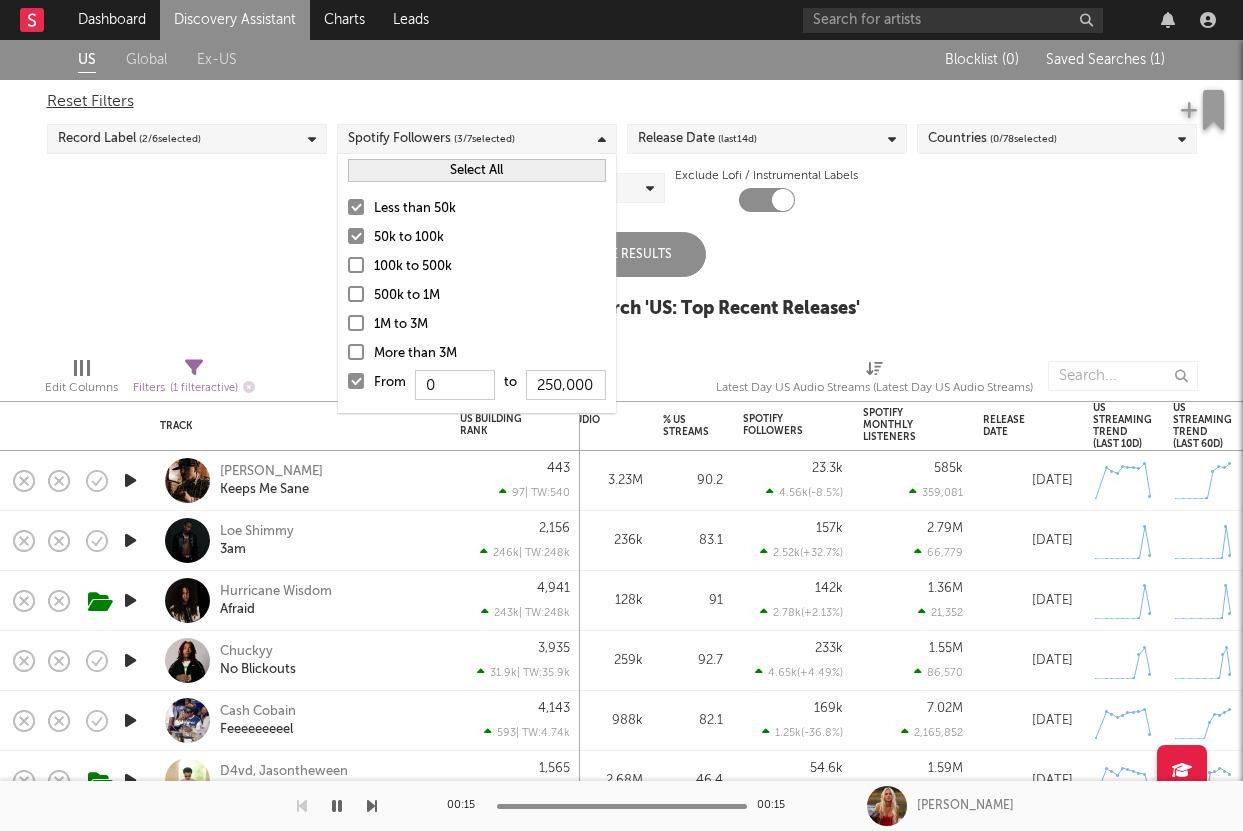click on "From  0  to  250,000" at bounding box center [477, 387] 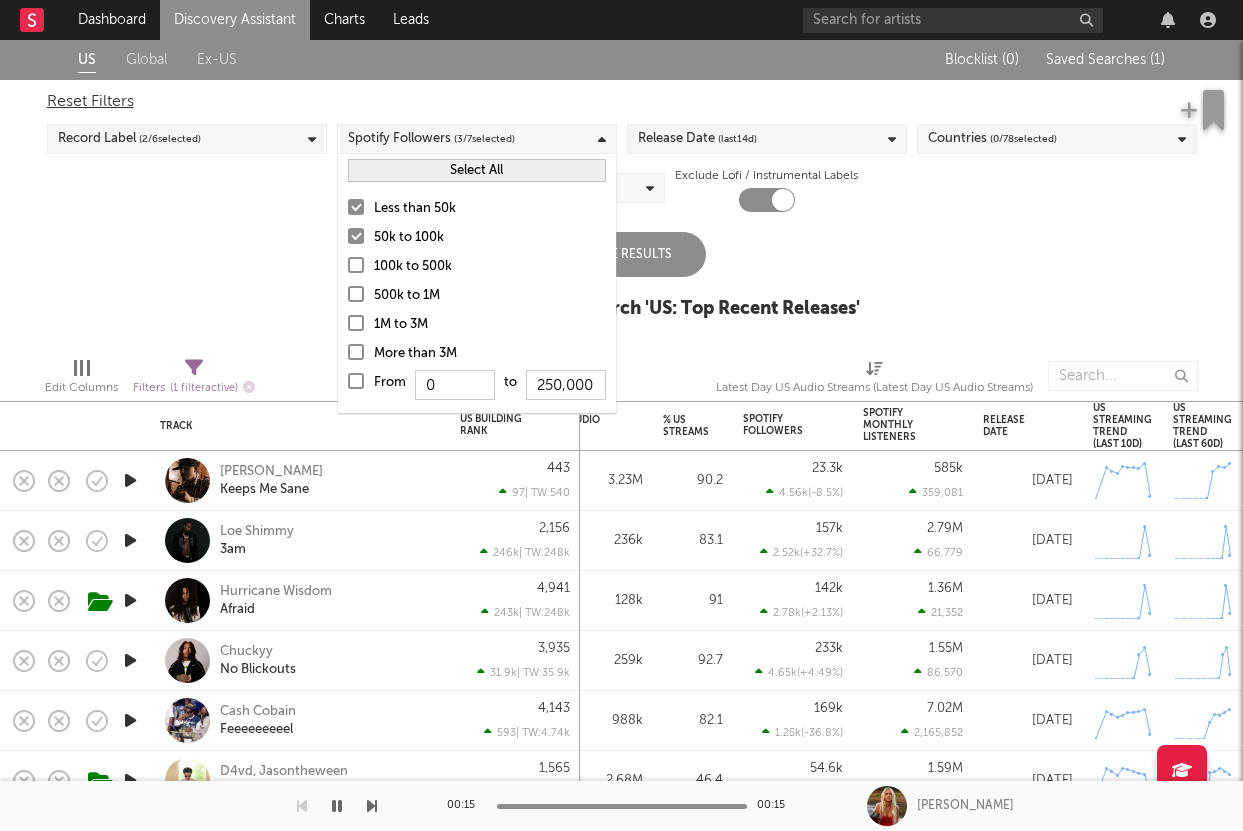 type 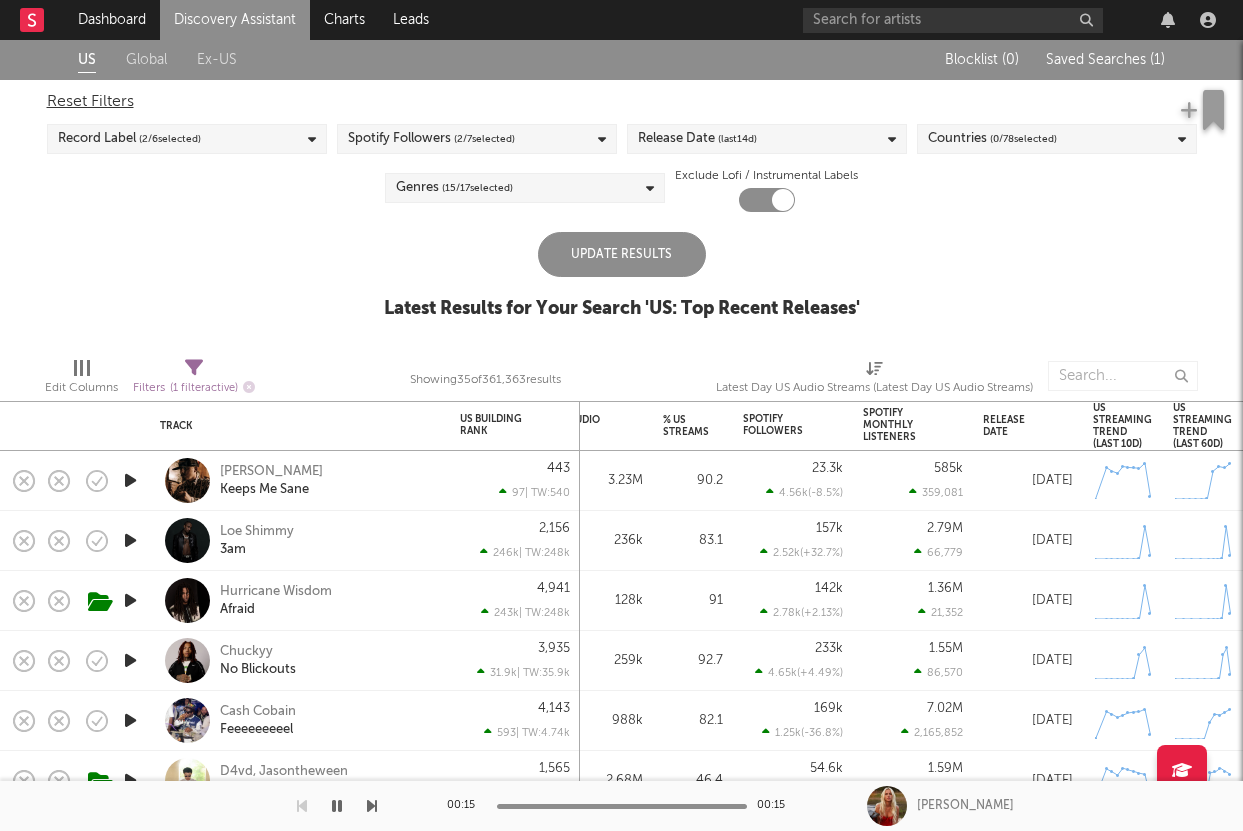click on "Update Results" at bounding box center [622, 254] 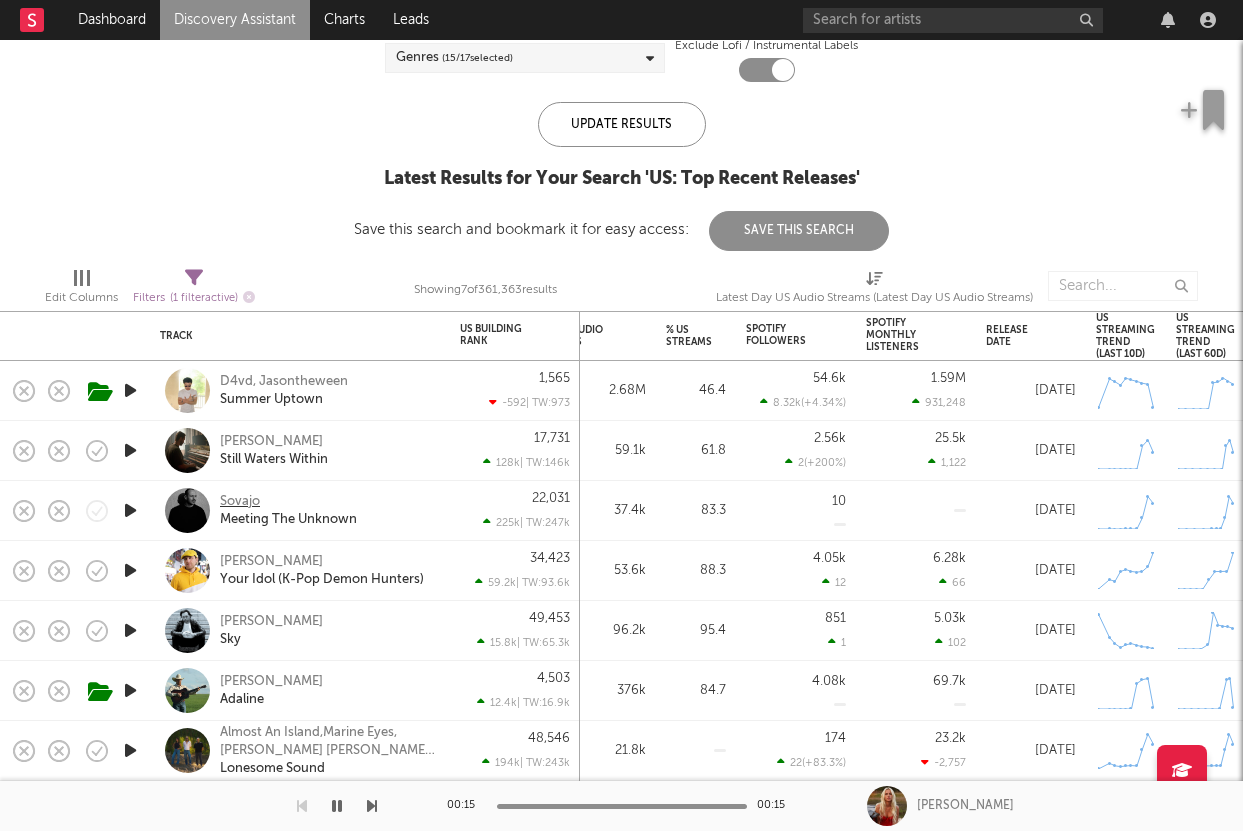 click on "Sovajo" at bounding box center [240, 502] 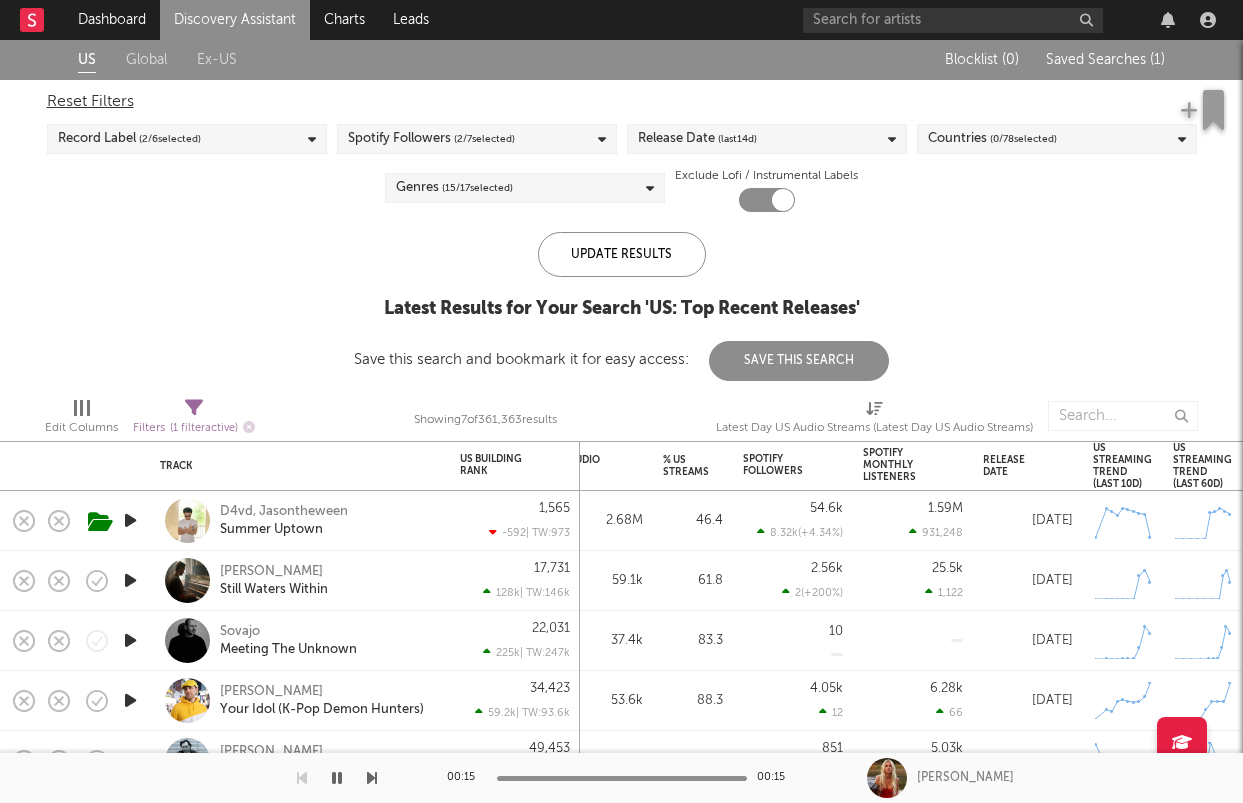 click on "Discovery Assistant" at bounding box center (235, 20) 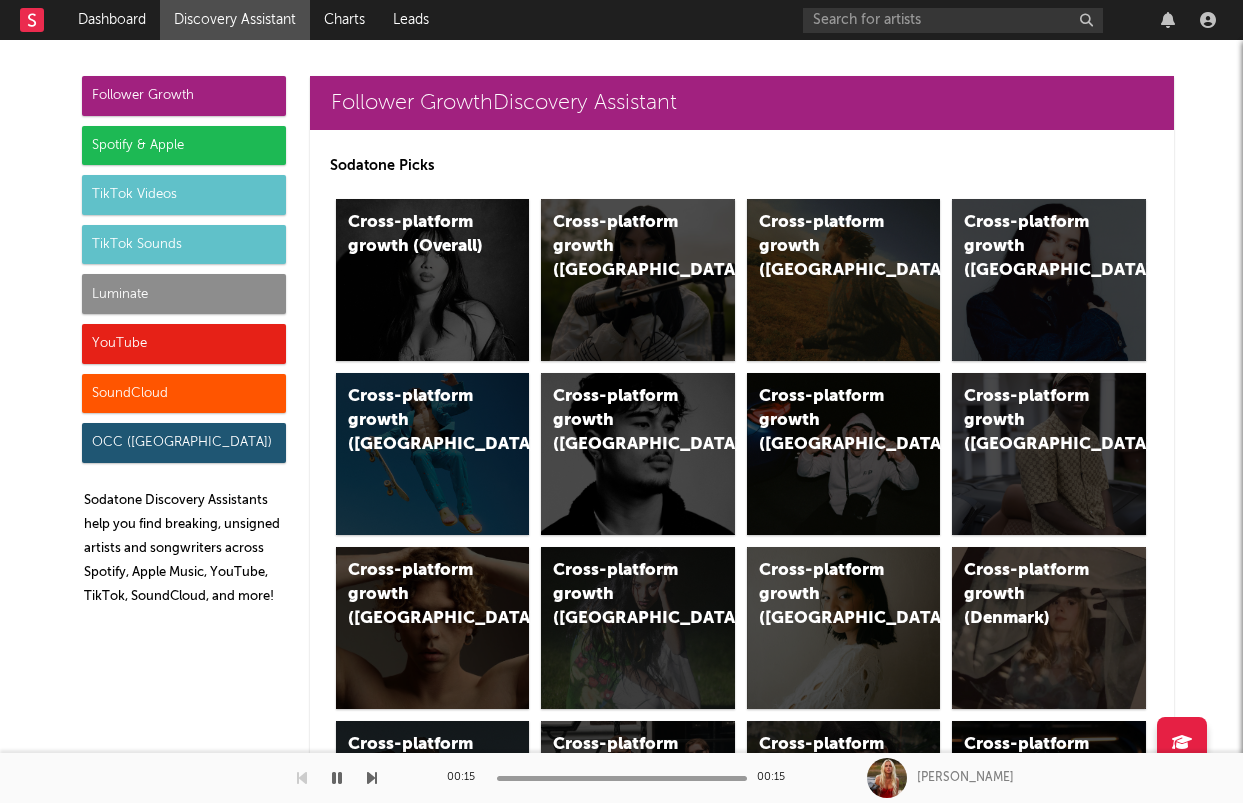 click on "Luminate" at bounding box center (184, 294) 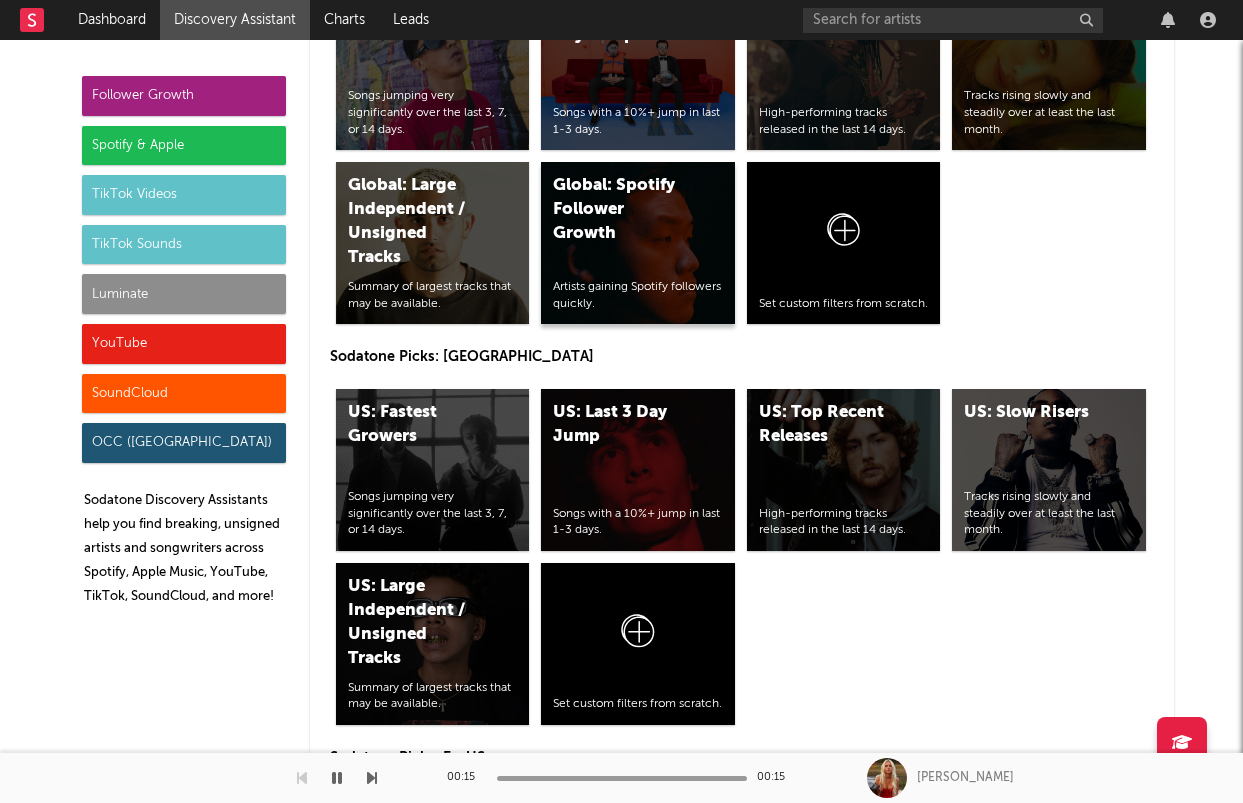scroll, scrollTop: 9054, scrollLeft: 0, axis: vertical 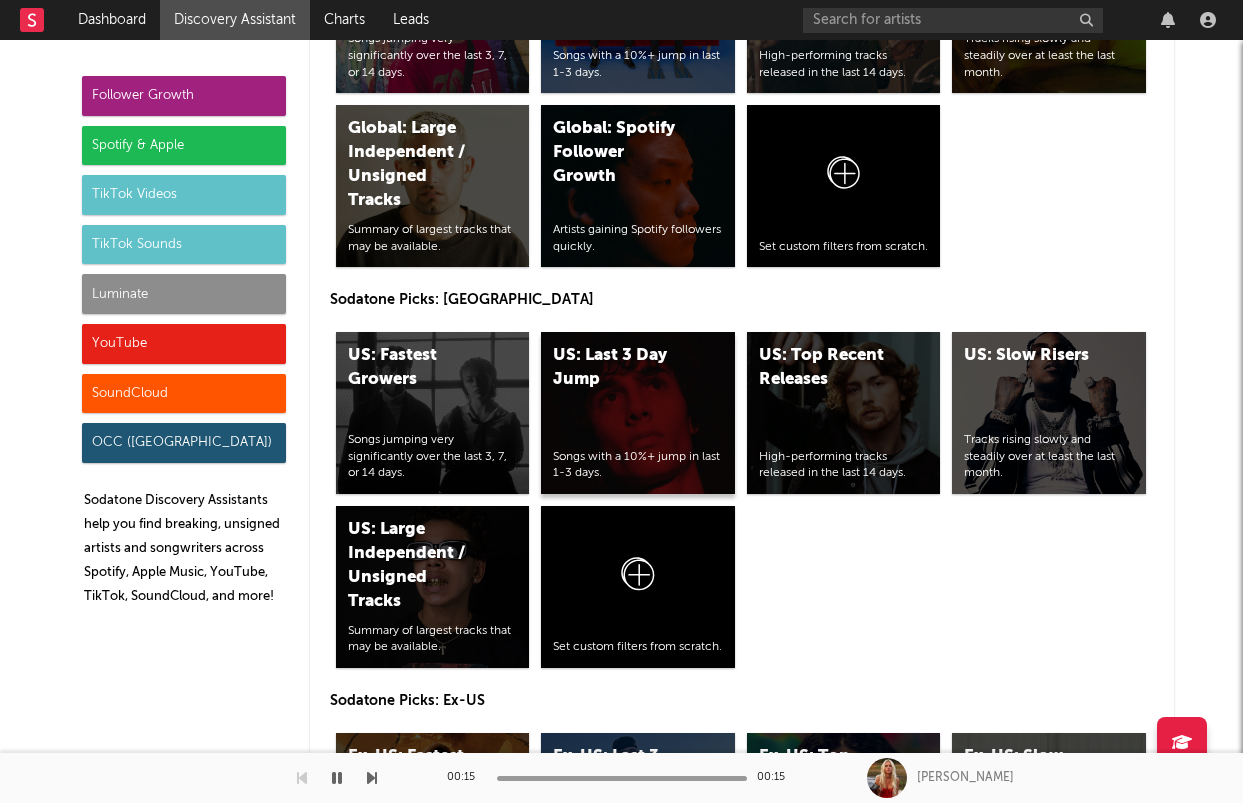 click on "US: Last 3 Day Jump Songs with a 10%+ jump in last 1-3 days." at bounding box center [638, 413] 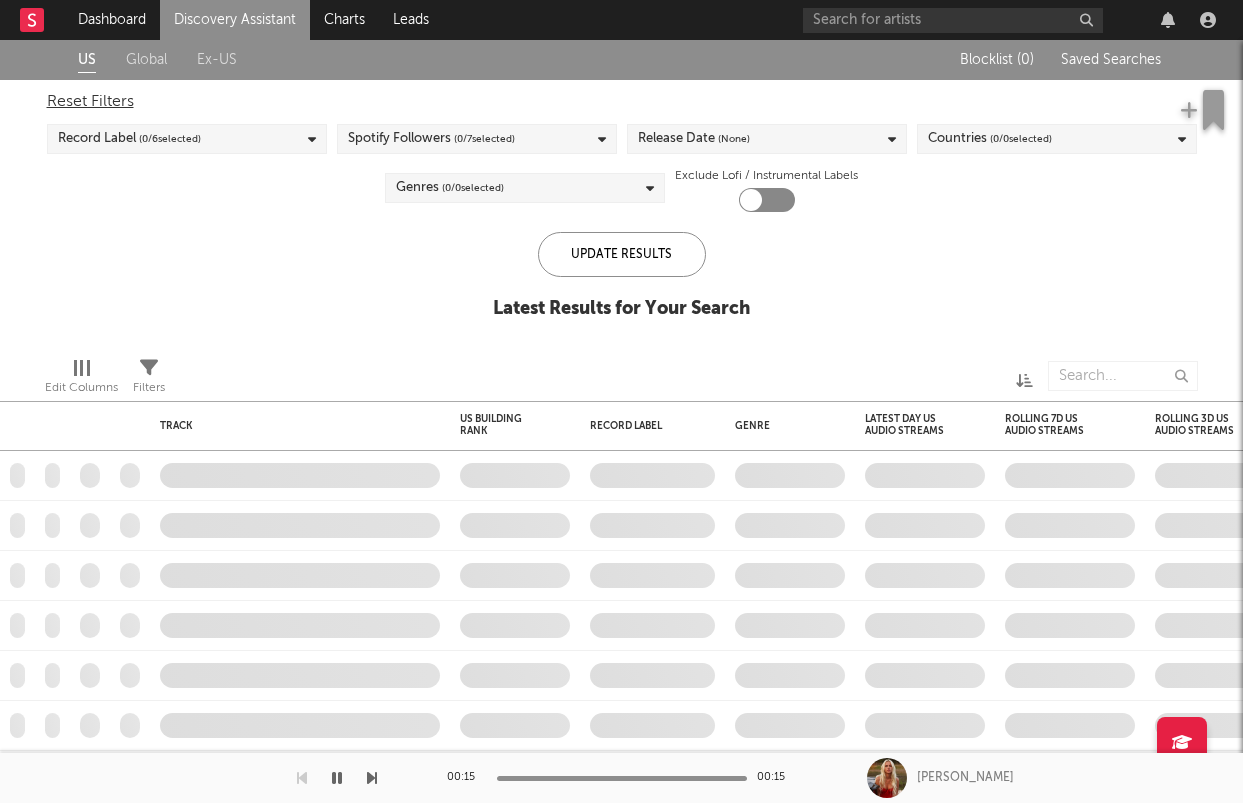 checkbox on "true" 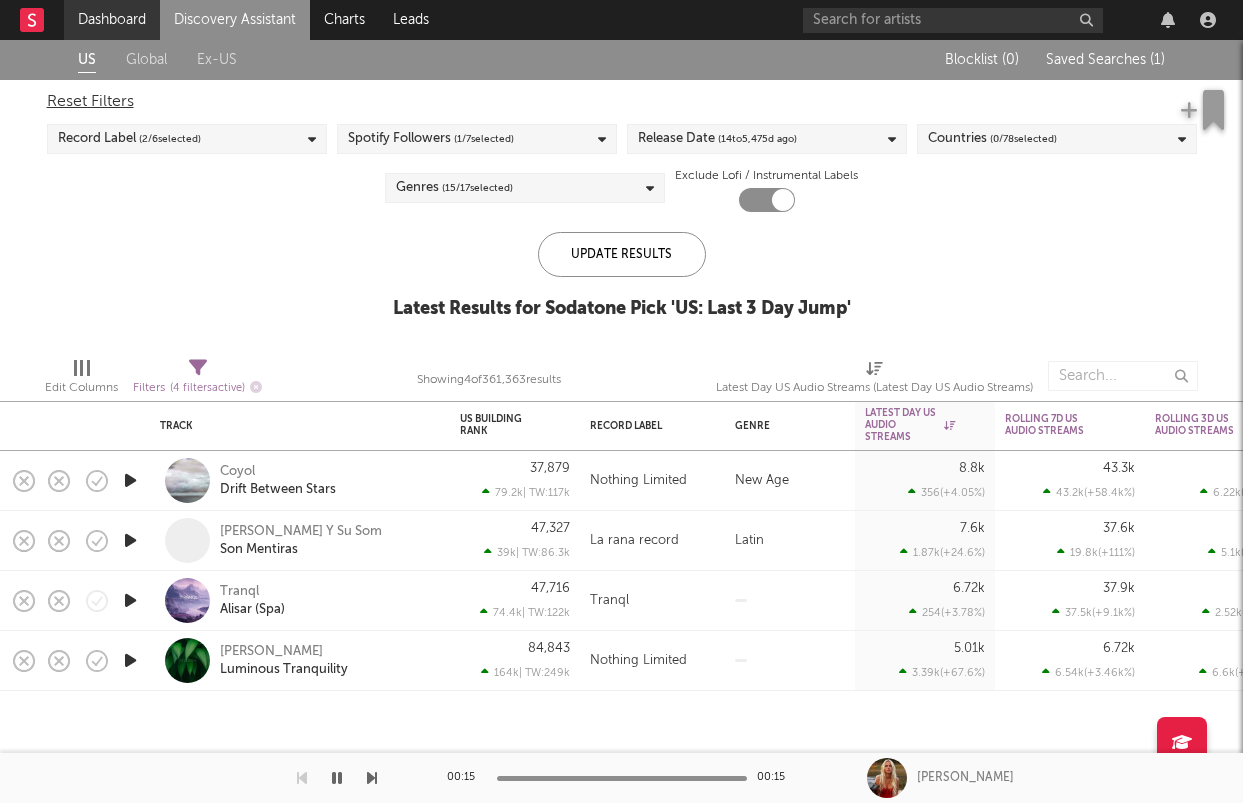 click on "Dashboard" at bounding box center (112, 20) 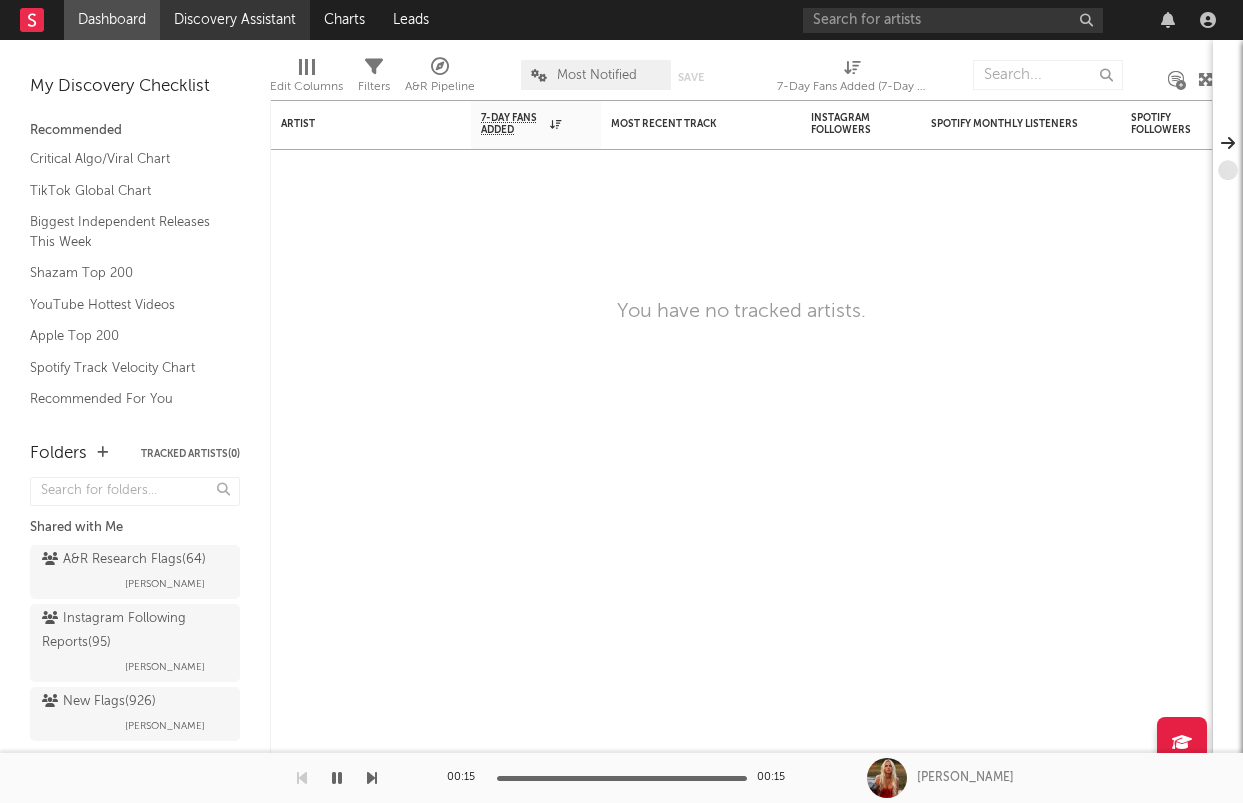 click on "Discovery Assistant" at bounding box center (235, 20) 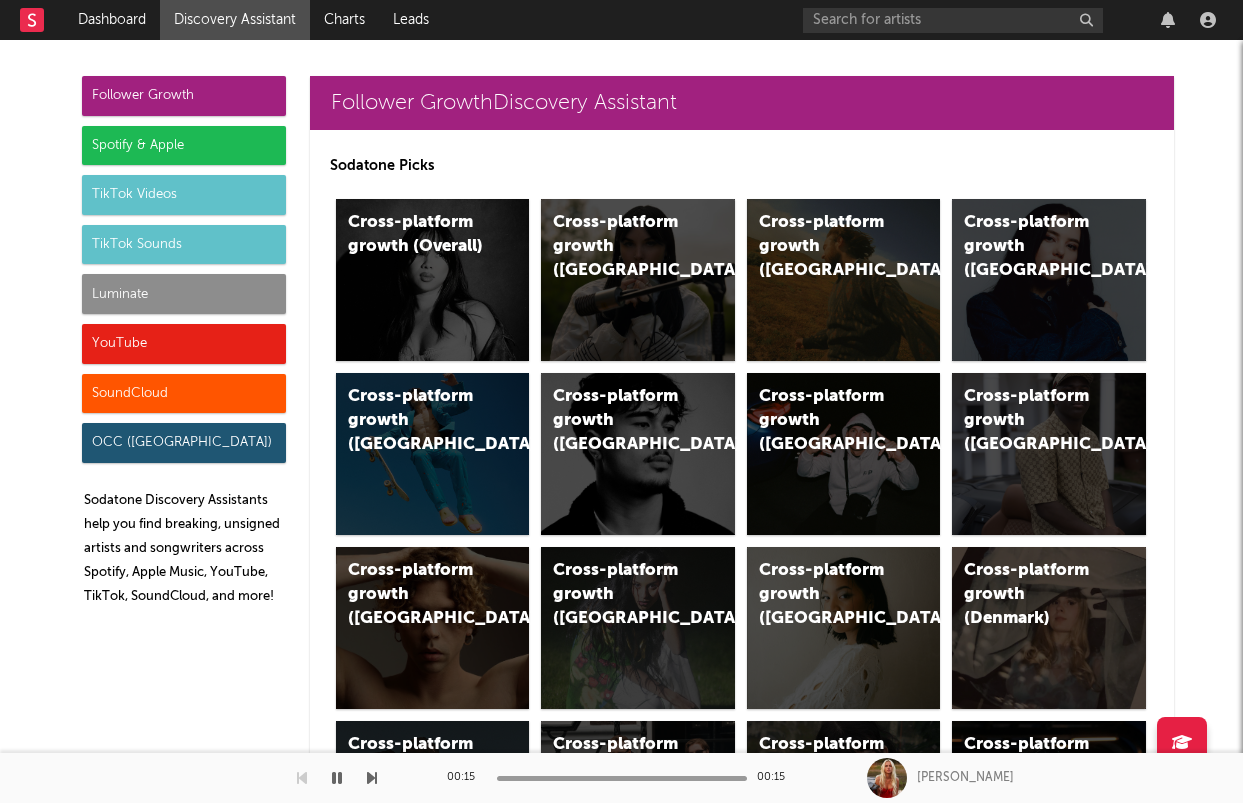 click on "Luminate" at bounding box center (184, 294) 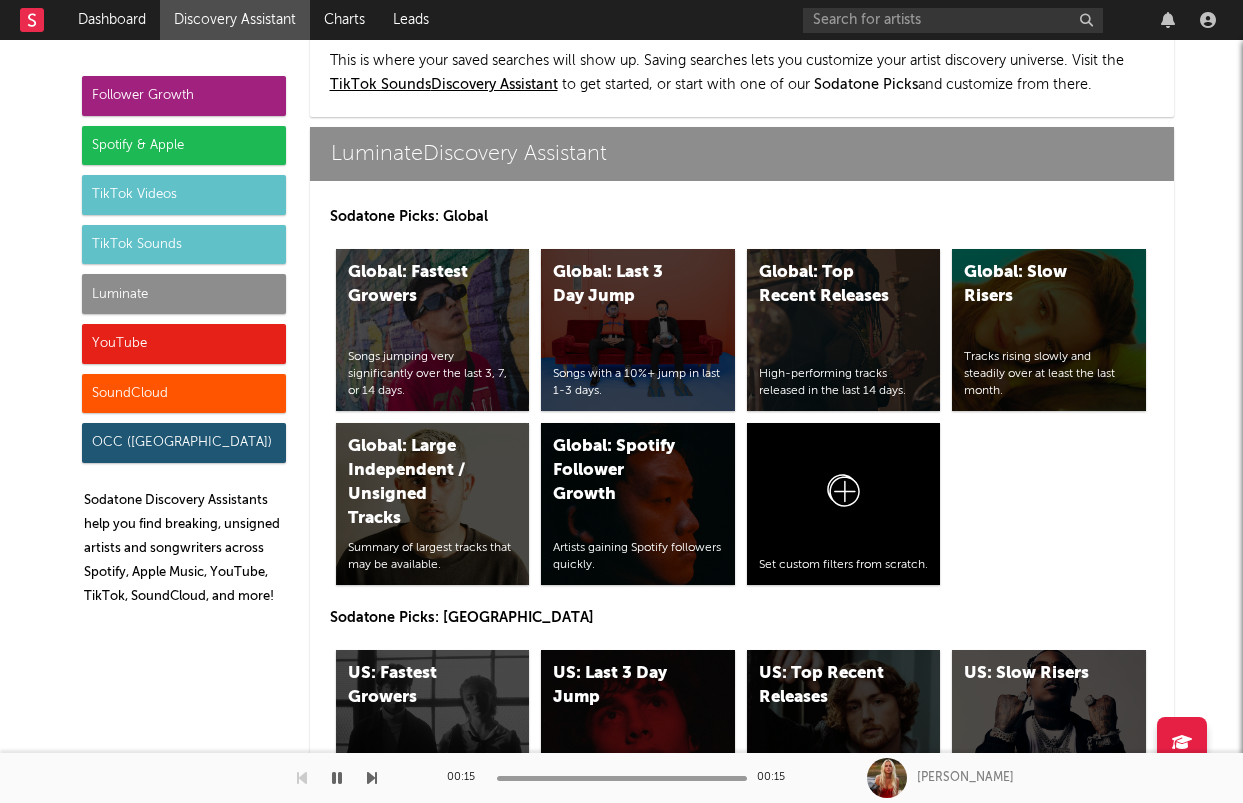 scroll, scrollTop: 8736, scrollLeft: 0, axis: vertical 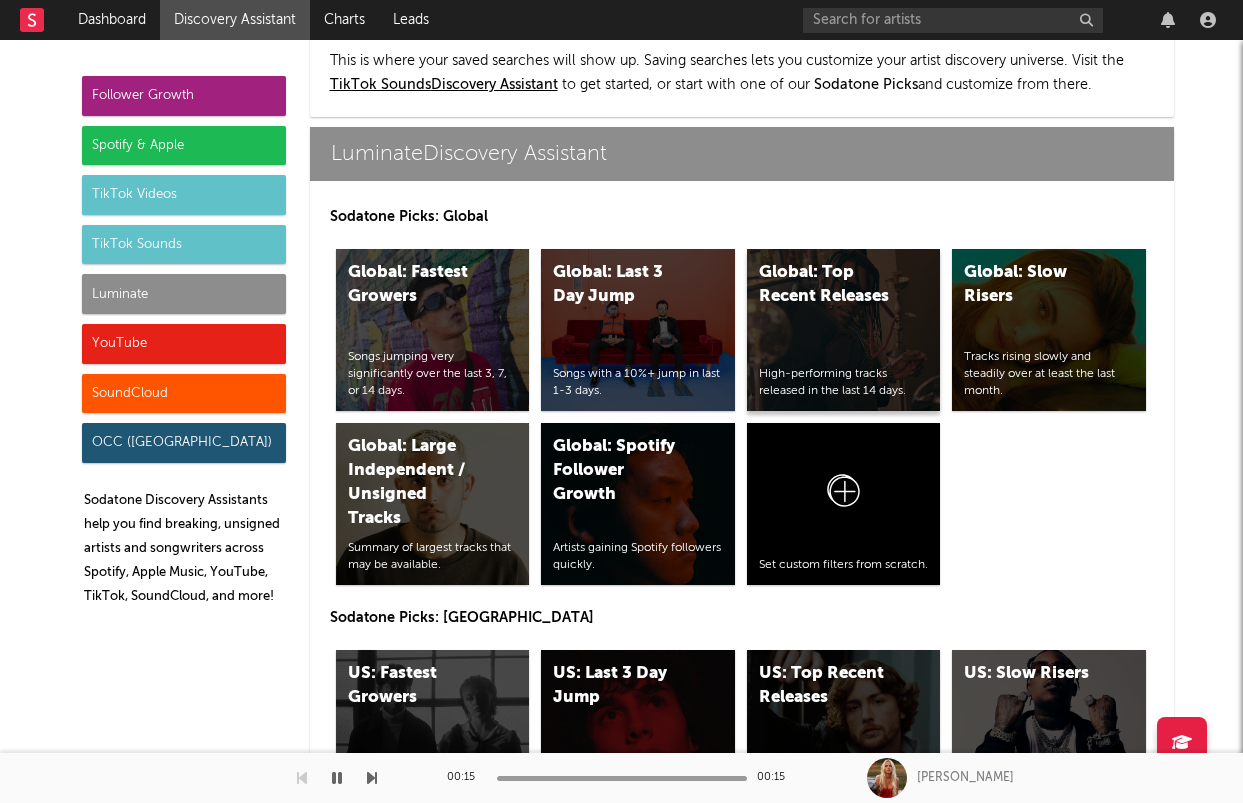 click on "Global: Top Recent Releases High-performing tracks released in the last 14 days." at bounding box center (844, 330) 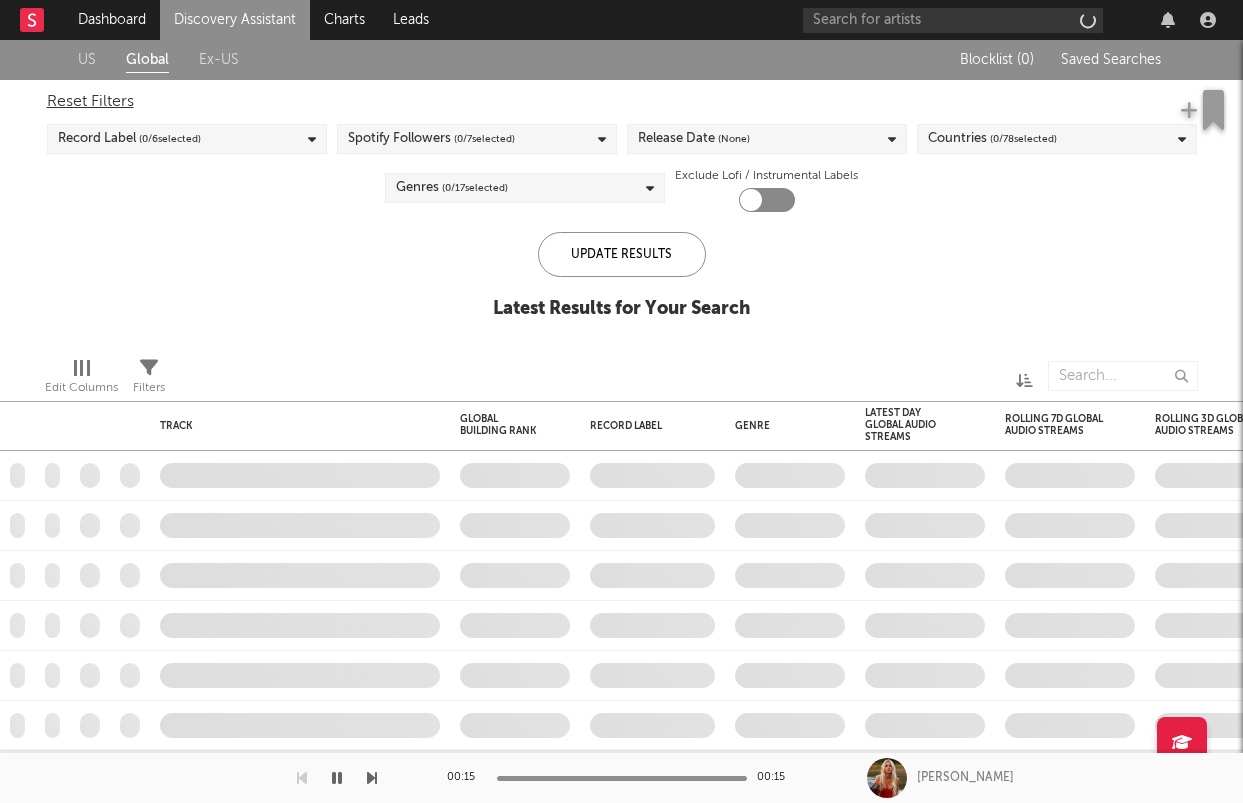 checkbox on "true" 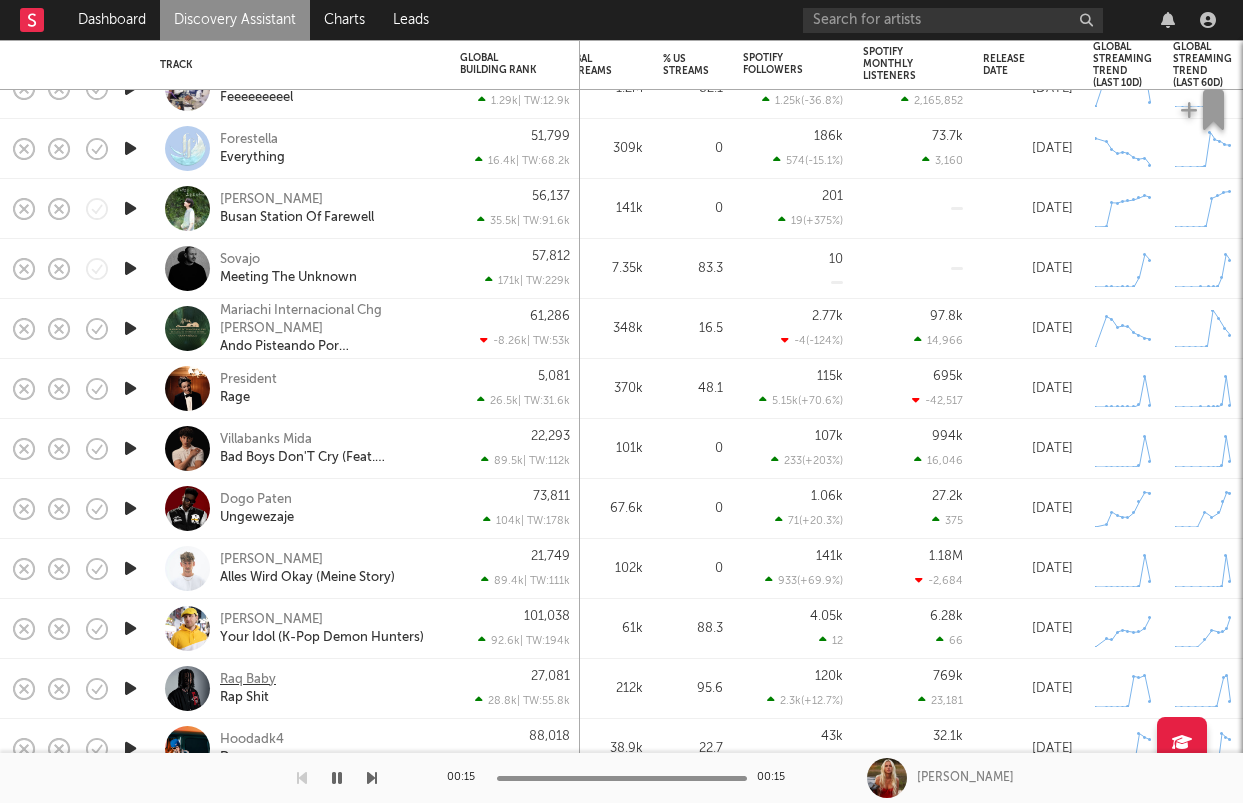 click on "Raq Baby" at bounding box center [248, 680] 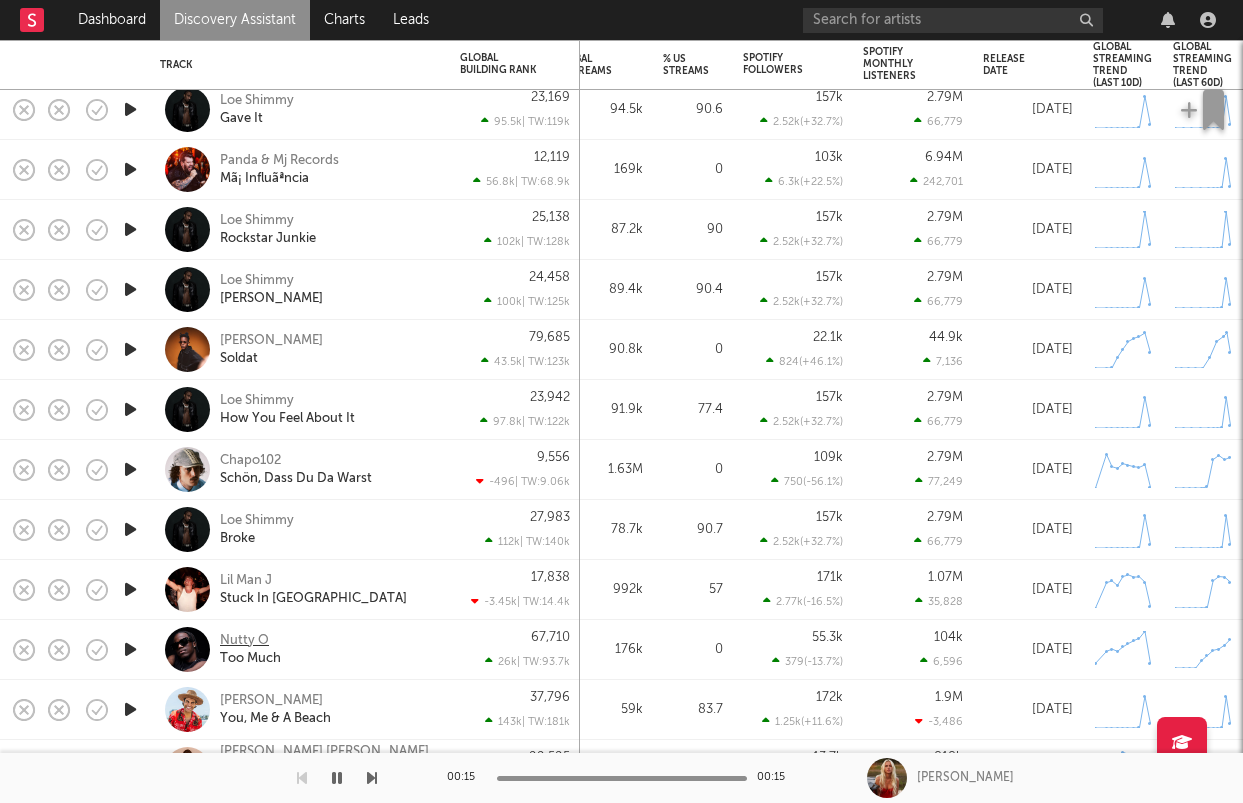 click on "Nutty O" at bounding box center [244, 641] 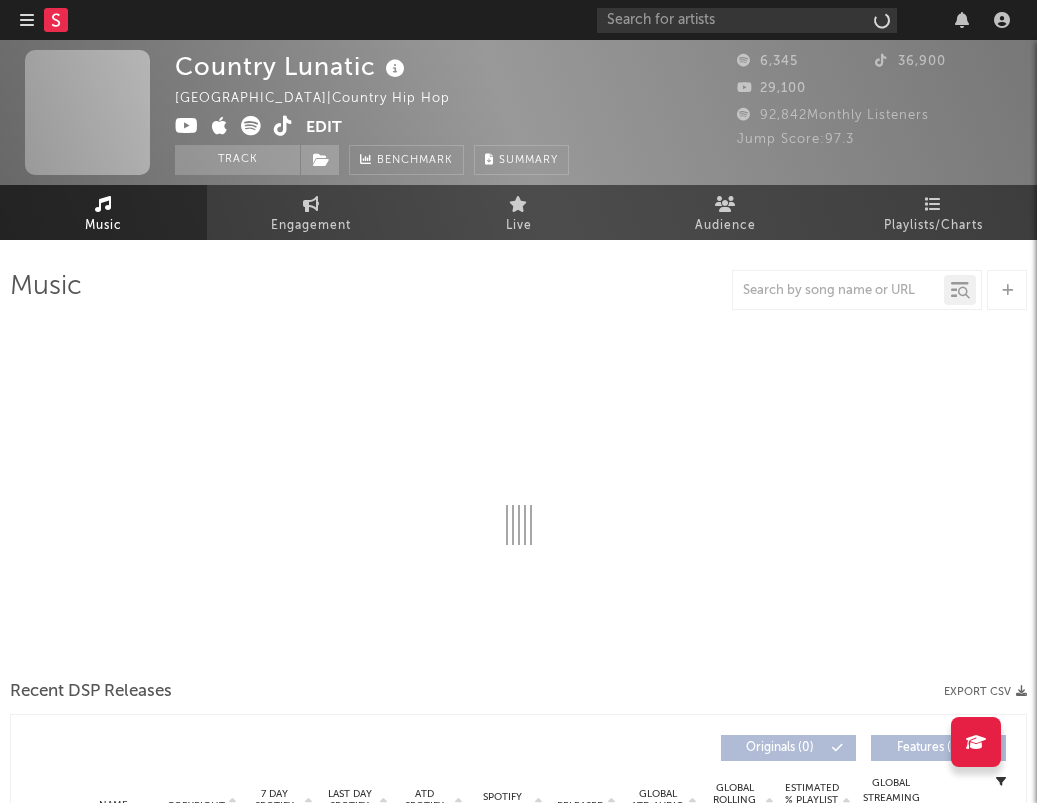 scroll, scrollTop: 0, scrollLeft: 0, axis: both 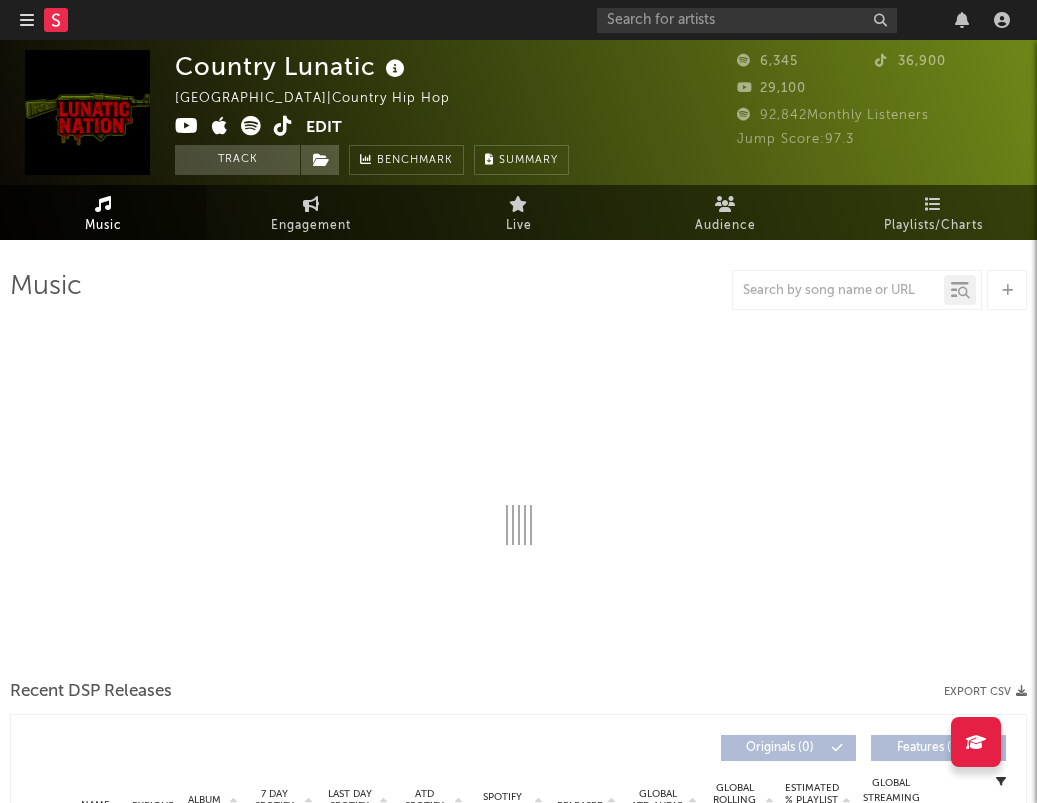 select on "1w" 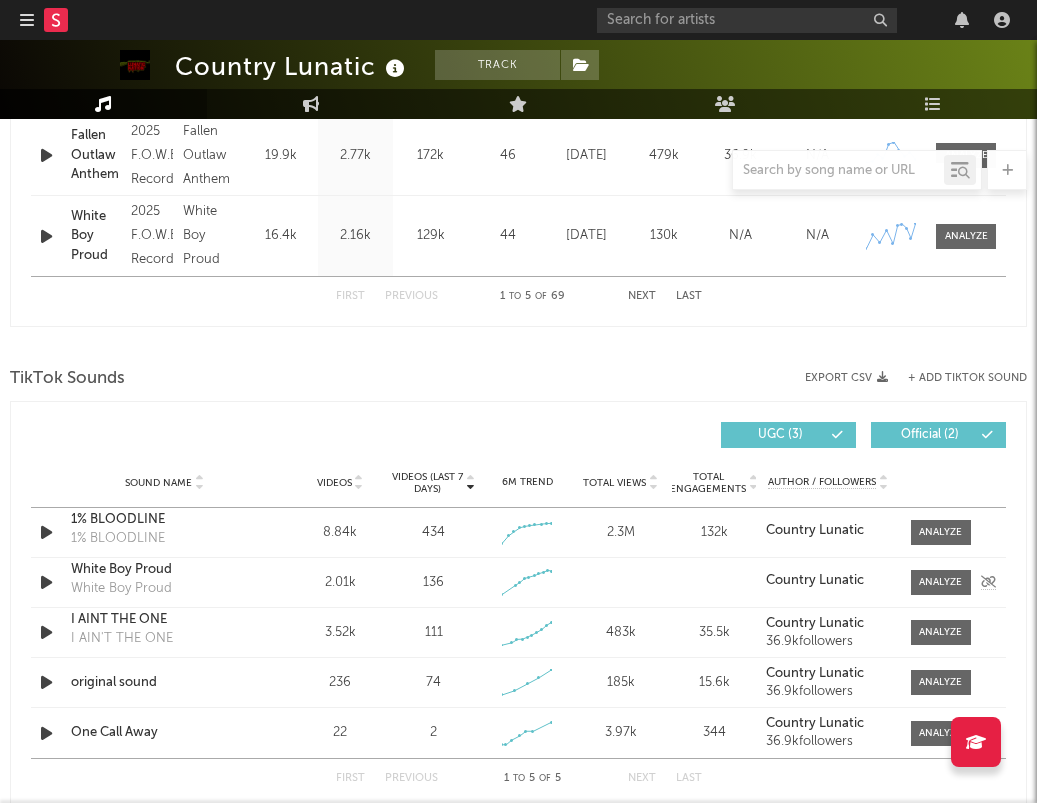 scroll, scrollTop: 1123, scrollLeft: 0, axis: vertical 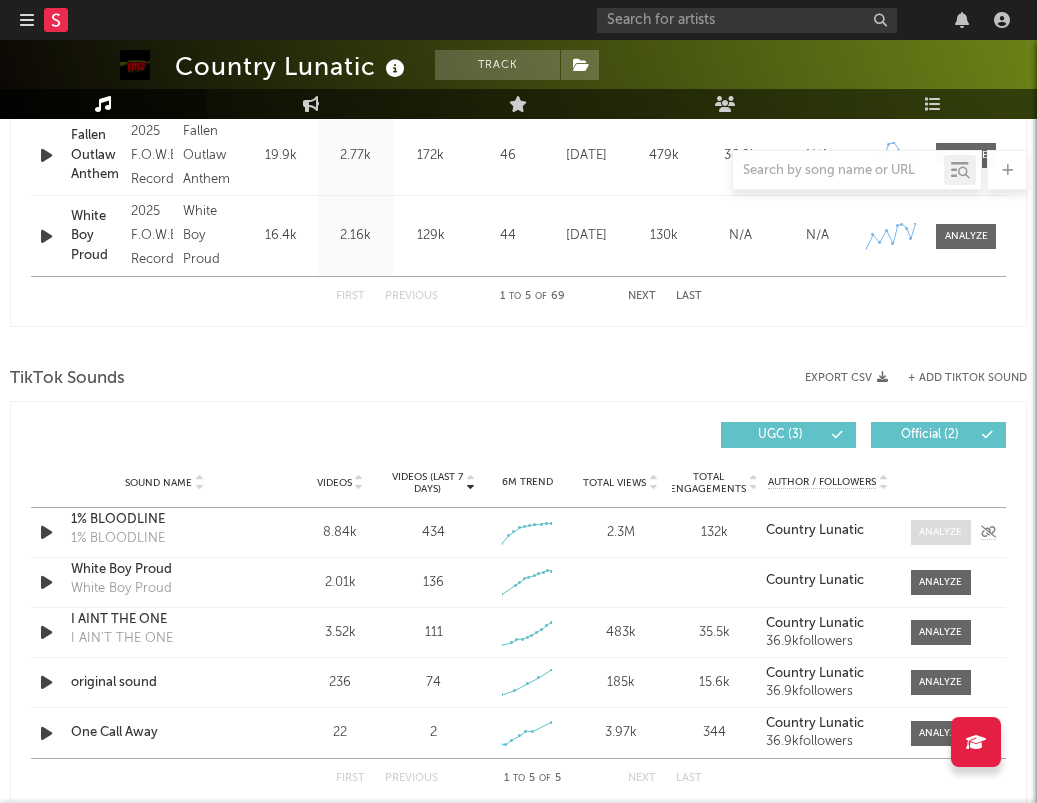 click at bounding box center (940, 532) 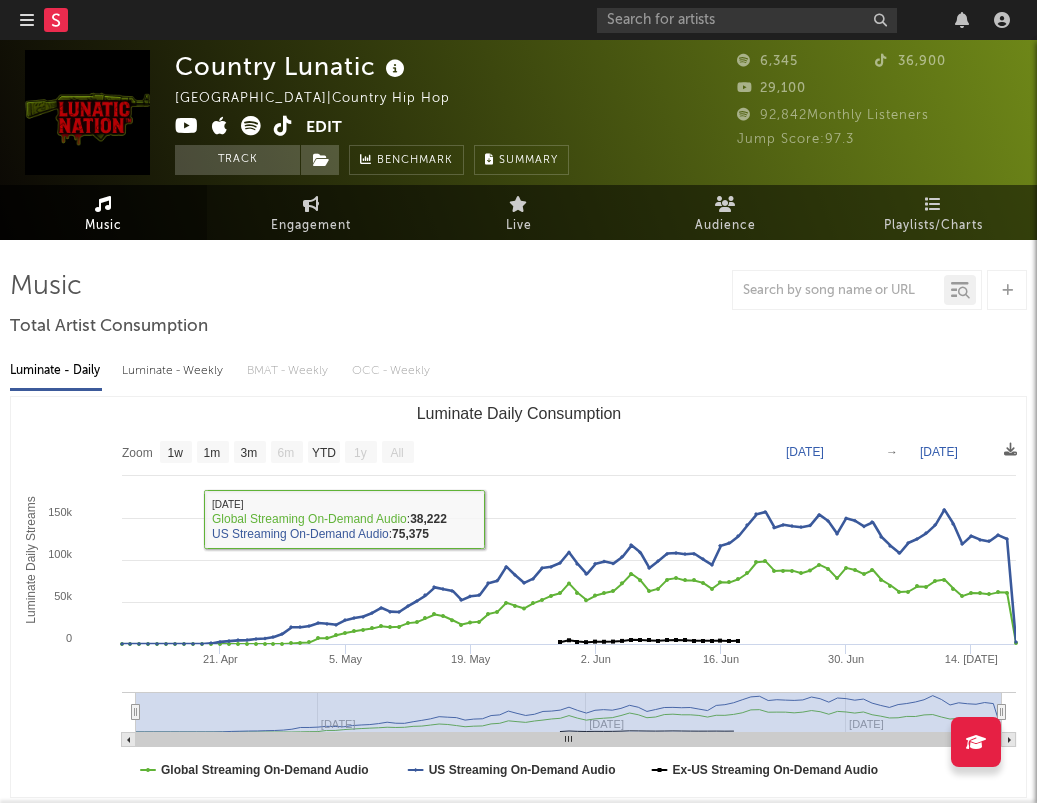 scroll, scrollTop: 0, scrollLeft: 0, axis: both 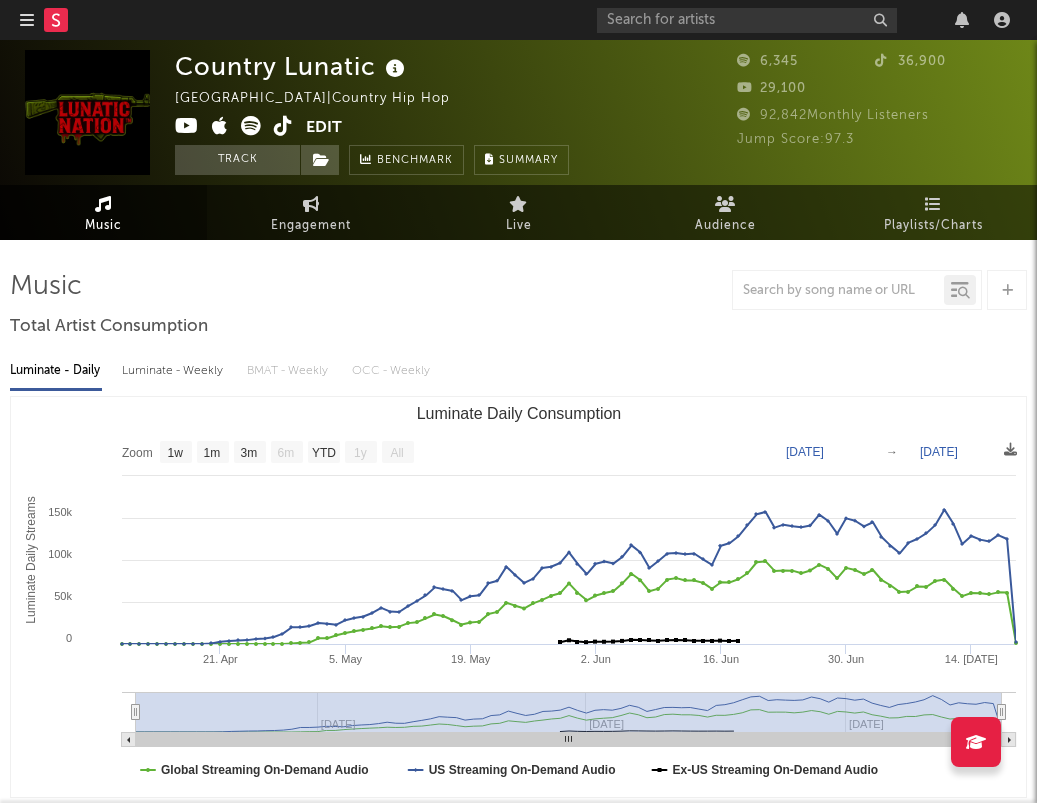 click at bounding box center [187, 126] 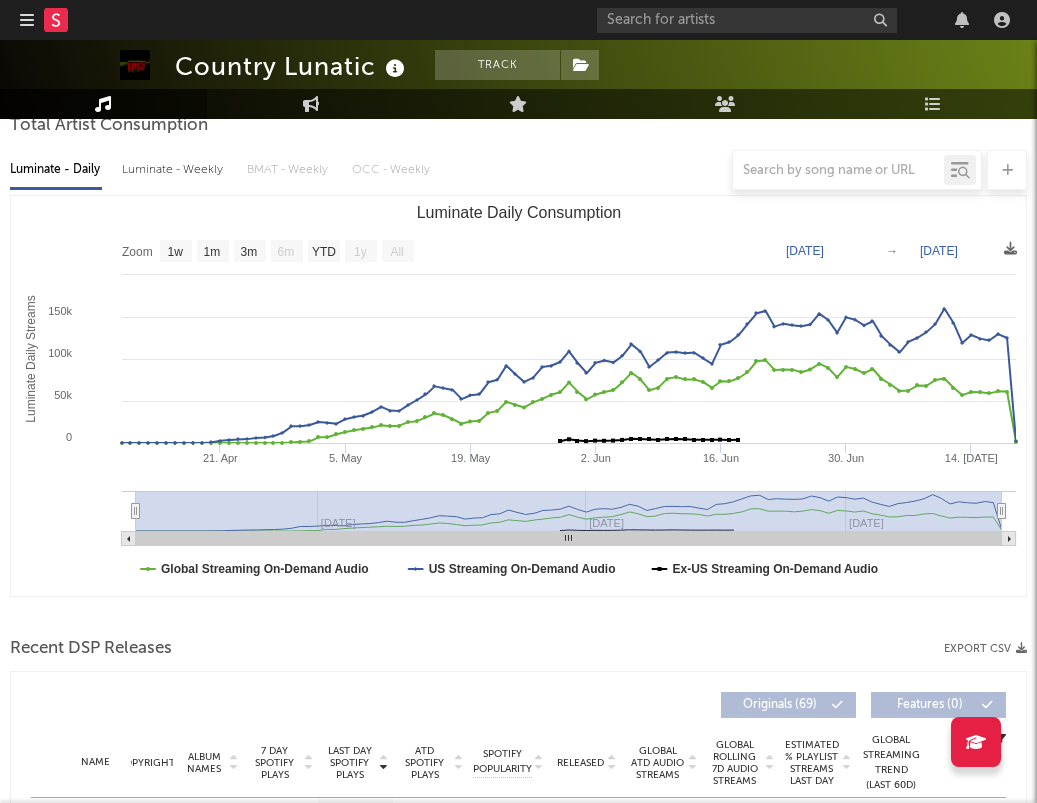 scroll, scrollTop: 265, scrollLeft: 0, axis: vertical 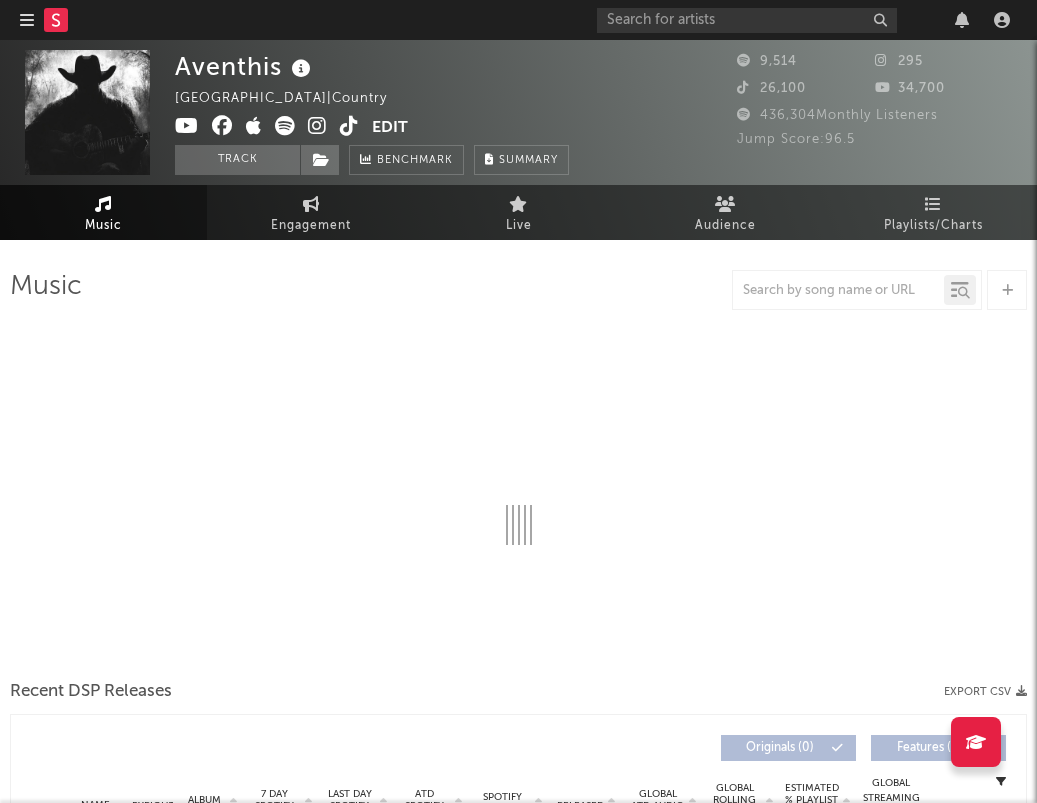select on "1w" 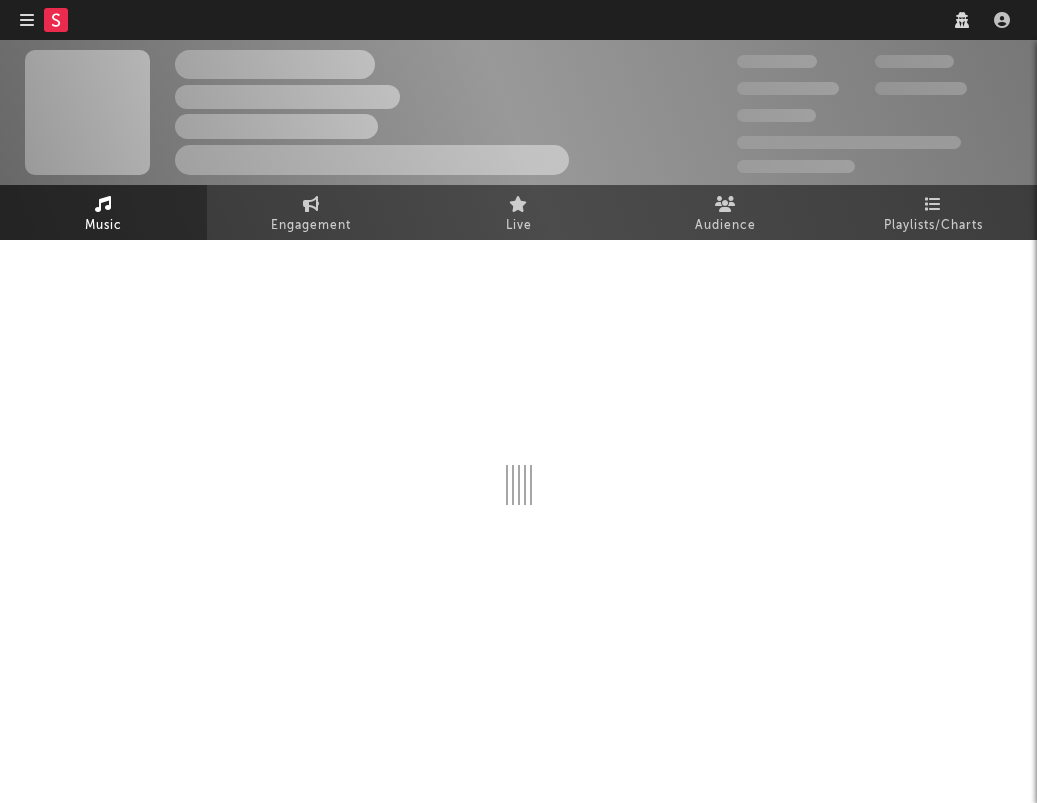 scroll, scrollTop: 0, scrollLeft: 0, axis: both 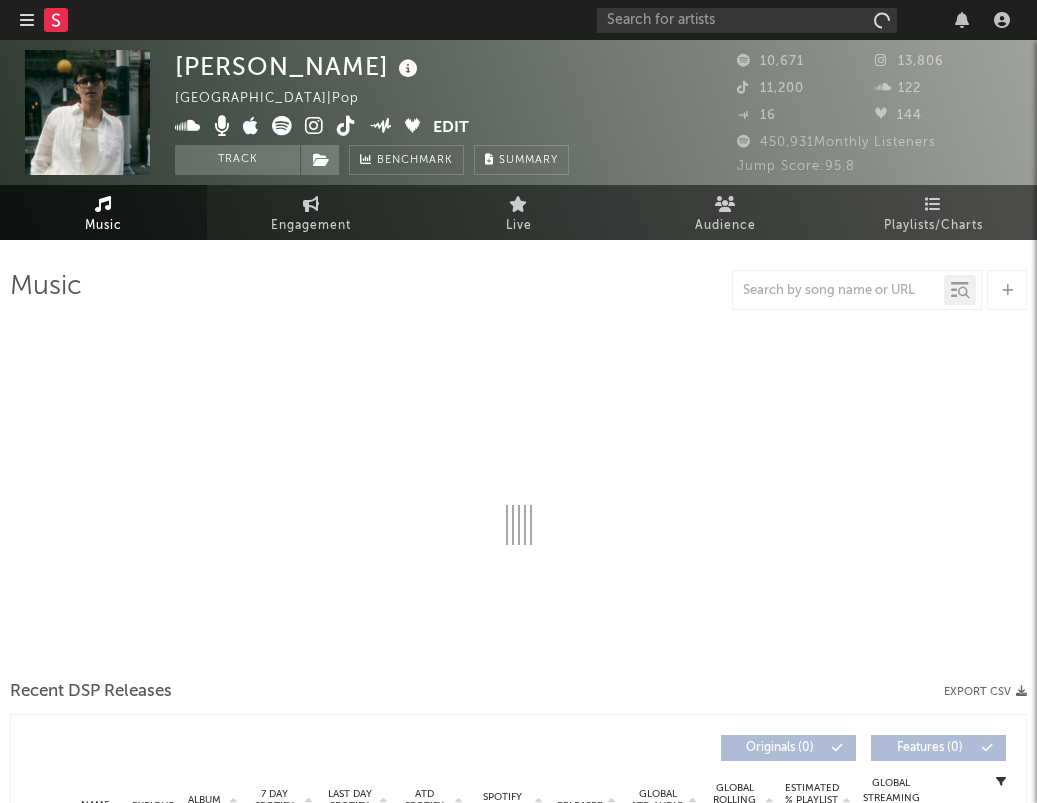 select on "6m" 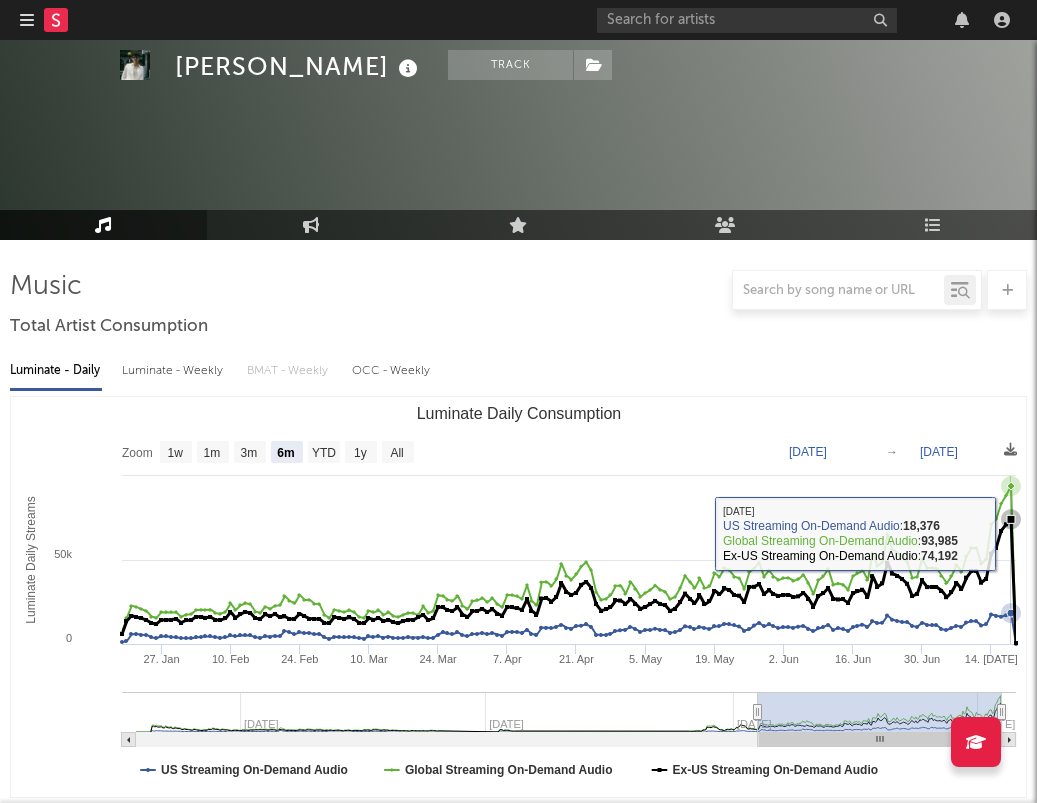 scroll, scrollTop: 418, scrollLeft: 0, axis: vertical 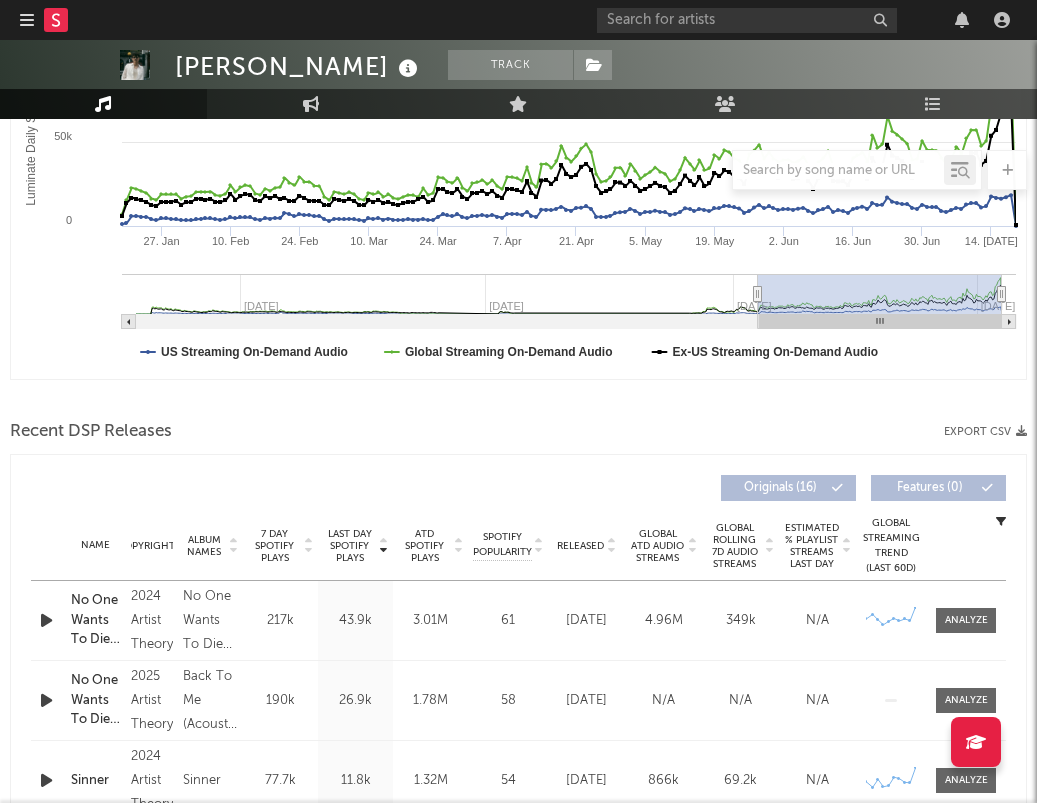 click on "2024 Artist Theory" at bounding box center [152, 621] 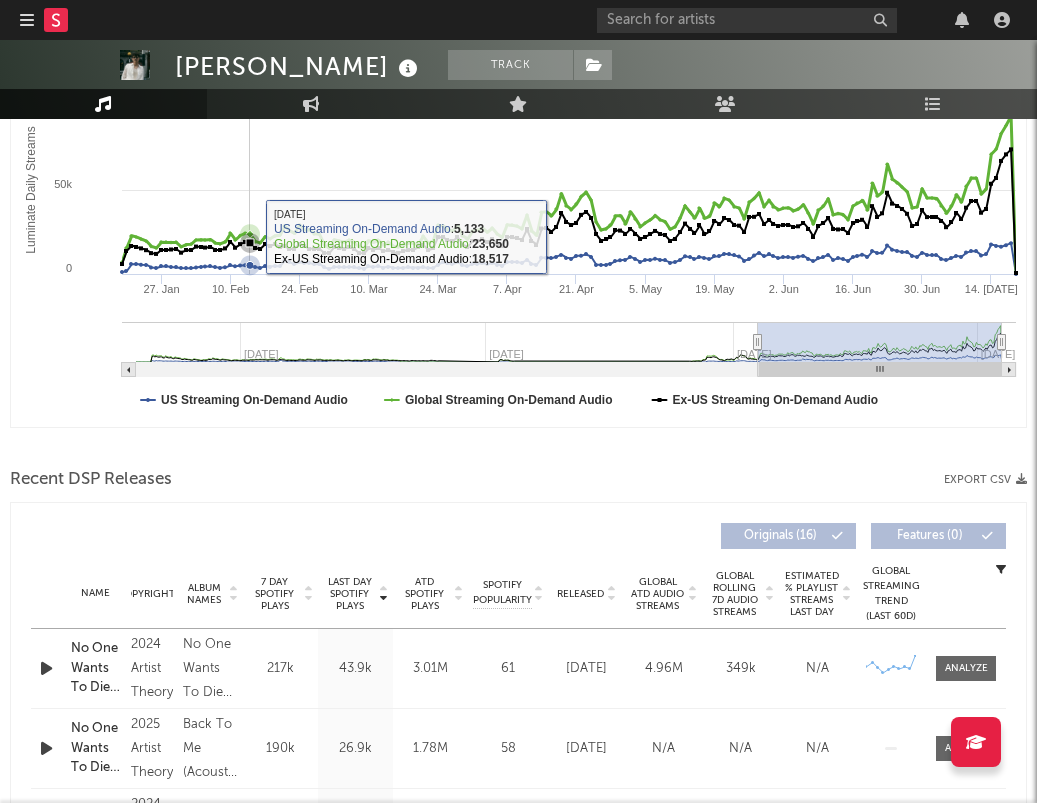 scroll, scrollTop: 387, scrollLeft: 0, axis: vertical 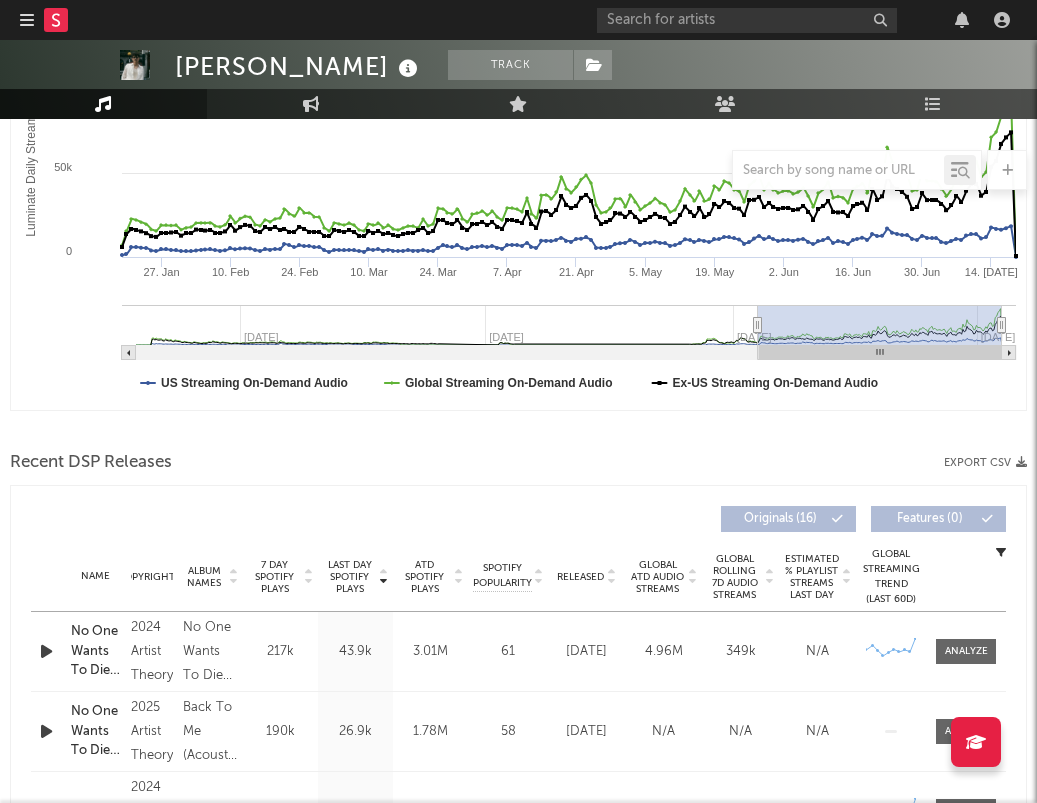 type on "[DATE]" 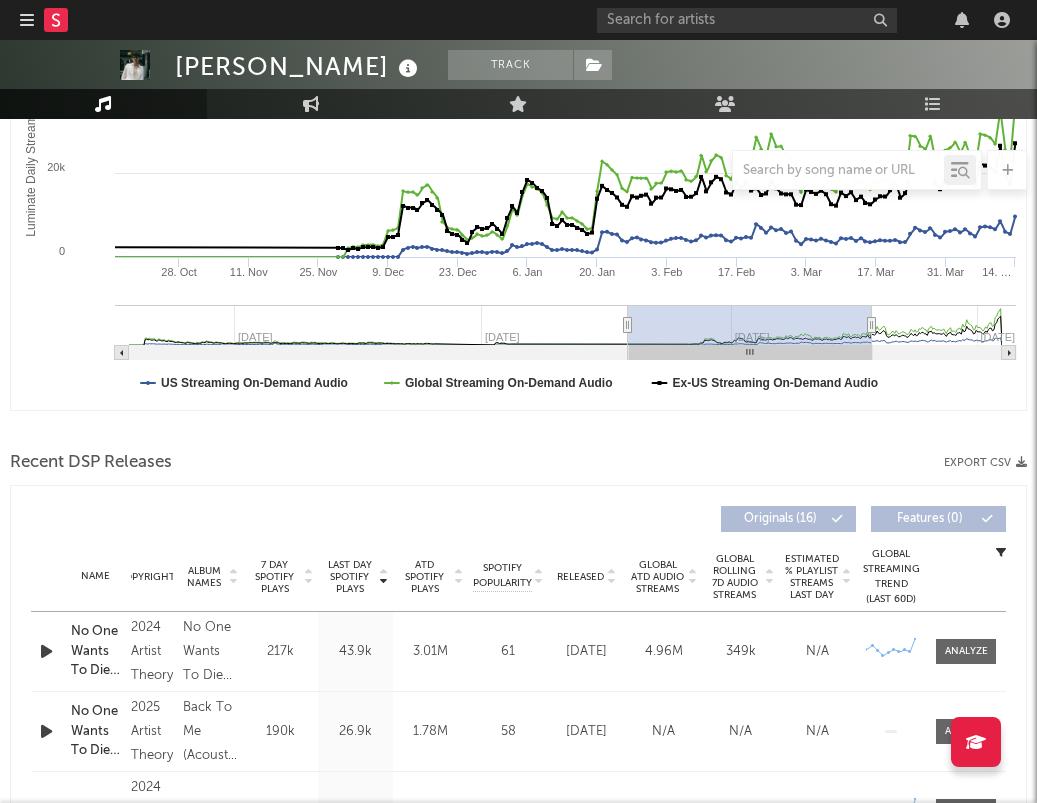 click 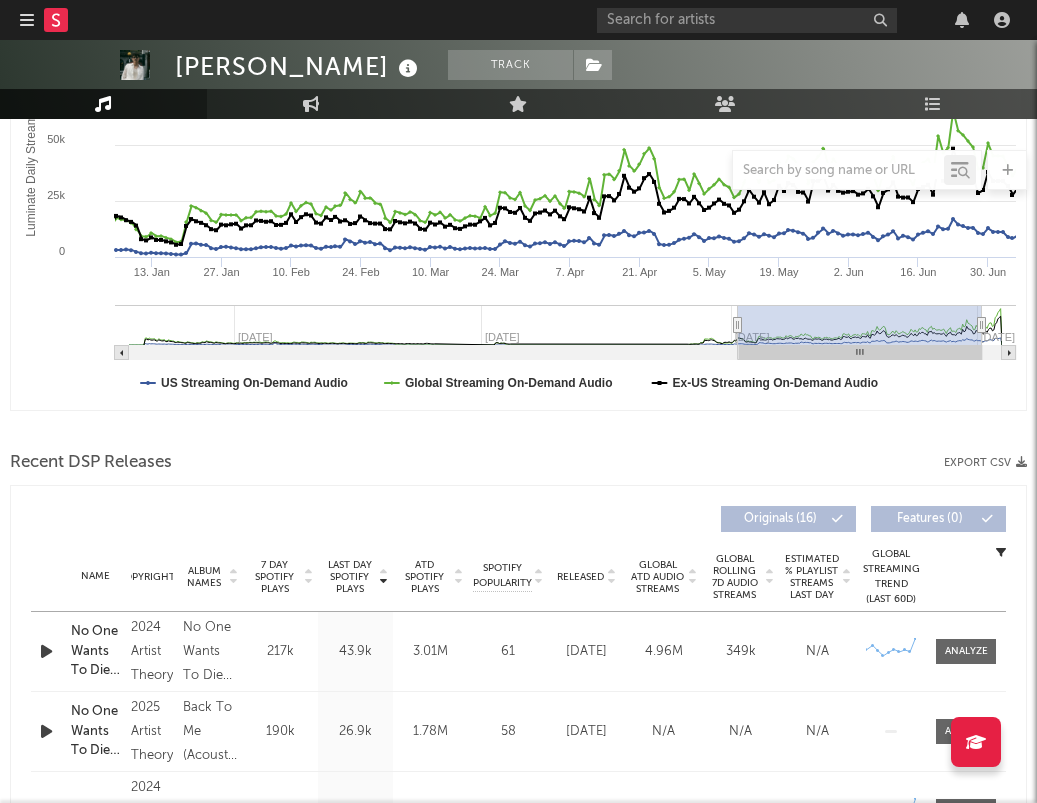 type on "[DATE]" 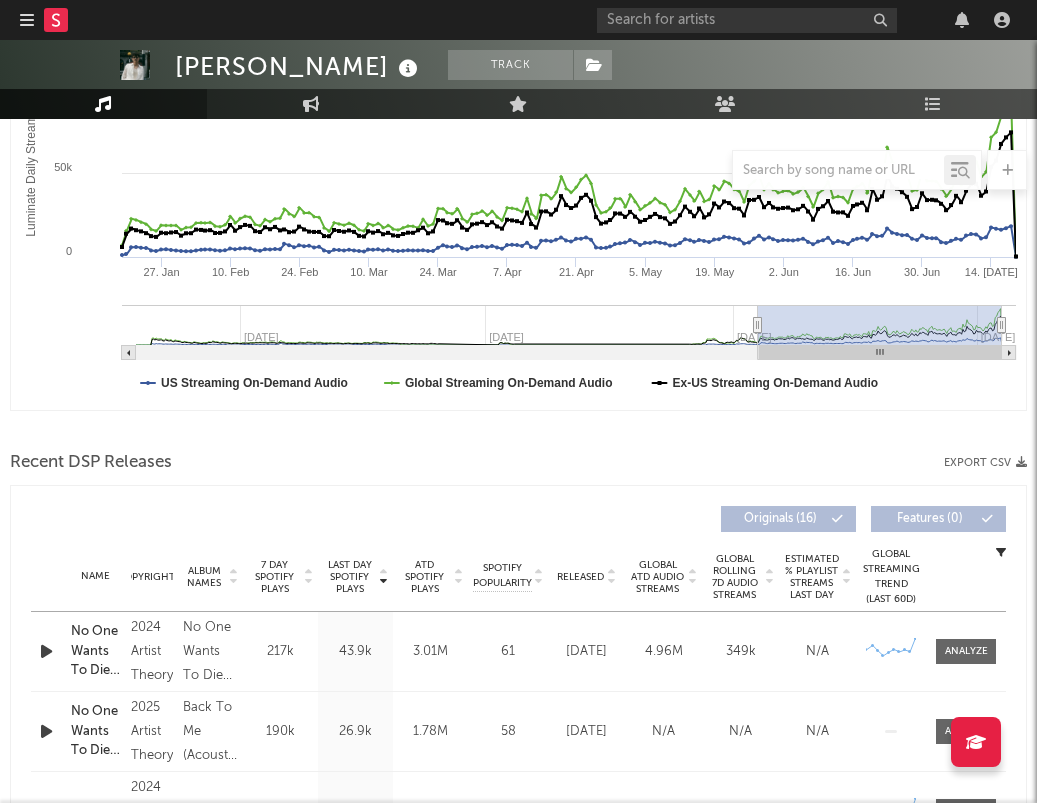 drag, startPoint x: 751, startPoint y: 325, endPoint x: 945, endPoint y: 329, distance: 194.04123 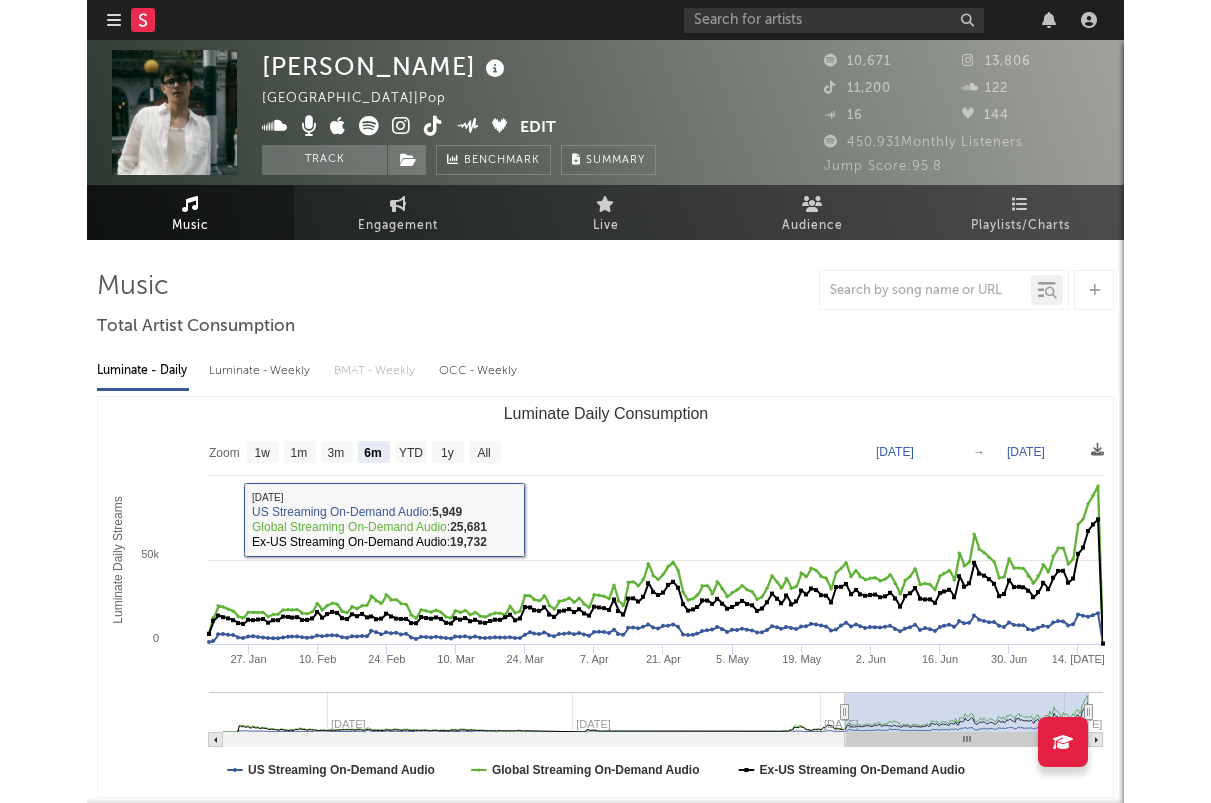scroll, scrollTop: 0, scrollLeft: 0, axis: both 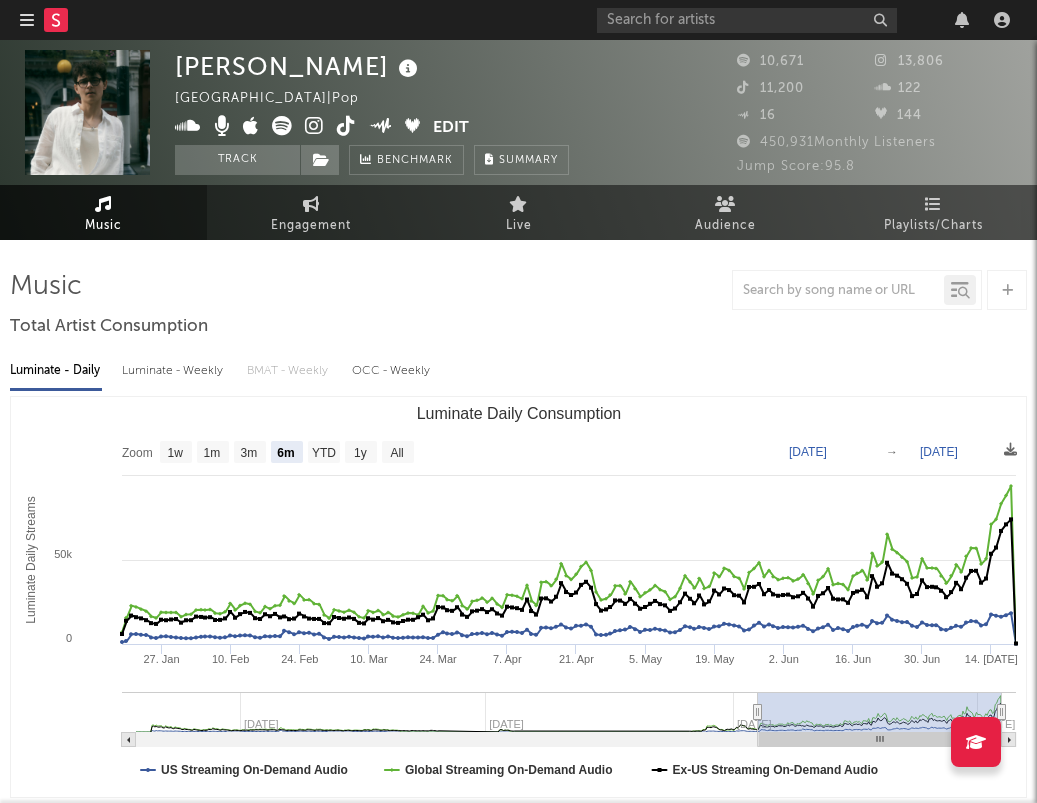 click at bounding box center (346, 126) 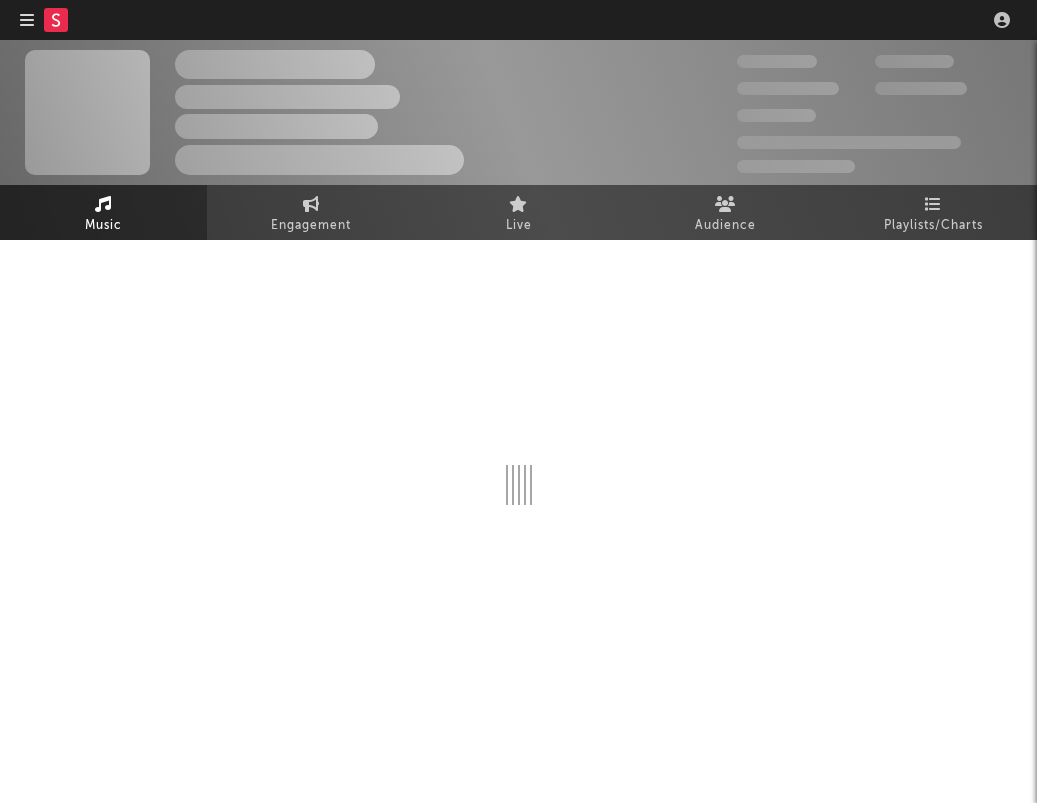 scroll, scrollTop: 0, scrollLeft: 0, axis: both 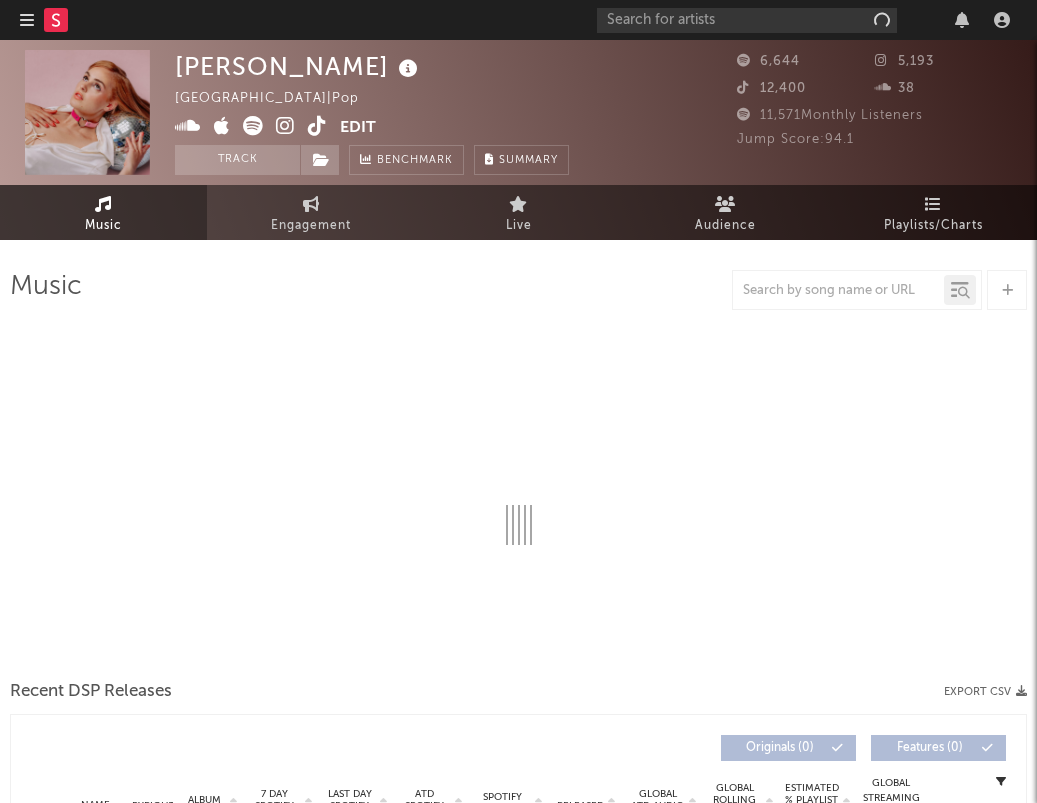 select on "1w" 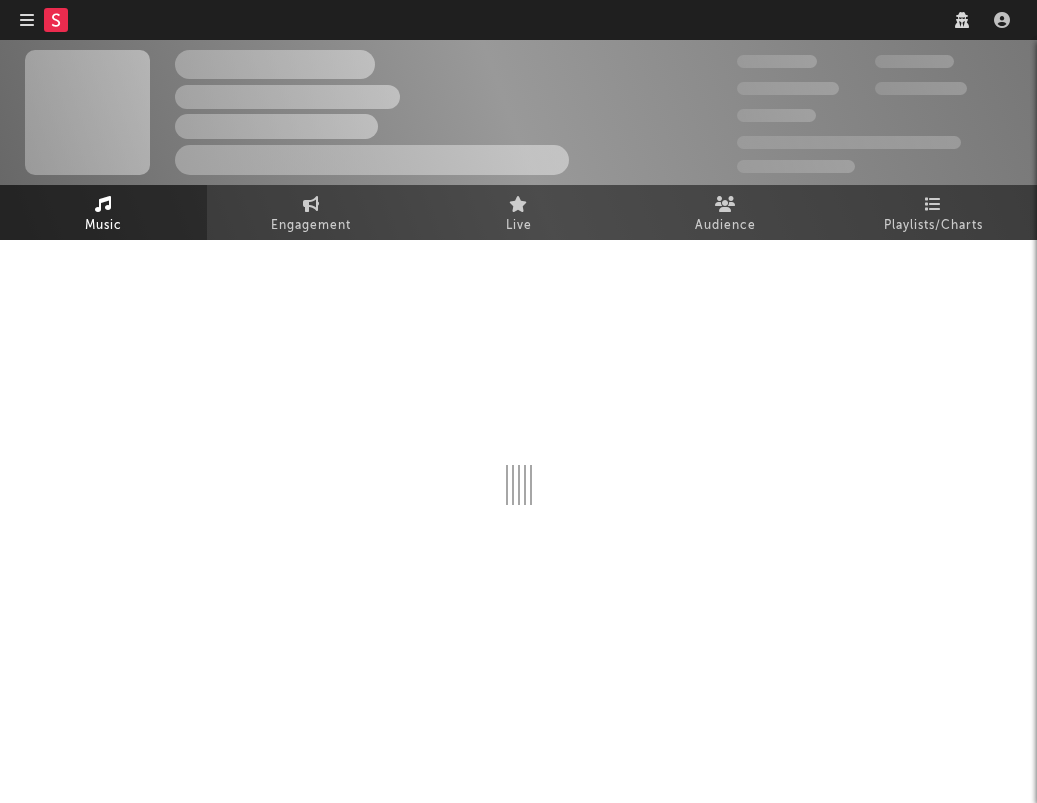 scroll, scrollTop: 0, scrollLeft: 0, axis: both 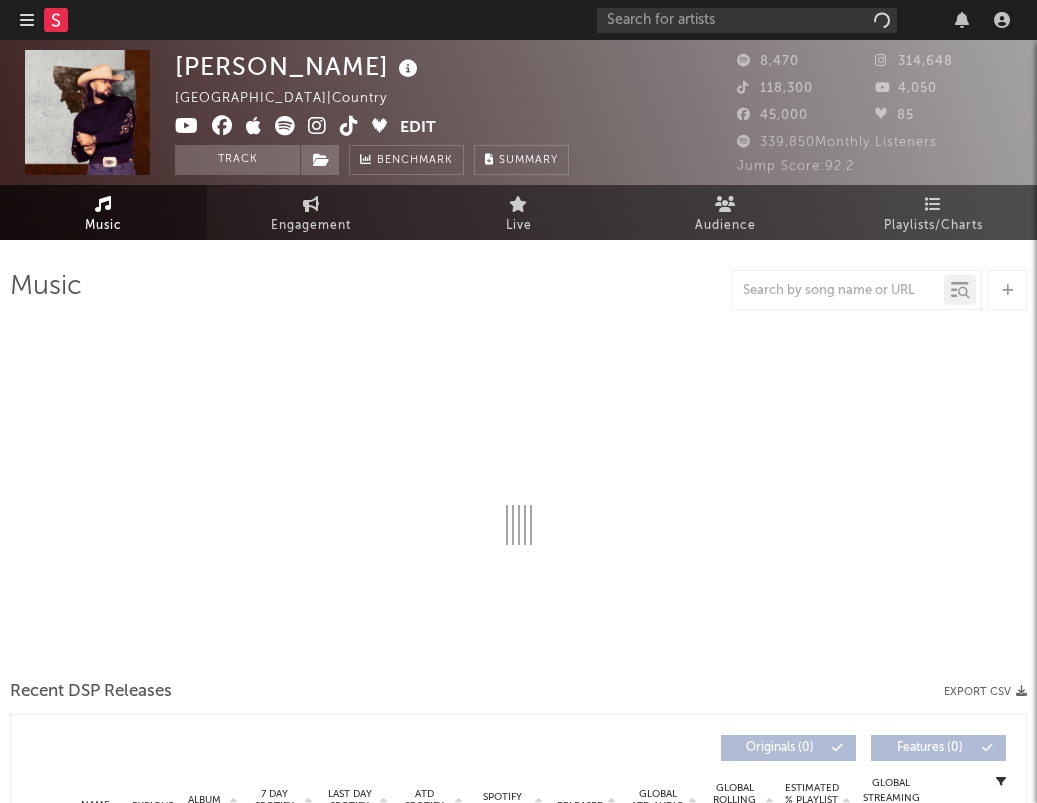 select on "6m" 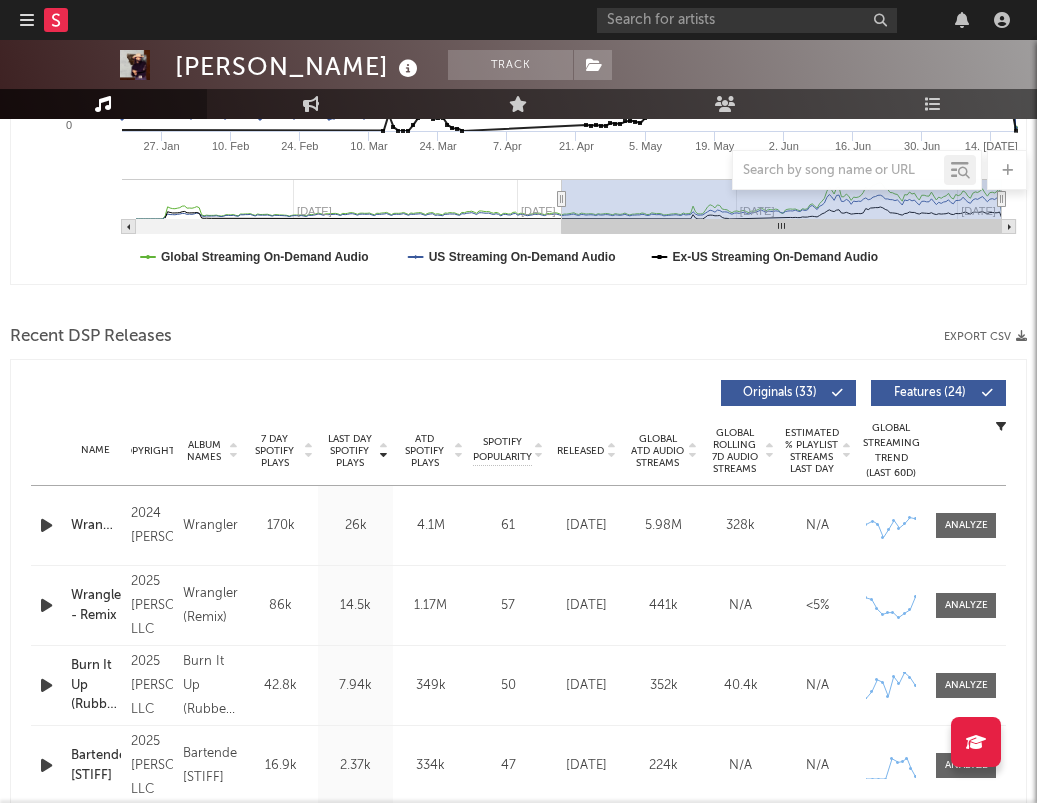 scroll, scrollTop: 193, scrollLeft: 0, axis: vertical 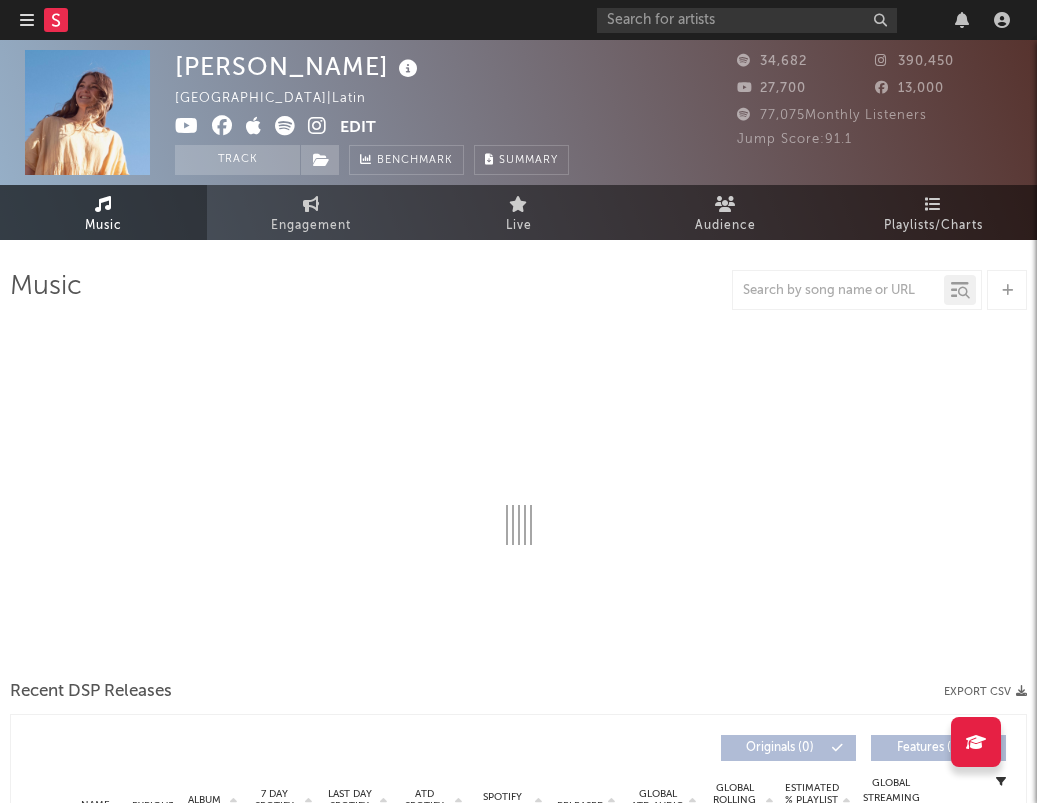 select on "1w" 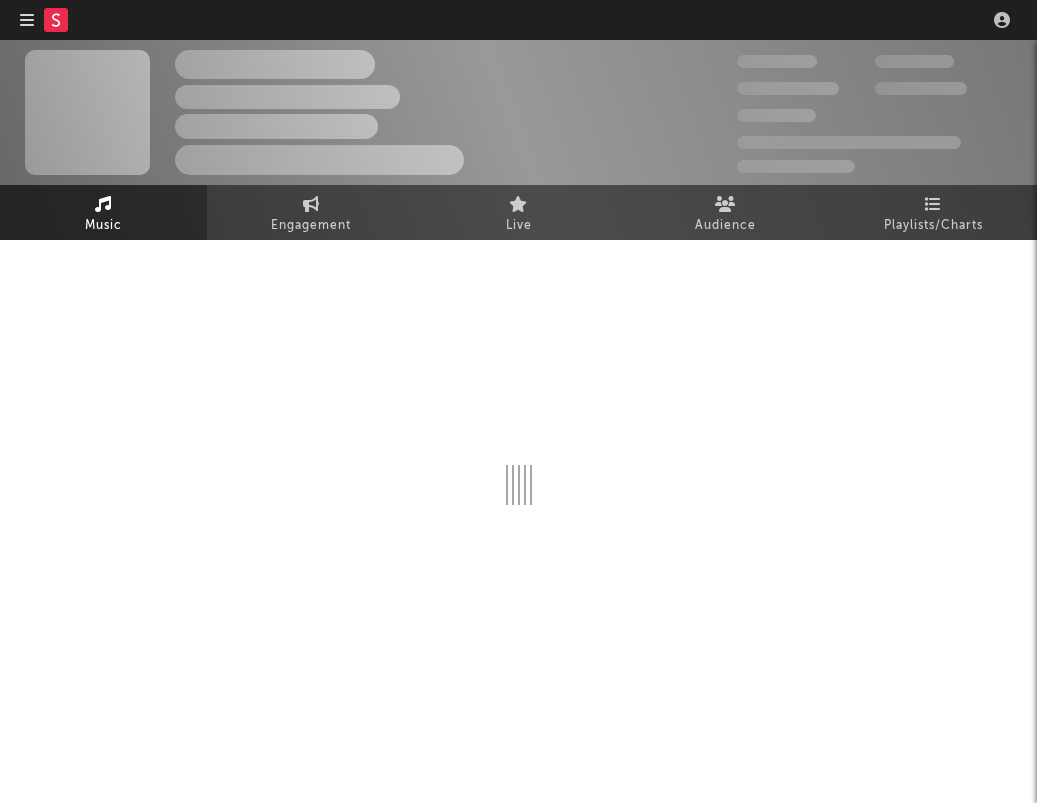 scroll, scrollTop: 0, scrollLeft: 0, axis: both 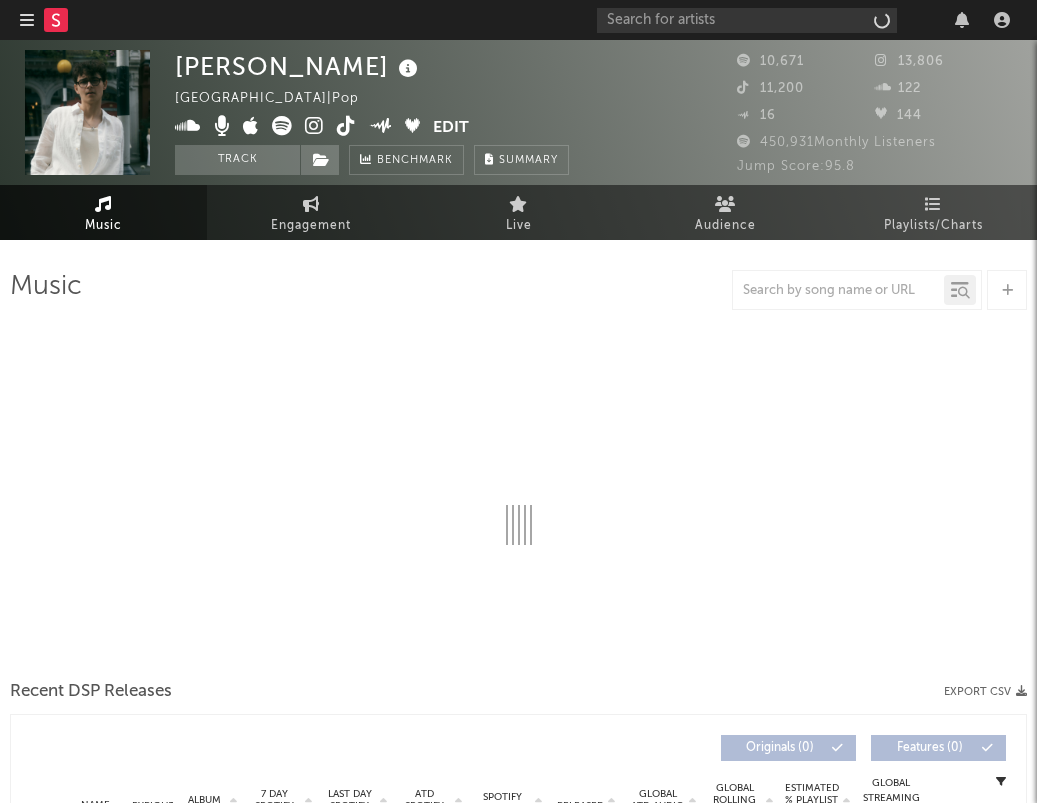 select on "6m" 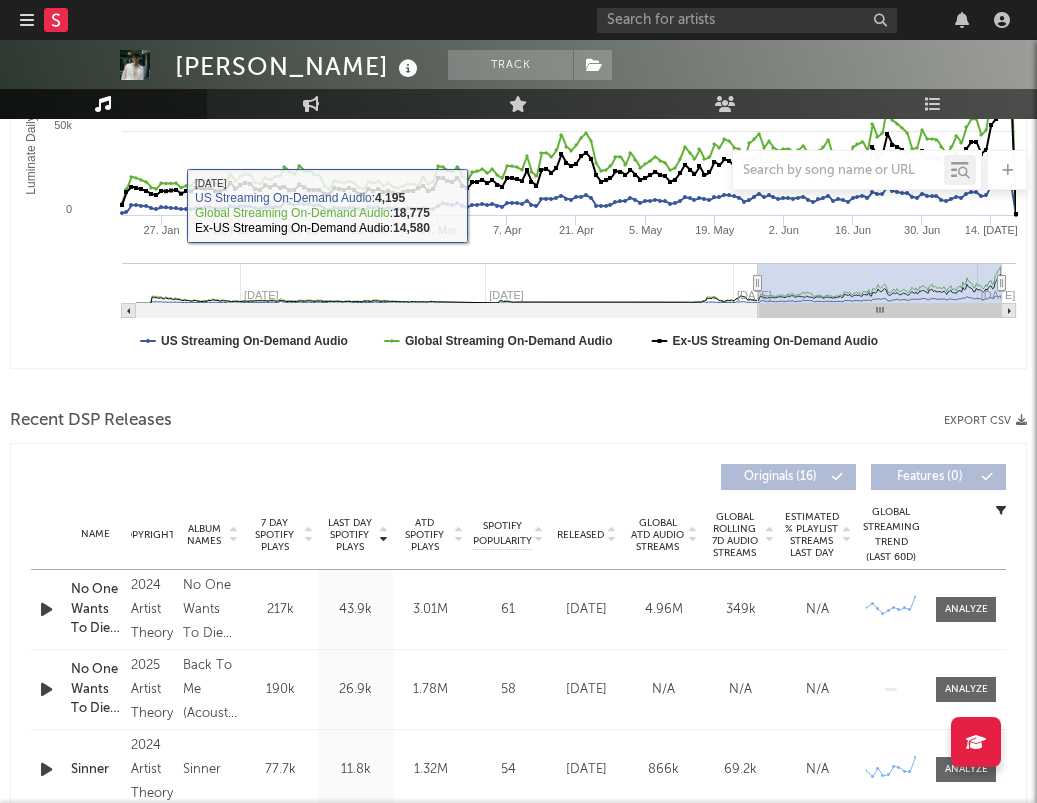 scroll, scrollTop: 514, scrollLeft: 0, axis: vertical 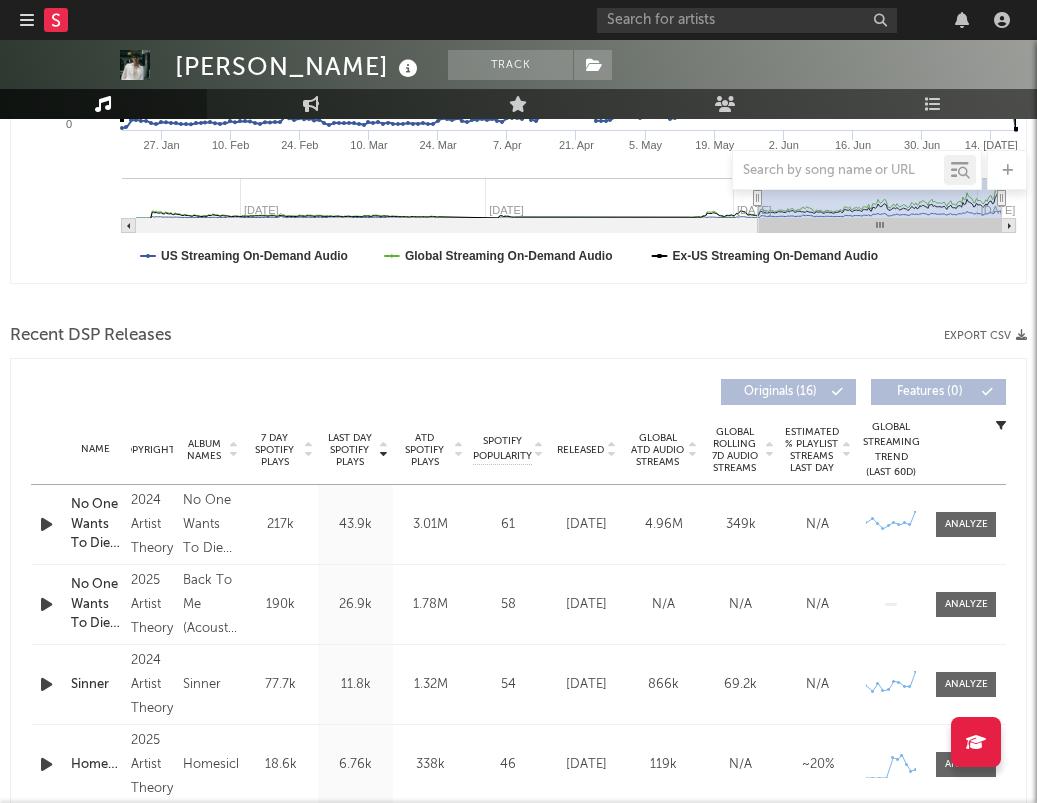 click at bounding box center [46, 524] 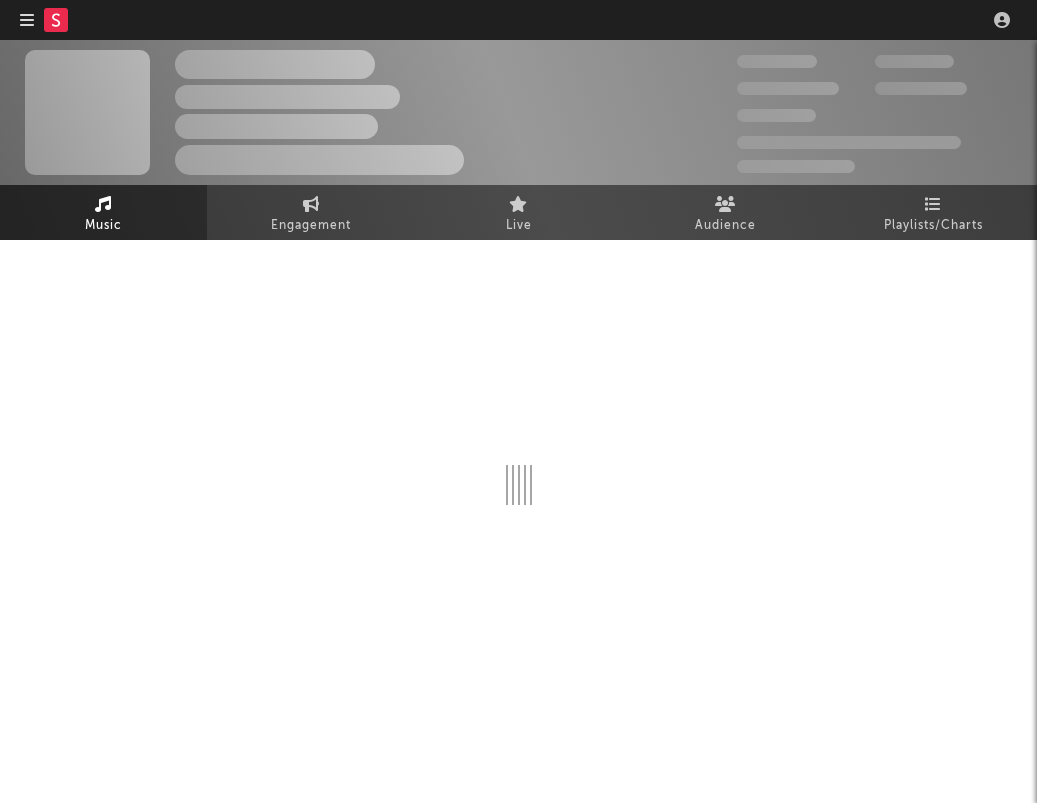 scroll, scrollTop: 0, scrollLeft: 0, axis: both 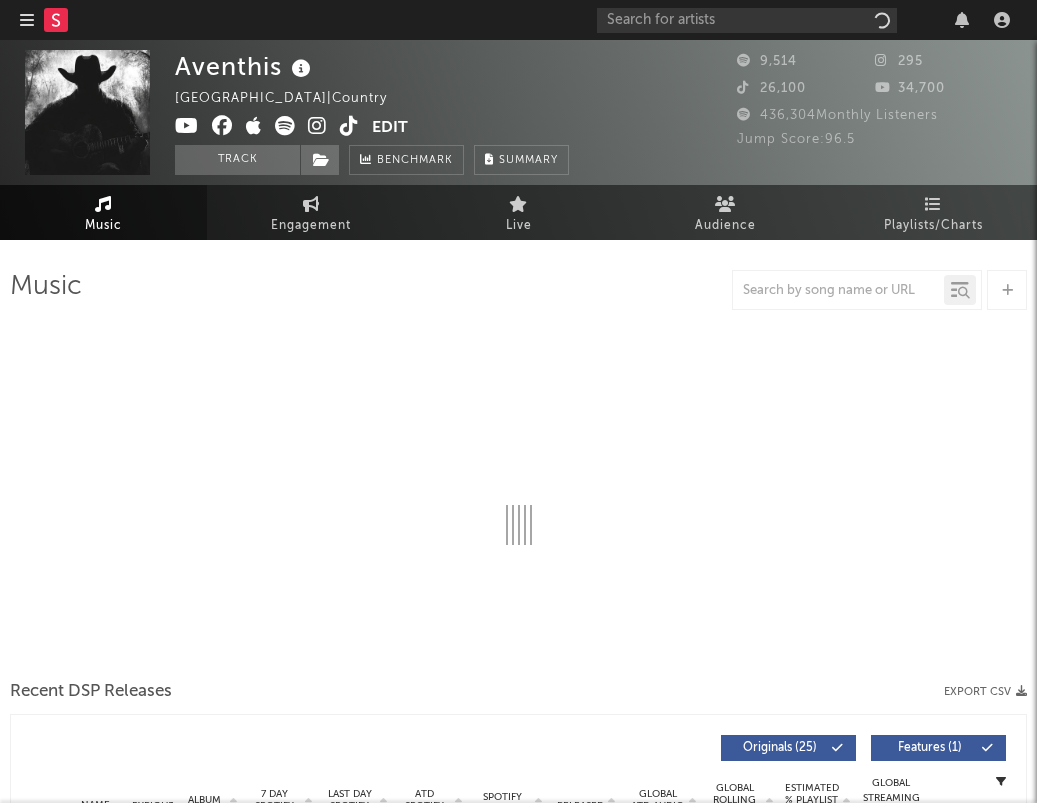 select on "1w" 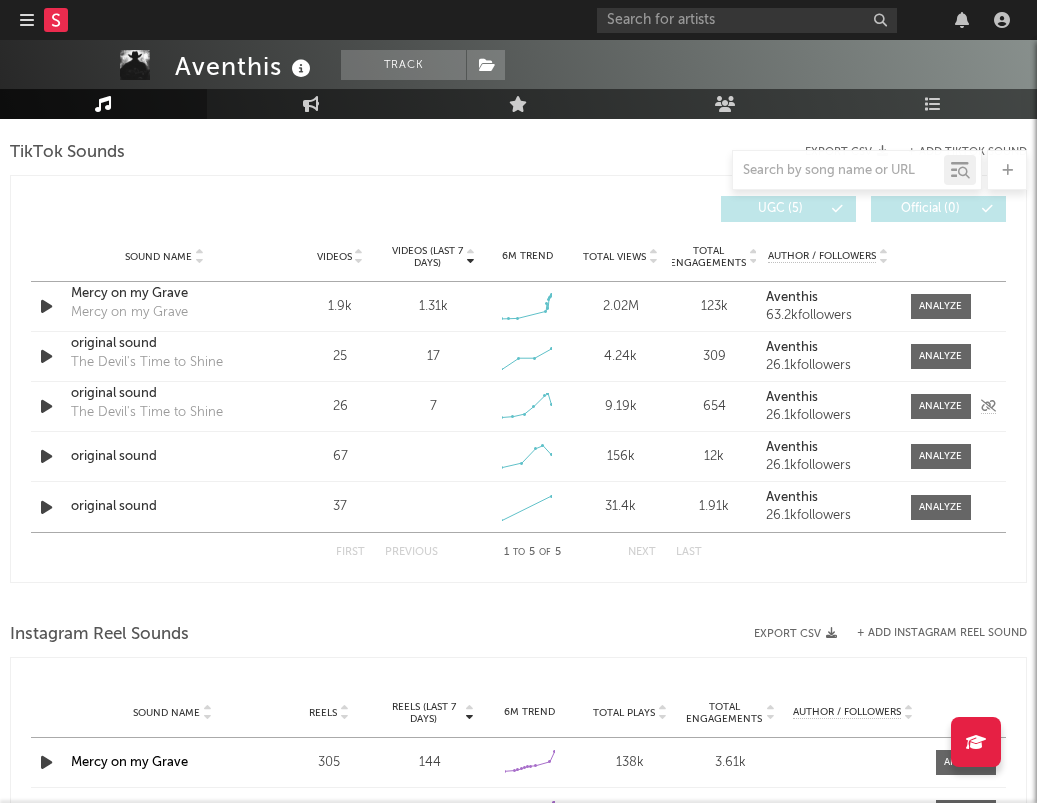 scroll, scrollTop: 1345, scrollLeft: 0, axis: vertical 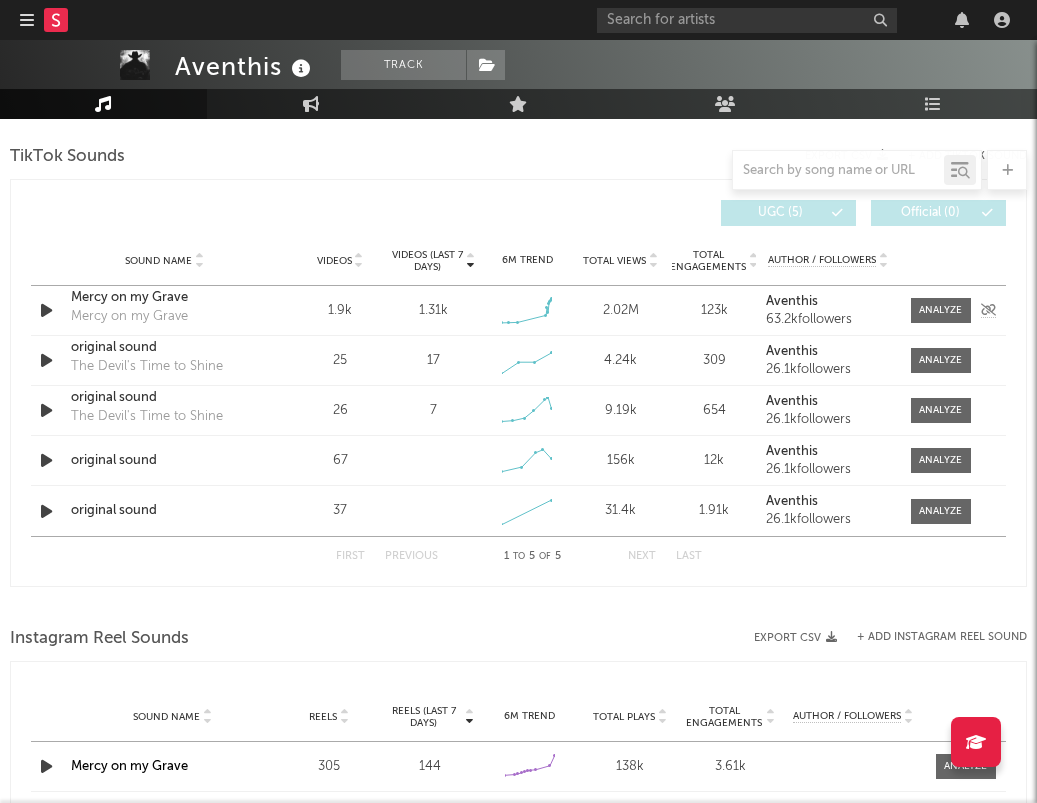 click on "Mercy on my Grave" at bounding box center (165, 298) 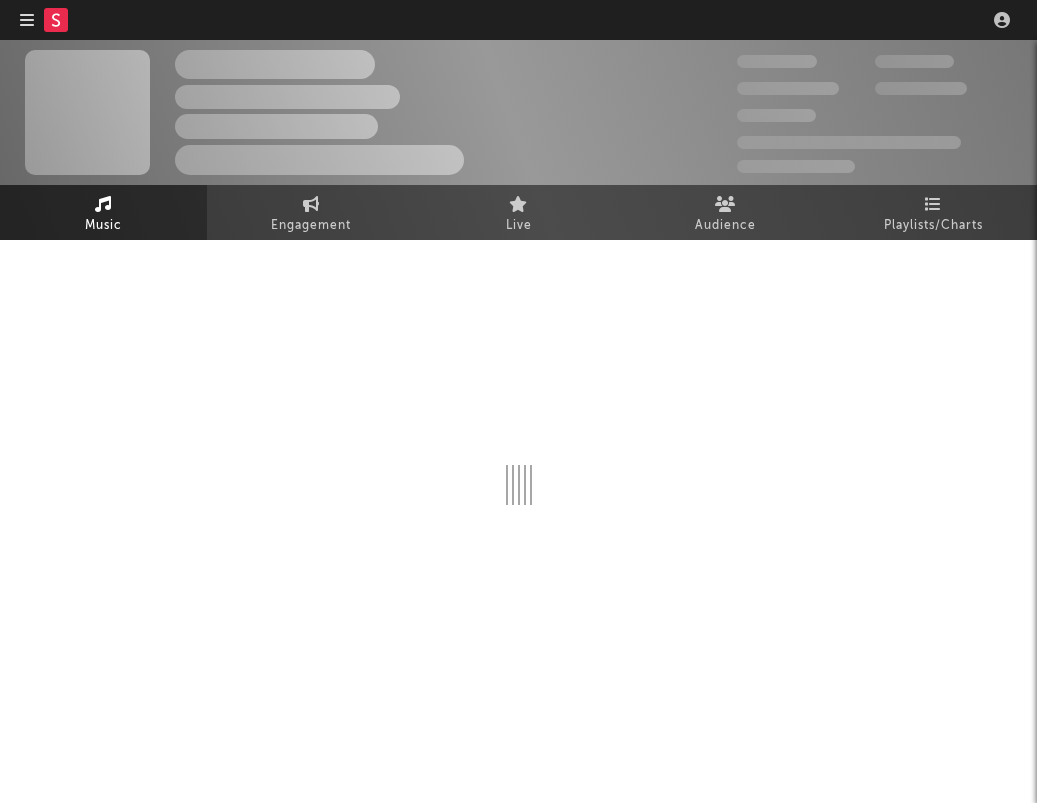 scroll, scrollTop: 0, scrollLeft: 0, axis: both 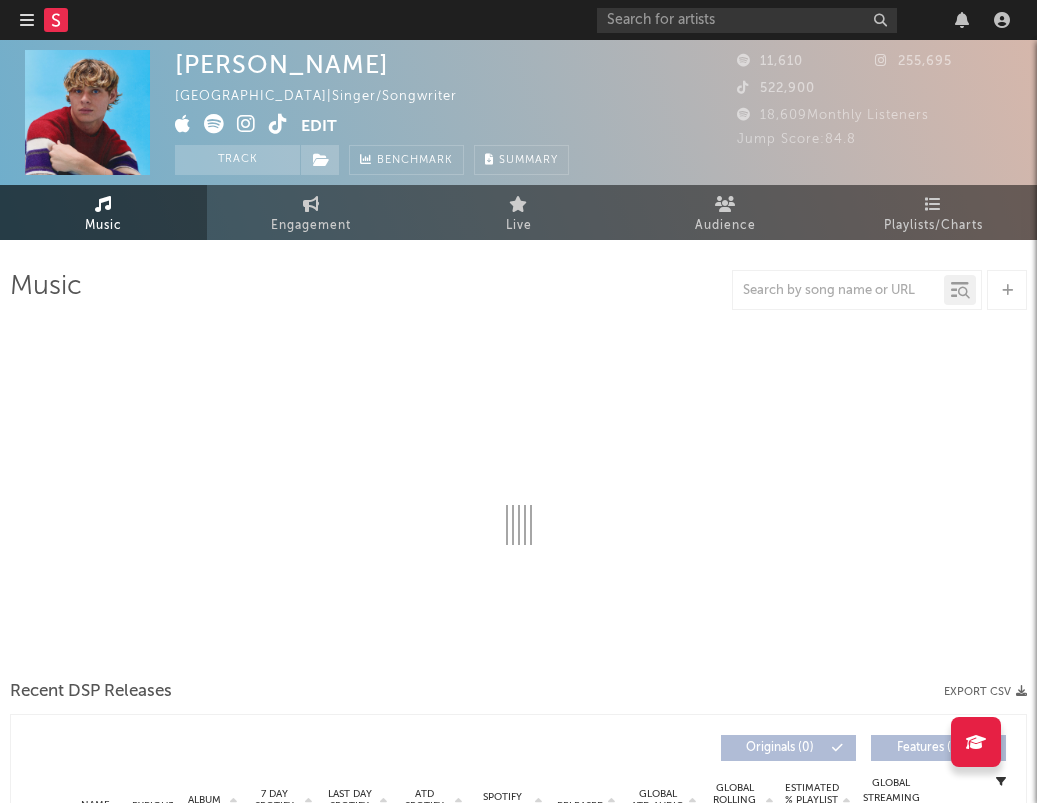 select on "6m" 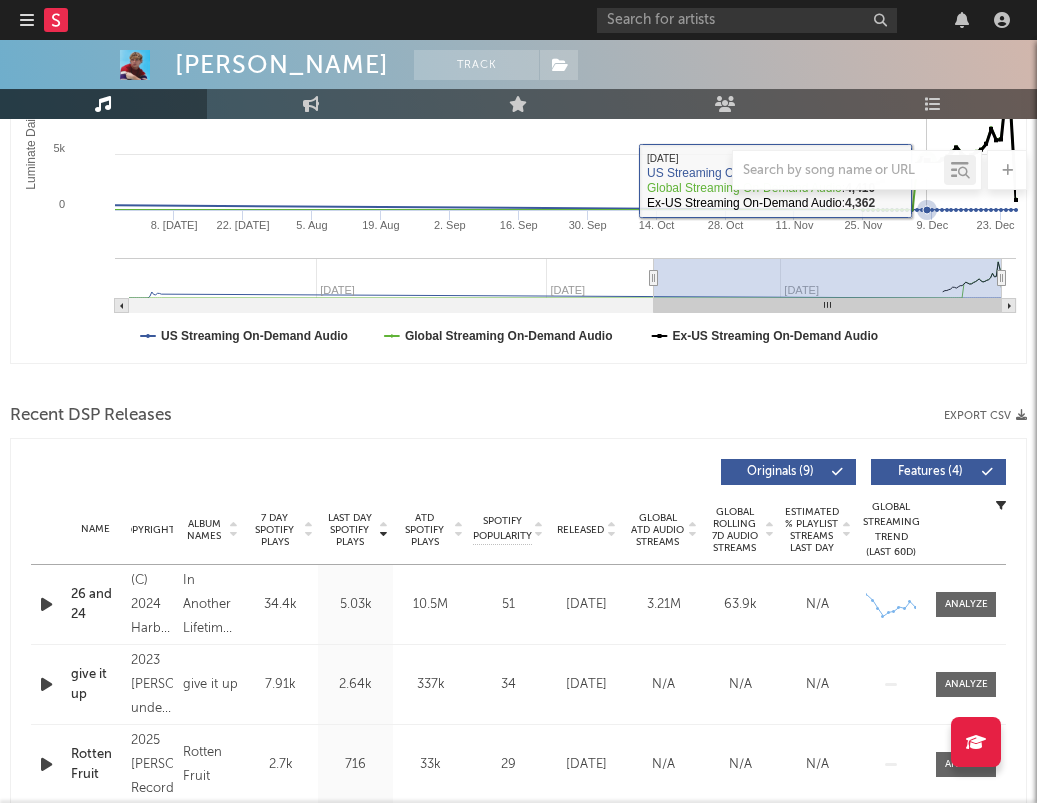 scroll, scrollTop: 537, scrollLeft: 0, axis: vertical 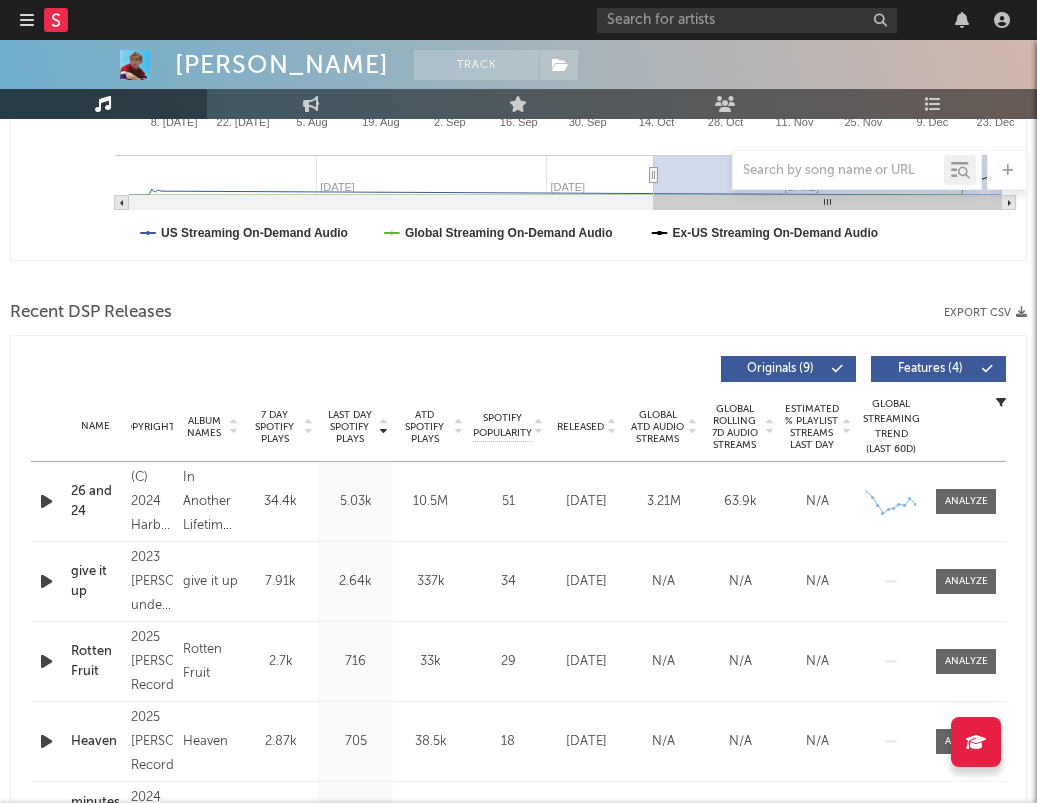 click at bounding box center (46, 501) 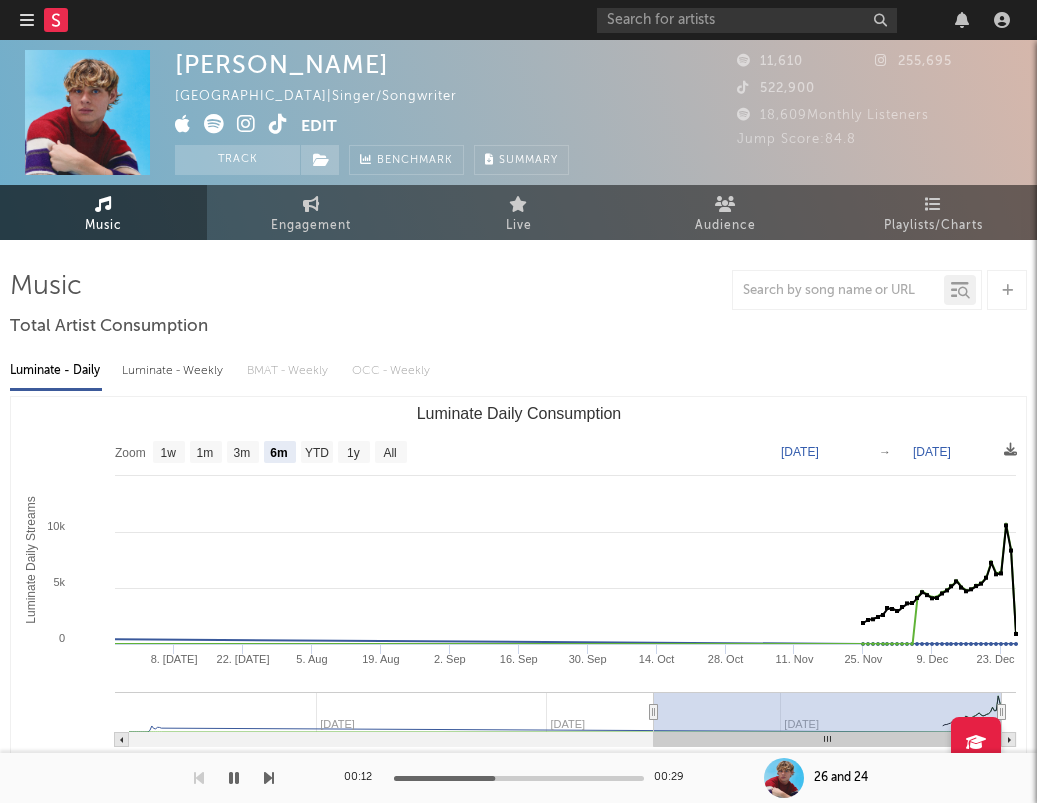 scroll, scrollTop: 0, scrollLeft: 0, axis: both 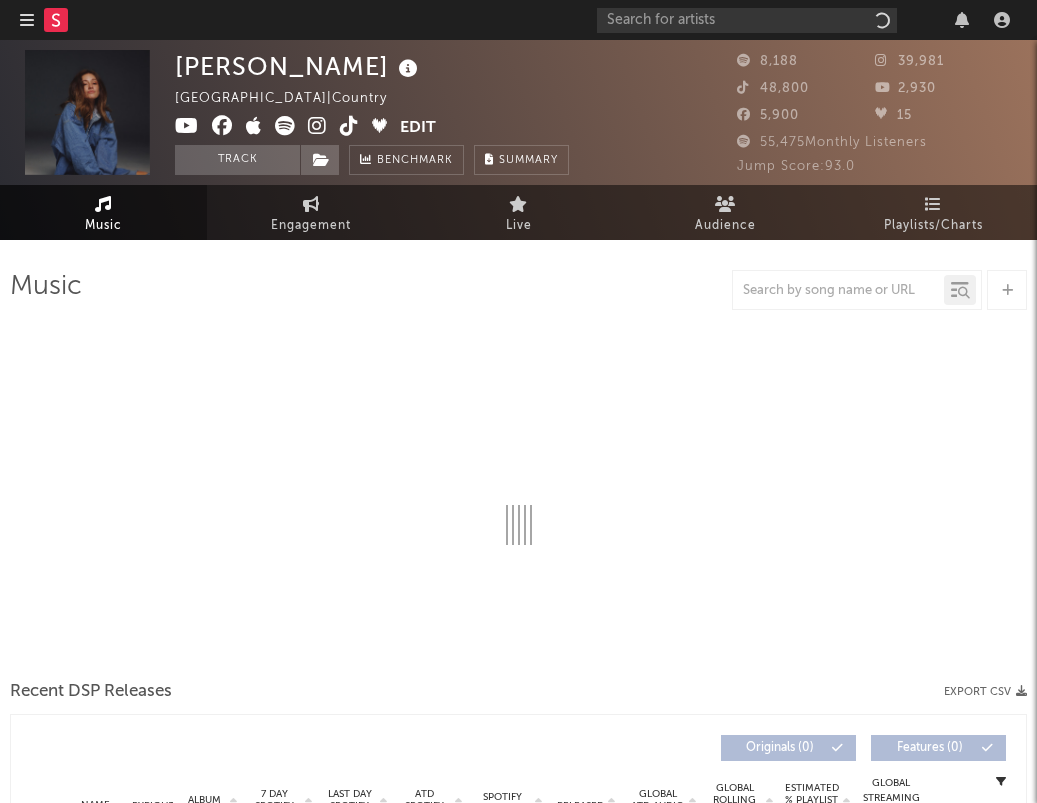 select on "6m" 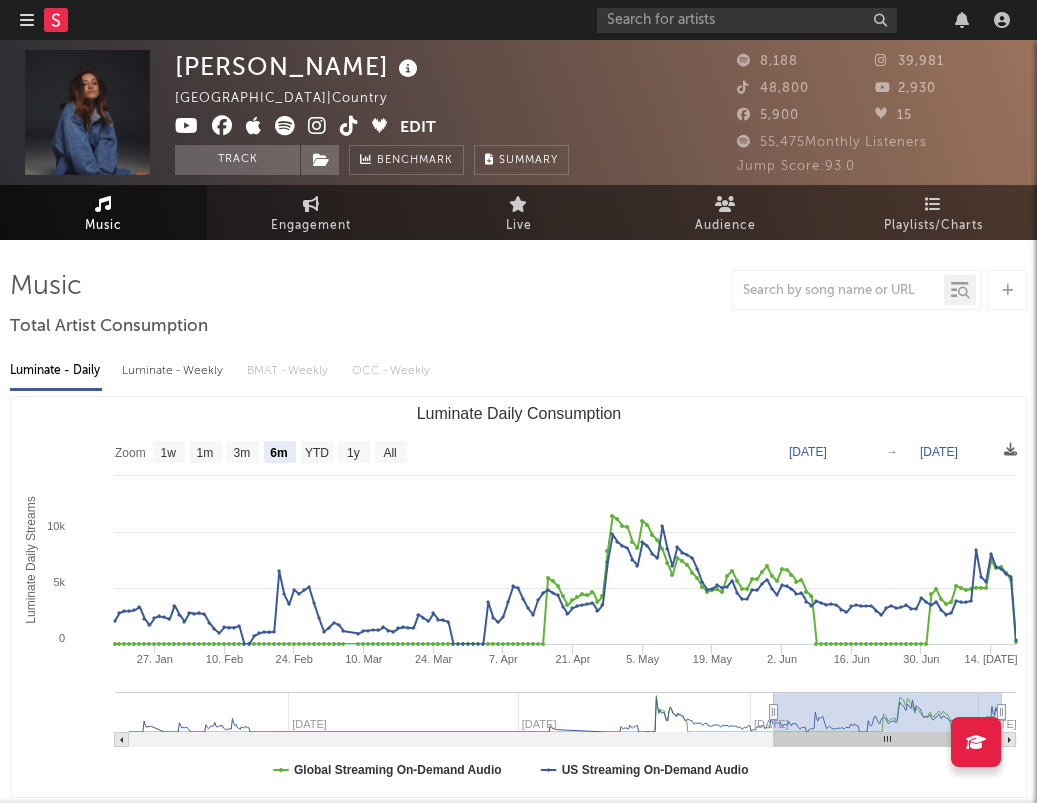 click at bounding box center (285, 126) 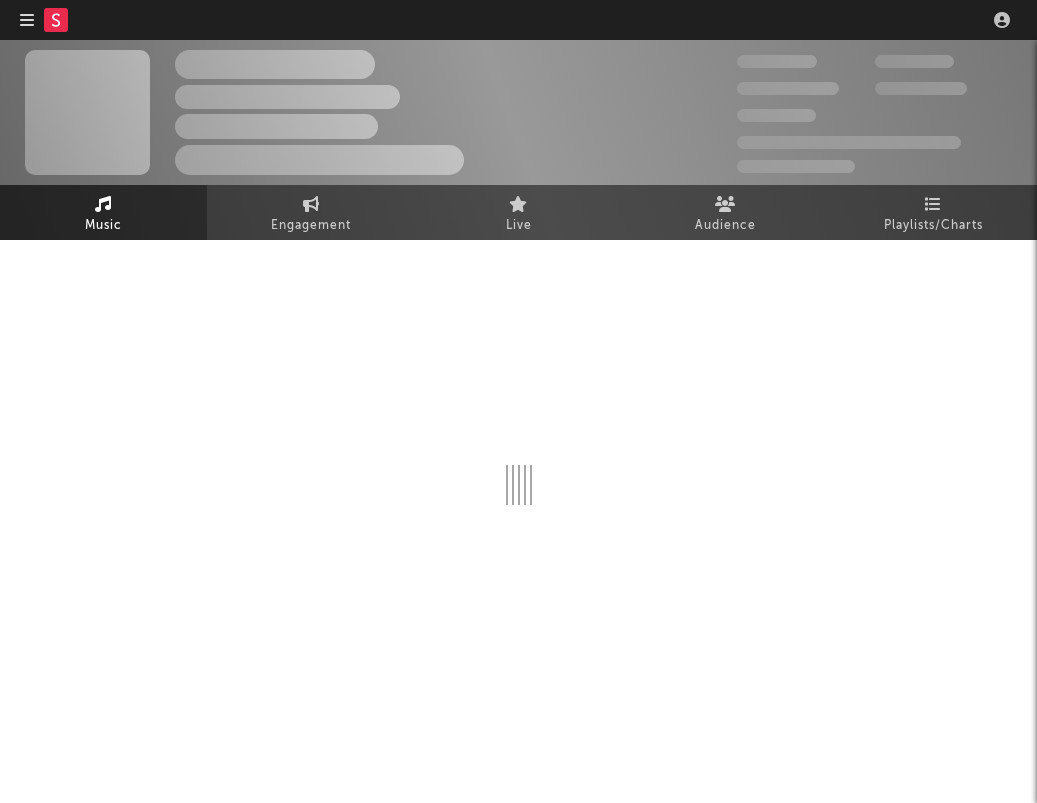 scroll, scrollTop: 0, scrollLeft: 0, axis: both 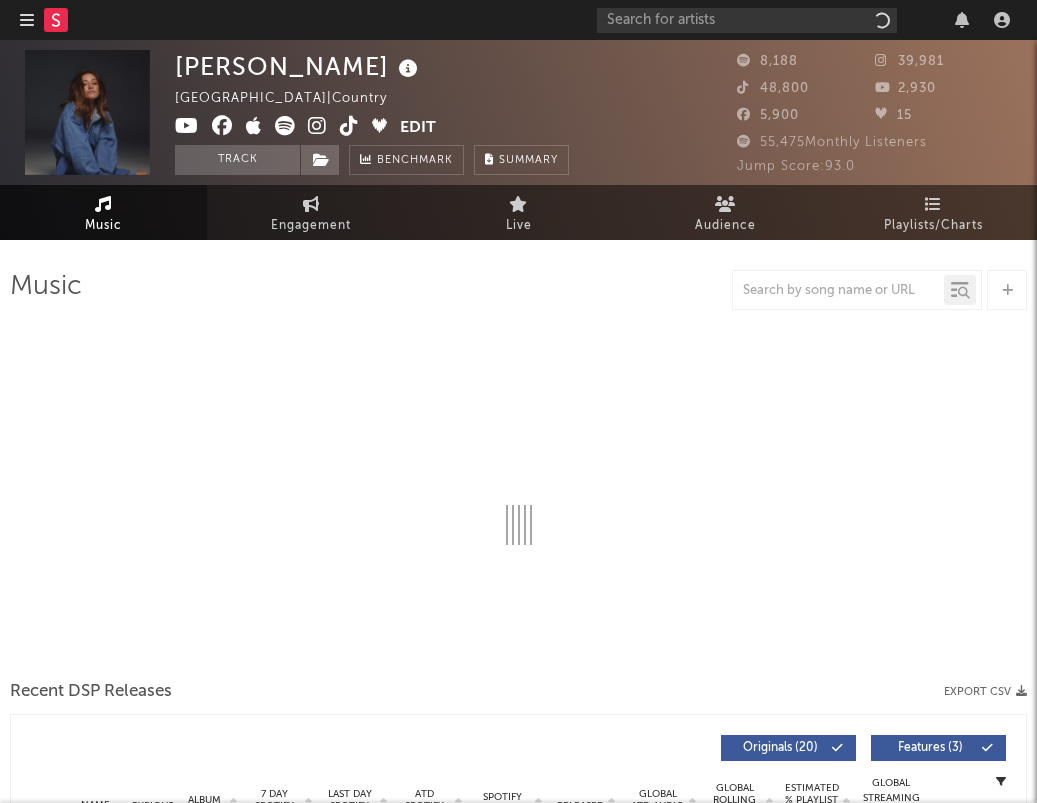 select on "6m" 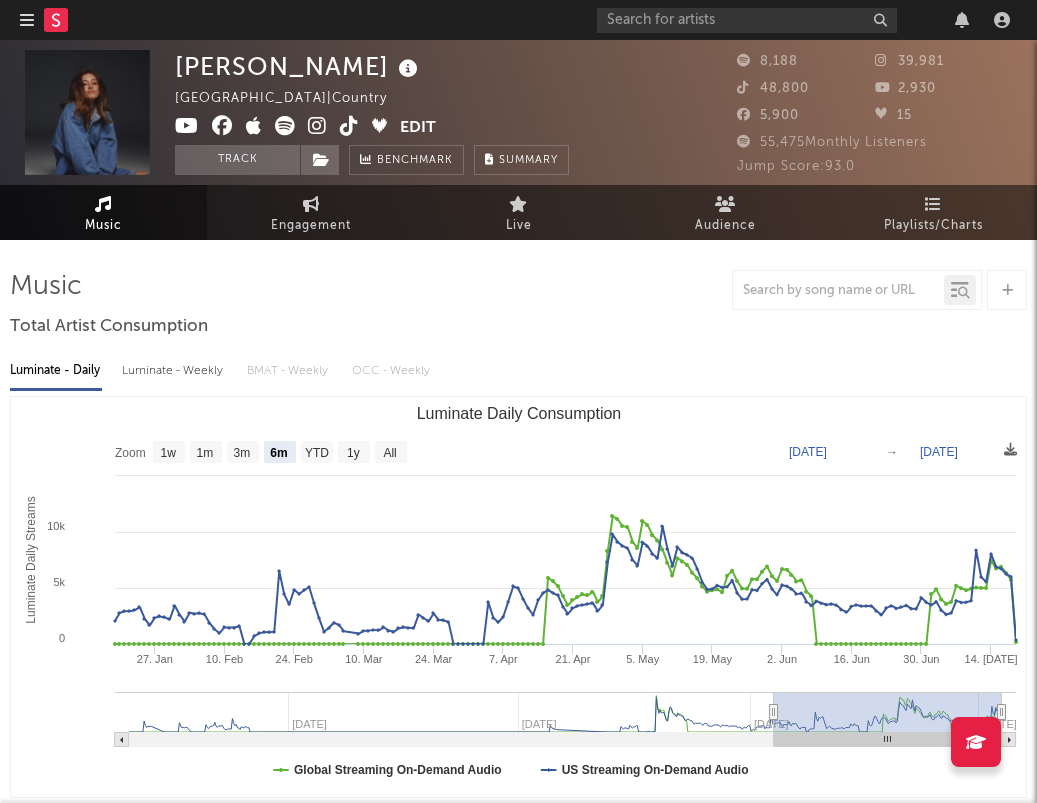 click at bounding box center [349, 126] 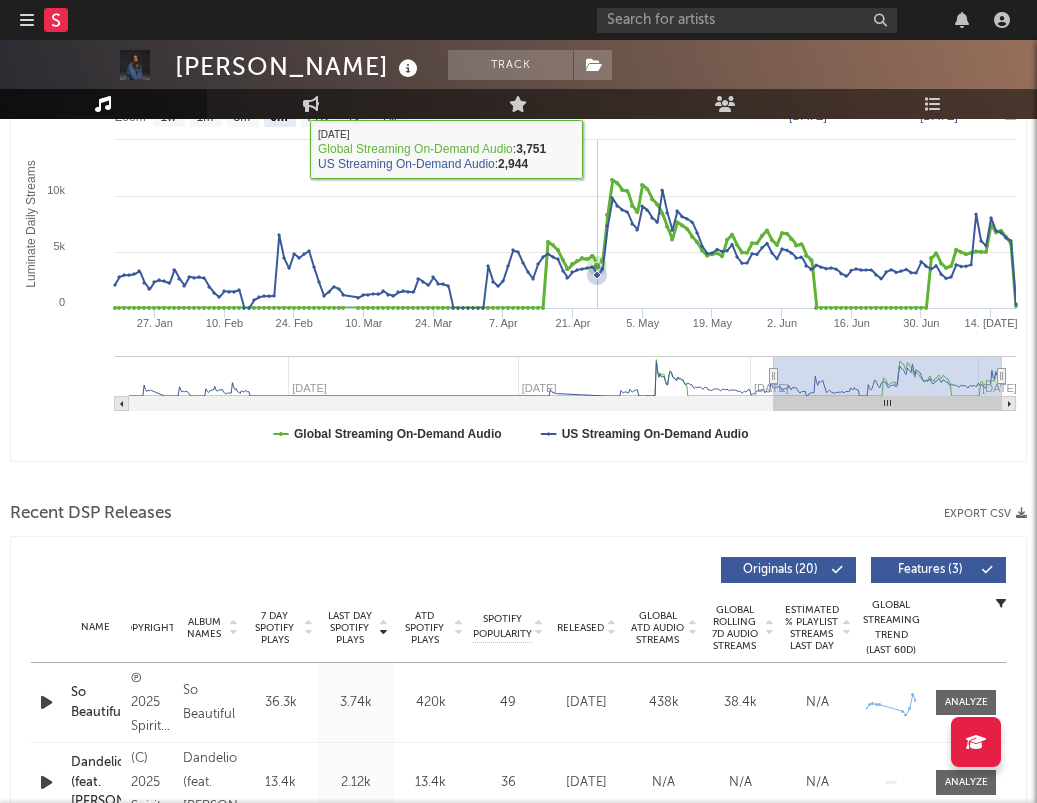 scroll, scrollTop: 350, scrollLeft: 0, axis: vertical 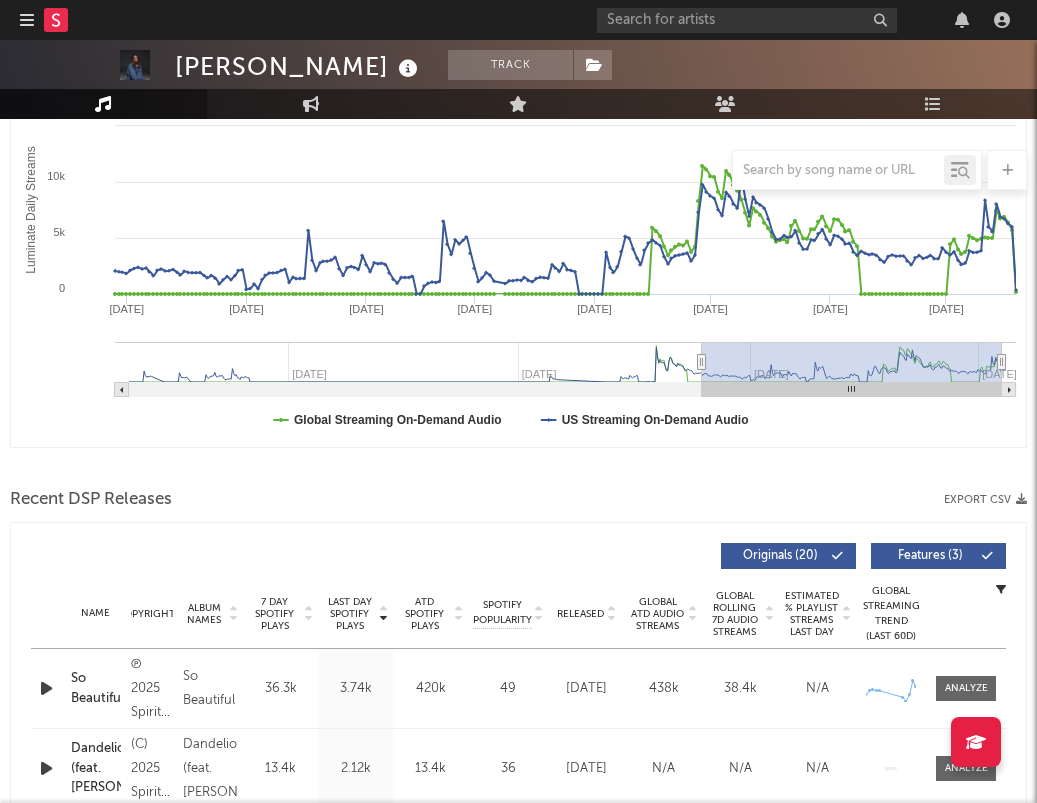 type on "2024-11-05" 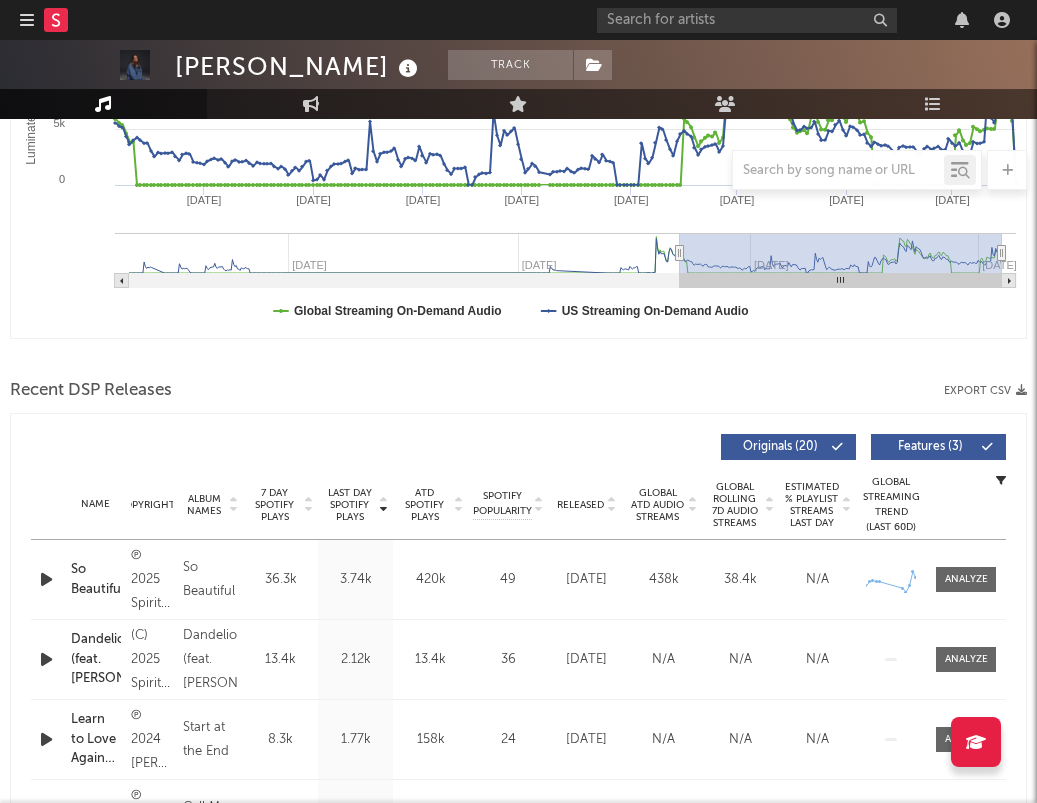 scroll, scrollTop: 832, scrollLeft: 0, axis: vertical 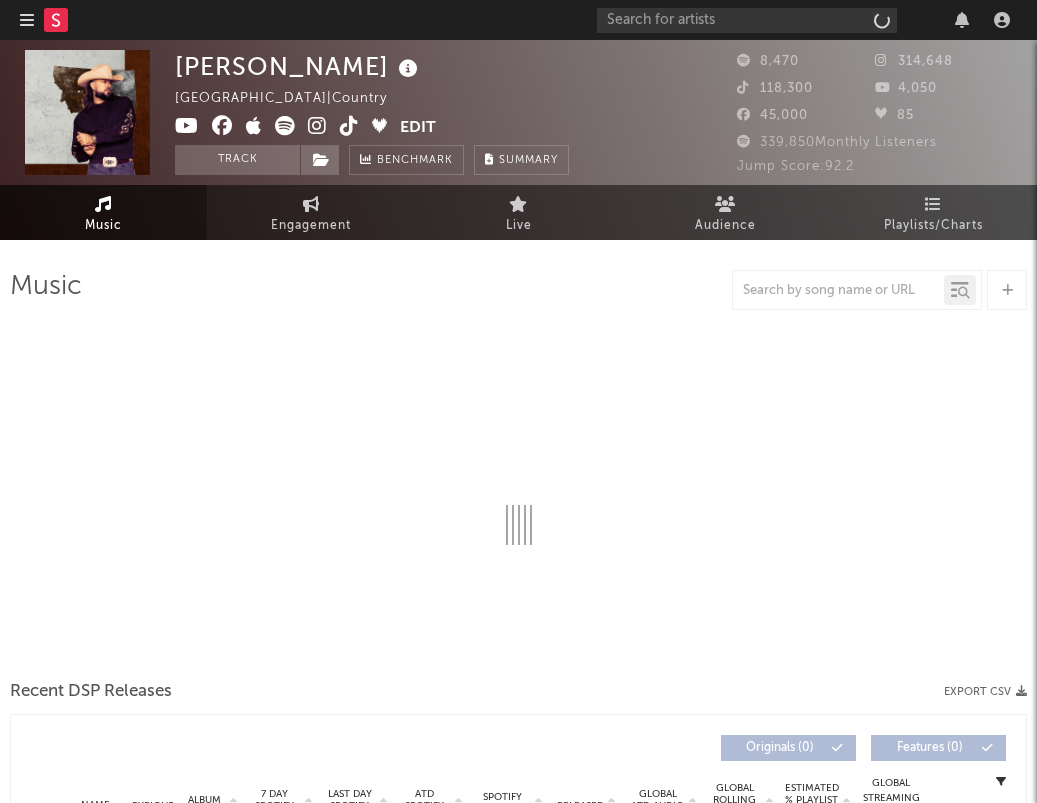 select on "6m" 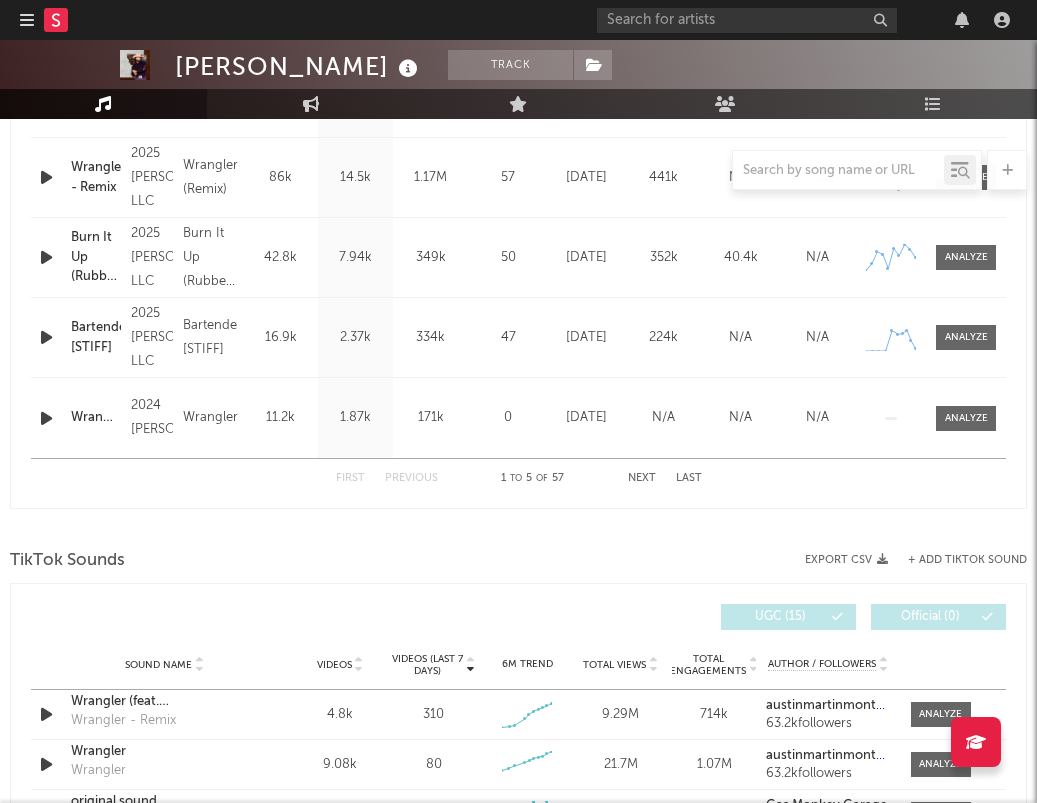 scroll, scrollTop: 1120, scrollLeft: 0, axis: vertical 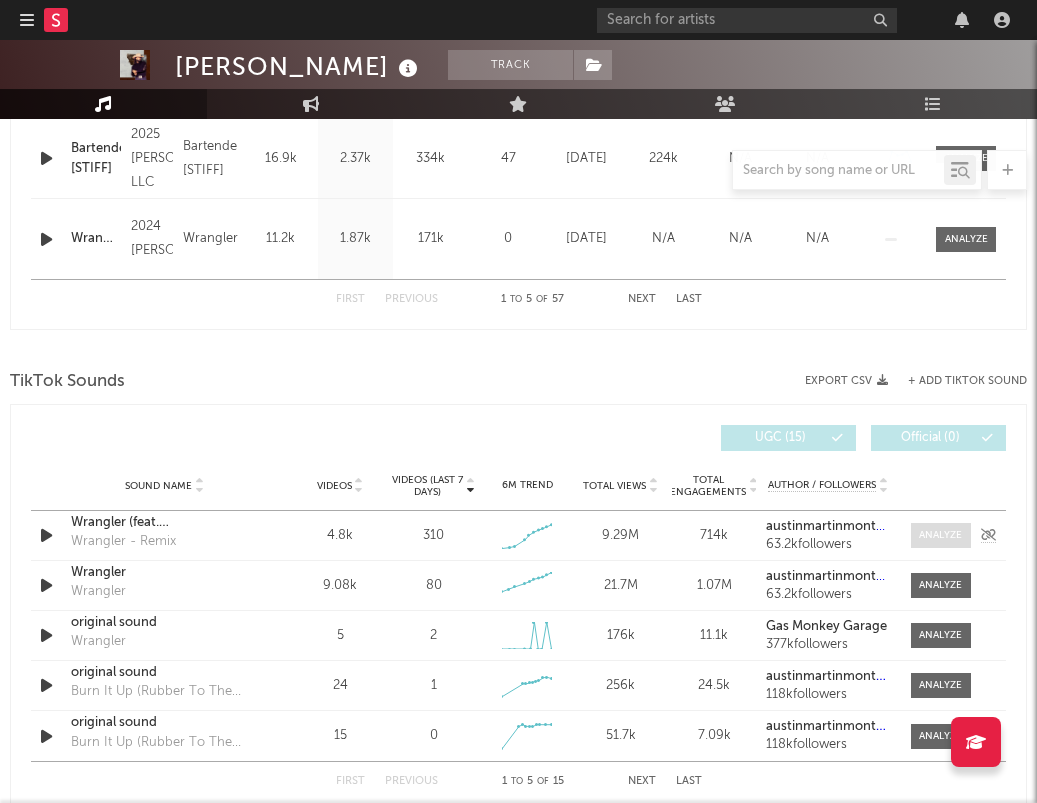 click at bounding box center [941, 535] 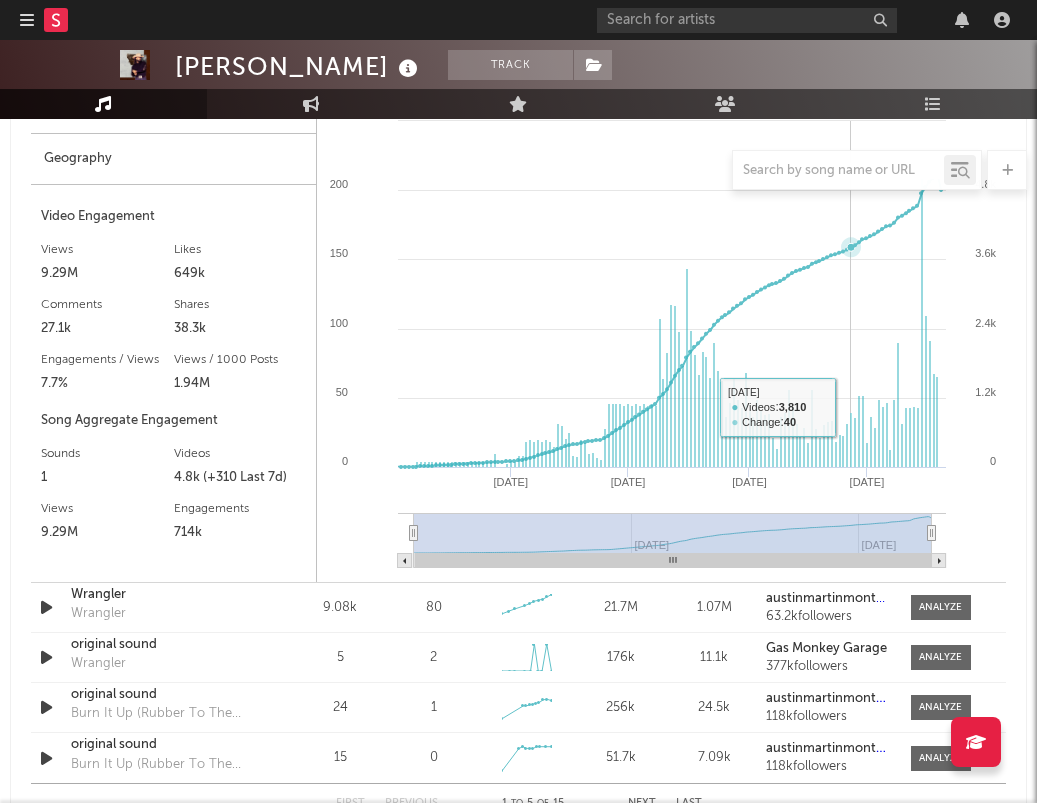 scroll, scrollTop: 1663, scrollLeft: 0, axis: vertical 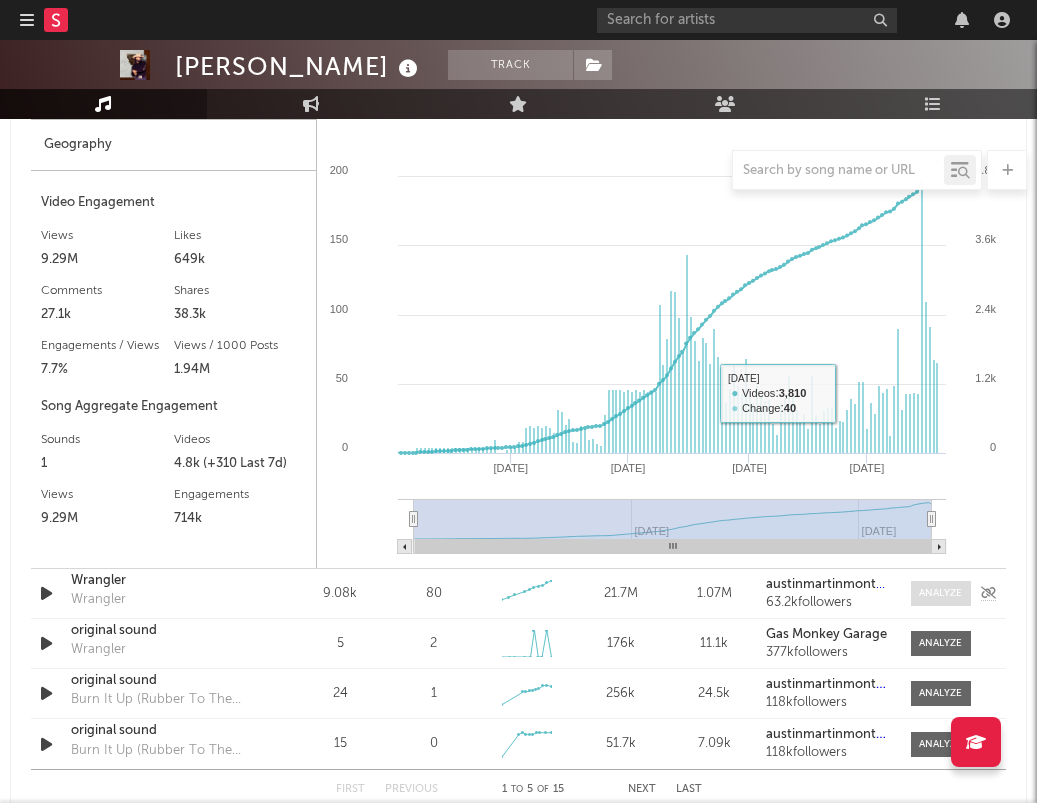click at bounding box center [940, 593] 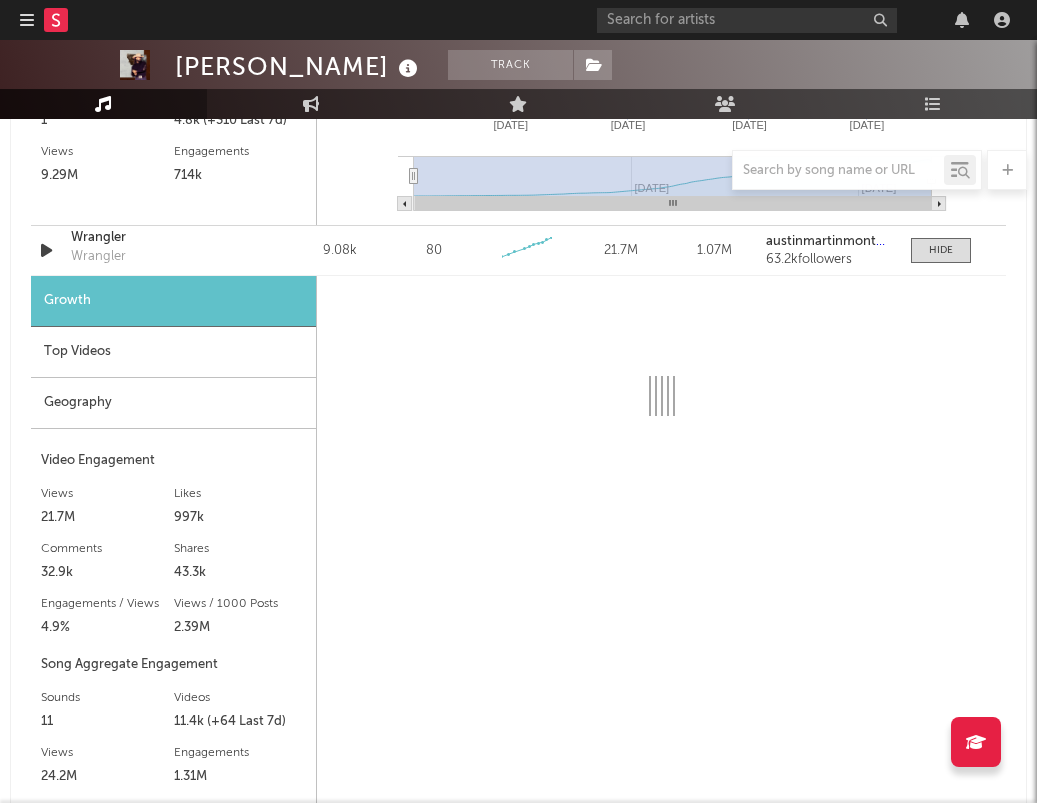 scroll, scrollTop: 2011, scrollLeft: 0, axis: vertical 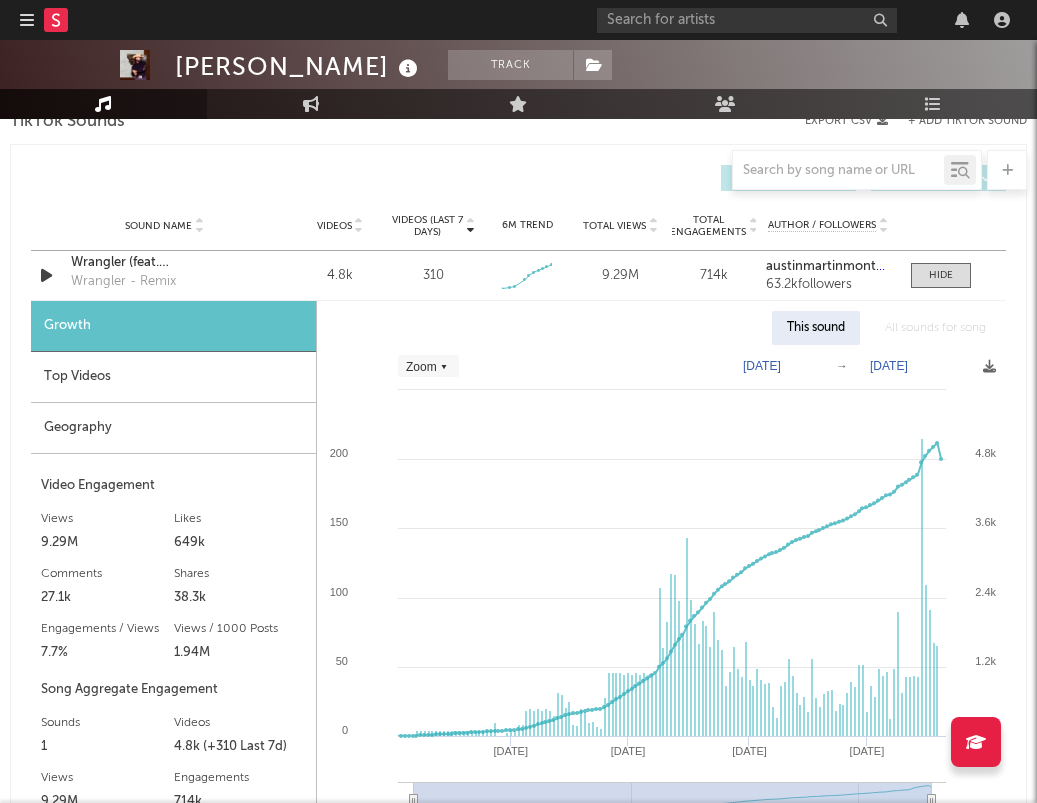 select on "6m" 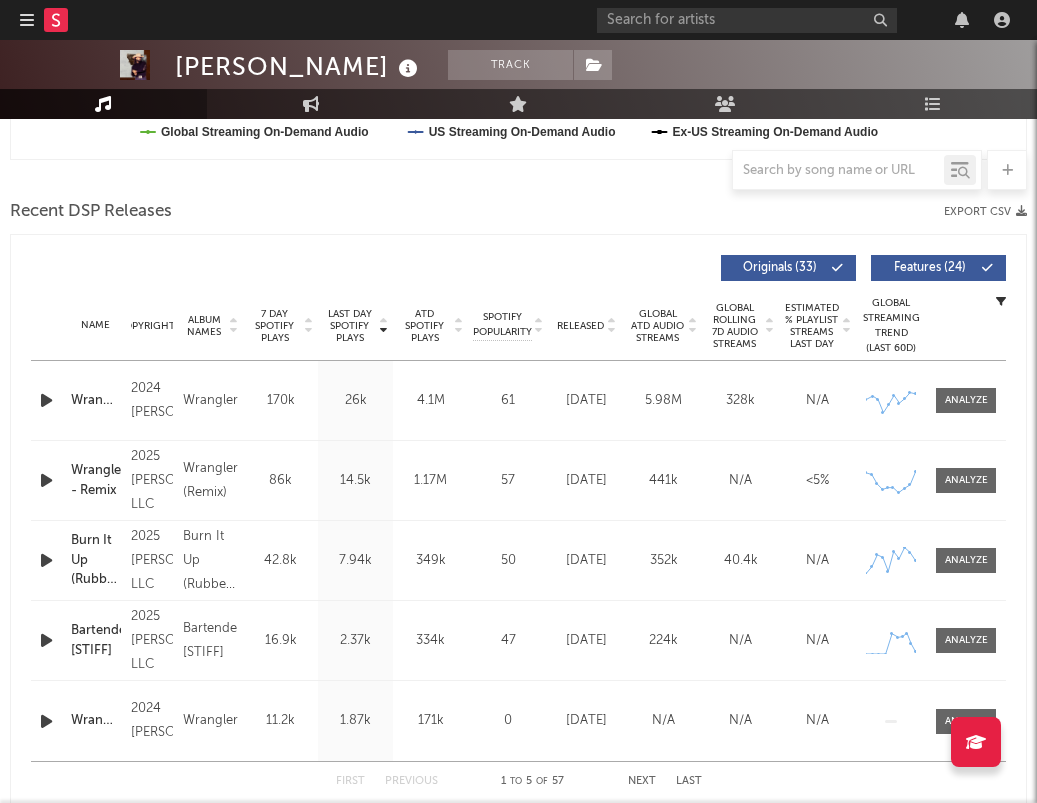 scroll, scrollTop: 632, scrollLeft: 0, axis: vertical 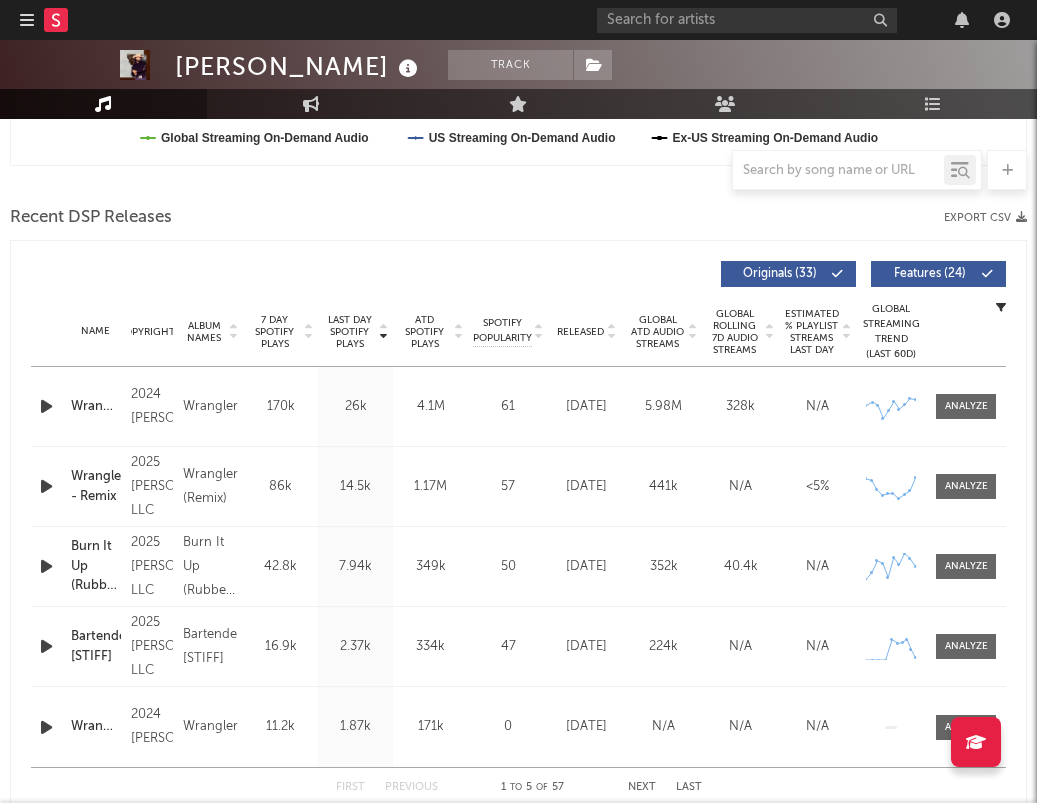 click at bounding box center (46, 406) 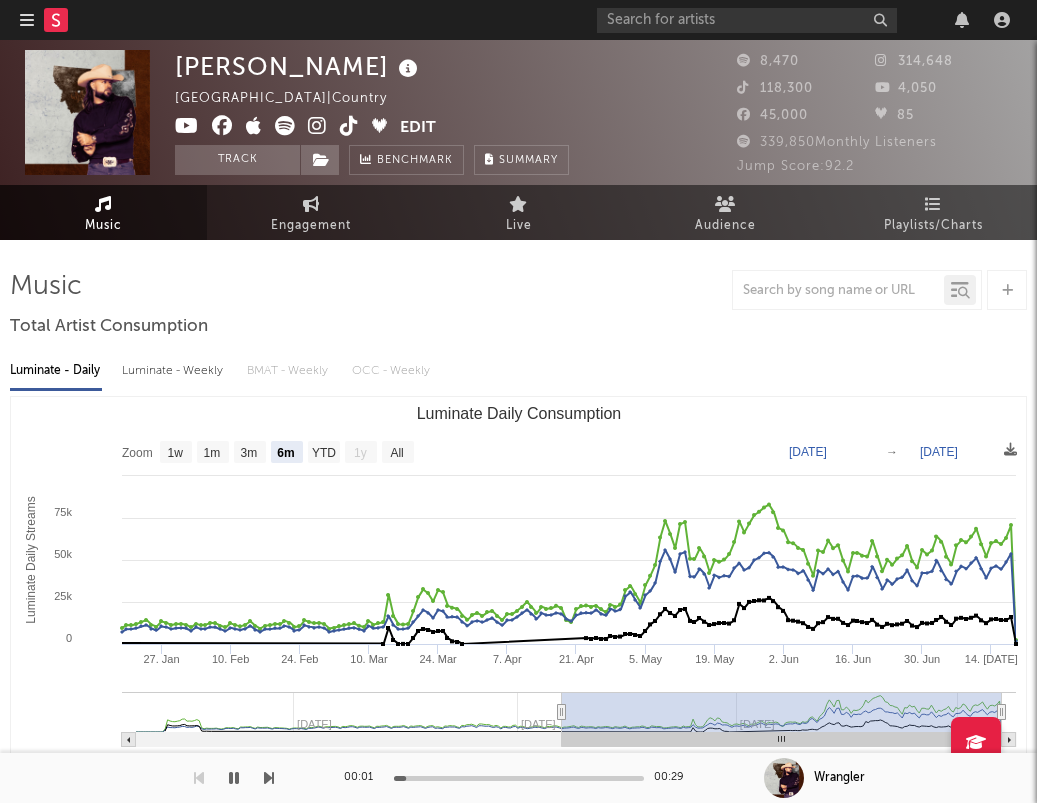 scroll, scrollTop: 0, scrollLeft: 0, axis: both 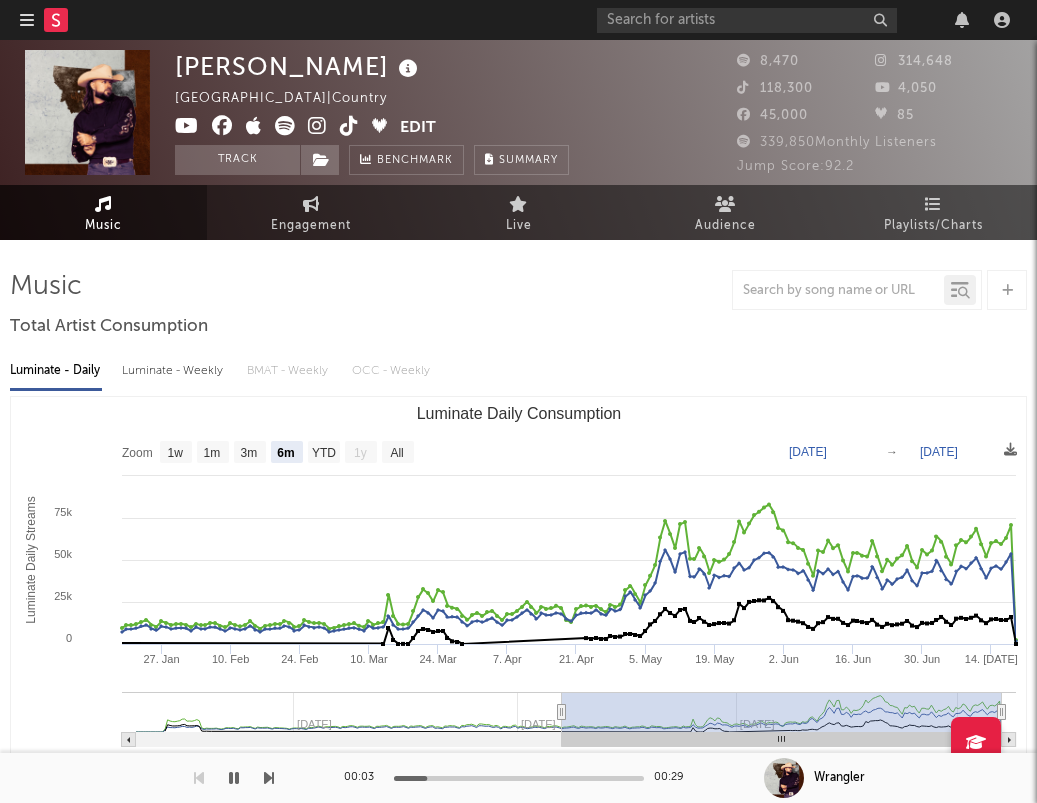 click at bounding box center [349, 126] 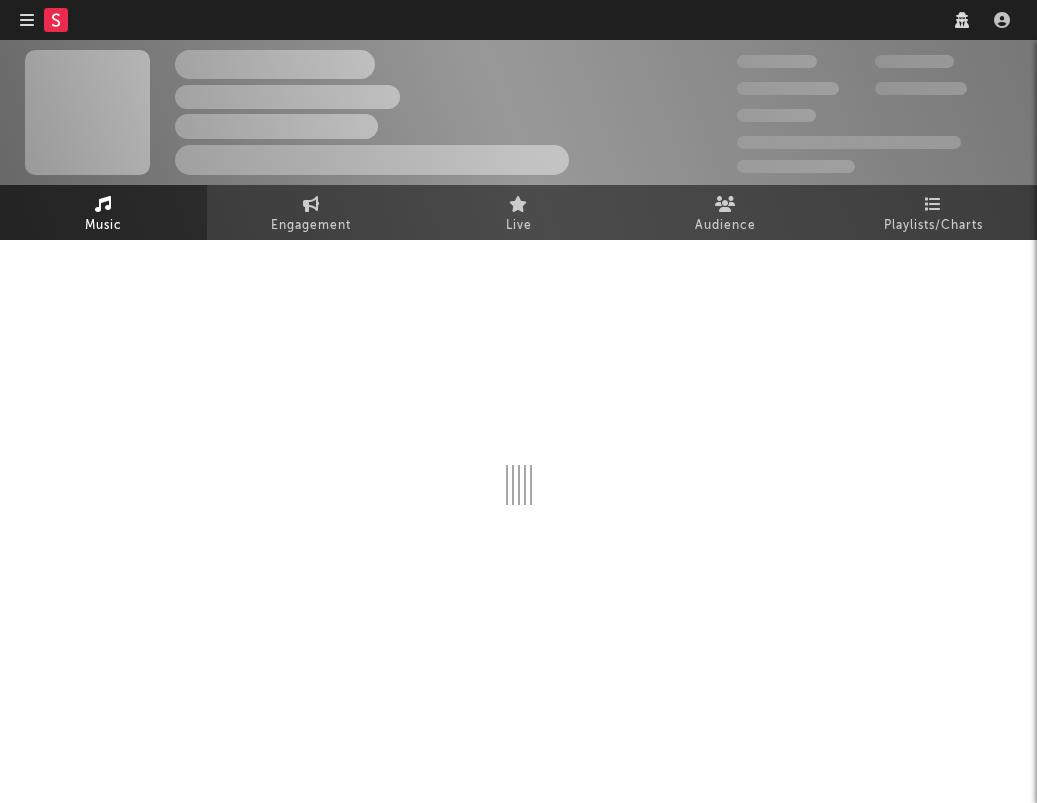 scroll, scrollTop: 0, scrollLeft: 0, axis: both 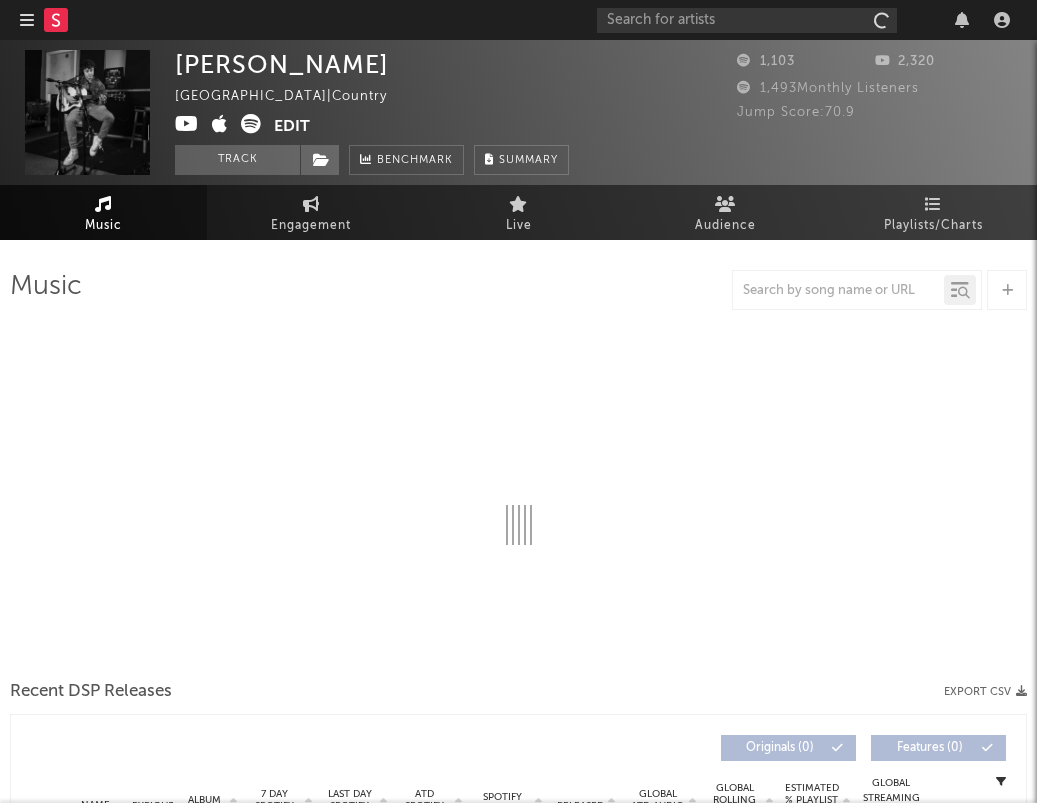 select on "1w" 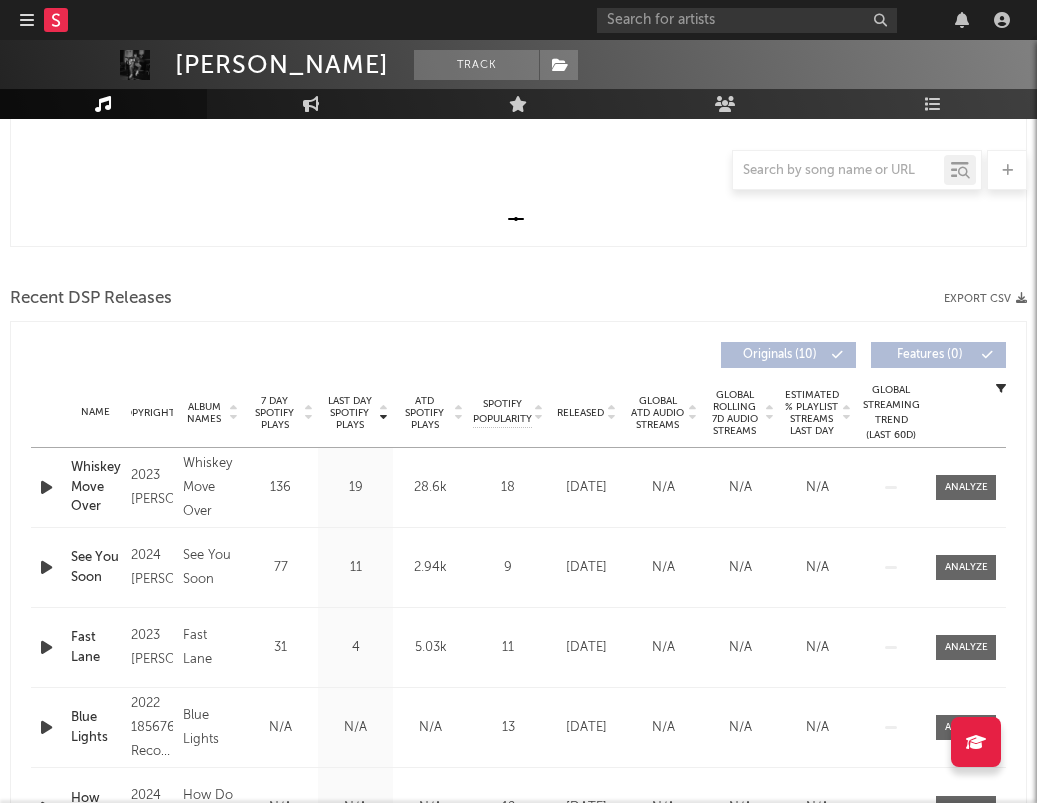 scroll, scrollTop: 662, scrollLeft: 0, axis: vertical 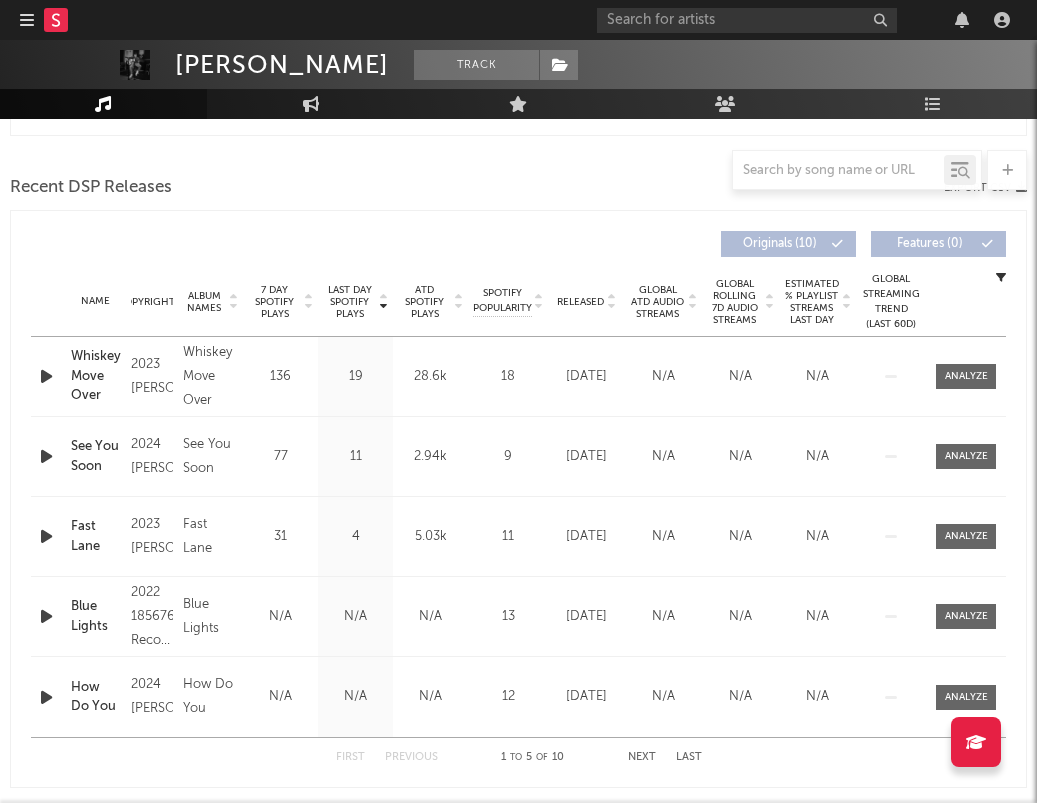 click at bounding box center [46, 376] 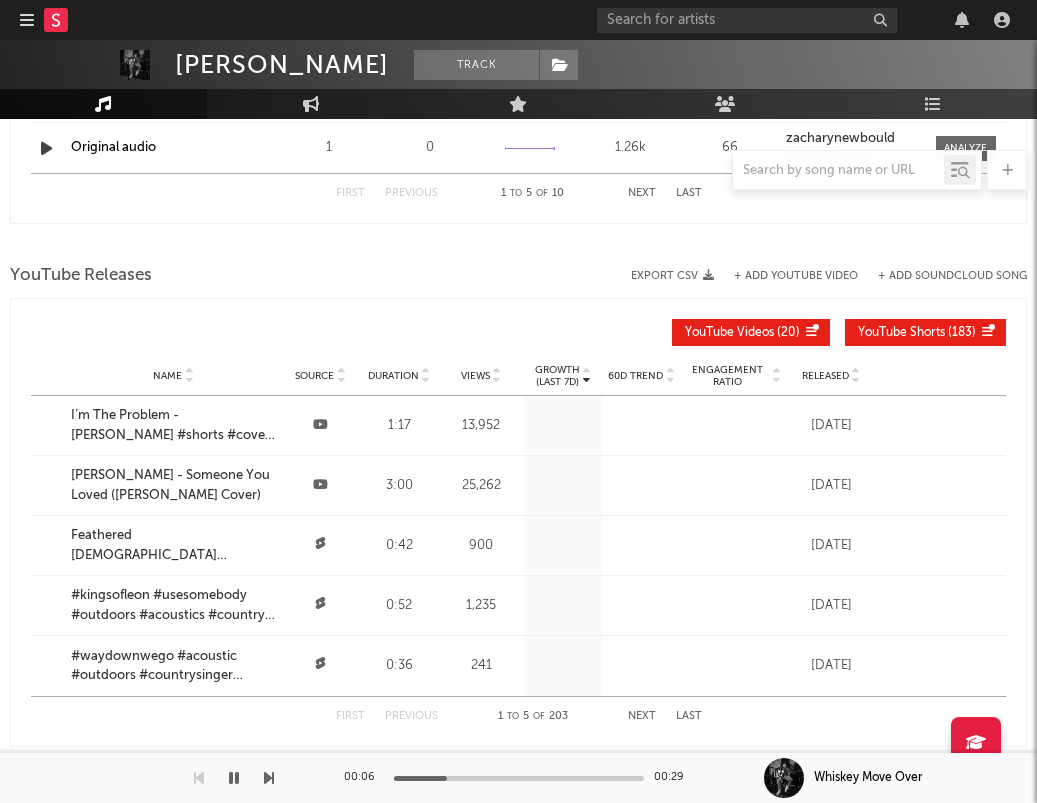 scroll, scrollTop: 1685, scrollLeft: 0, axis: vertical 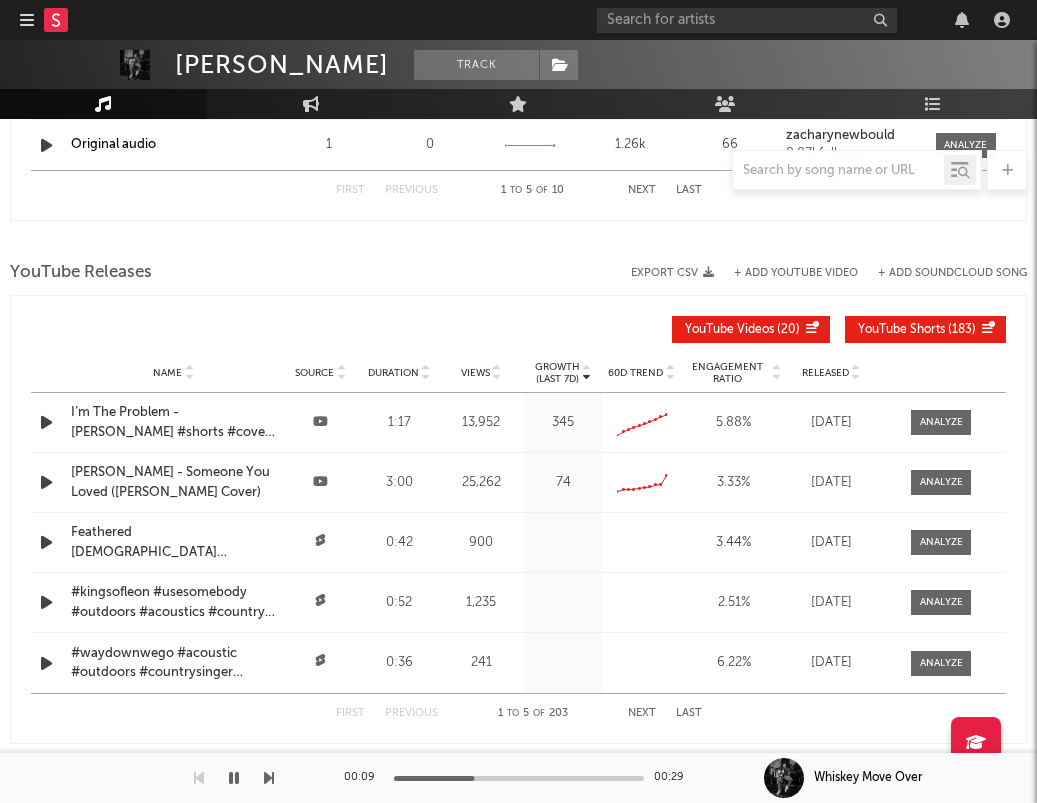 click at bounding box center (587, 369) 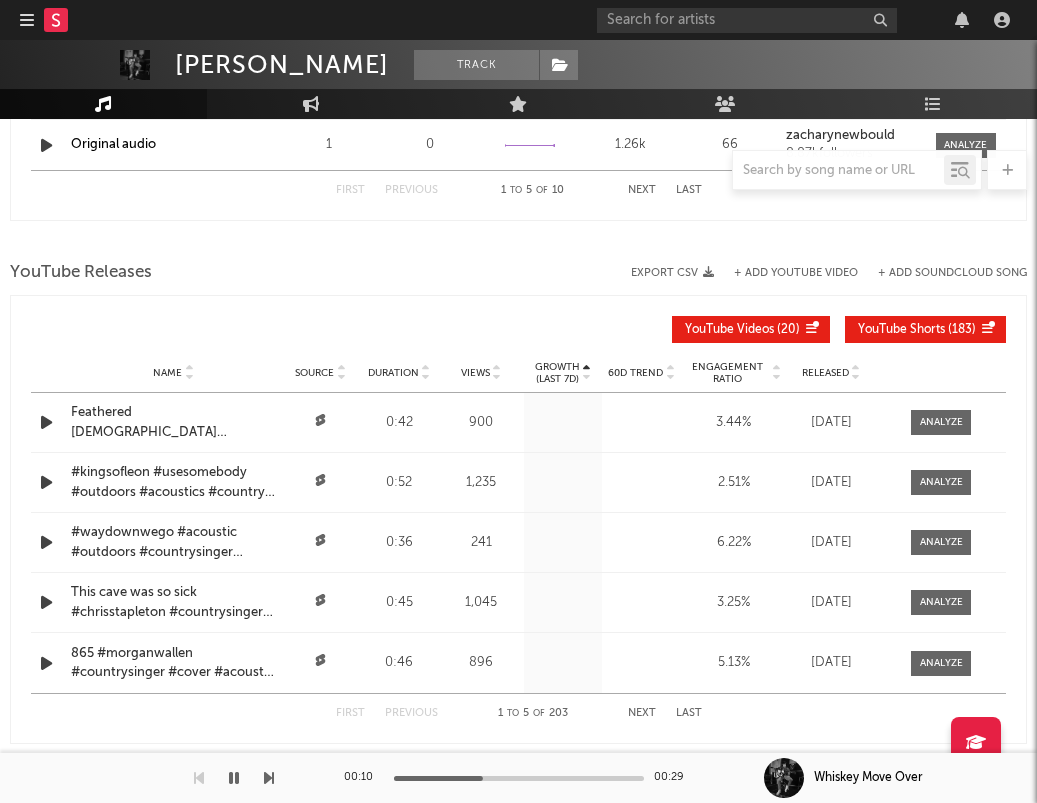 click at bounding box center (586, 373) 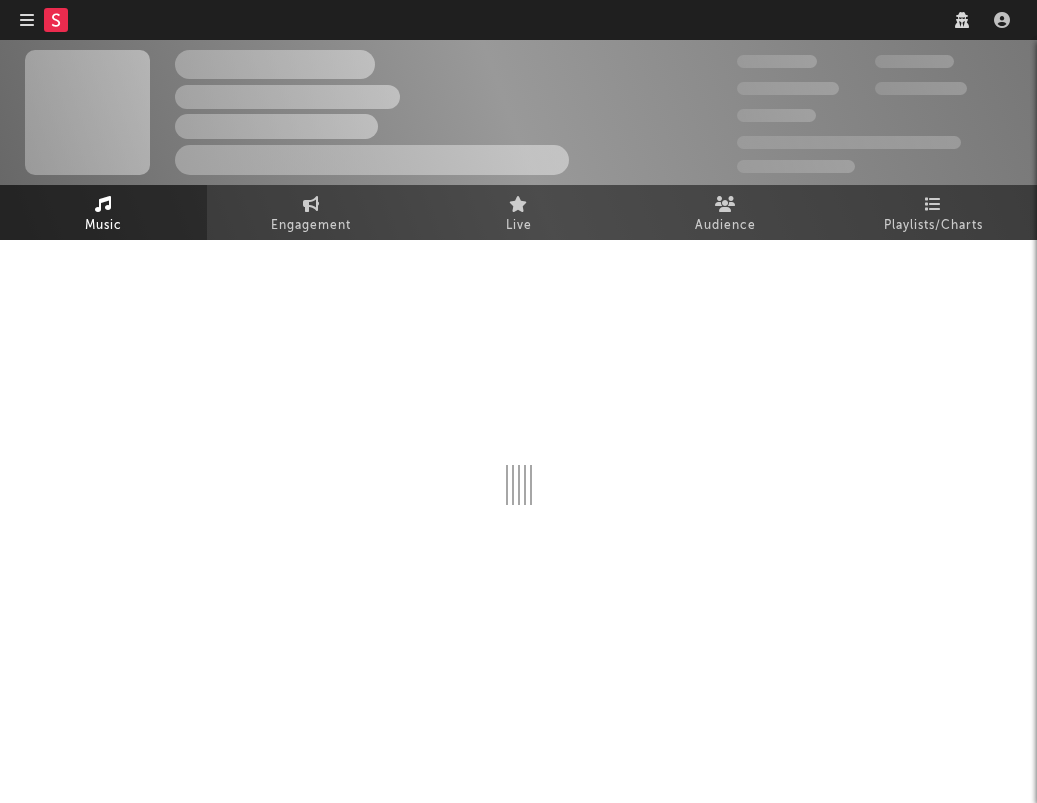 scroll, scrollTop: 0, scrollLeft: 0, axis: both 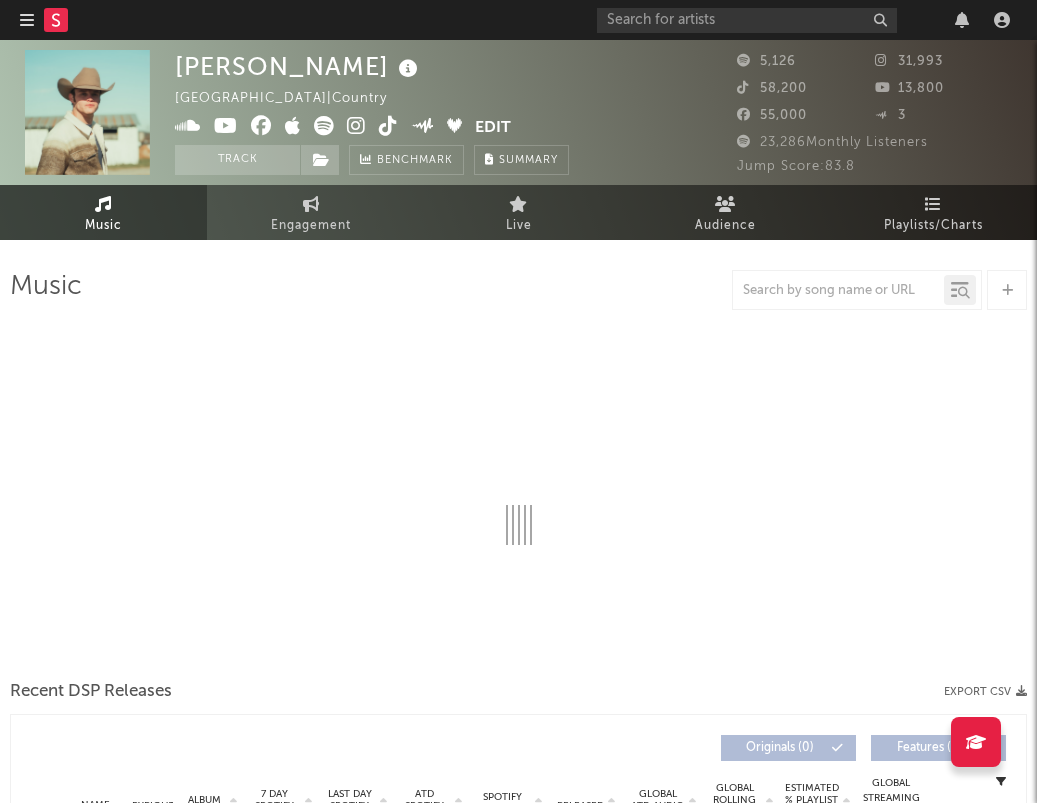 select on "6m" 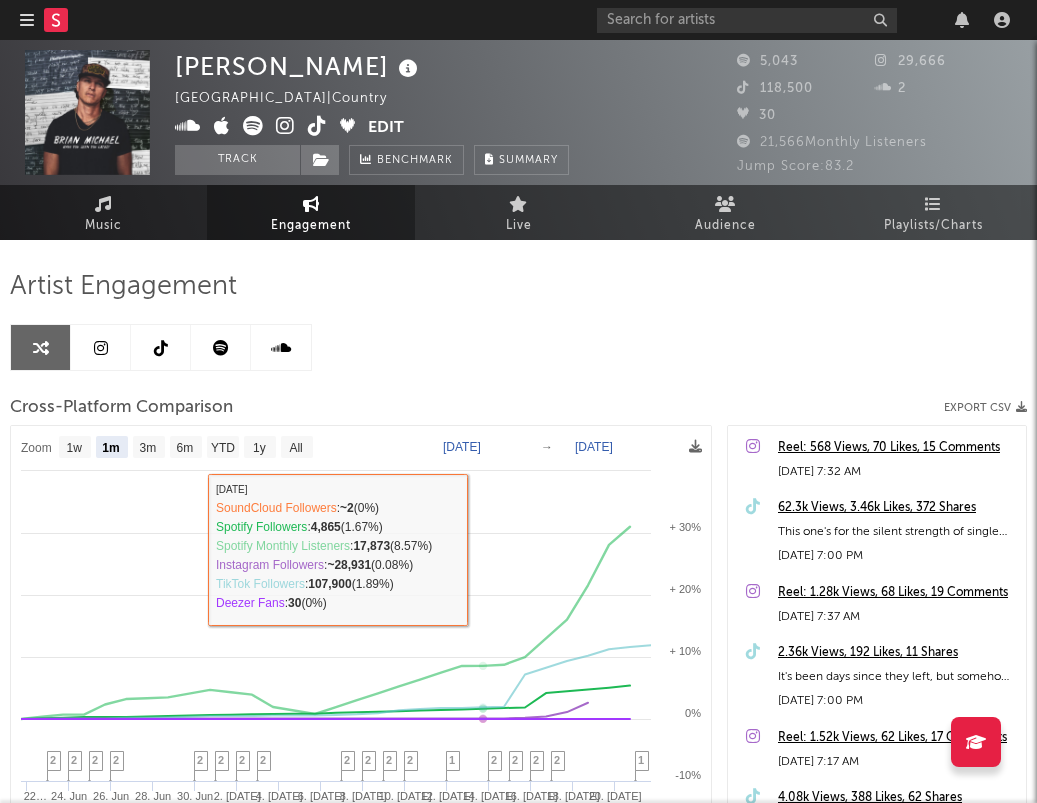 select on "1m" 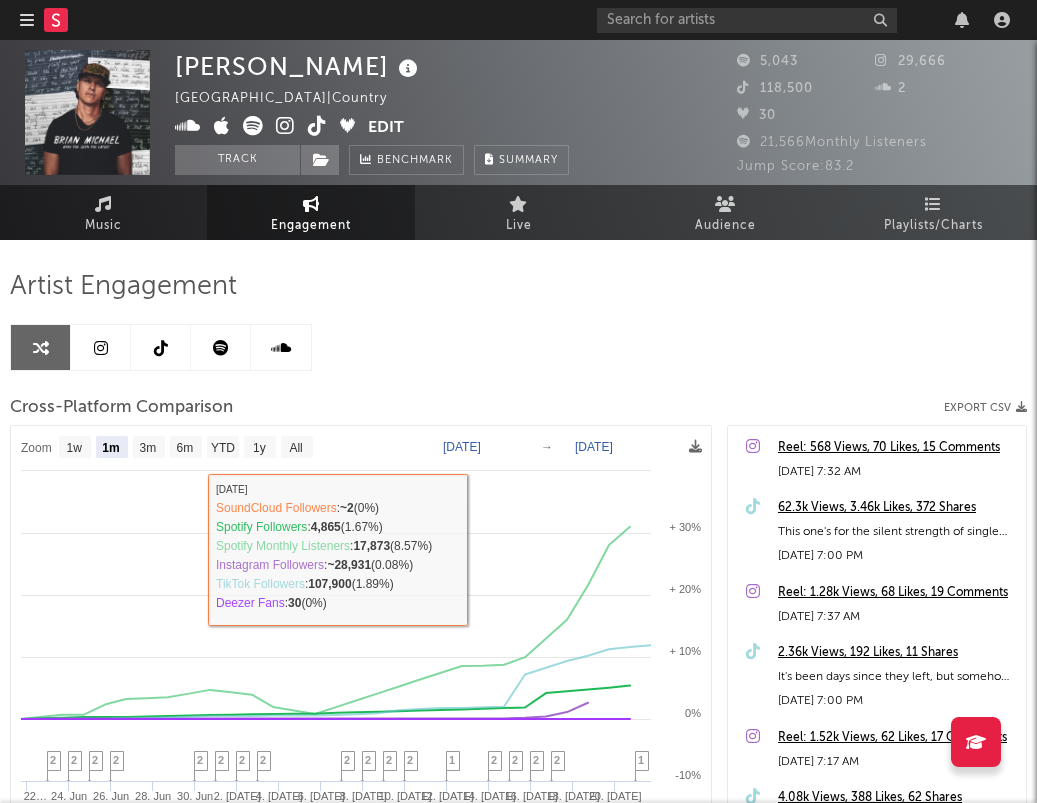 click at bounding box center [317, 126] 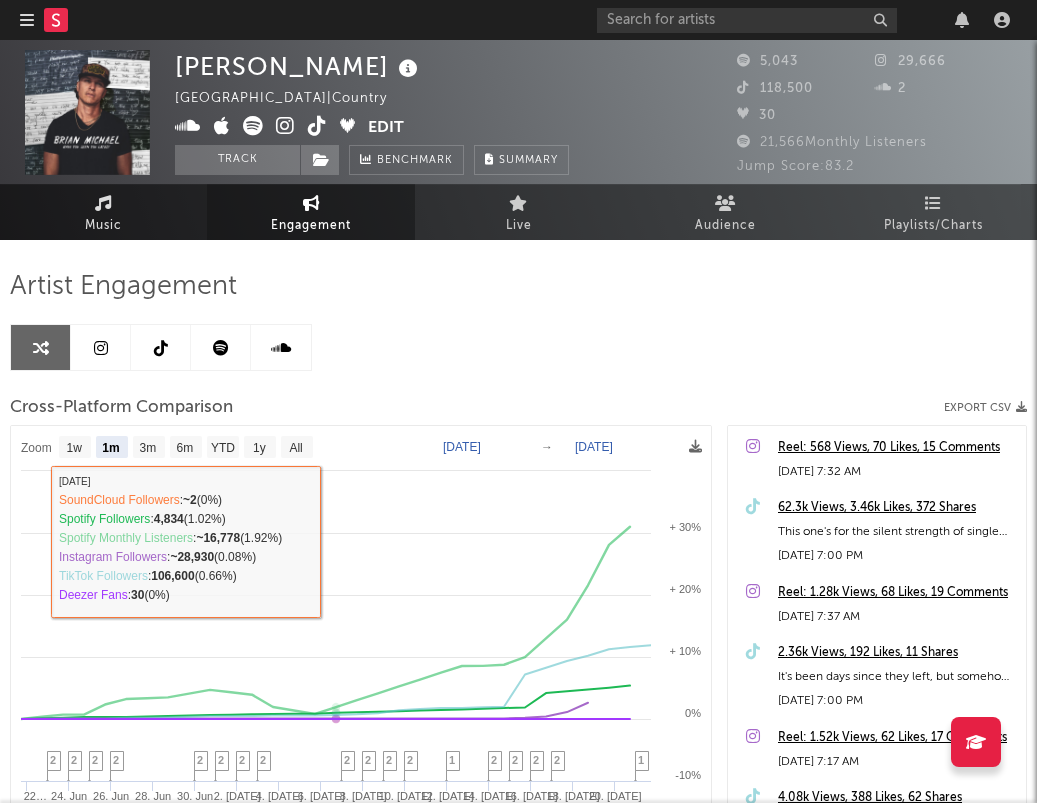 scroll, scrollTop: -1, scrollLeft: 0, axis: vertical 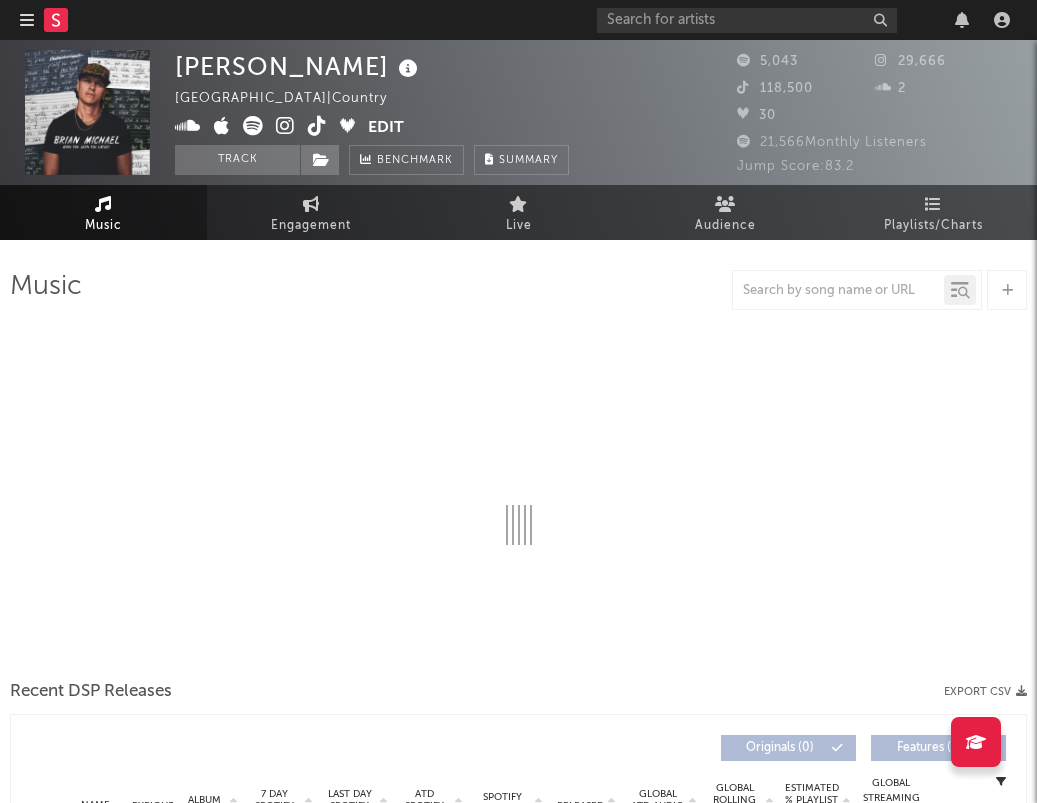 select on "6m" 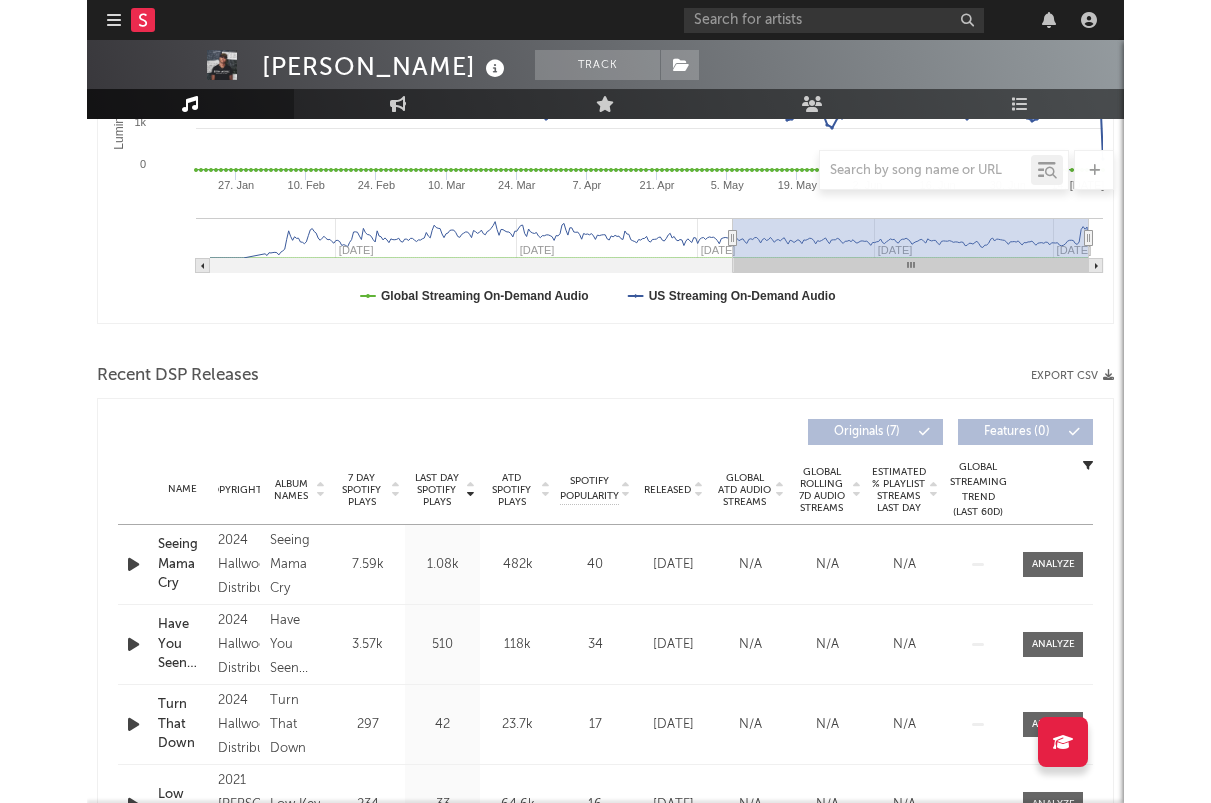 scroll, scrollTop: 633, scrollLeft: 0, axis: vertical 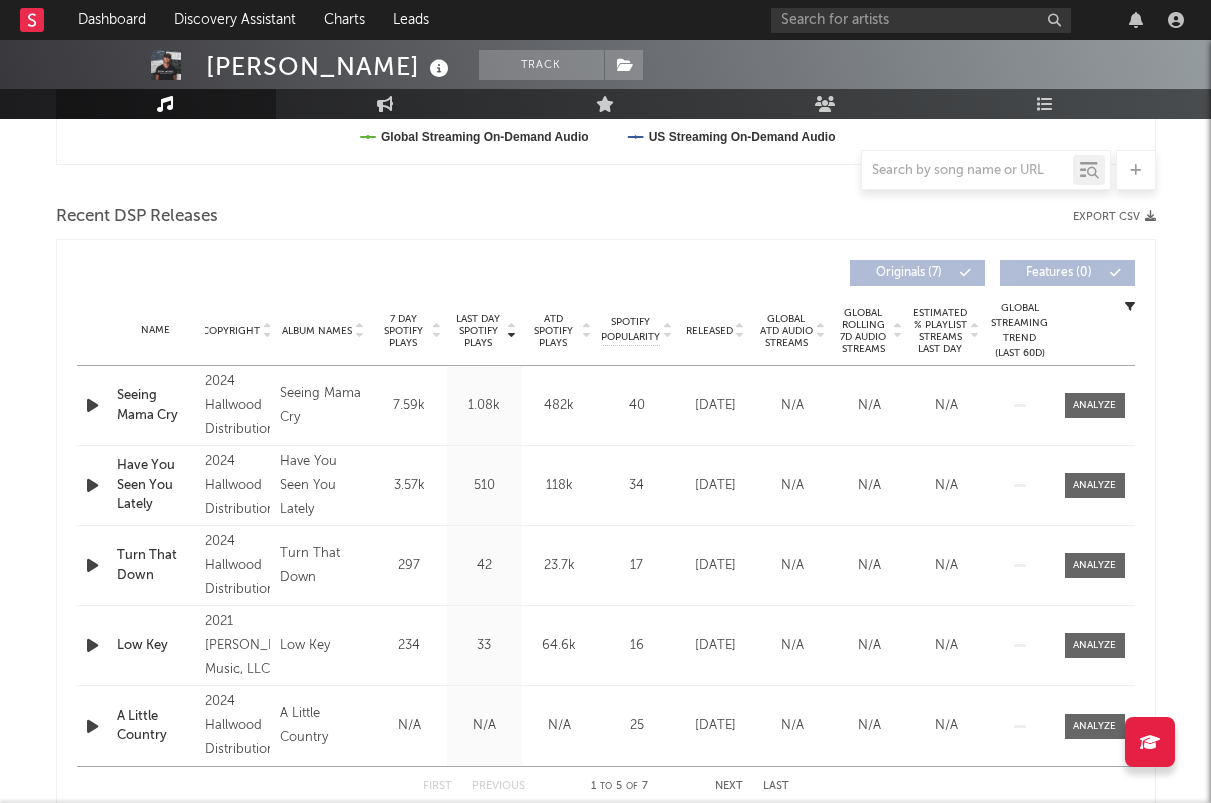 click on "2024 Hallwood Distribution" at bounding box center [237, 566] 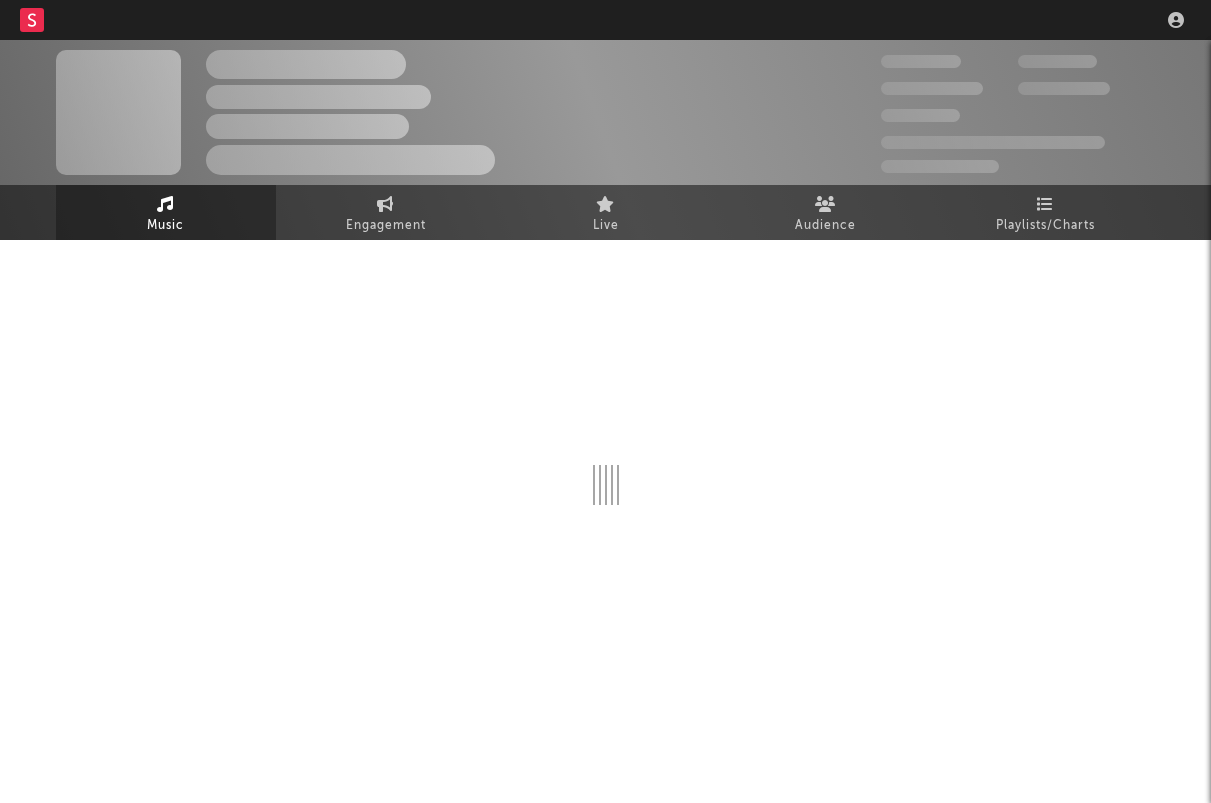 scroll, scrollTop: 0, scrollLeft: 0, axis: both 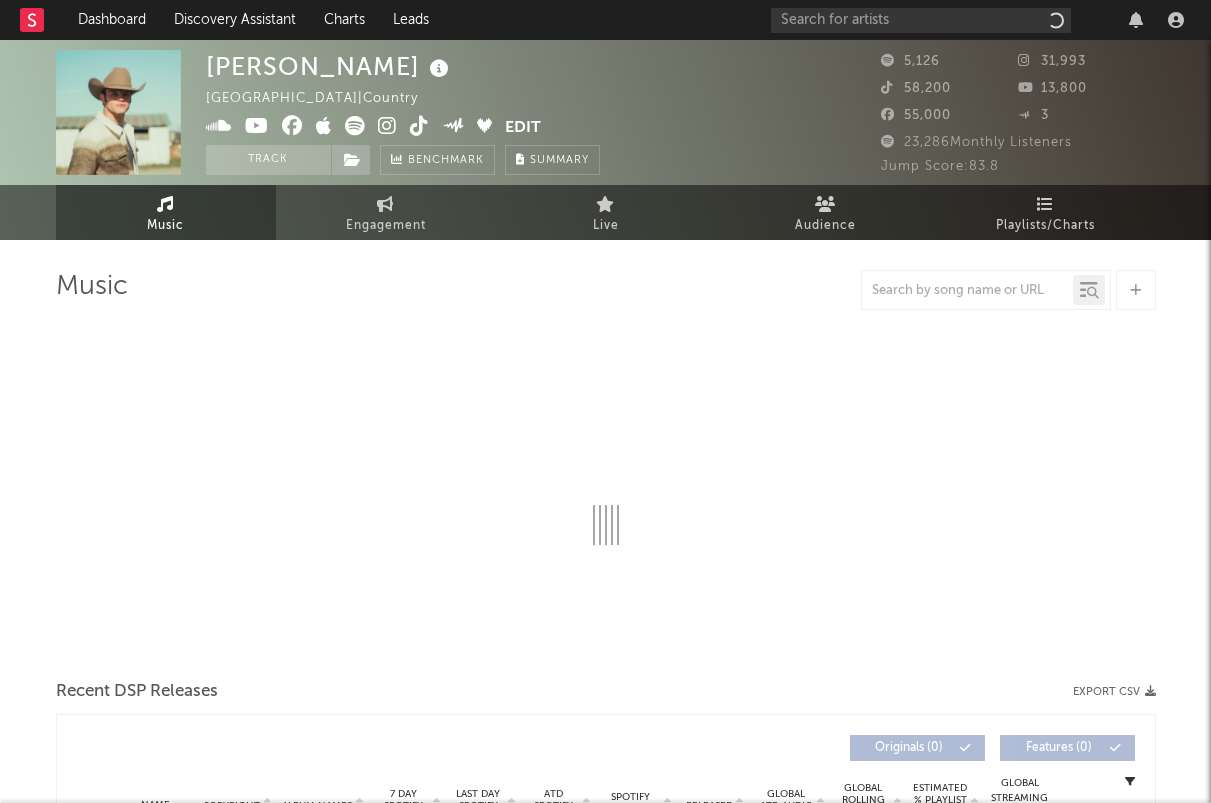 select on "6m" 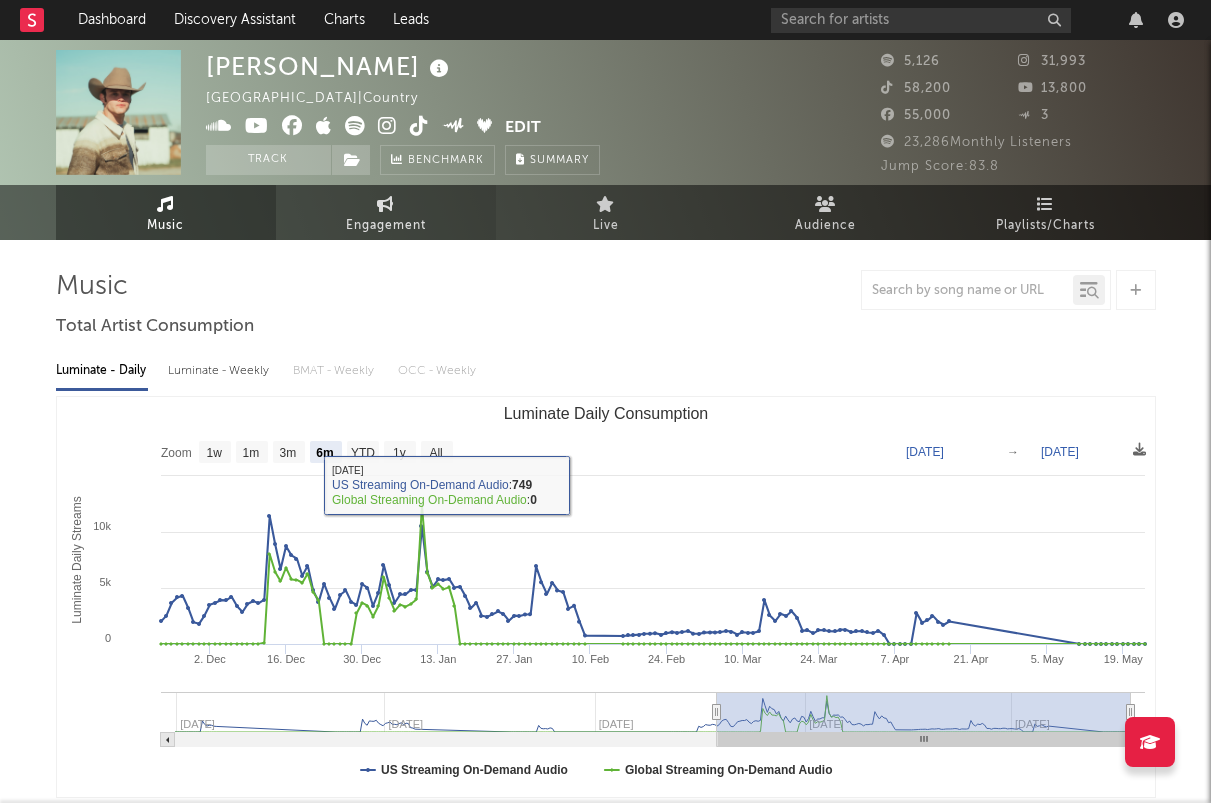 click on "Engagement" at bounding box center (386, 226) 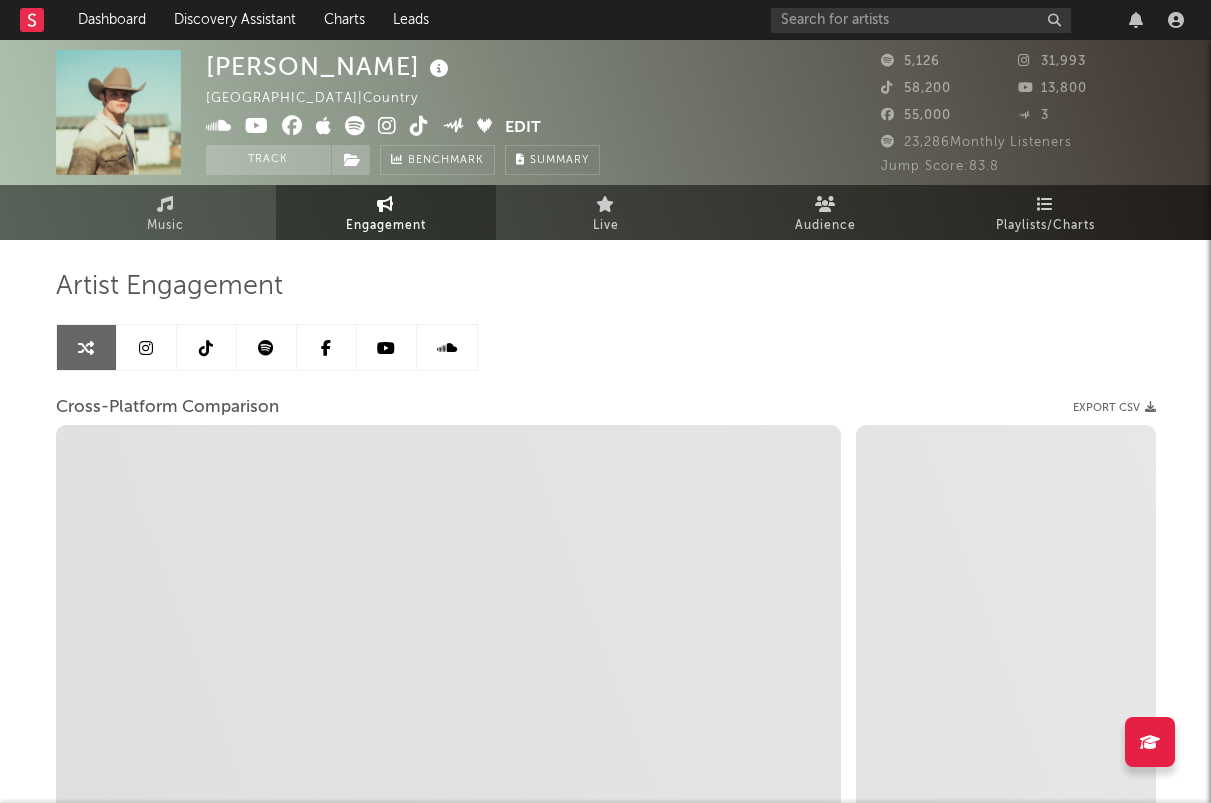click at bounding box center (419, 126) 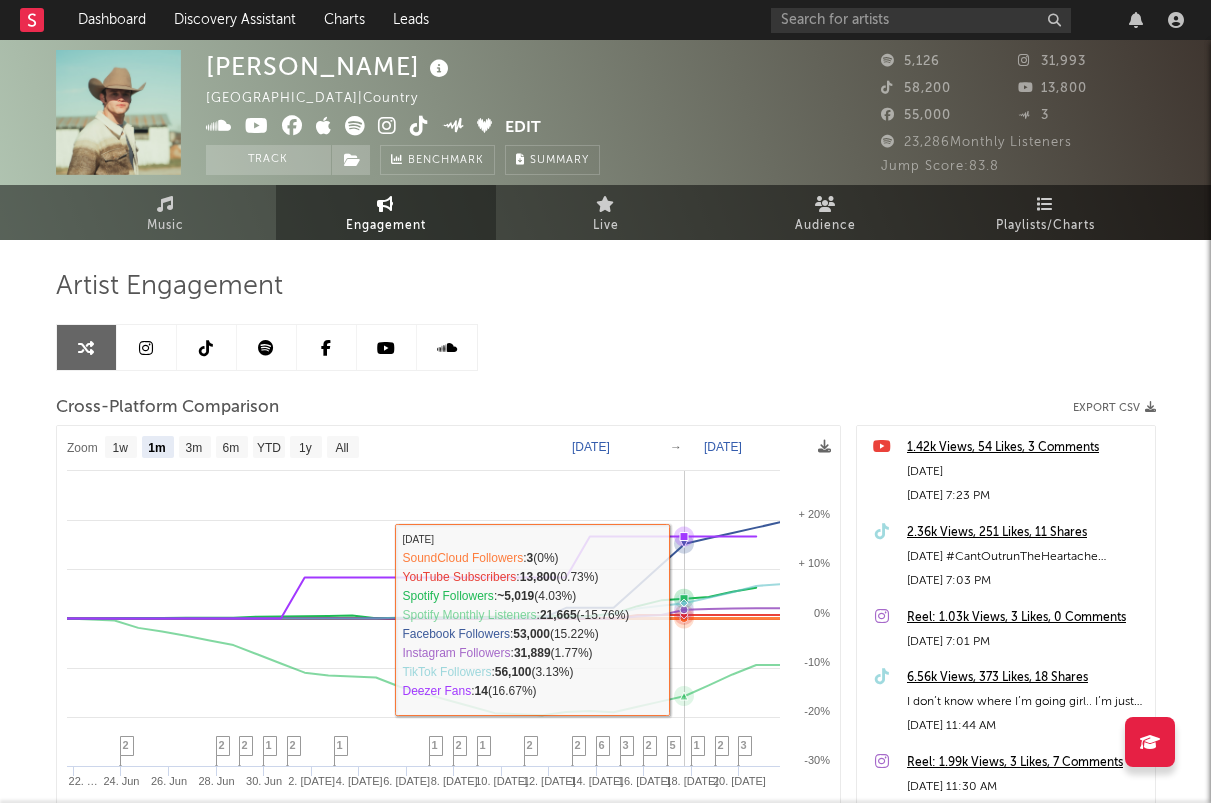 click 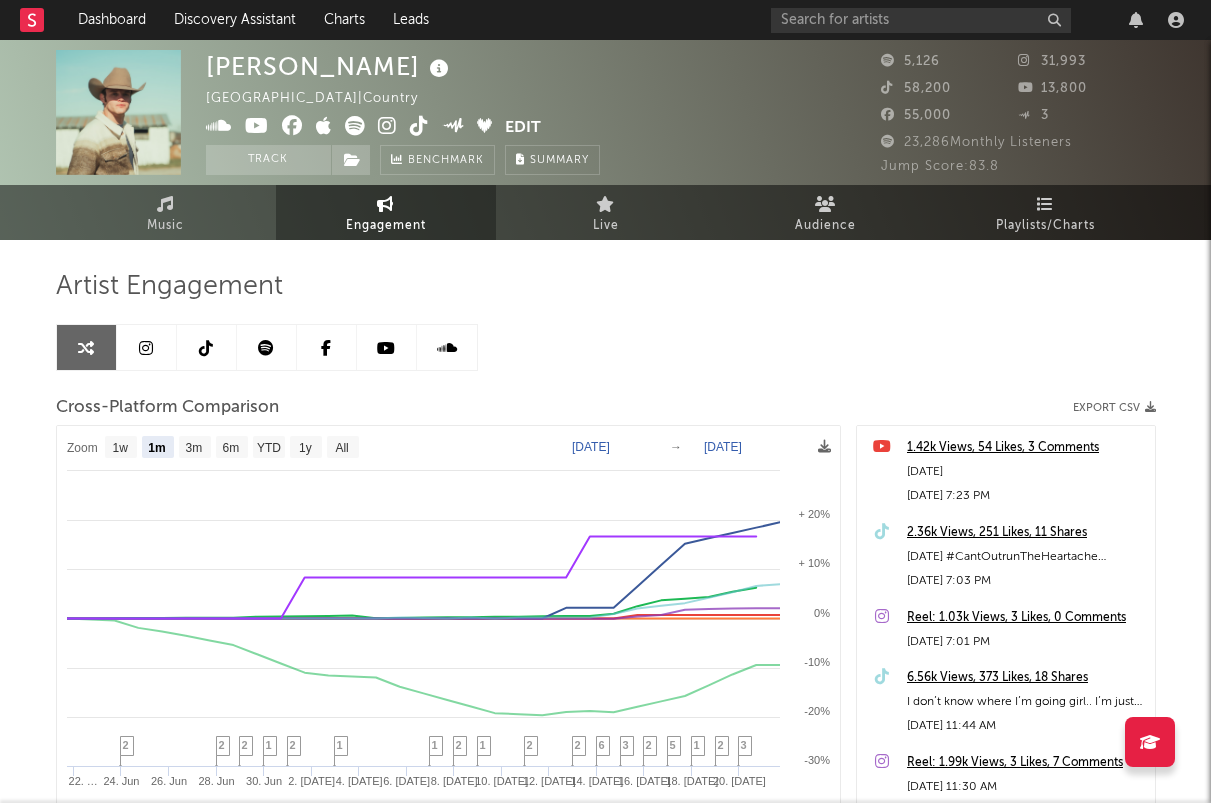 click at bounding box center [387, 126] 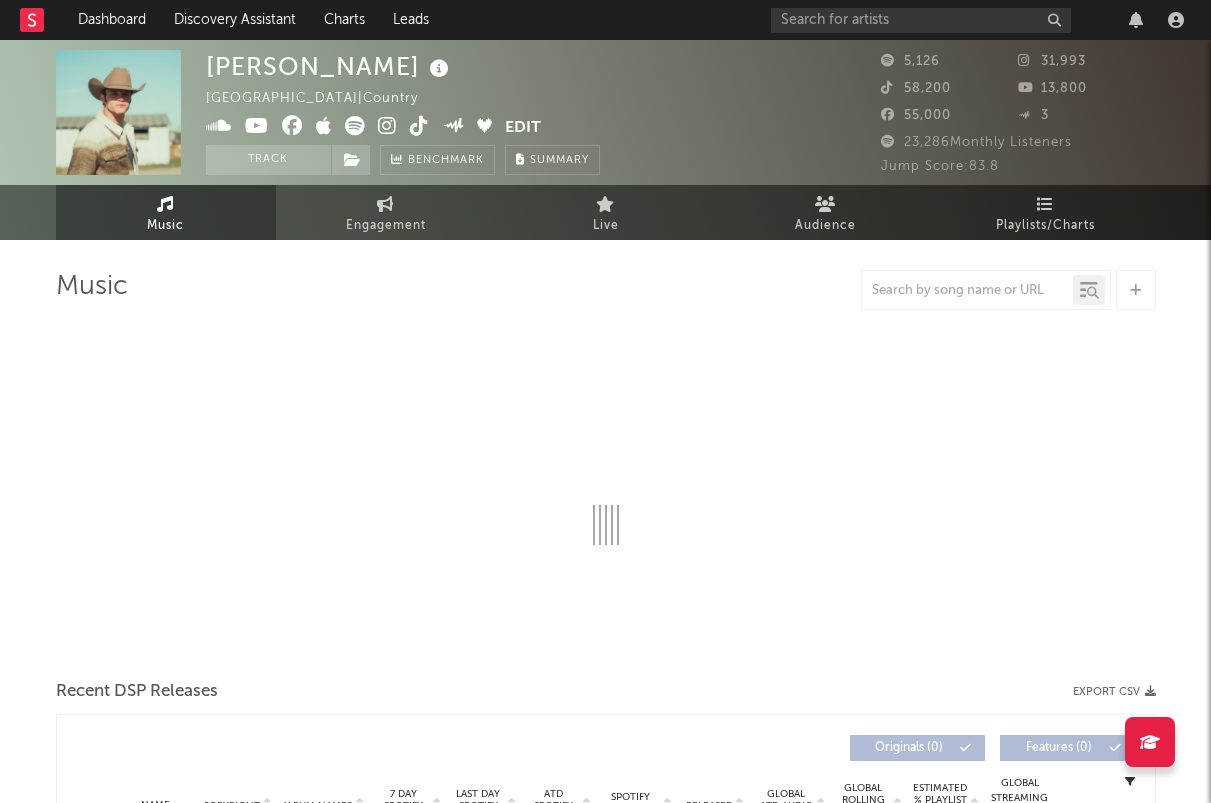 select on "6m" 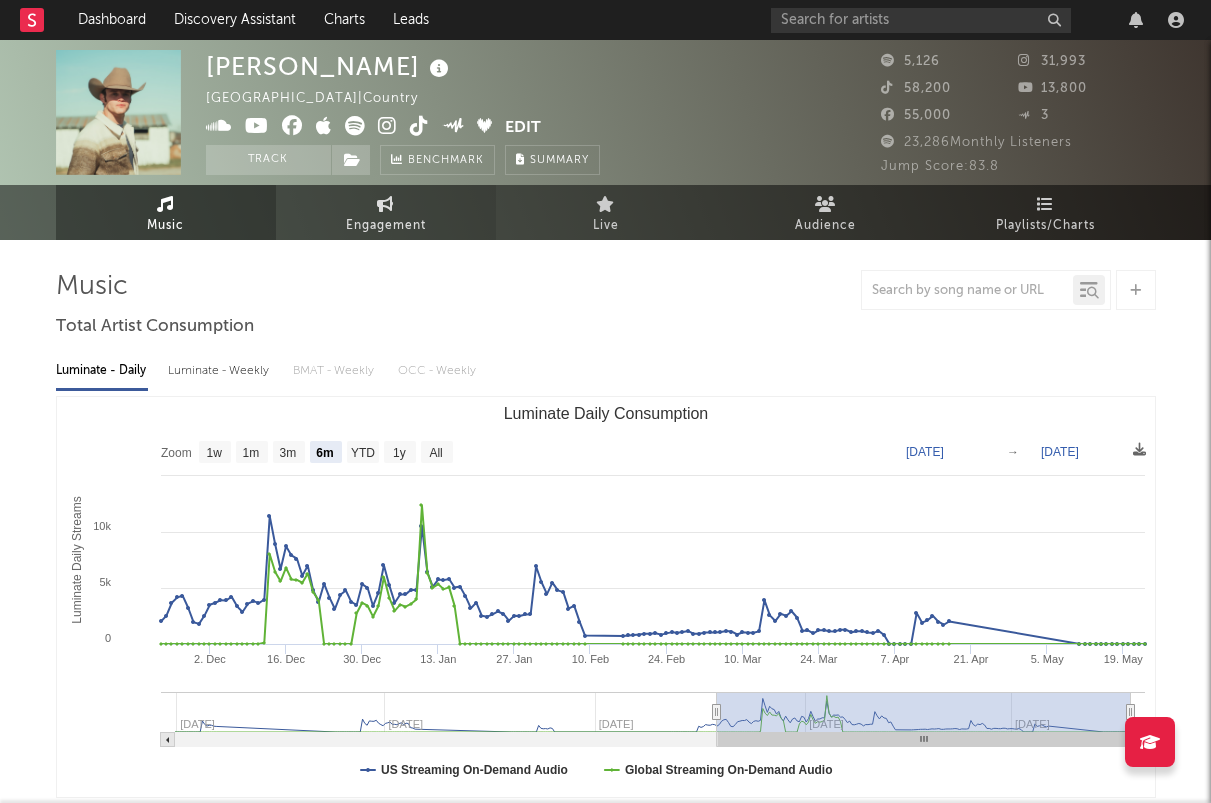 click on "Engagement" at bounding box center (386, 212) 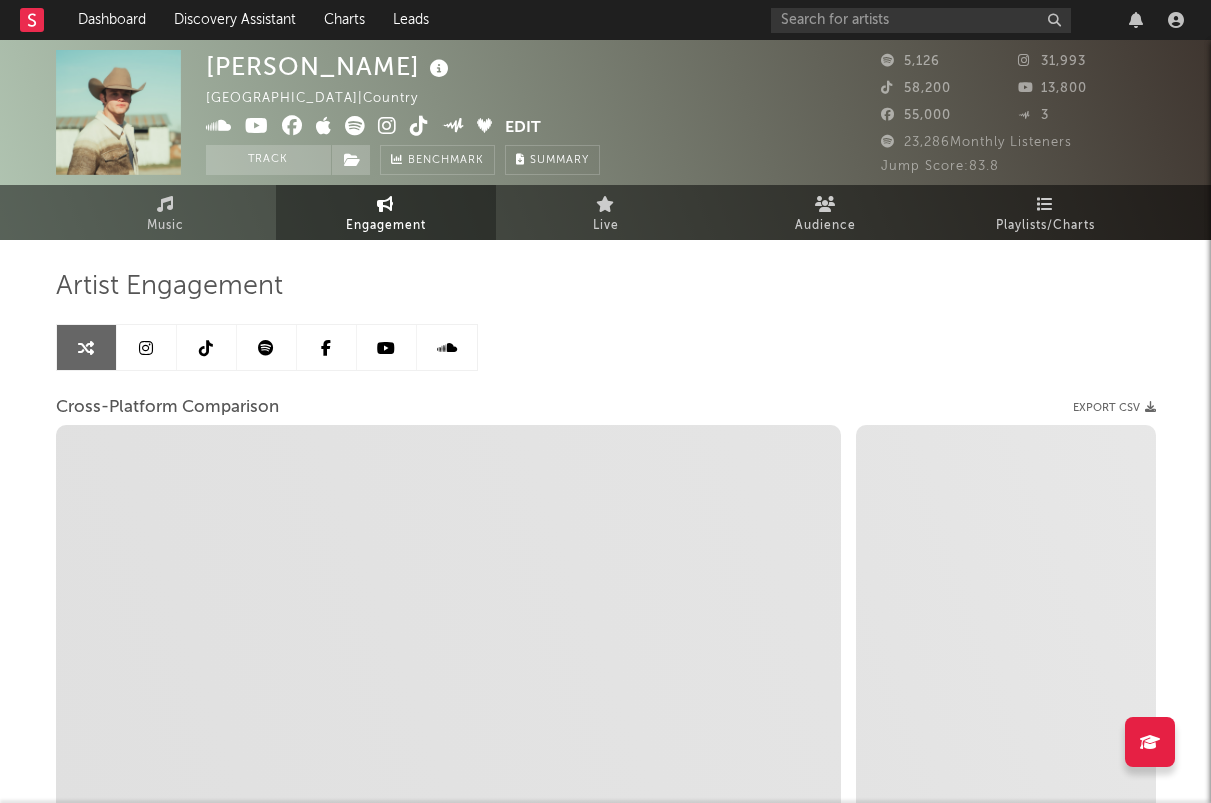 select on "1w" 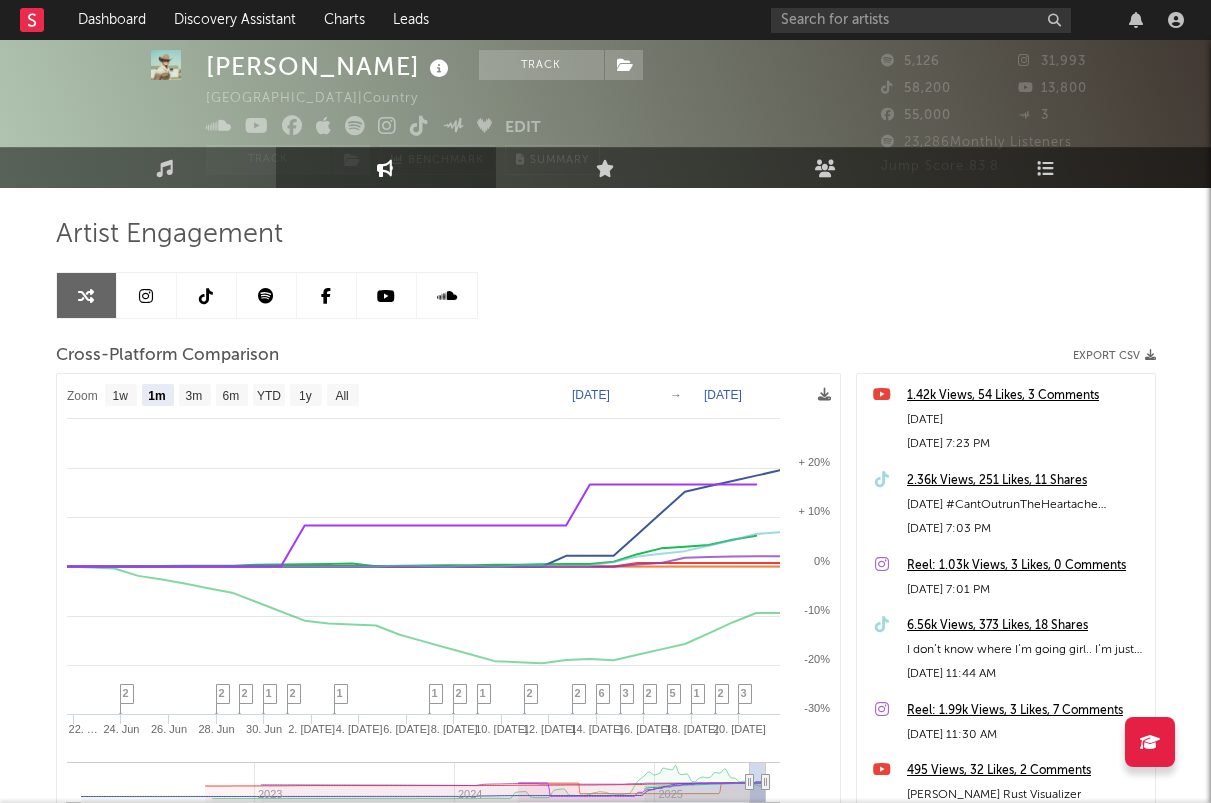 scroll, scrollTop: 67, scrollLeft: 0, axis: vertical 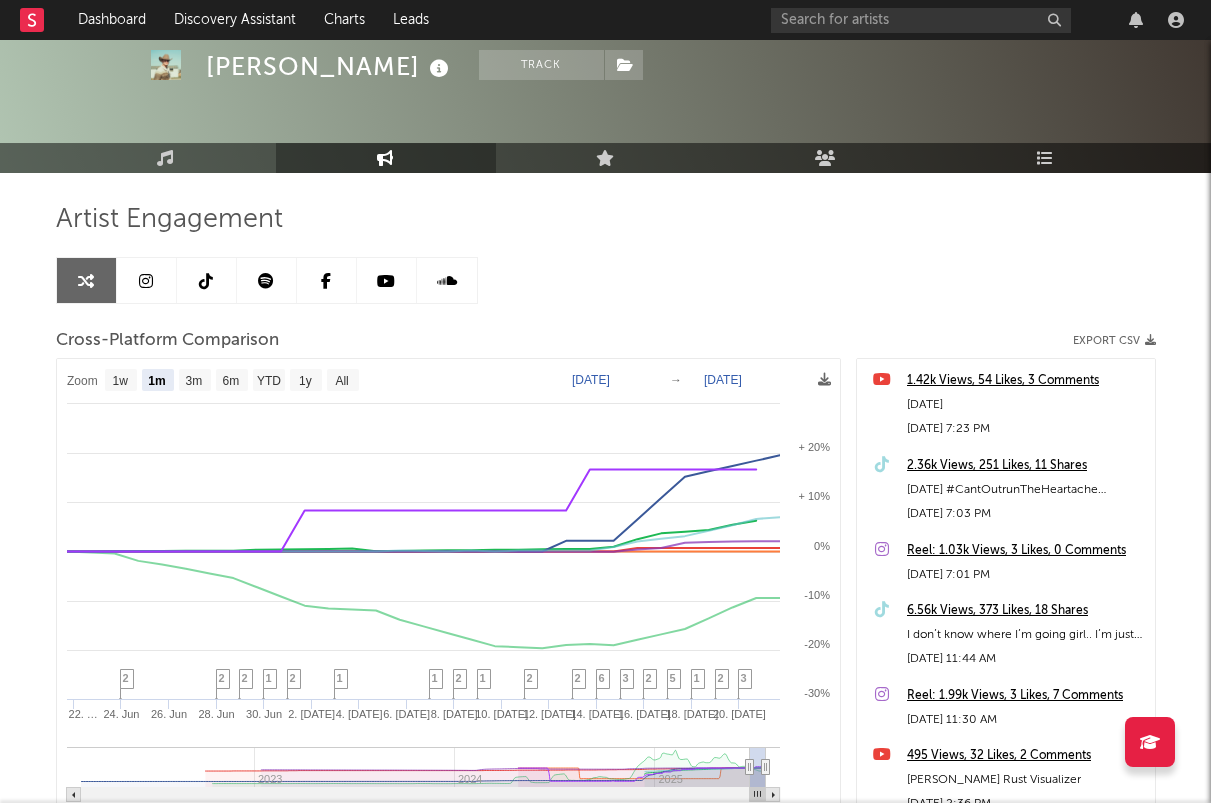 click at bounding box center [147, 280] 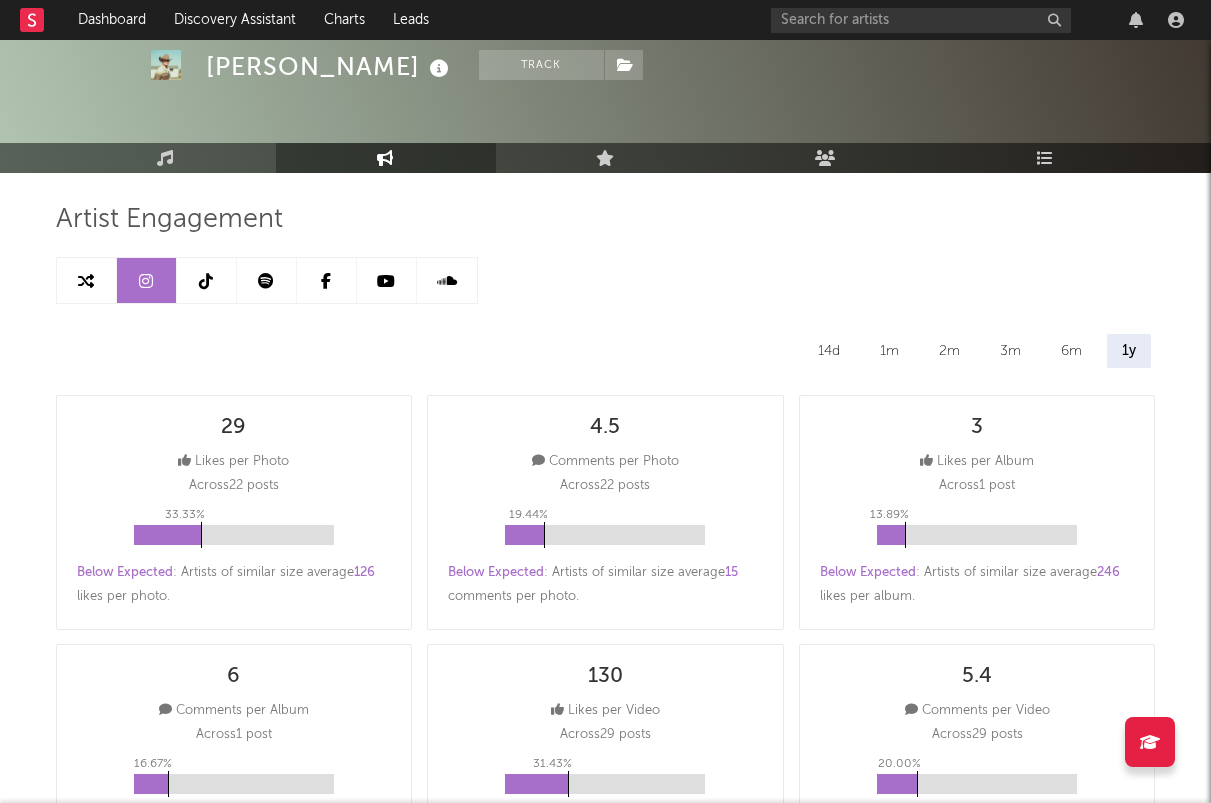 select on "6m" 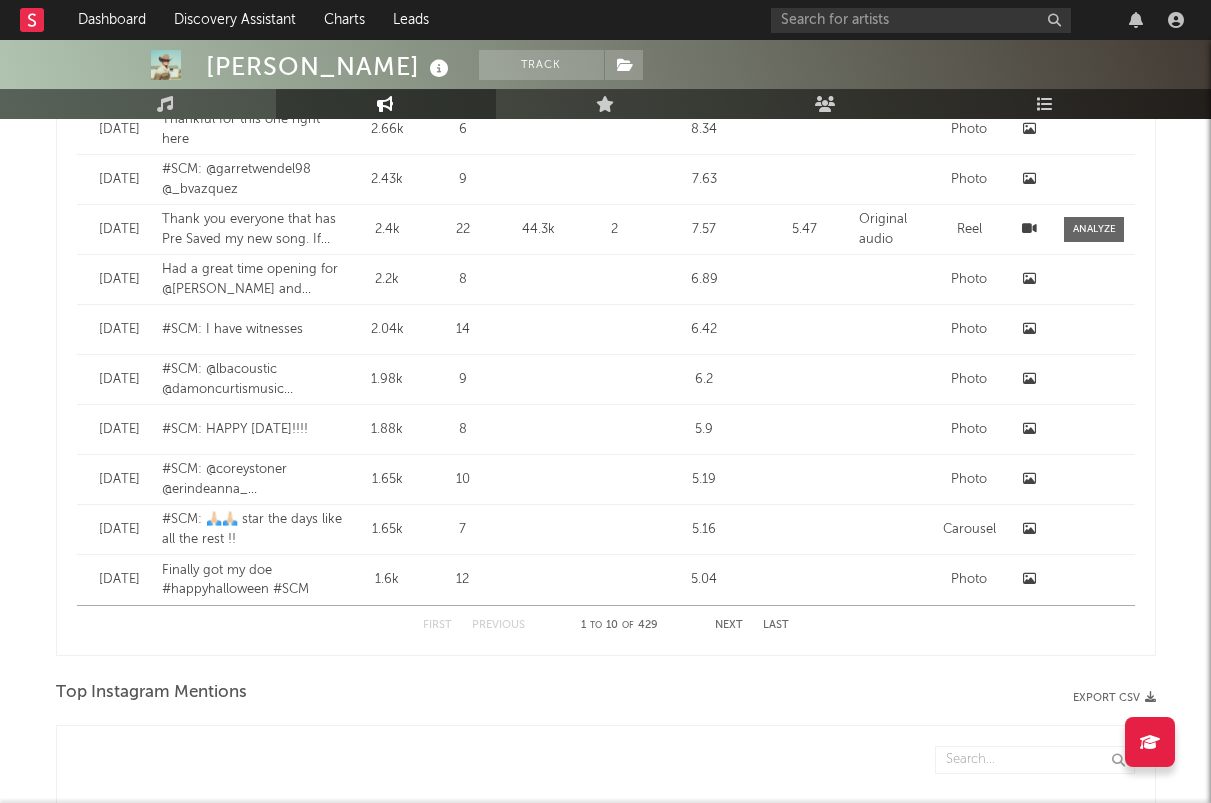 scroll, scrollTop: 1557, scrollLeft: 0, axis: vertical 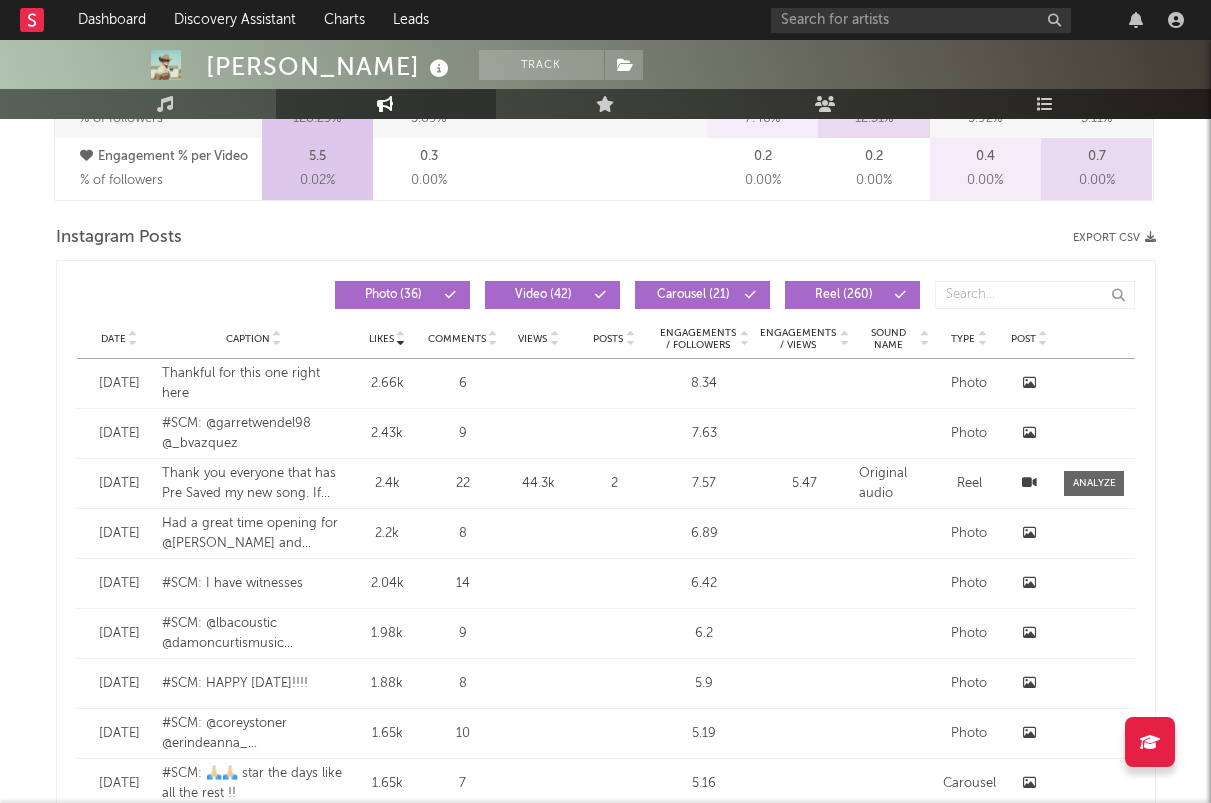 click on "Views" at bounding box center (532, 339) 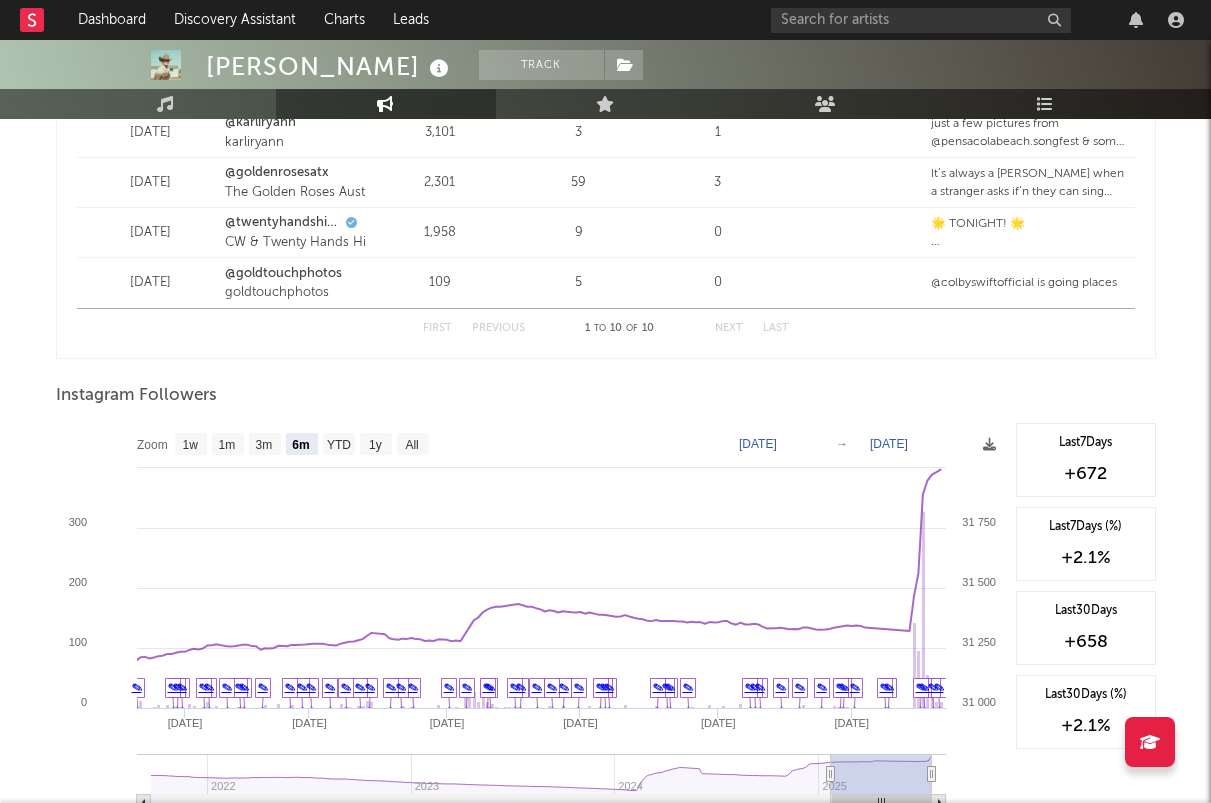 scroll, scrollTop: 2950, scrollLeft: 0, axis: vertical 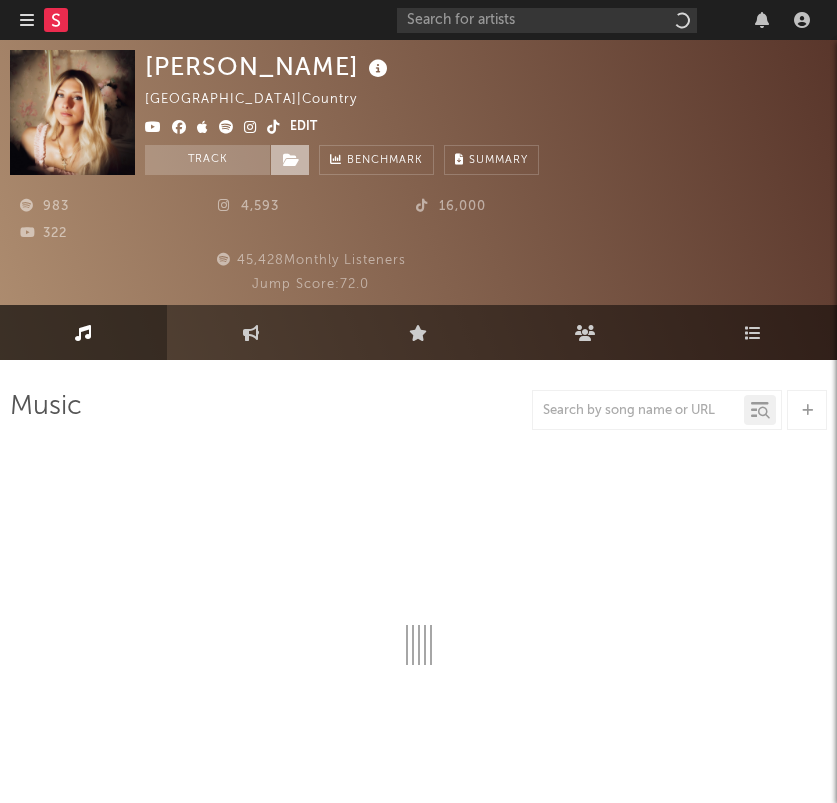 select on "1w" 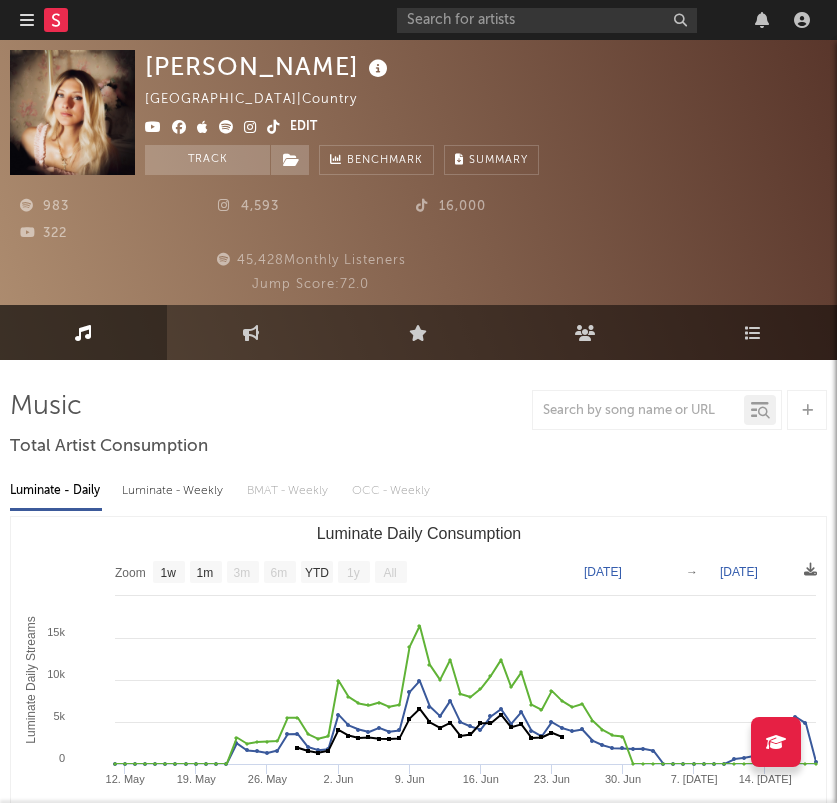 click at bounding box center (273, 127) 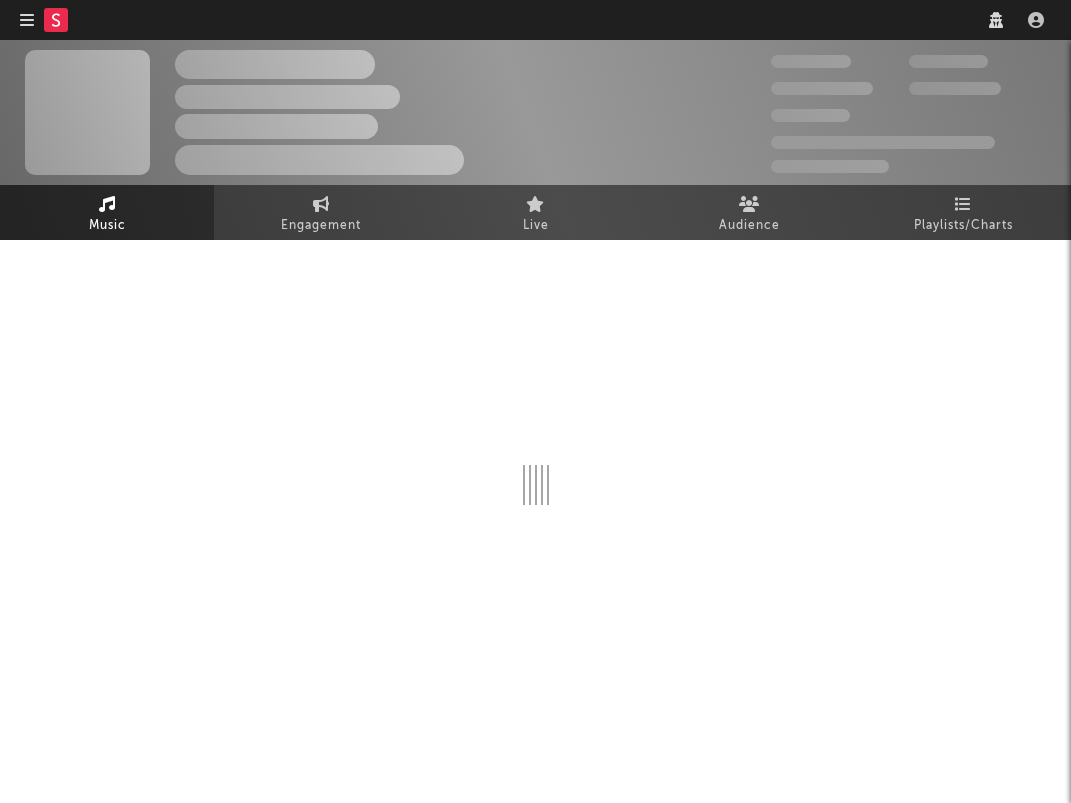 scroll, scrollTop: 0, scrollLeft: 0, axis: both 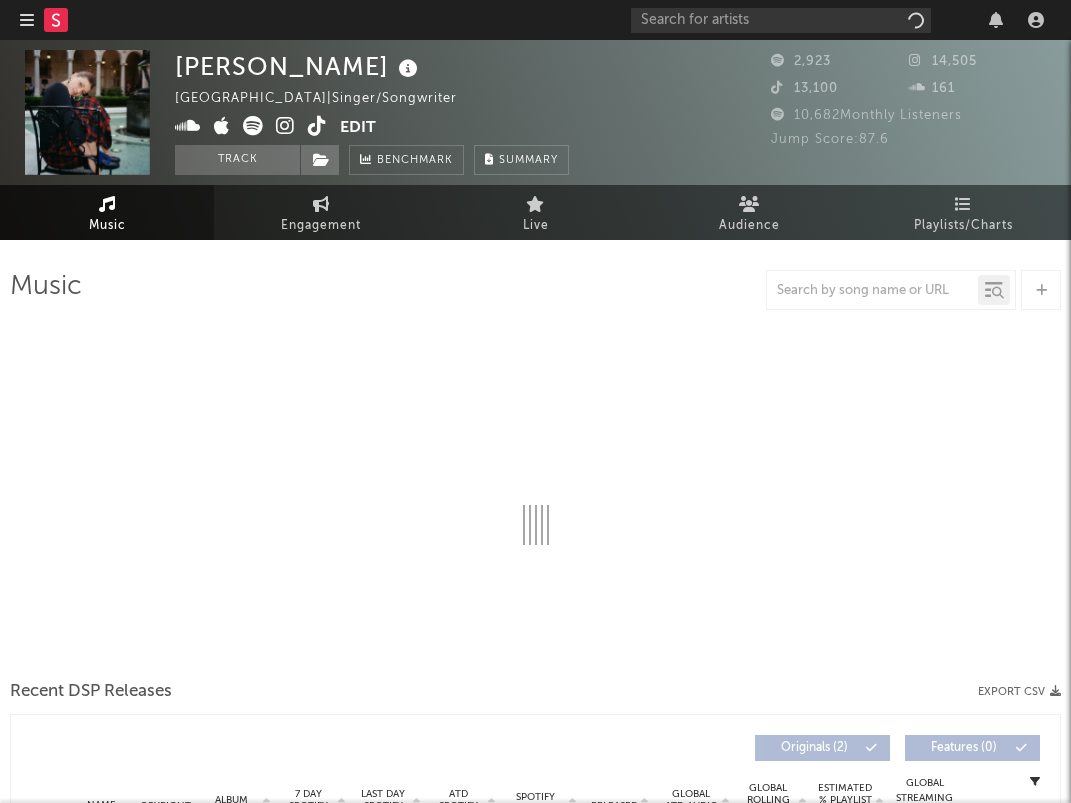 select on "1w" 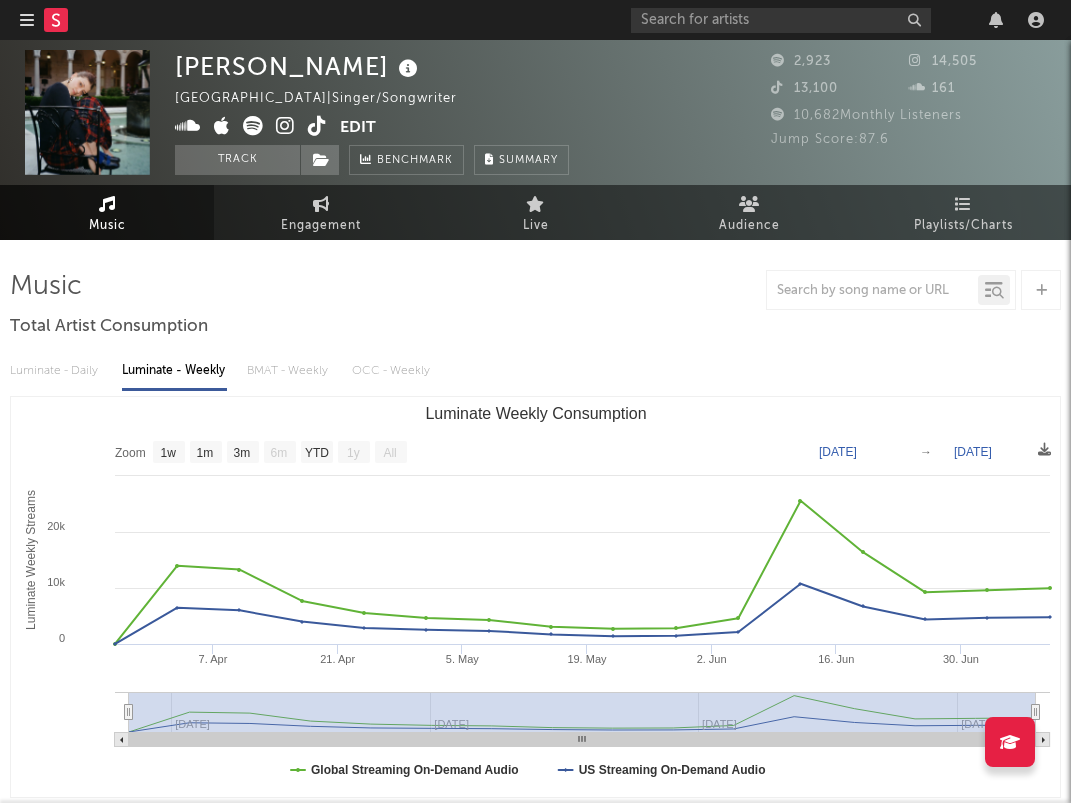 scroll, scrollTop: 0, scrollLeft: 0, axis: both 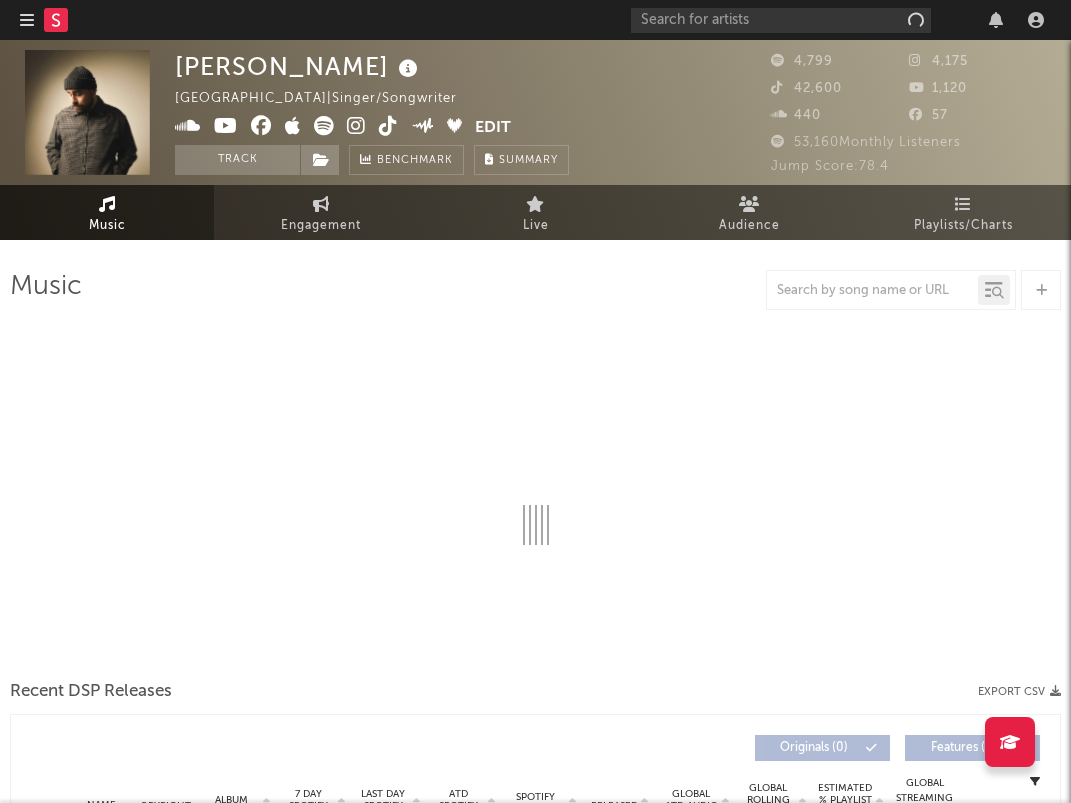 select on "6m" 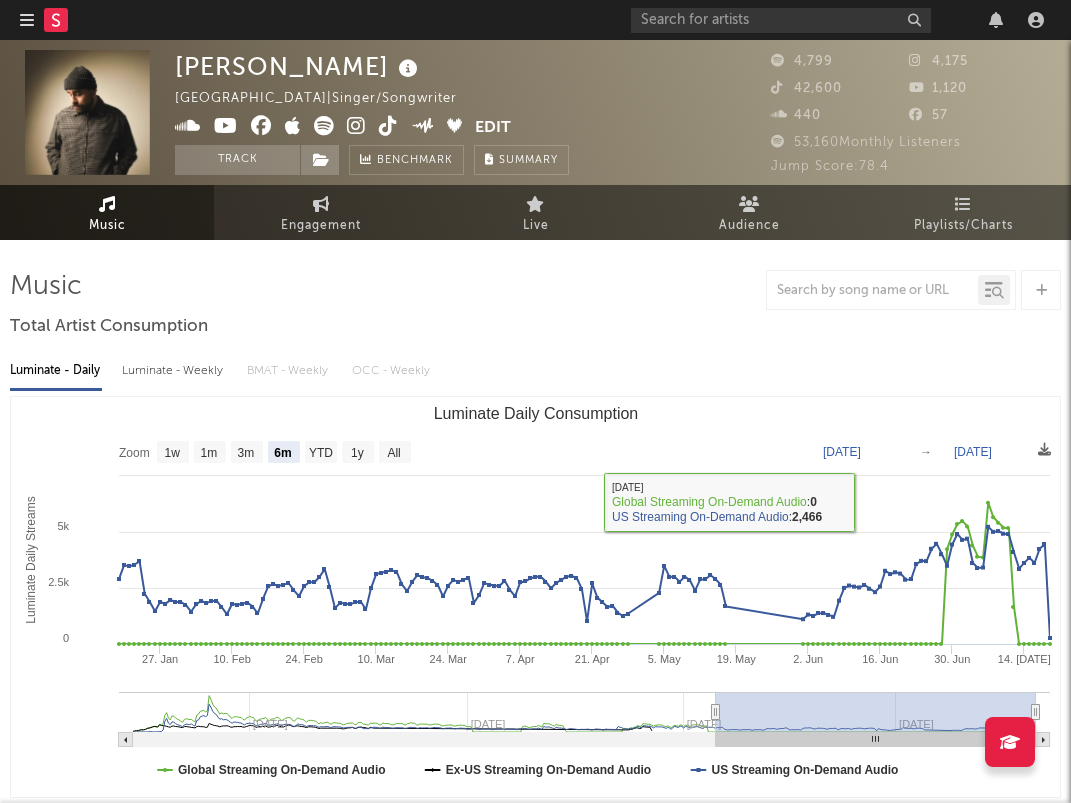 click at bounding box center (388, 126) 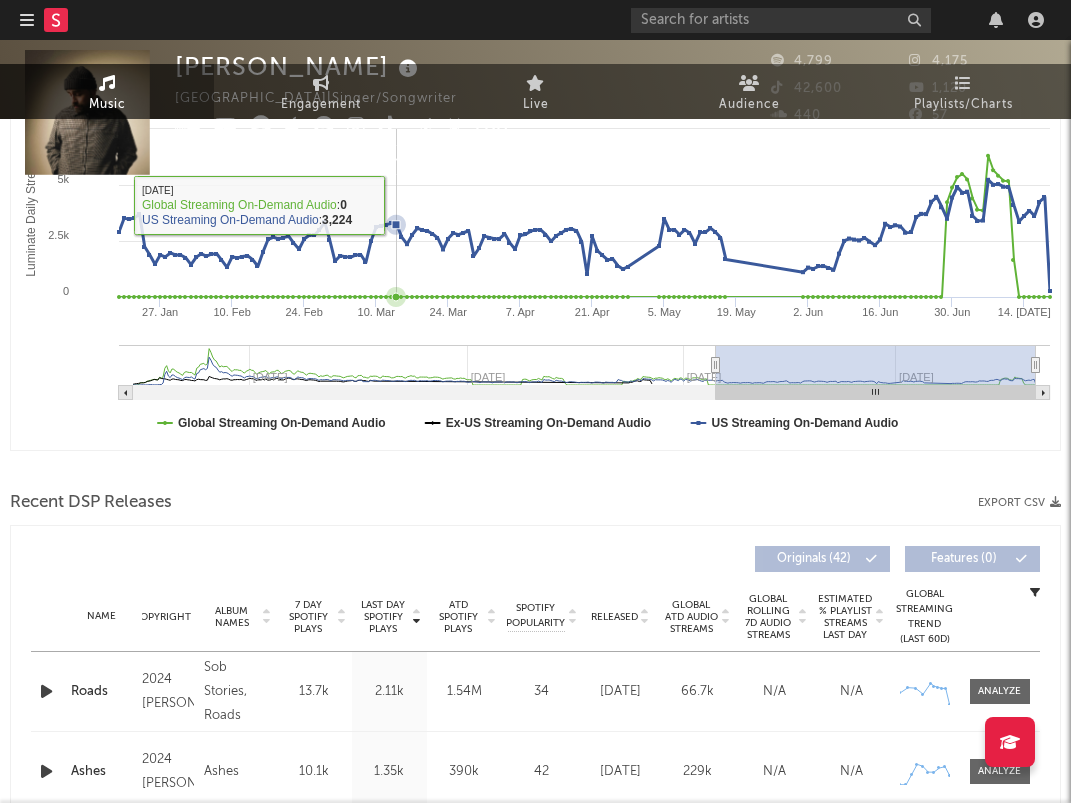scroll, scrollTop: 732, scrollLeft: 0, axis: vertical 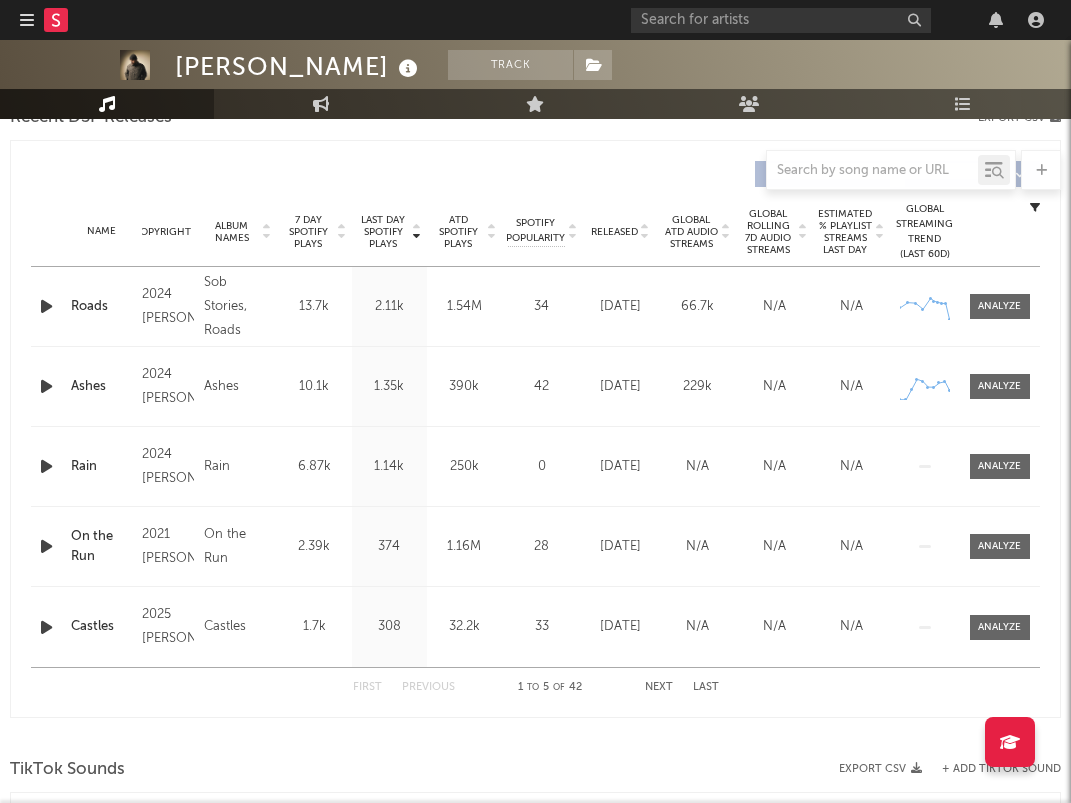 click at bounding box center (46, 306) 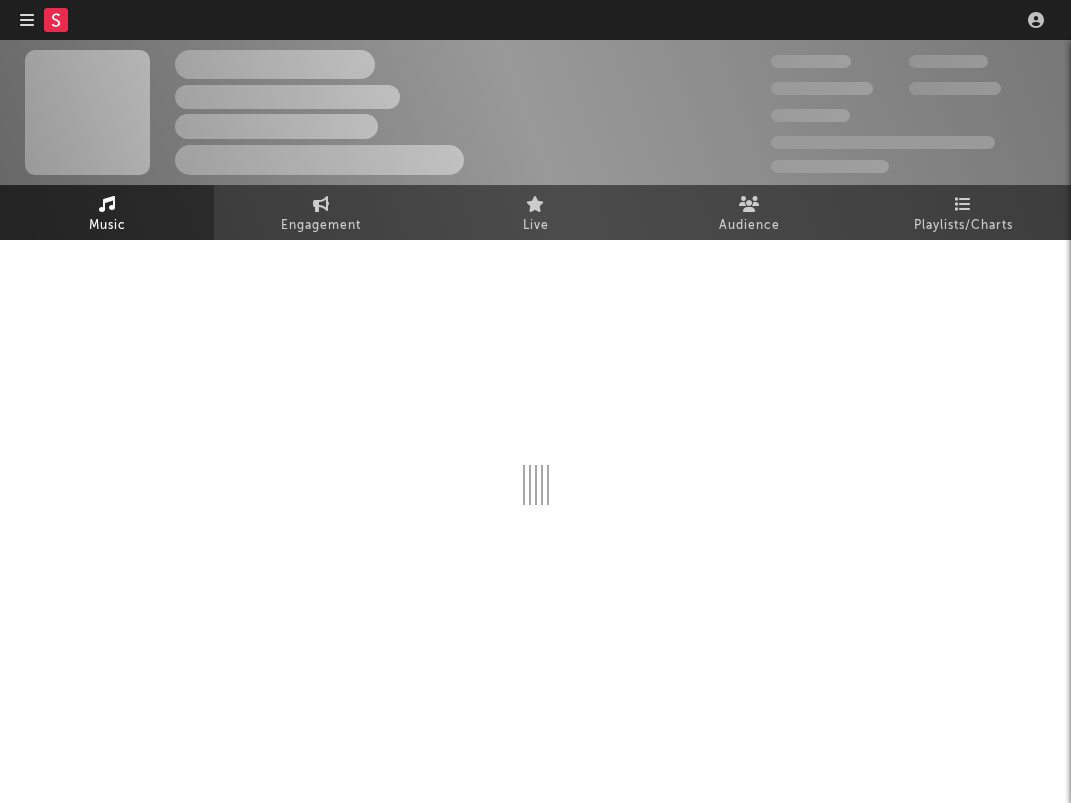 scroll, scrollTop: 0, scrollLeft: 0, axis: both 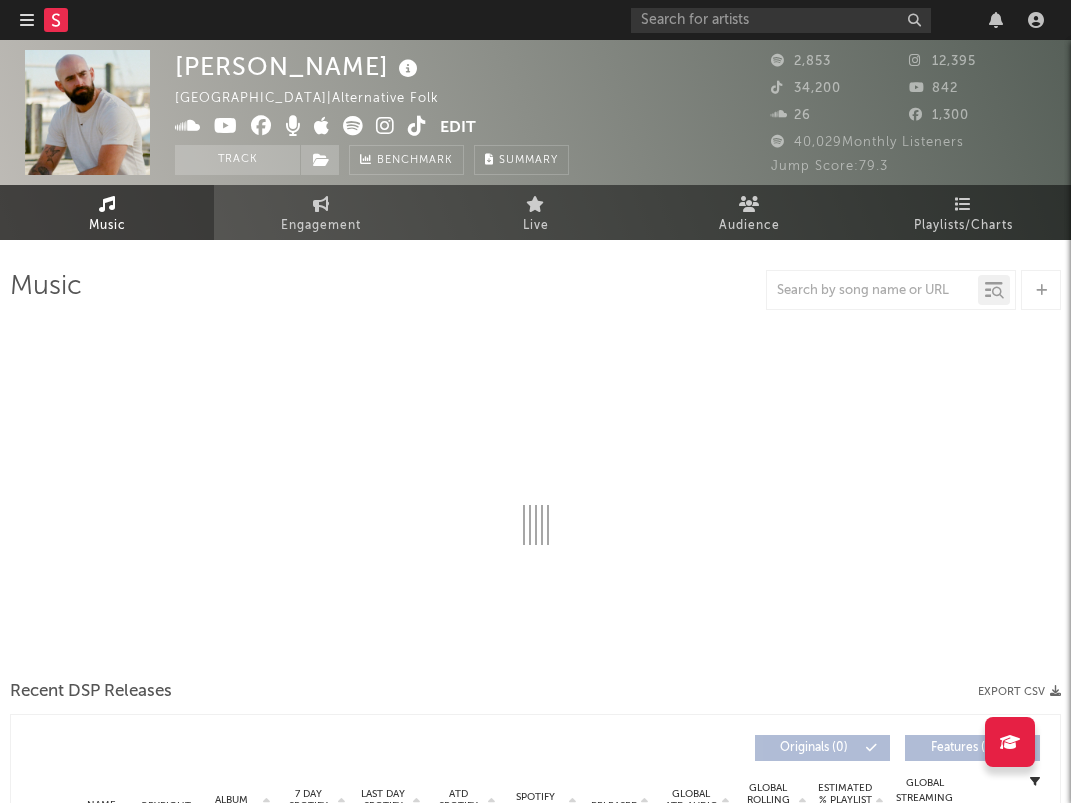 select on "1w" 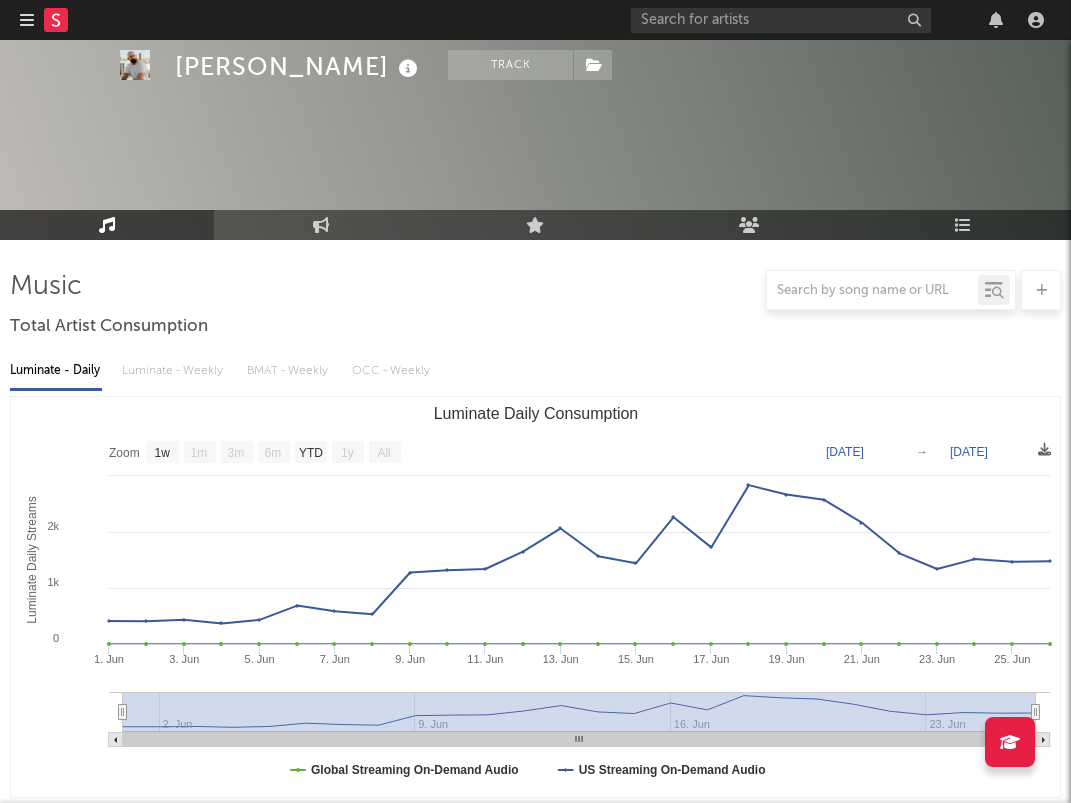 scroll, scrollTop: 615, scrollLeft: 0, axis: vertical 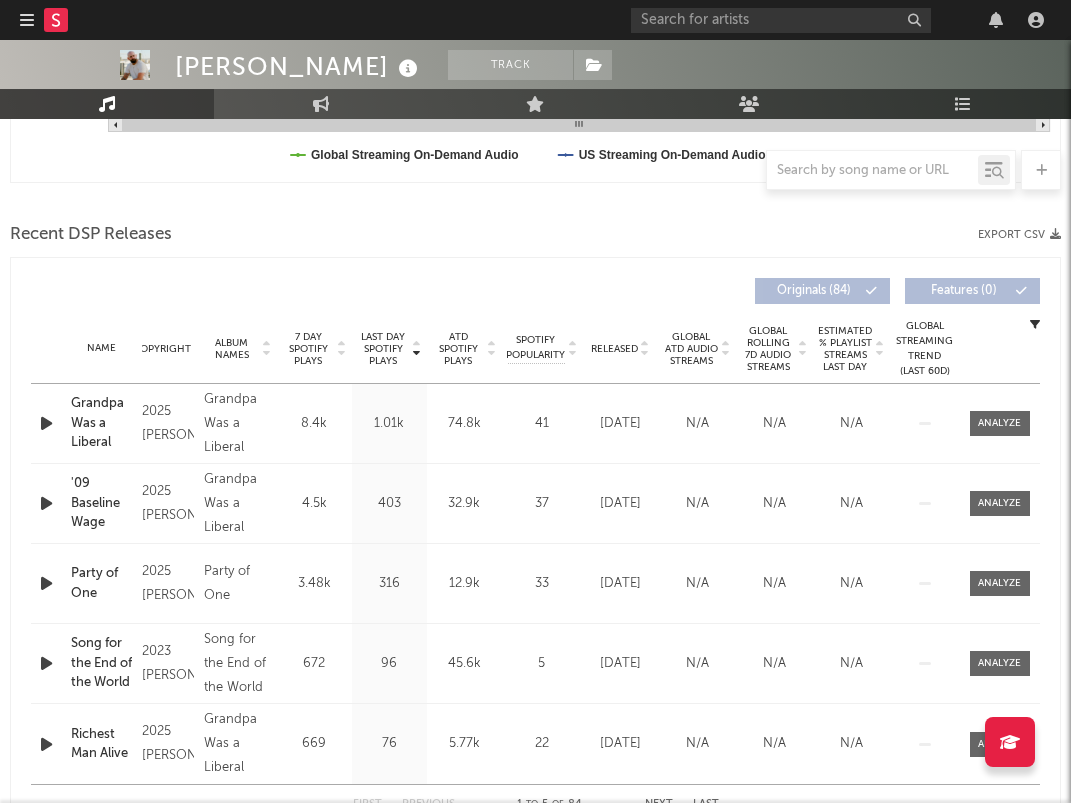 click at bounding box center [46, 423] 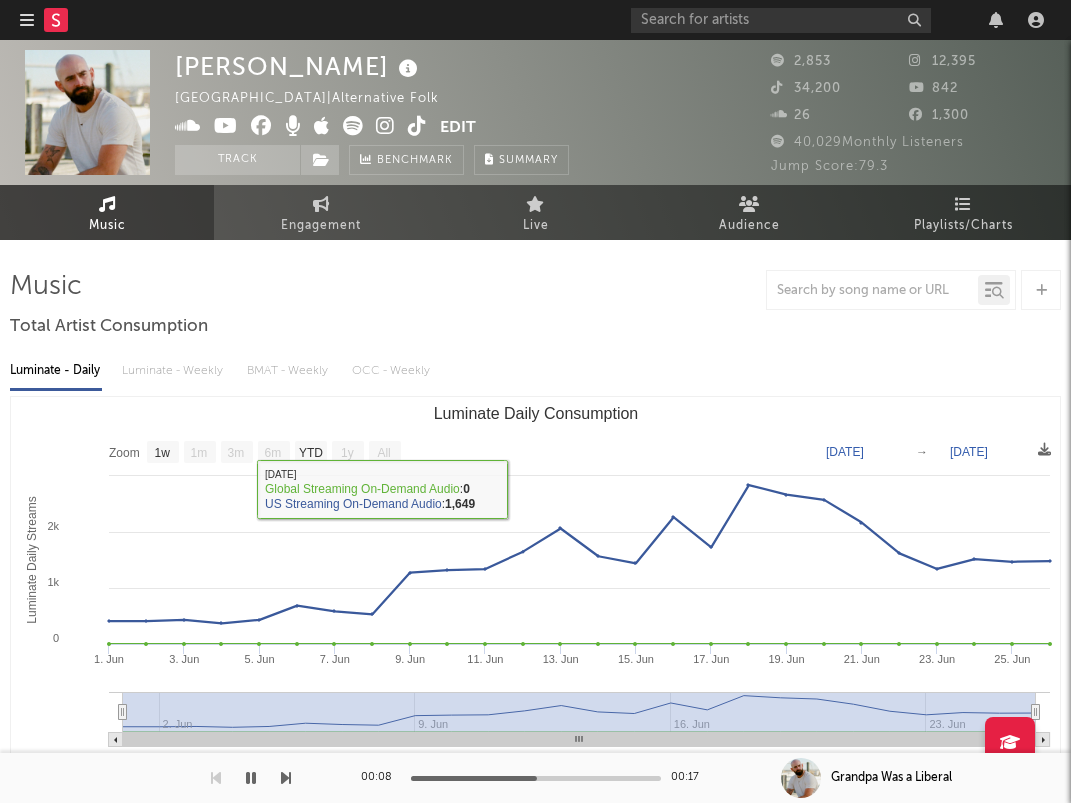 scroll, scrollTop: 0, scrollLeft: 0, axis: both 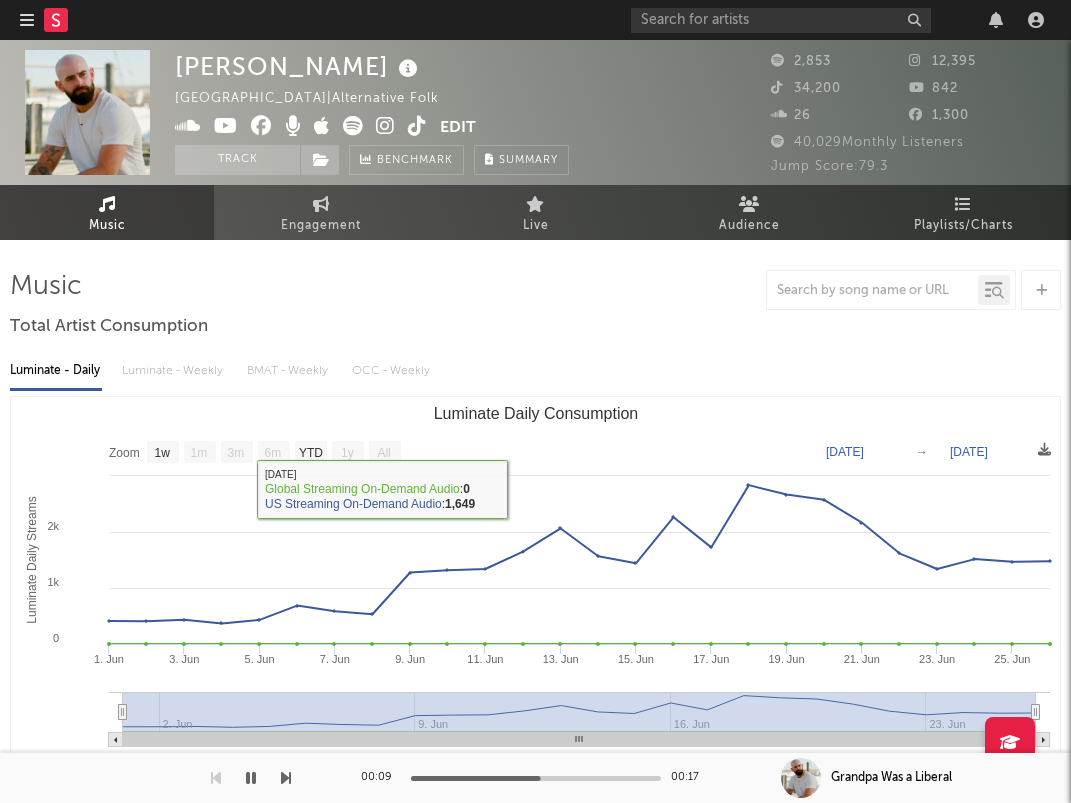 click at bounding box center (417, 126) 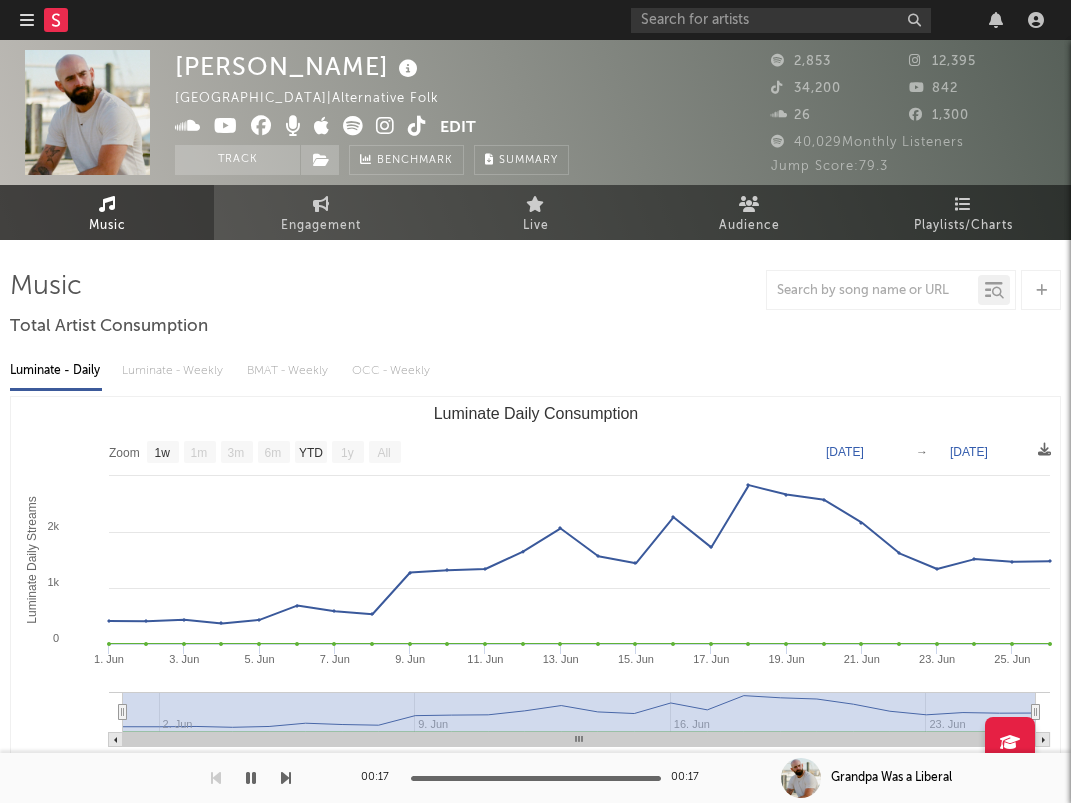 click on "Dashboard Discovery Assistant Charts Leads" at bounding box center [535, 20] 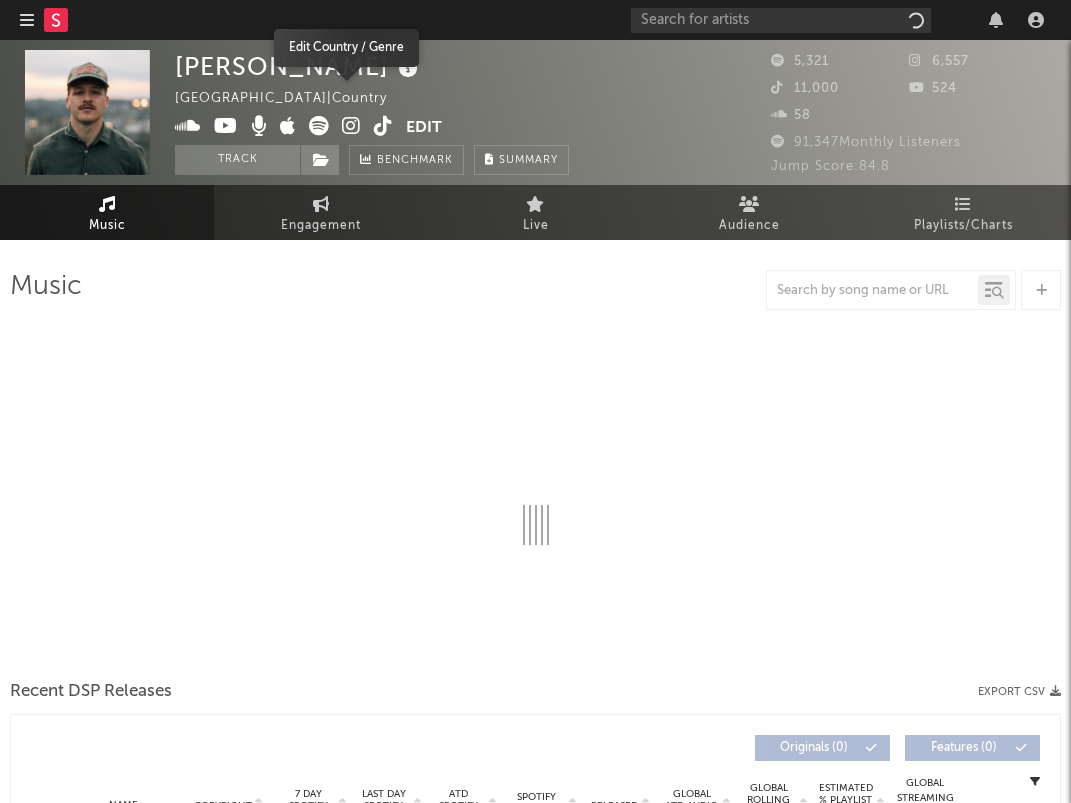 scroll, scrollTop: 0, scrollLeft: 0, axis: both 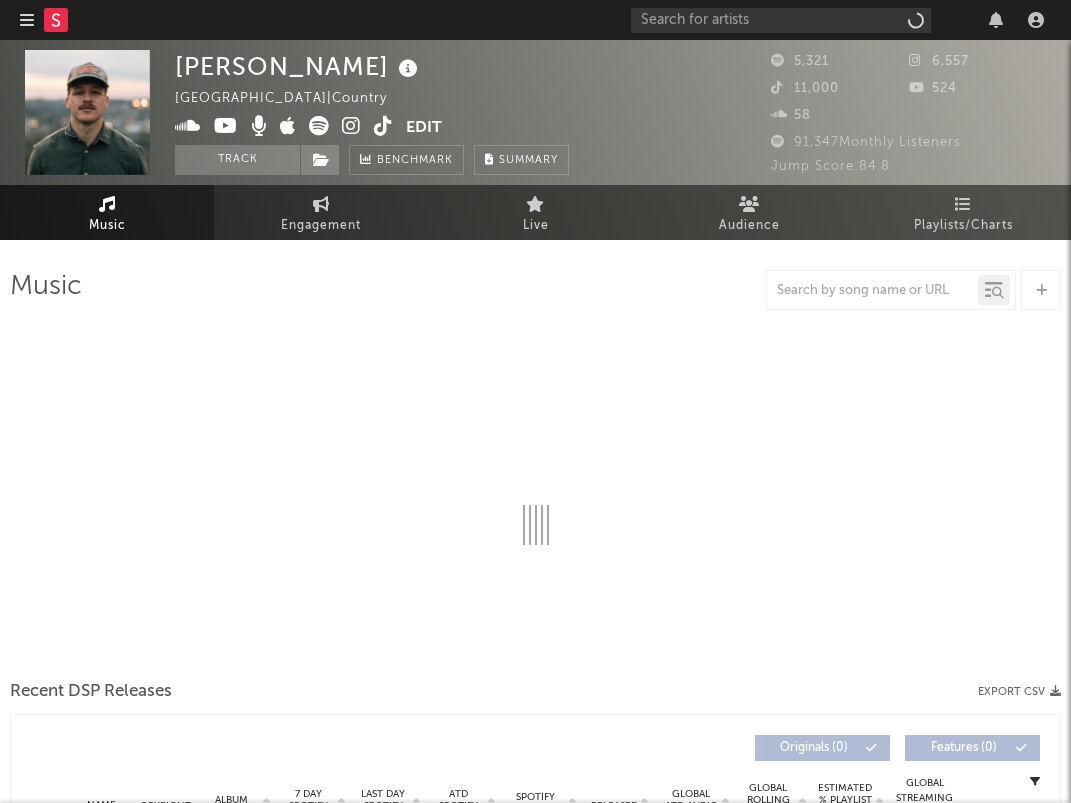 click at bounding box center (383, 126) 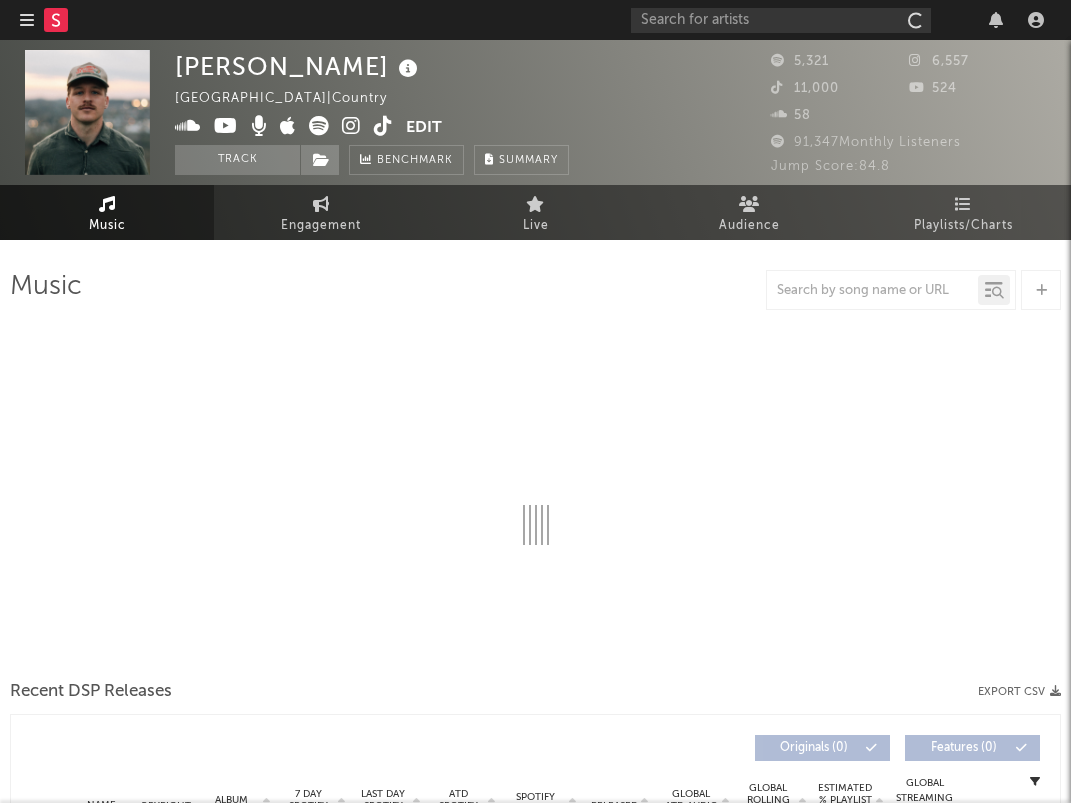 select on "6m" 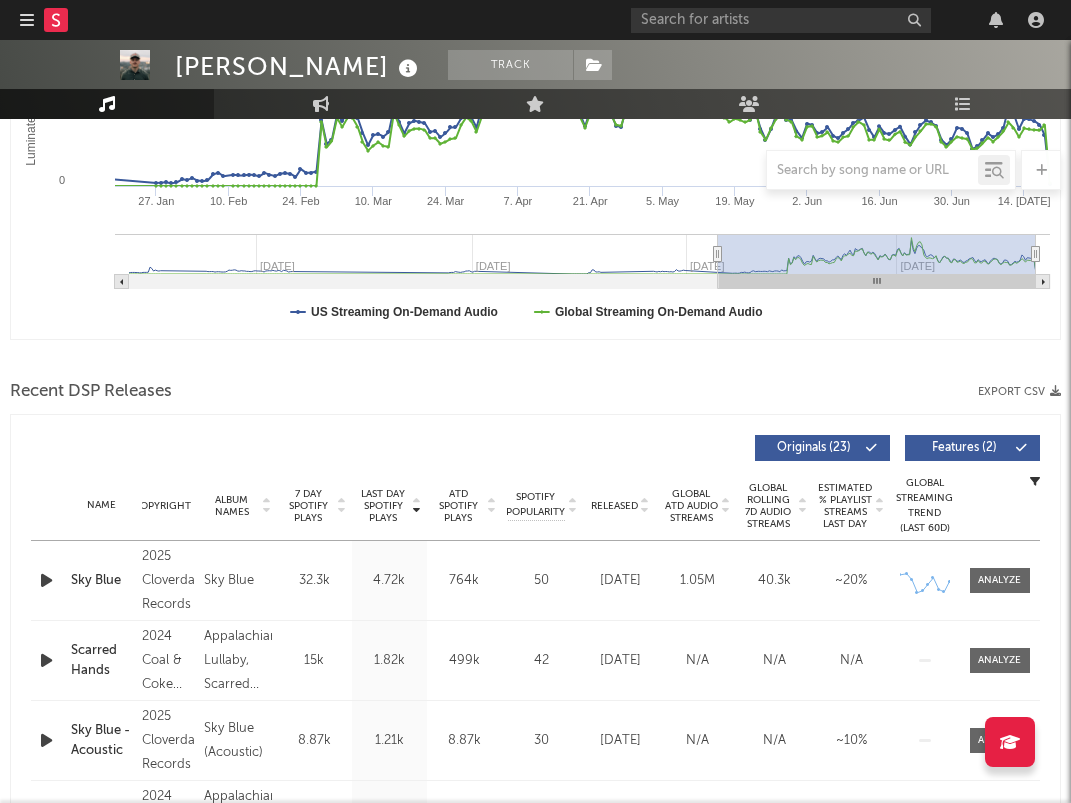 scroll, scrollTop: 534, scrollLeft: 0, axis: vertical 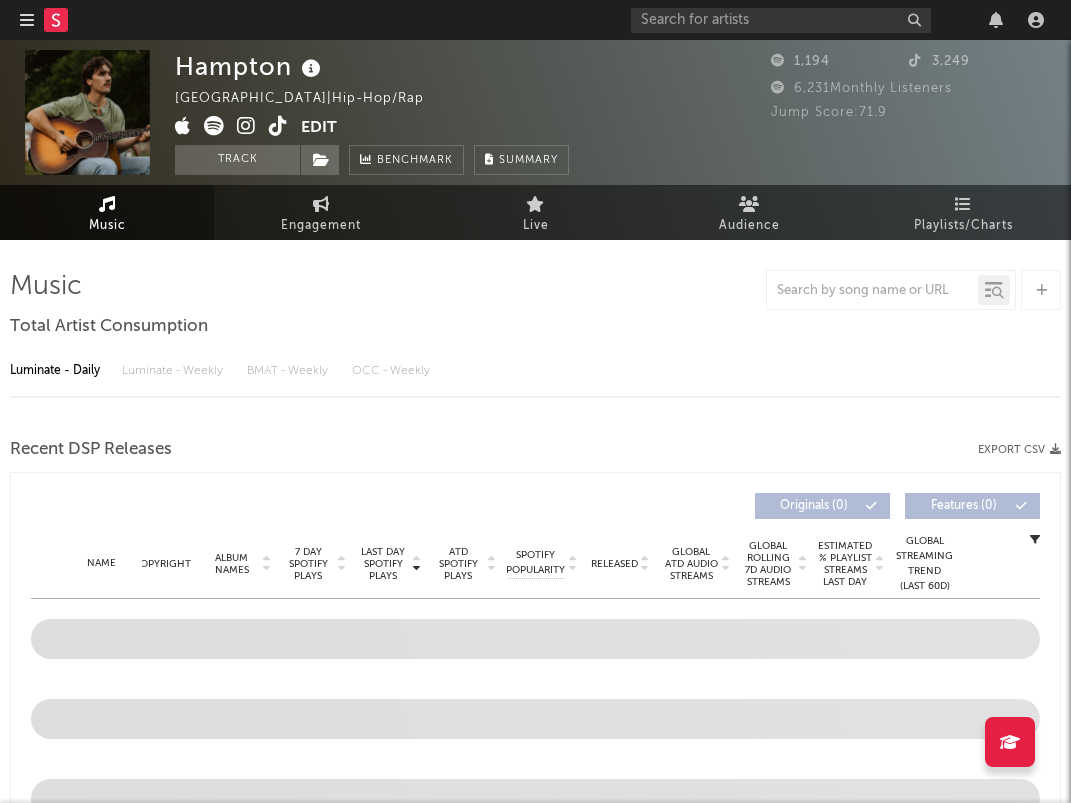 select on "1w" 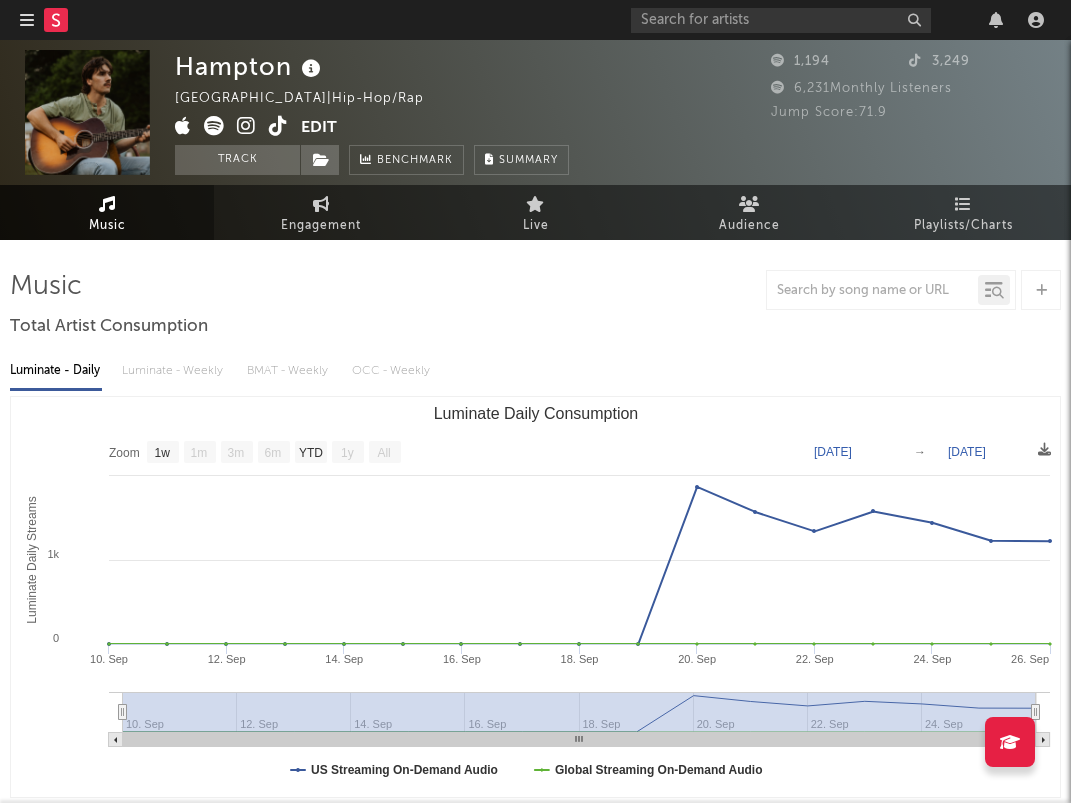 click at bounding box center [278, 126] 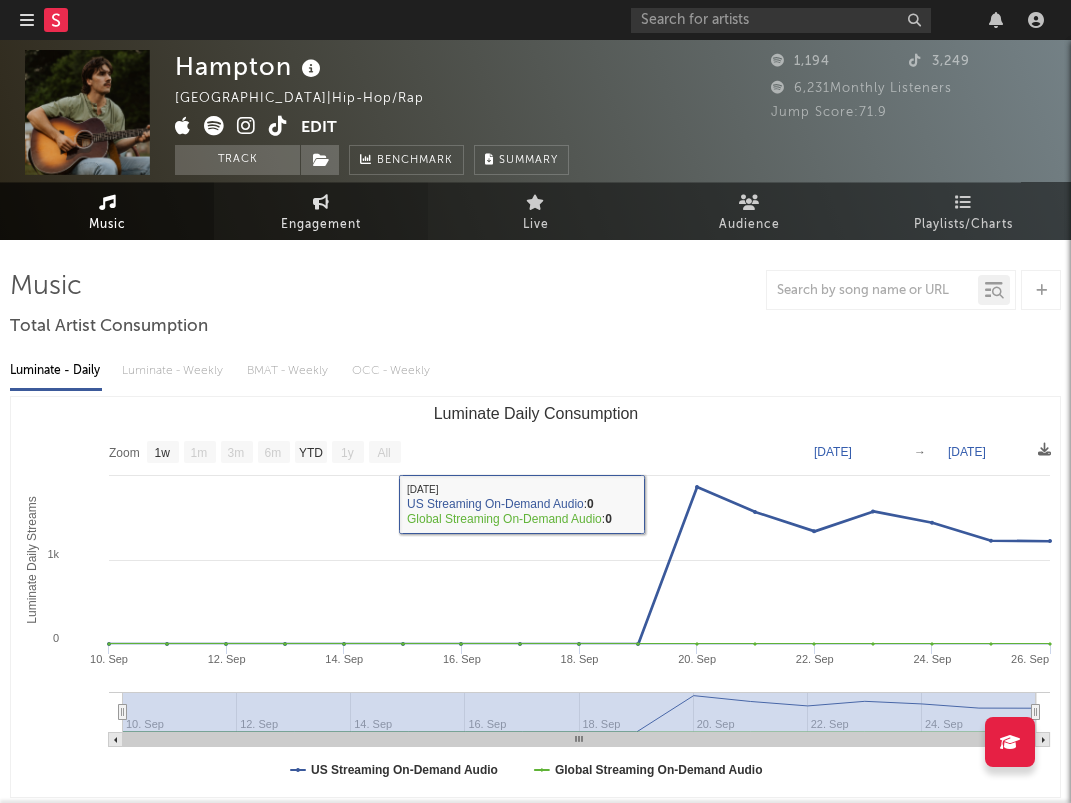 scroll, scrollTop: -1, scrollLeft: 0, axis: vertical 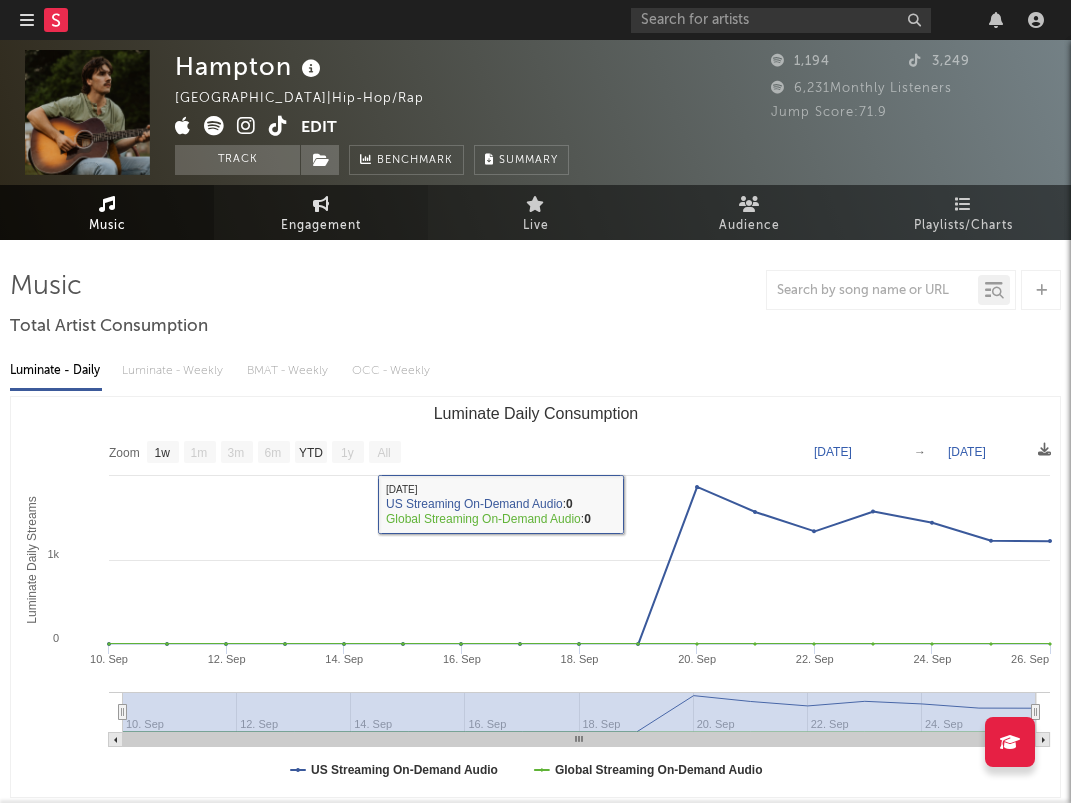click on "Engagement" at bounding box center [321, 212] 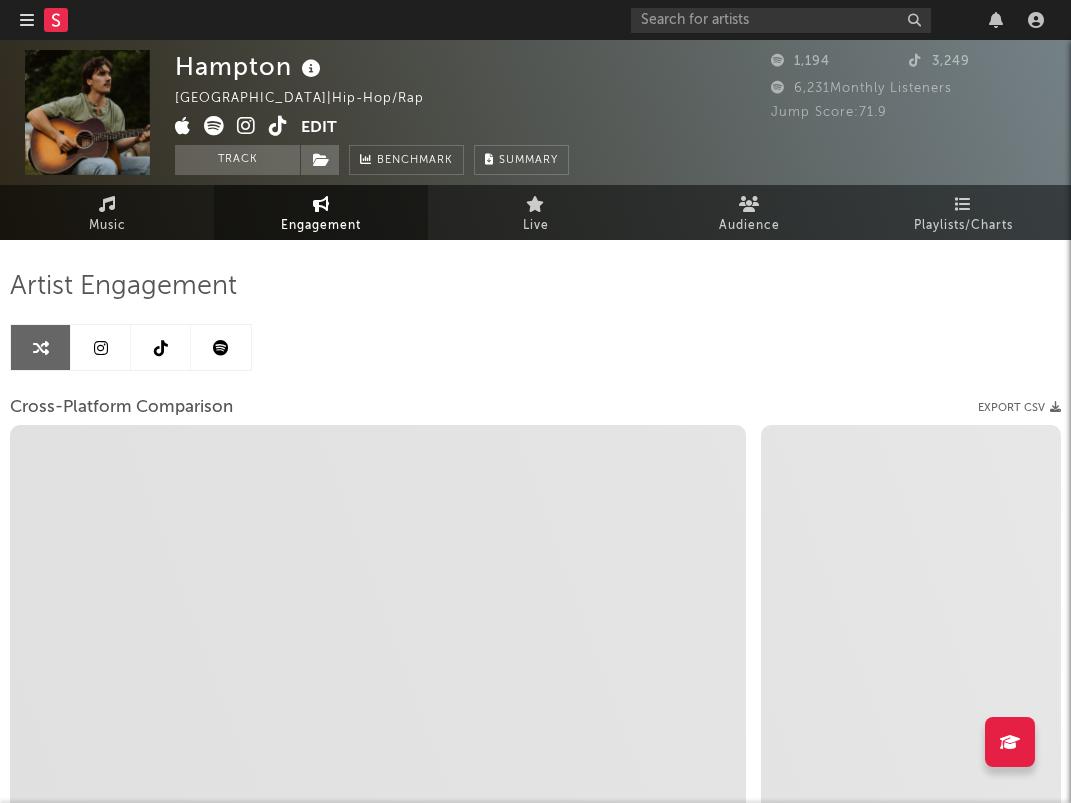 select on "1m" 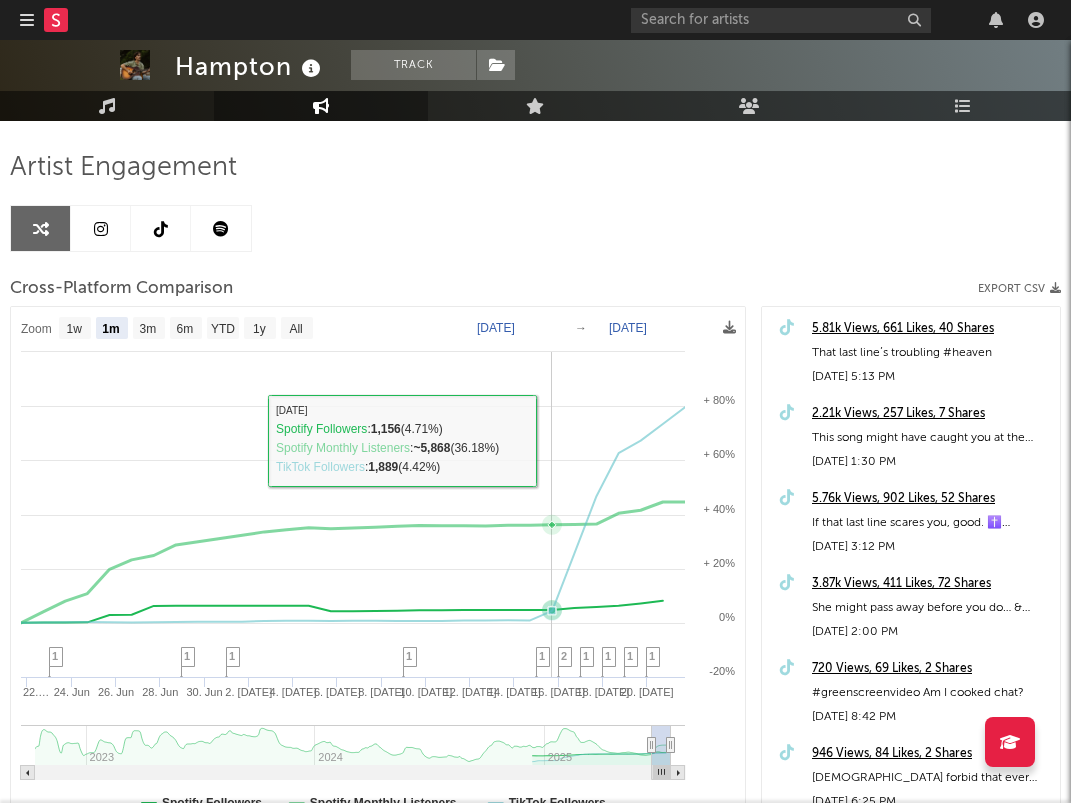 scroll, scrollTop: 122, scrollLeft: 0, axis: vertical 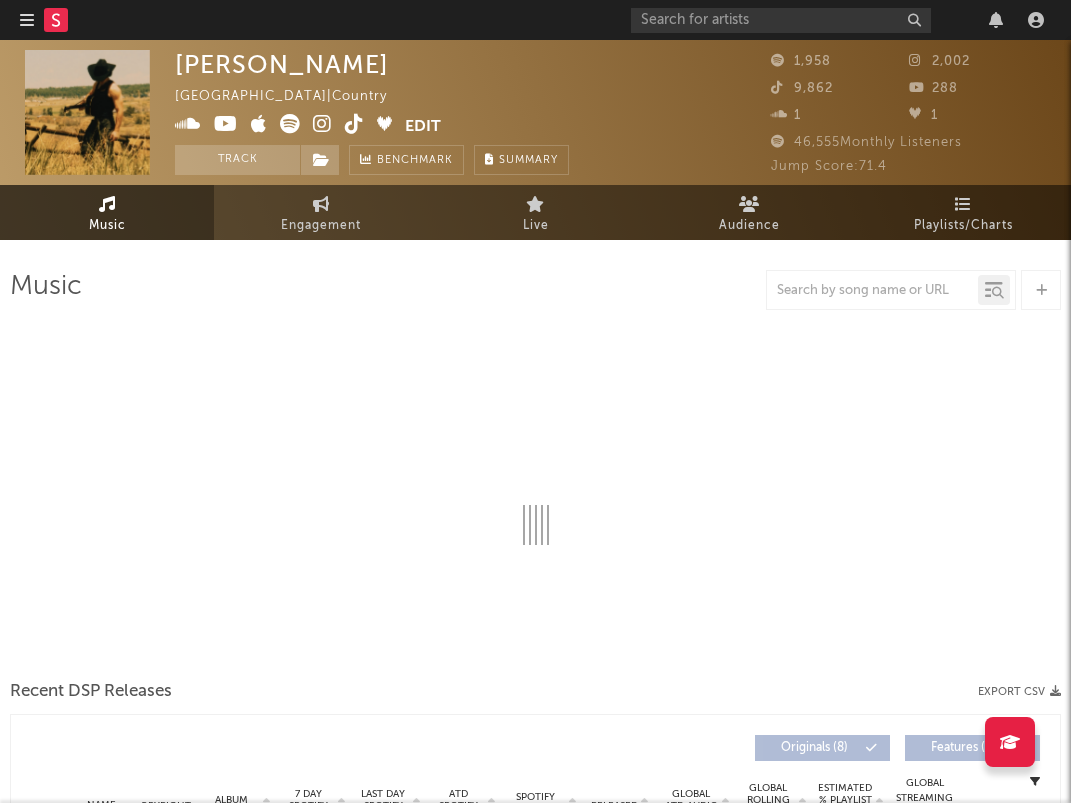 select on "6m" 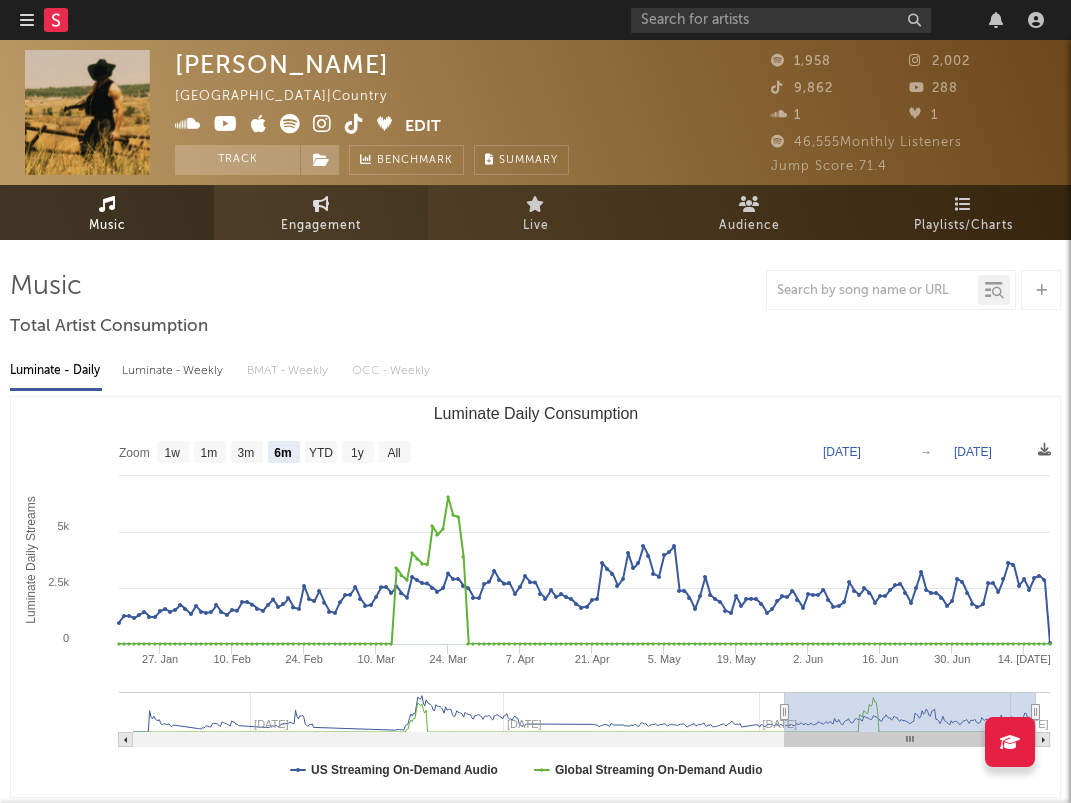 click on "Engagement" at bounding box center [321, 226] 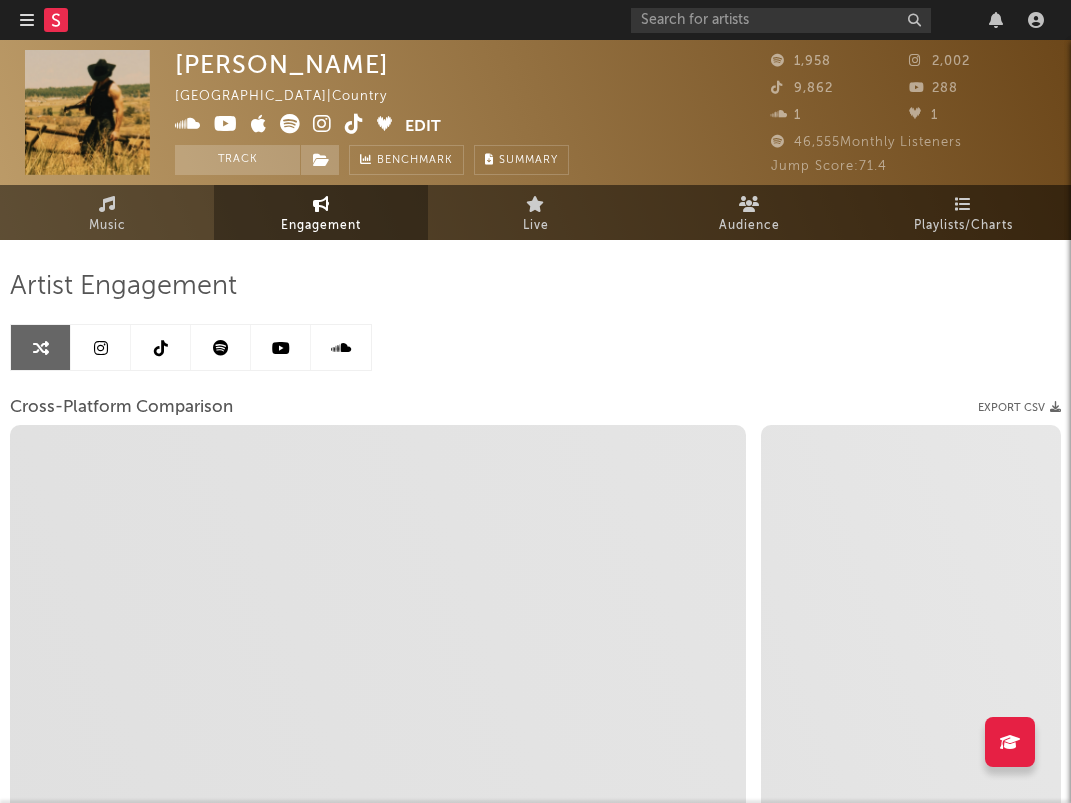 select on "1w" 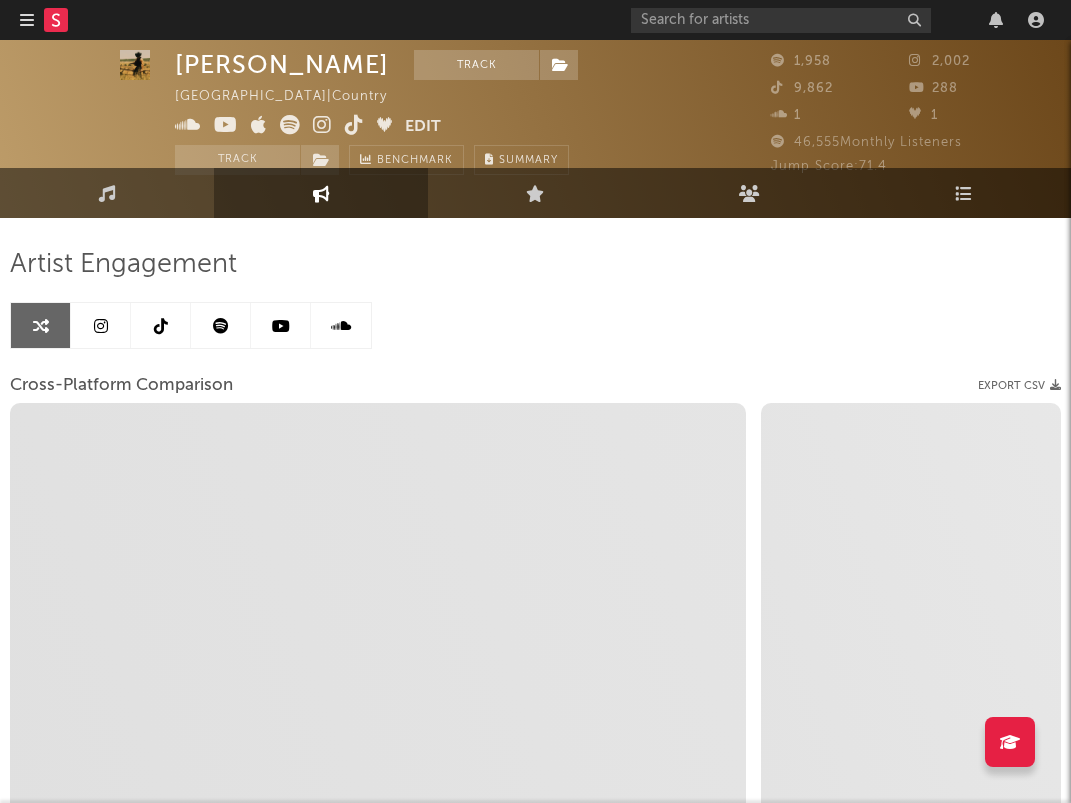 scroll, scrollTop: 24, scrollLeft: 0, axis: vertical 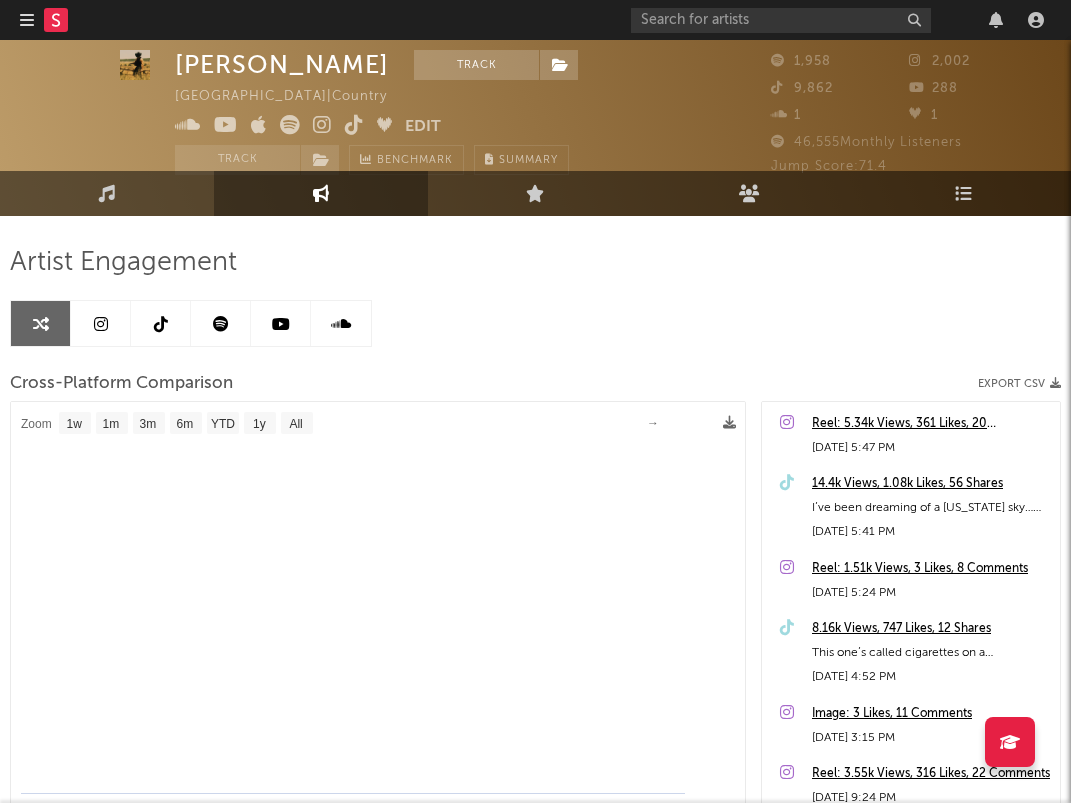 select on "1m" 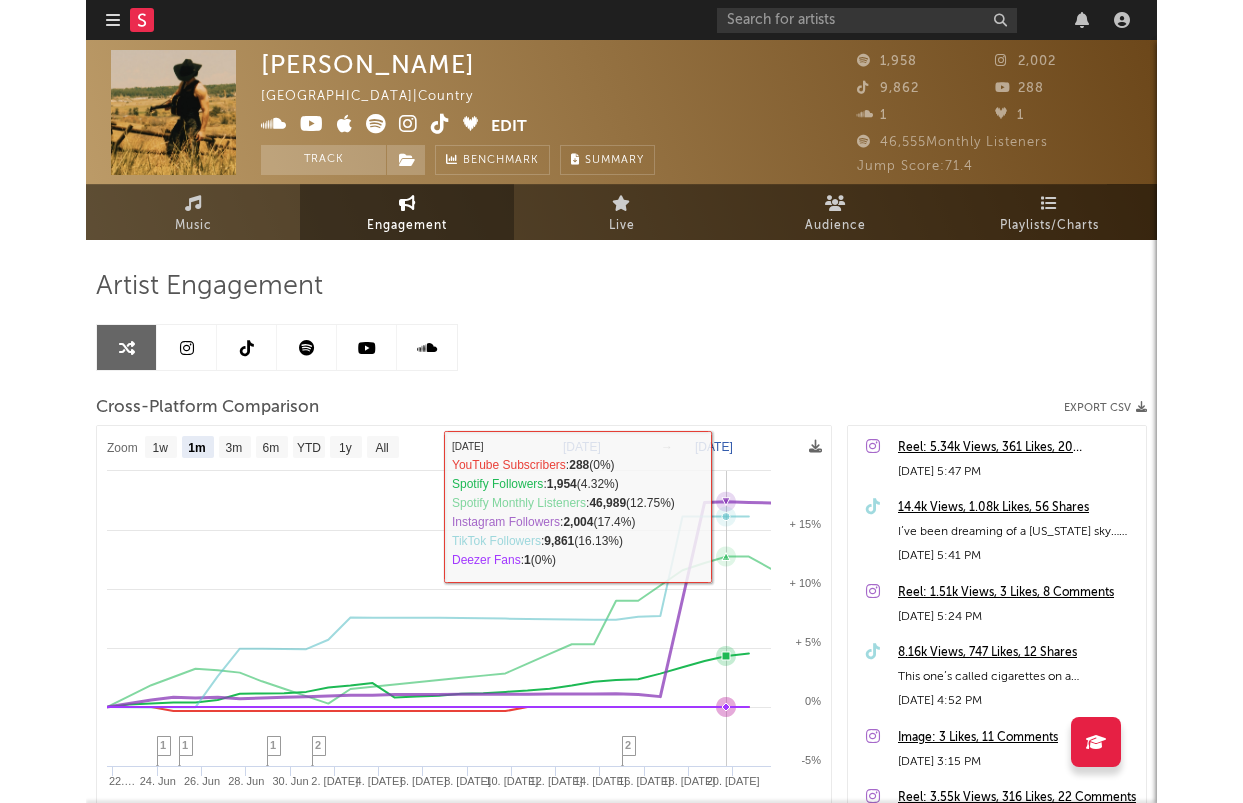scroll, scrollTop: 0, scrollLeft: 0, axis: both 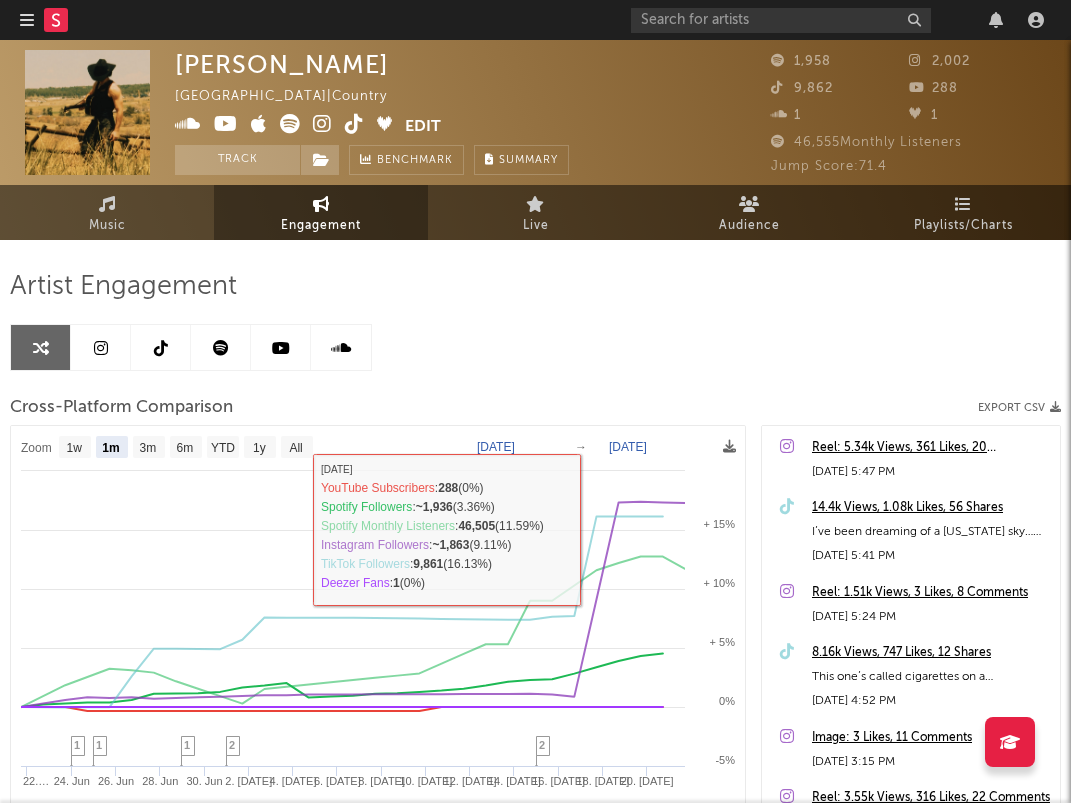 click at bounding box center [354, 124] 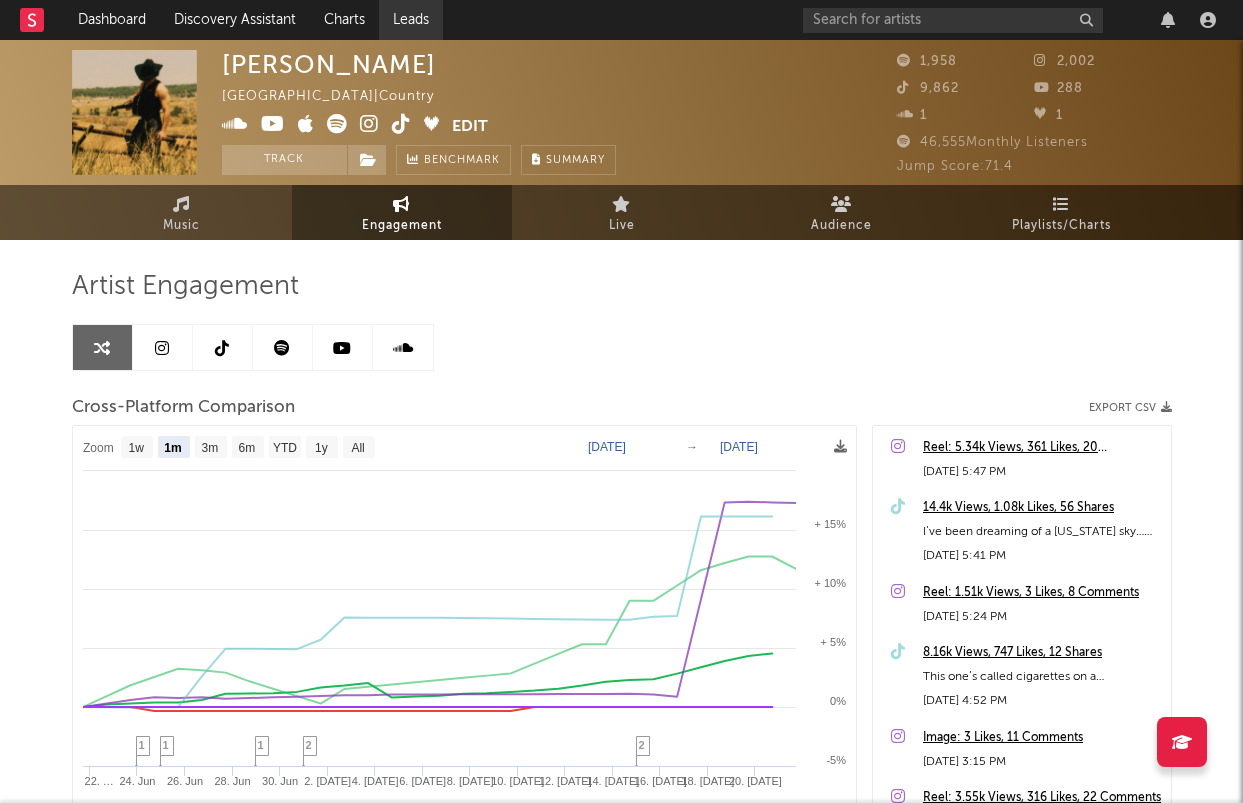 select on "1m" 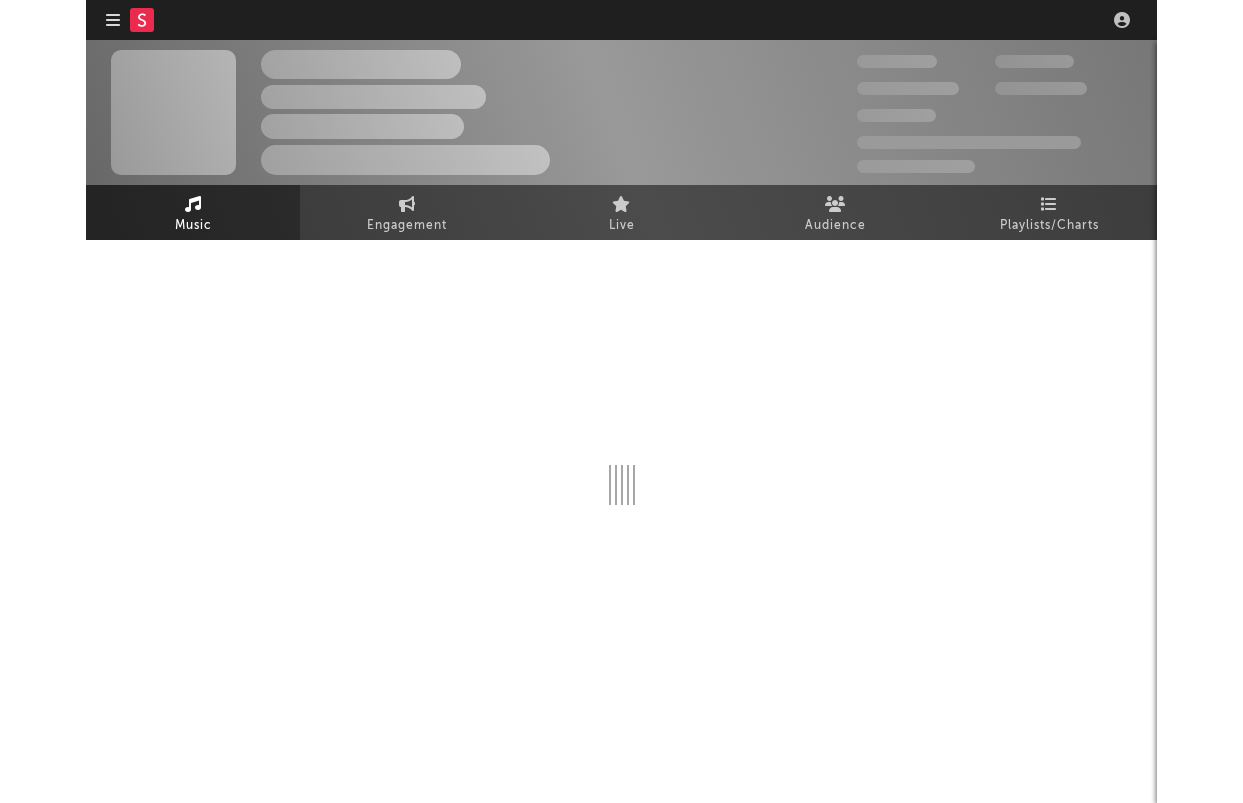 scroll, scrollTop: 0, scrollLeft: 0, axis: both 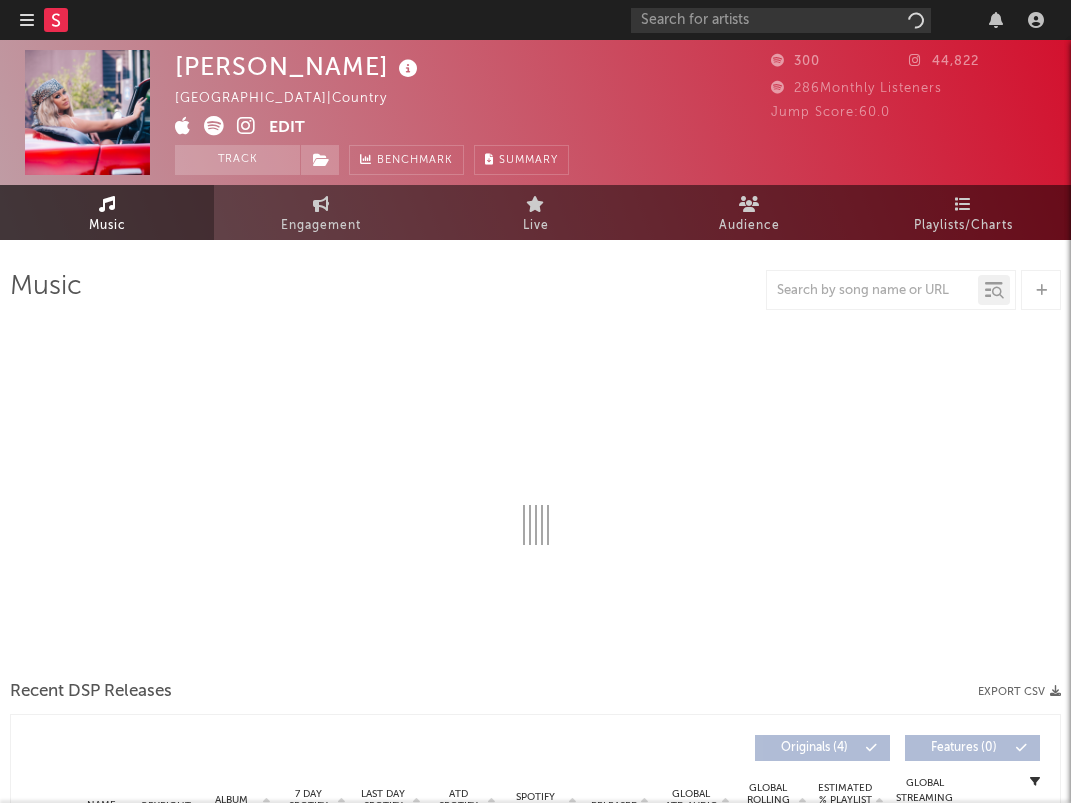 select on "1w" 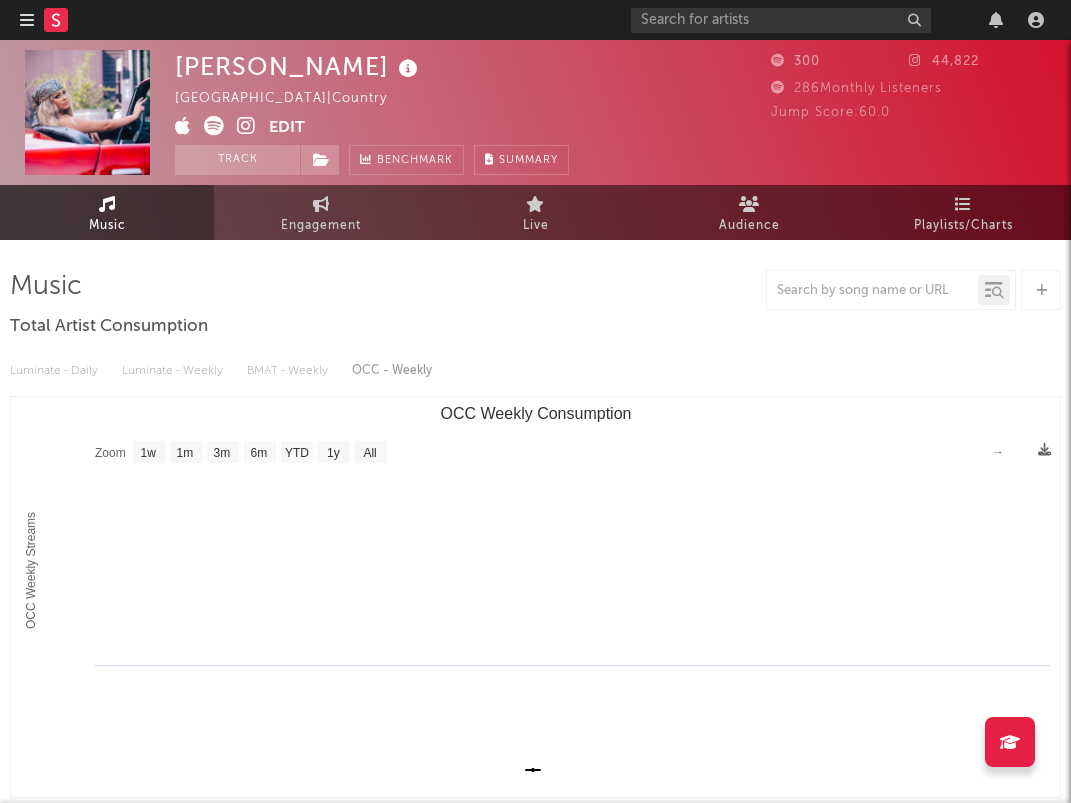 click at bounding box center (246, 126) 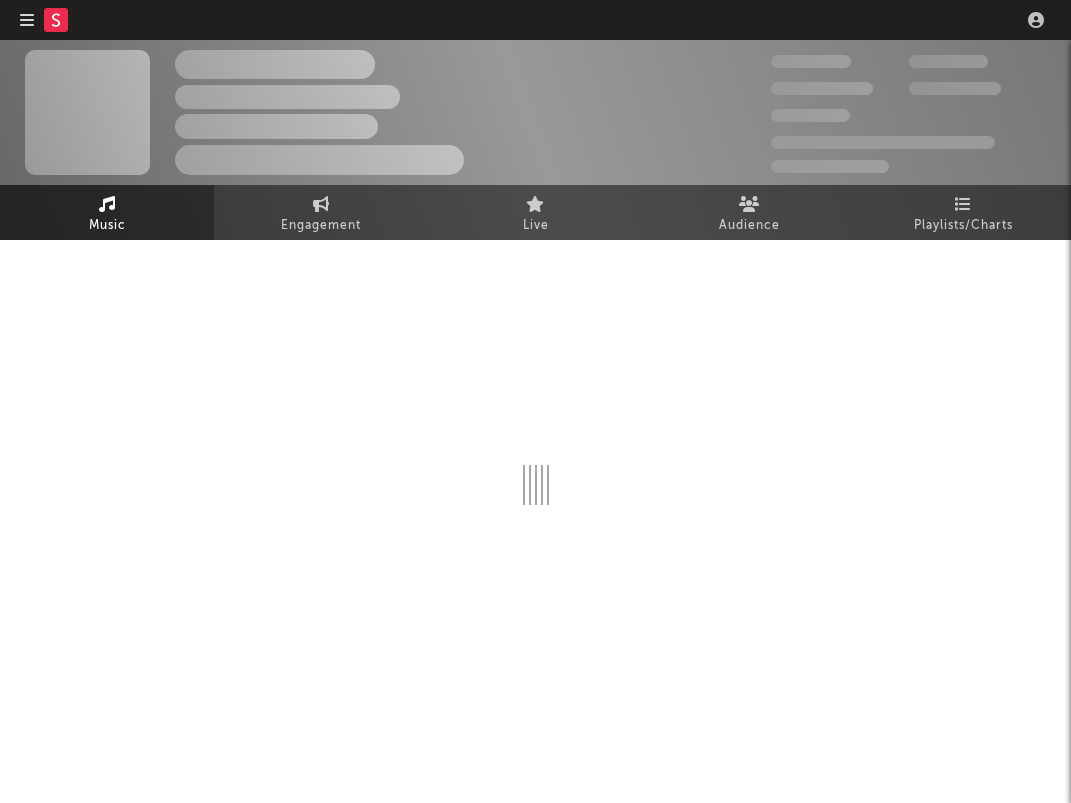 scroll, scrollTop: 0, scrollLeft: 0, axis: both 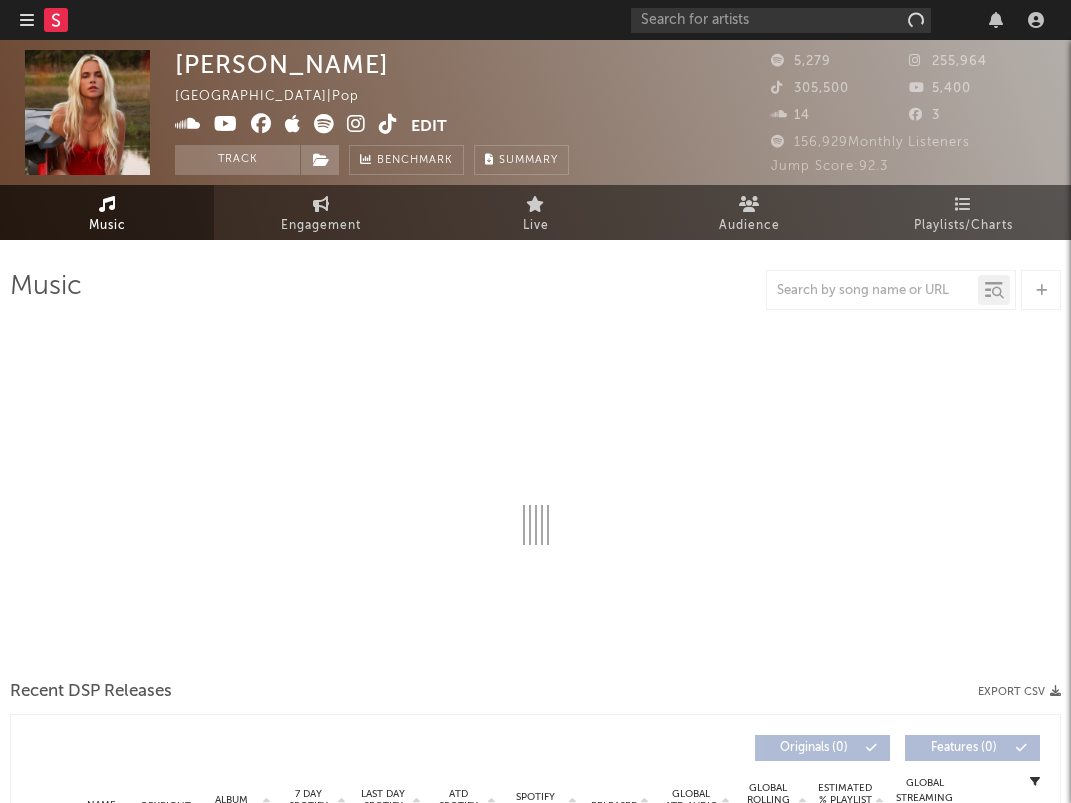 select on "6m" 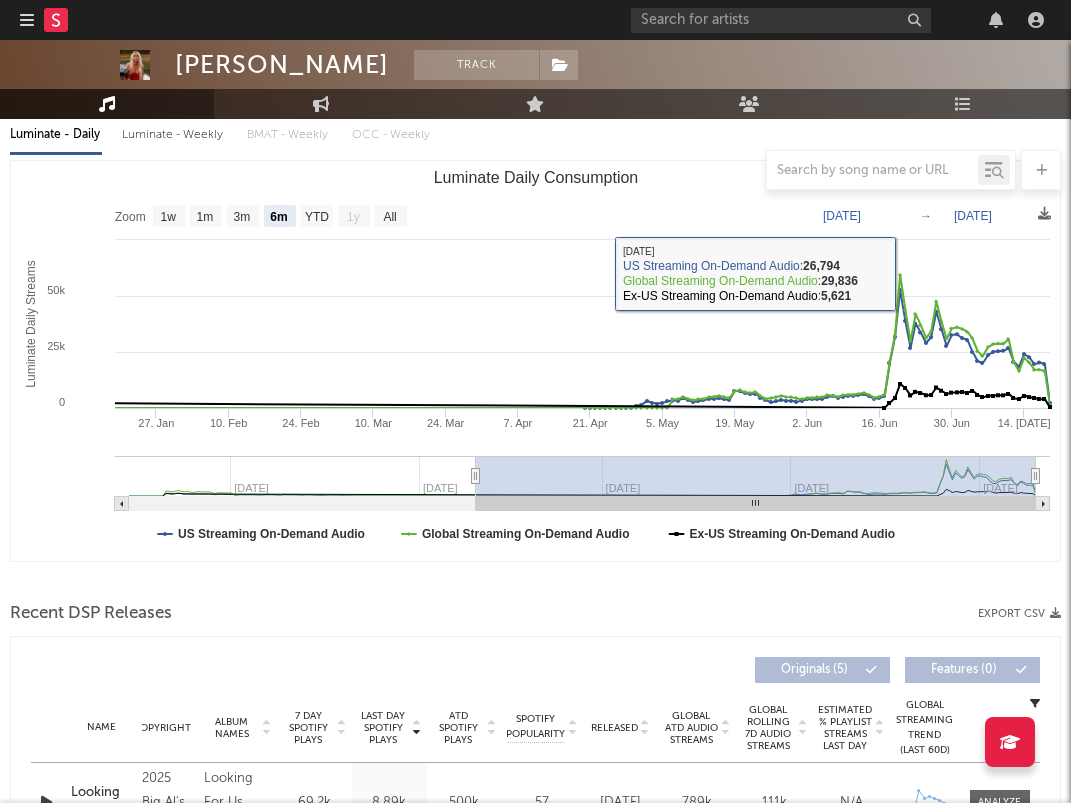 scroll, scrollTop: 448, scrollLeft: 0, axis: vertical 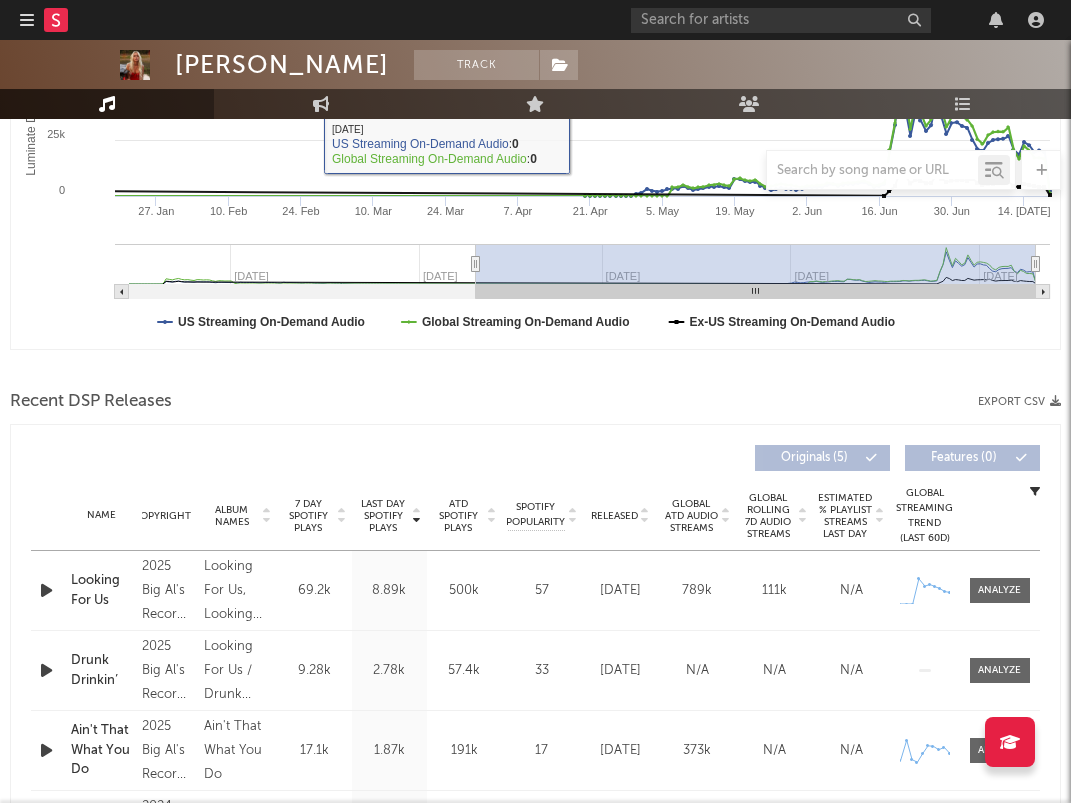 click at bounding box center (27, 20) 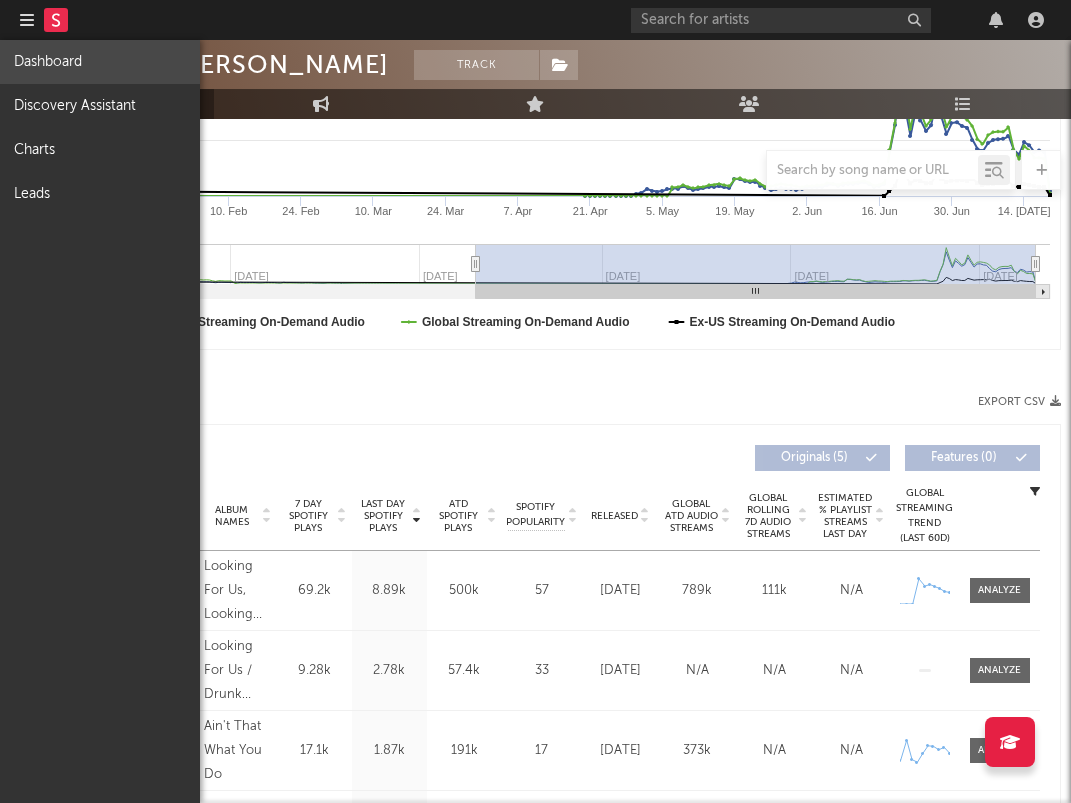 click on "Dashboard" at bounding box center [100, 62] 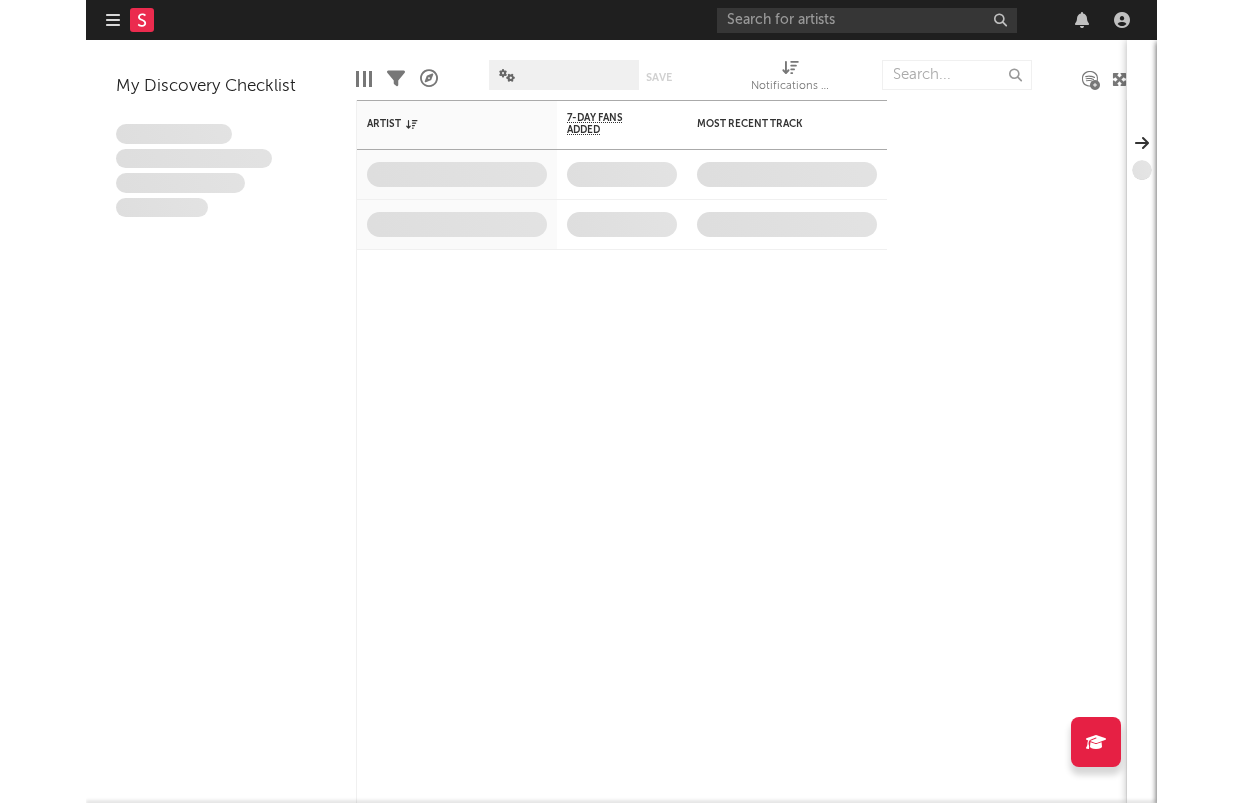 scroll, scrollTop: 0, scrollLeft: 0, axis: both 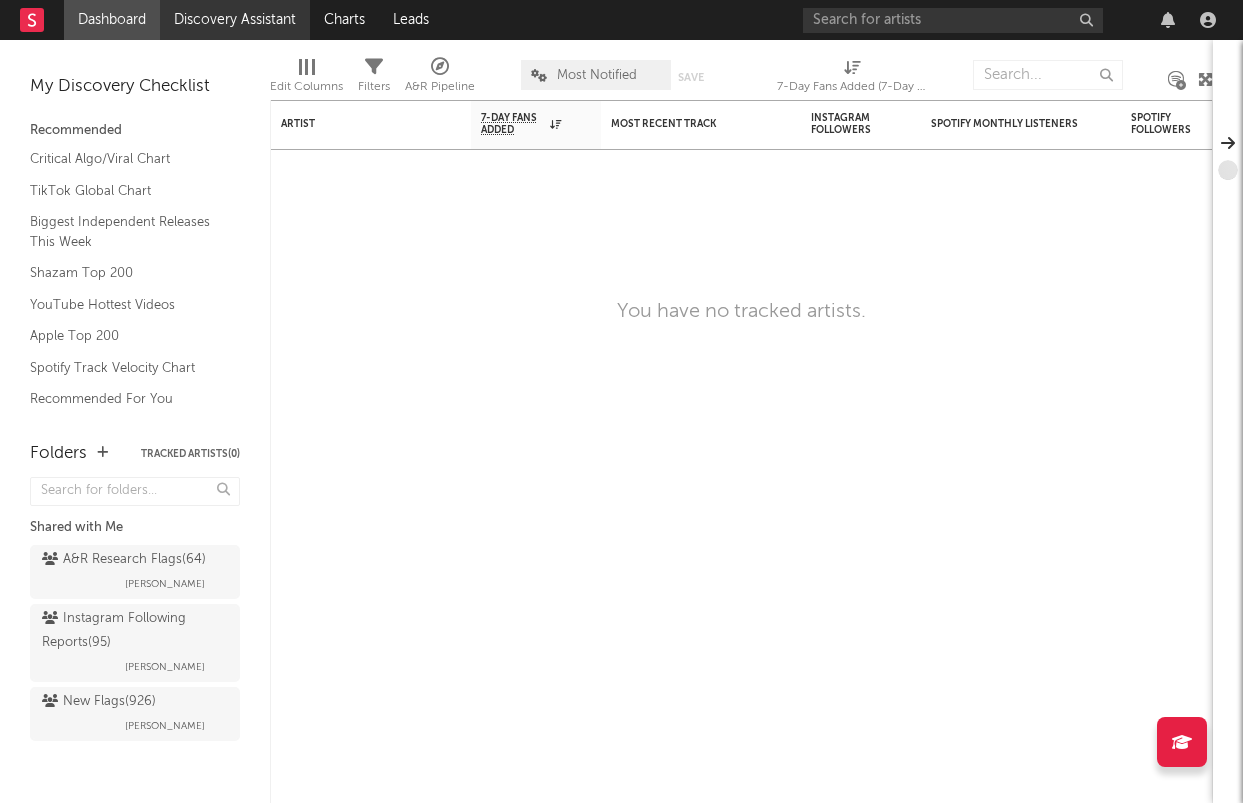 click on "Discovery Assistant" at bounding box center (235, 20) 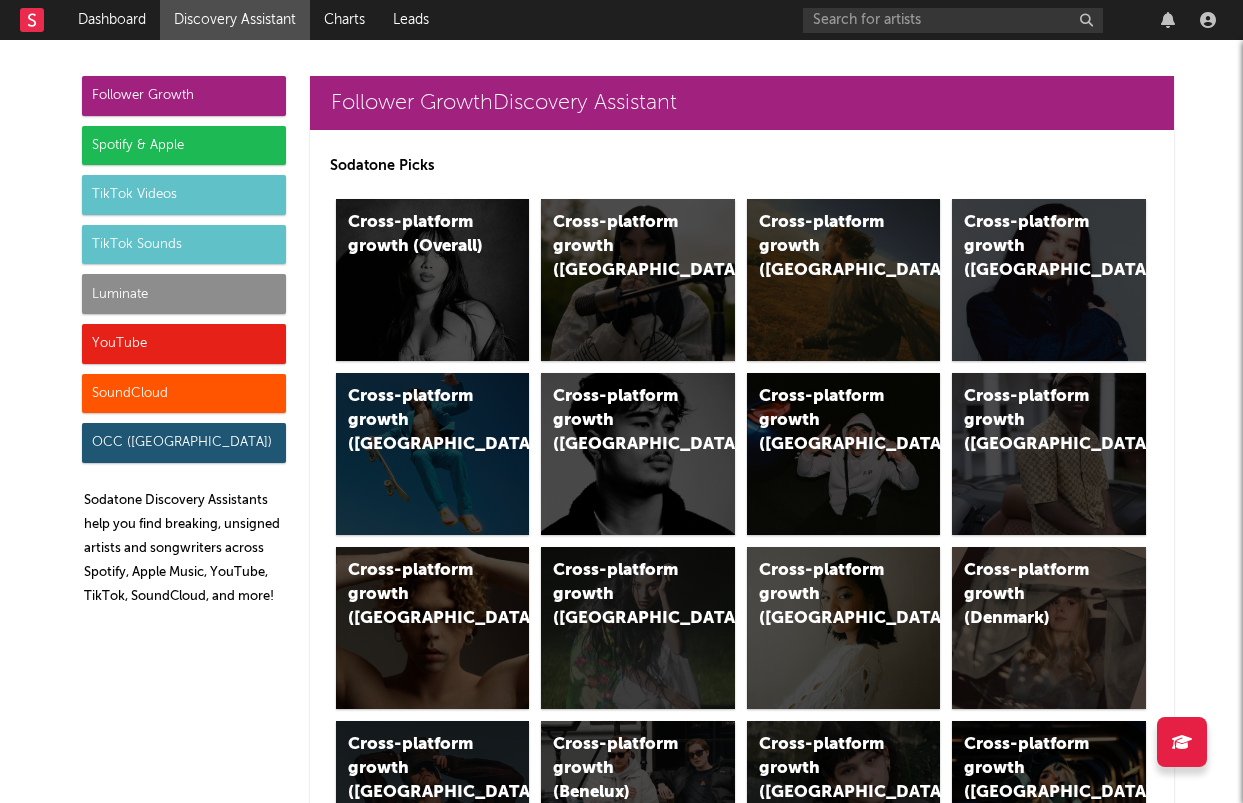 click on "Luminate" at bounding box center (184, 294) 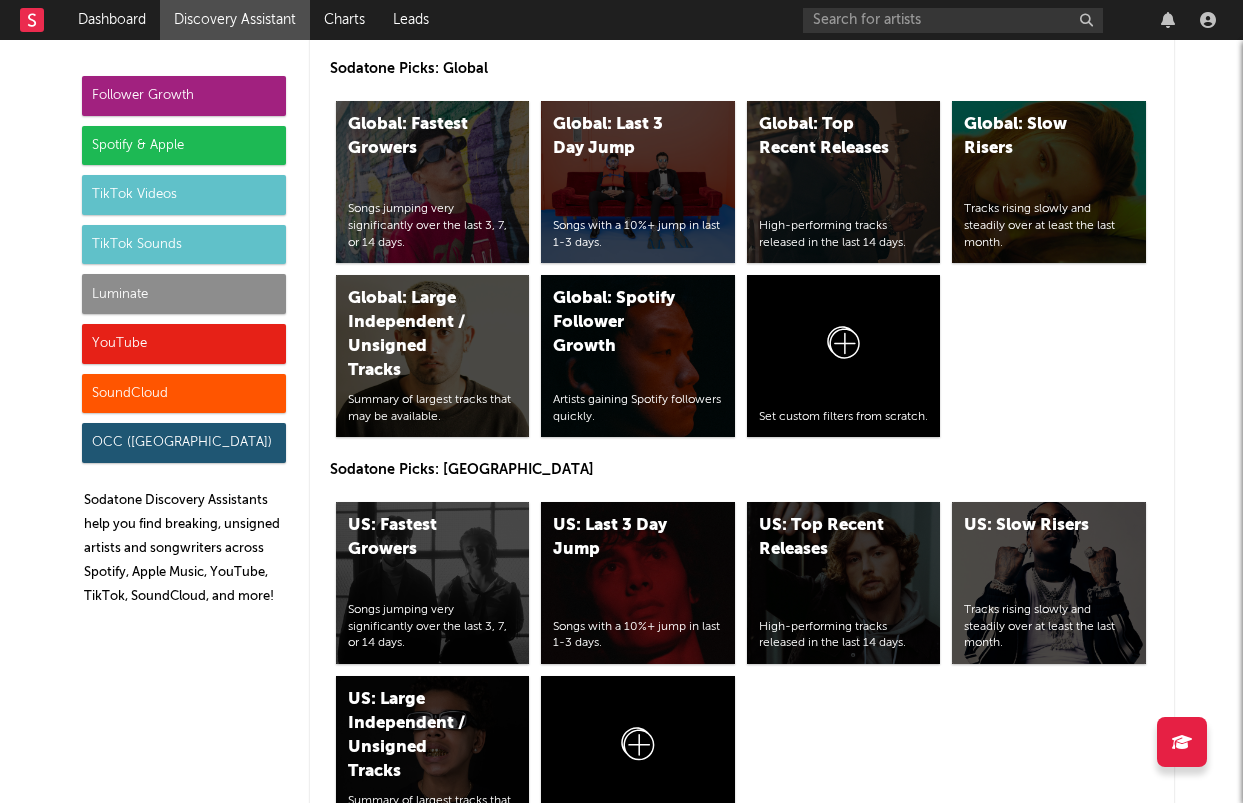 scroll, scrollTop: 8888, scrollLeft: 0, axis: vertical 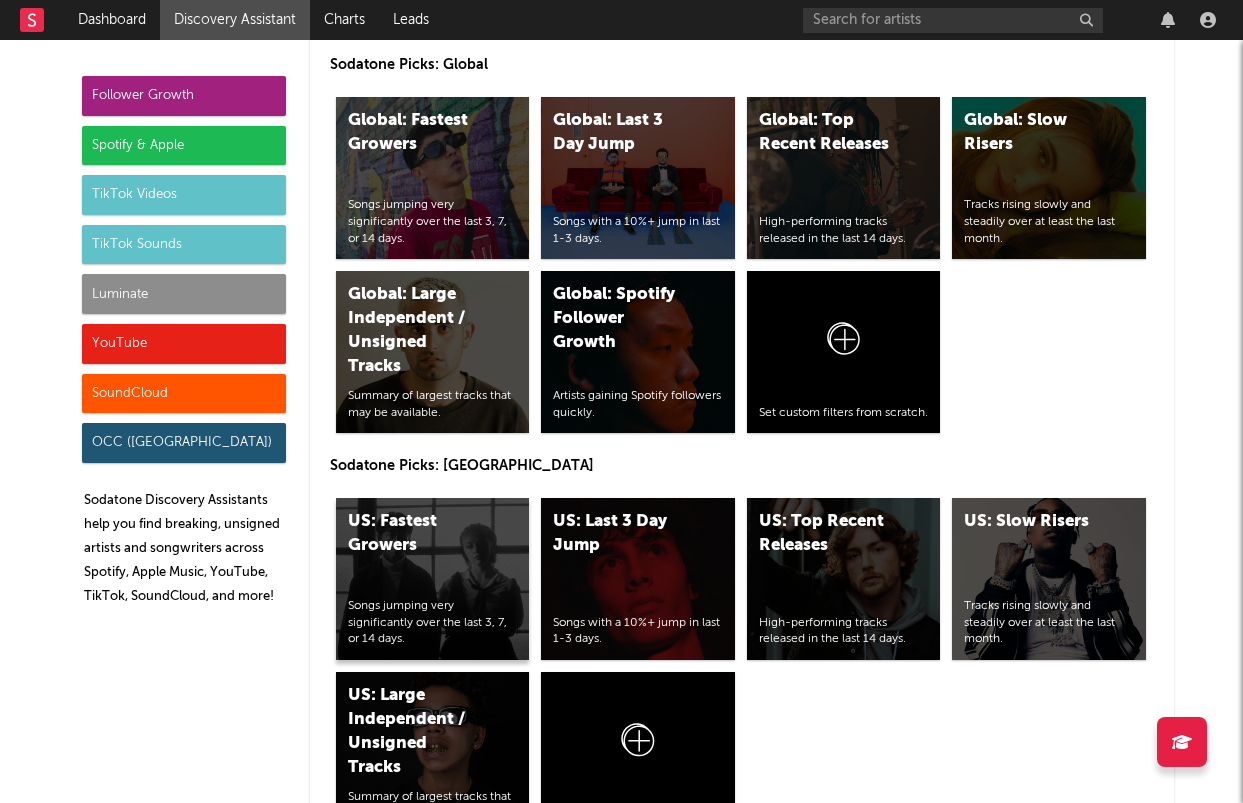 click on "US: Fastest Growers Songs jumping very significantly over the last 3, 7, or 14 days." at bounding box center [433, 579] 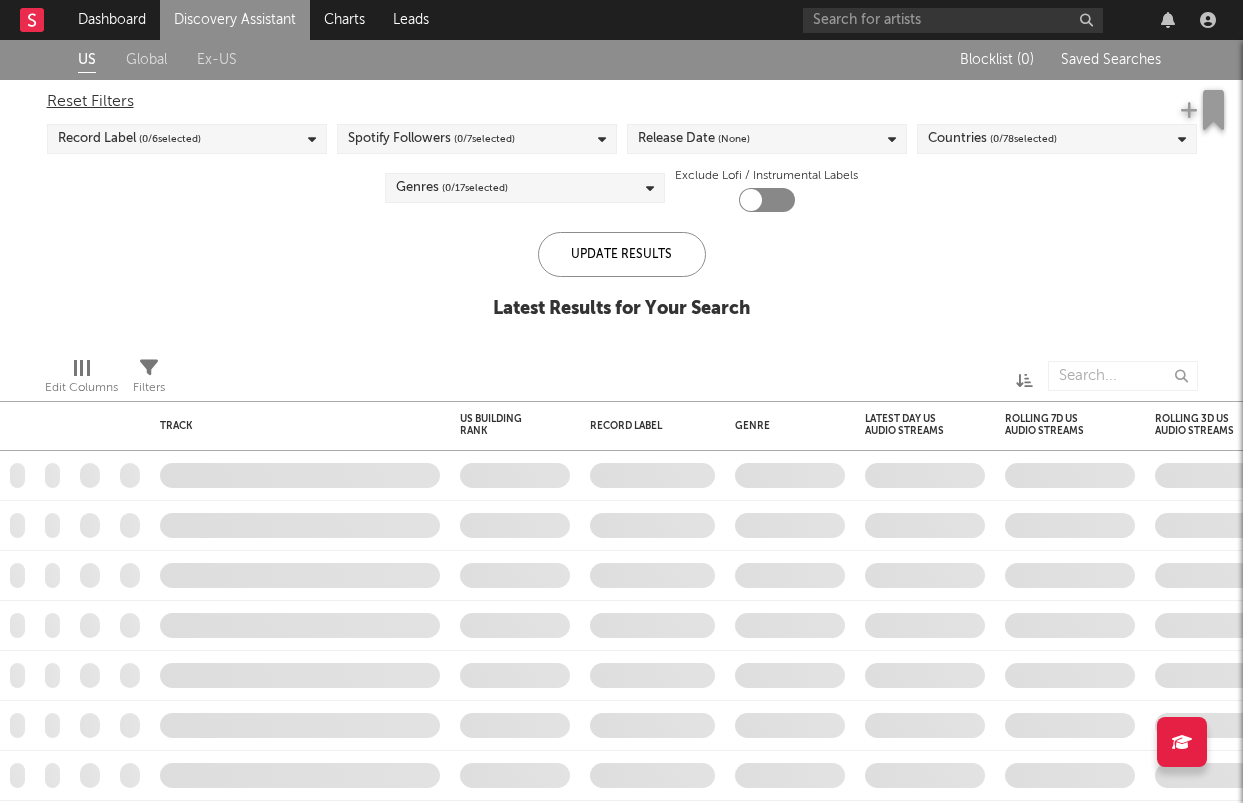 checkbox on "true" 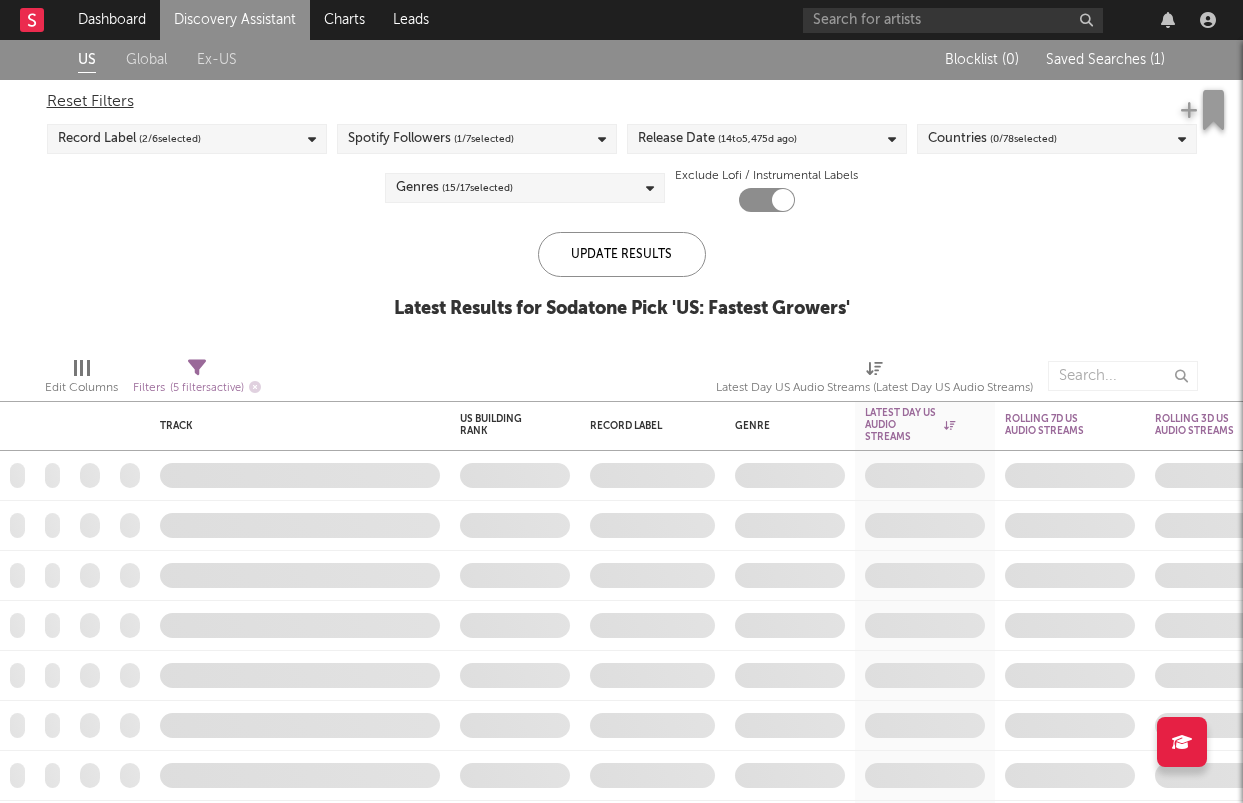 click on "Genres ( 15 / 17  selected)" at bounding box center [454, 188] 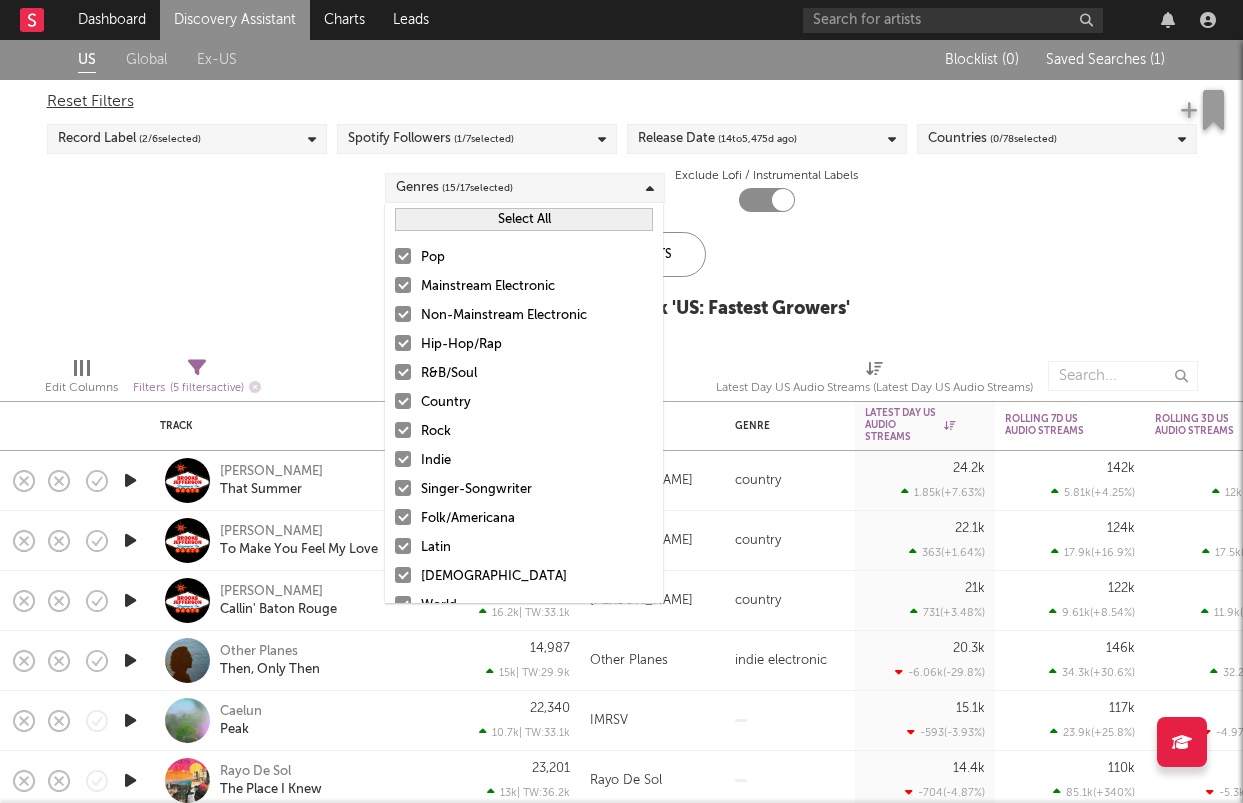 click on "Pop" at bounding box center [537, 258] 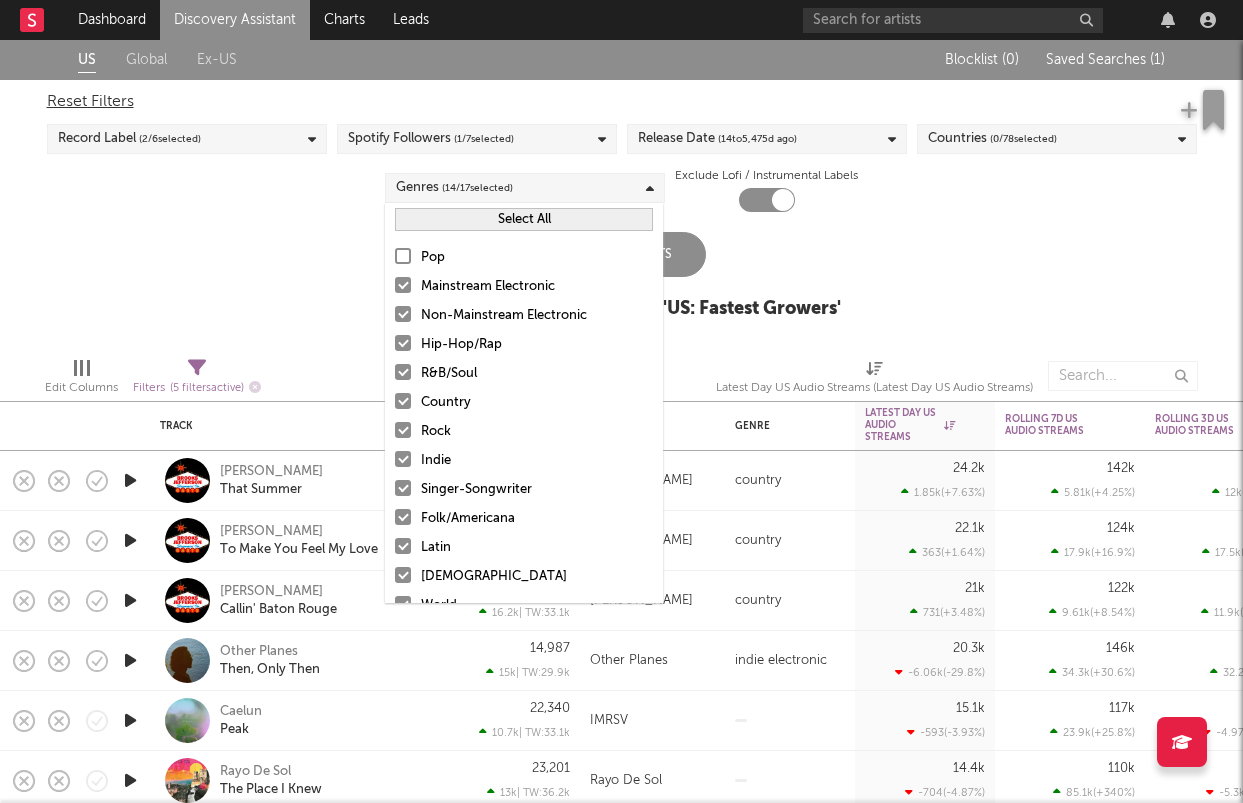 click on "Mainstream Electronic" at bounding box center (537, 287) 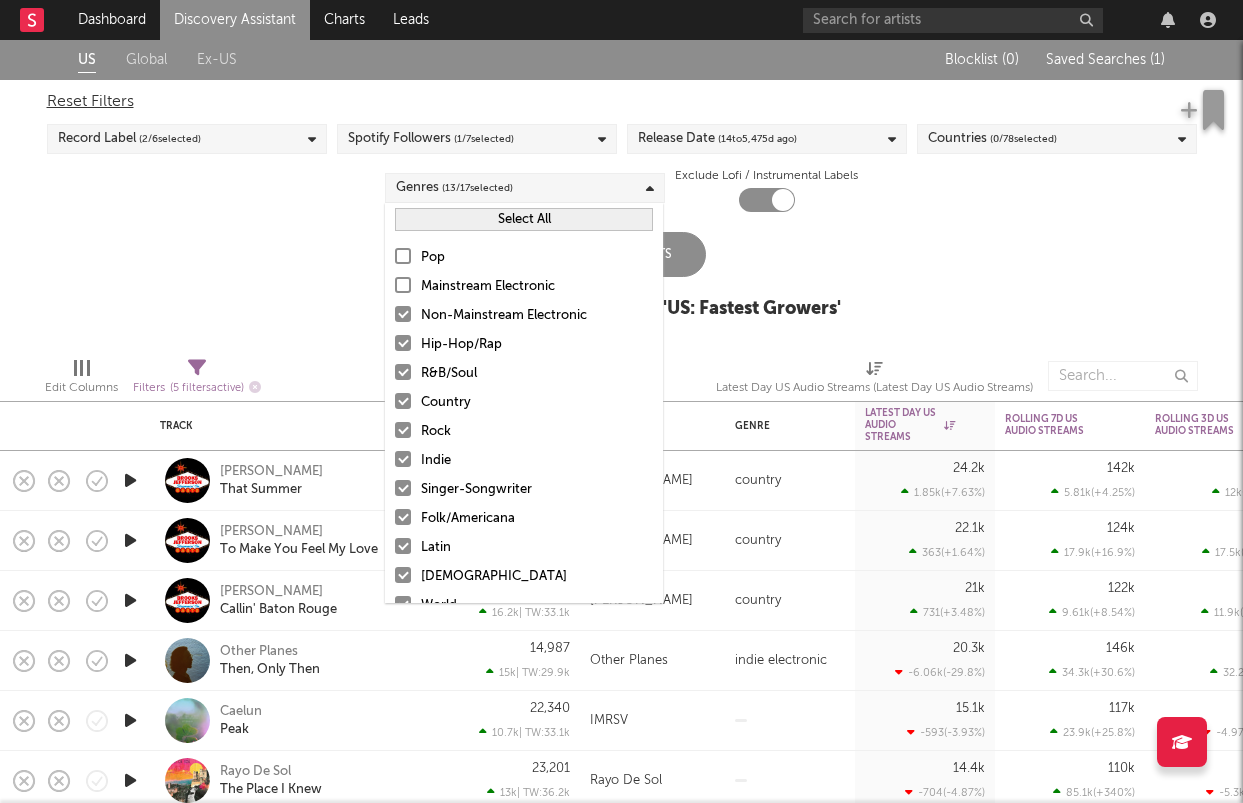 click on "Non-Mainstream Electronic" at bounding box center [537, 316] 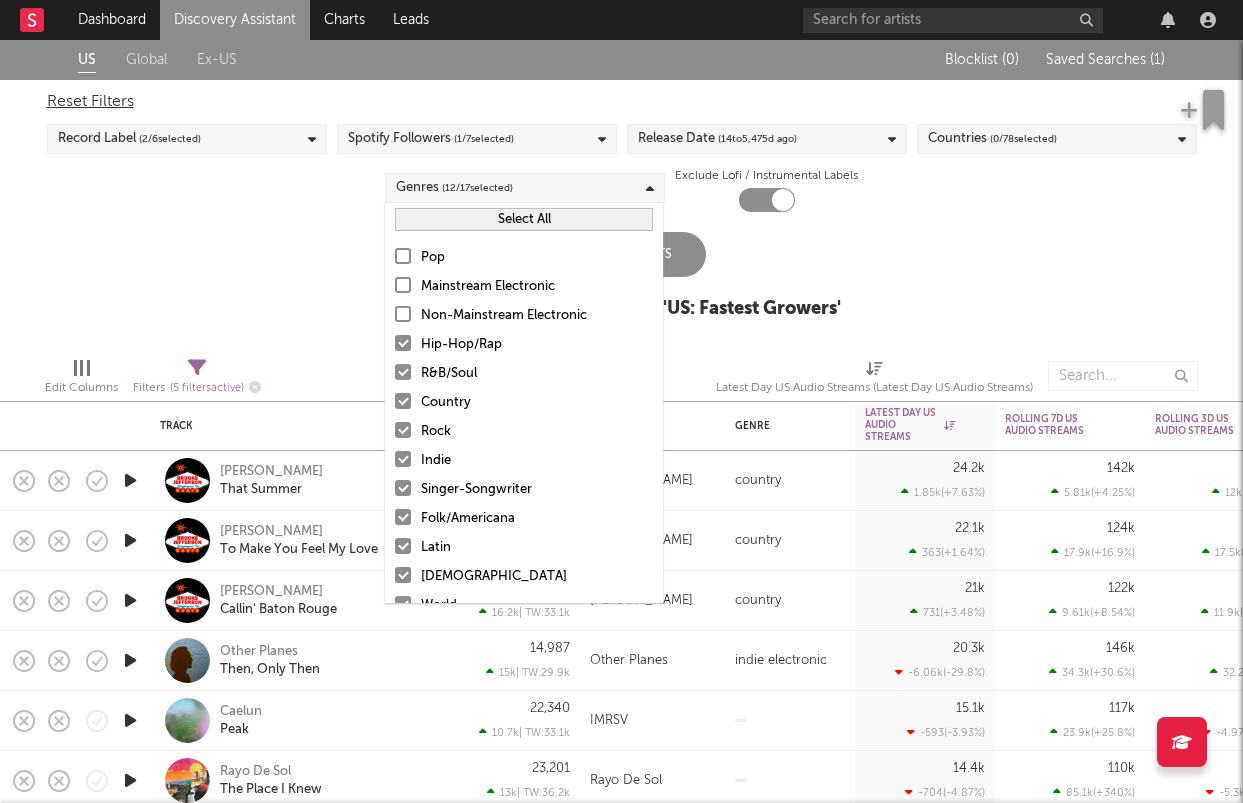 click on "Hip-Hop/Rap" at bounding box center [537, 345] 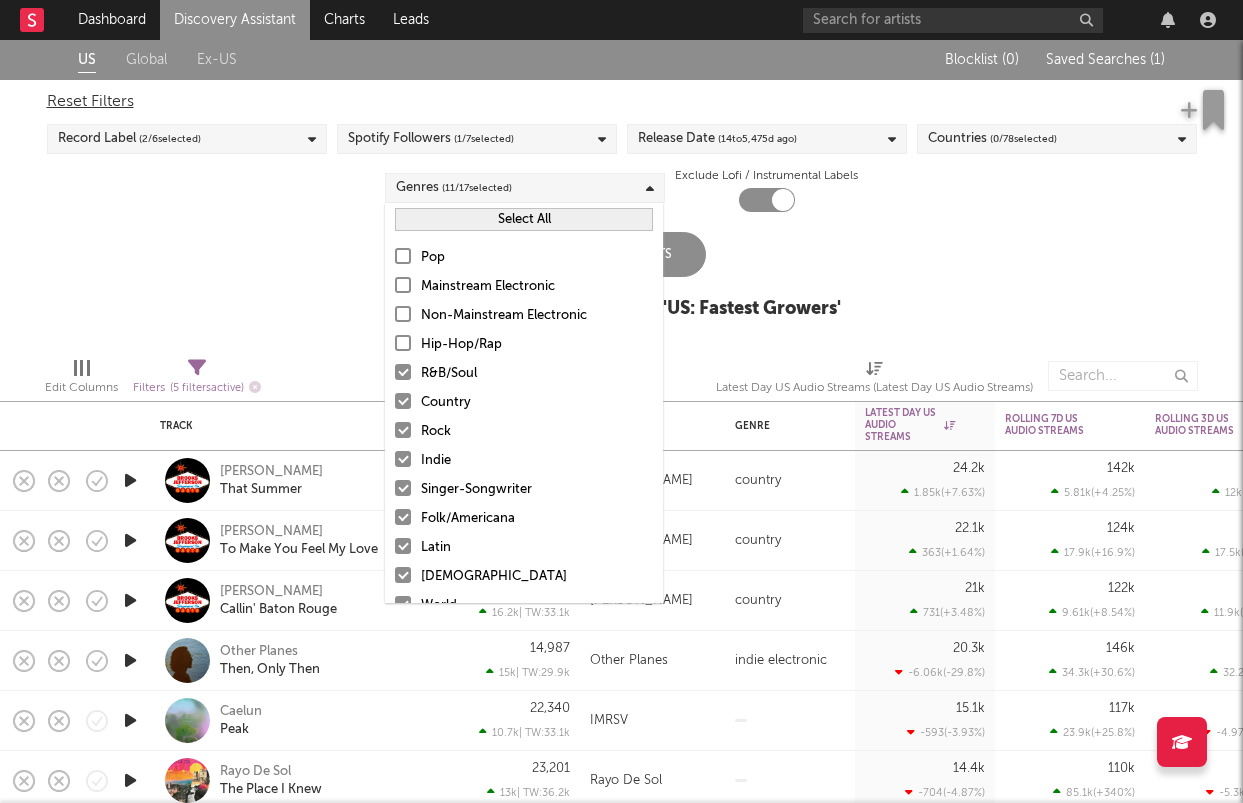 click on "R&B/Soul" at bounding box center [537, 374] 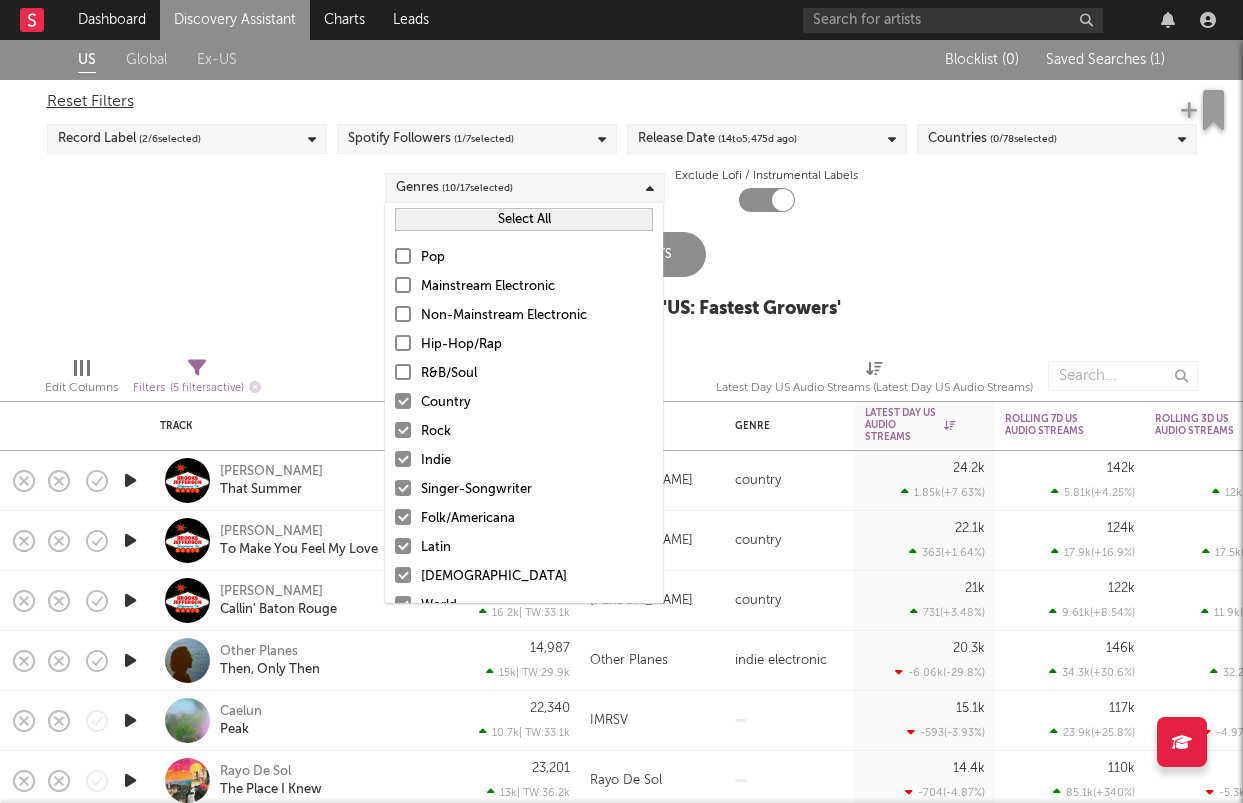 click on "Rock" at bounding box center (537, 432) 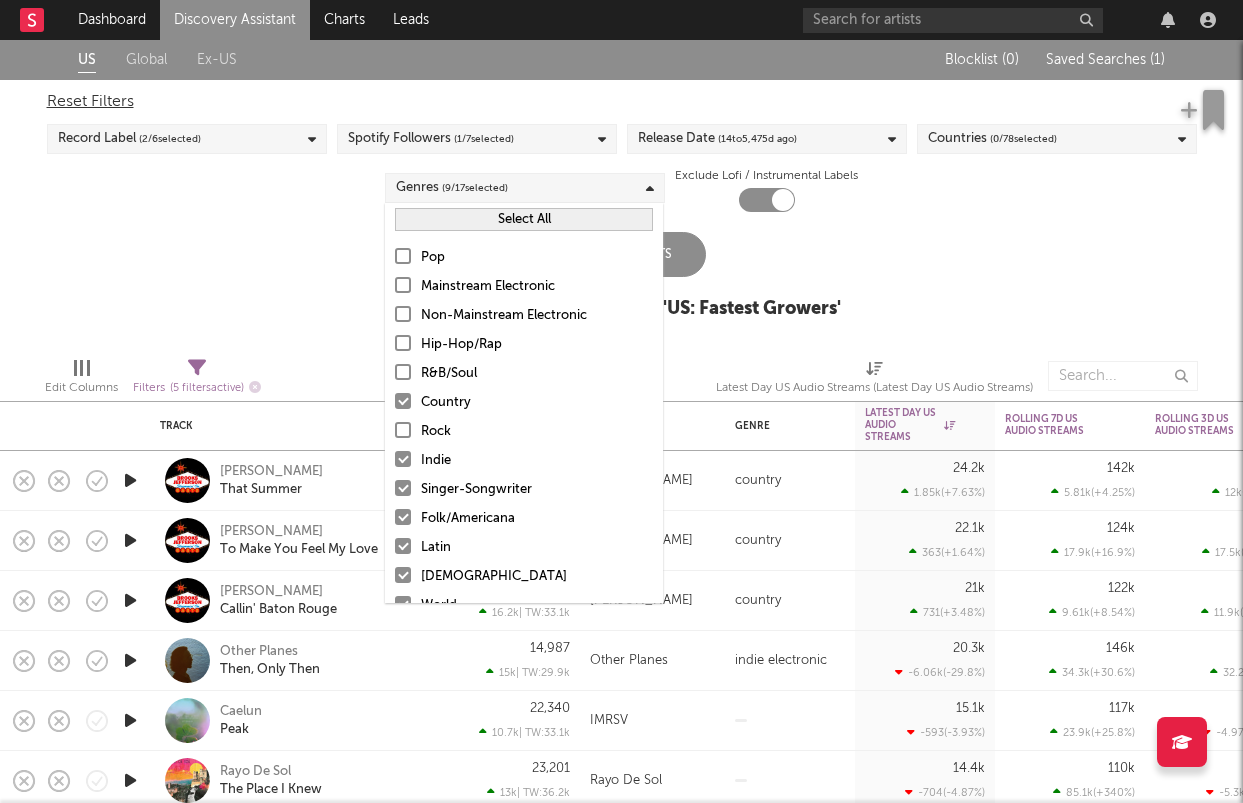 click on "Singer-Songwriter" at bounding box center (537, 490) 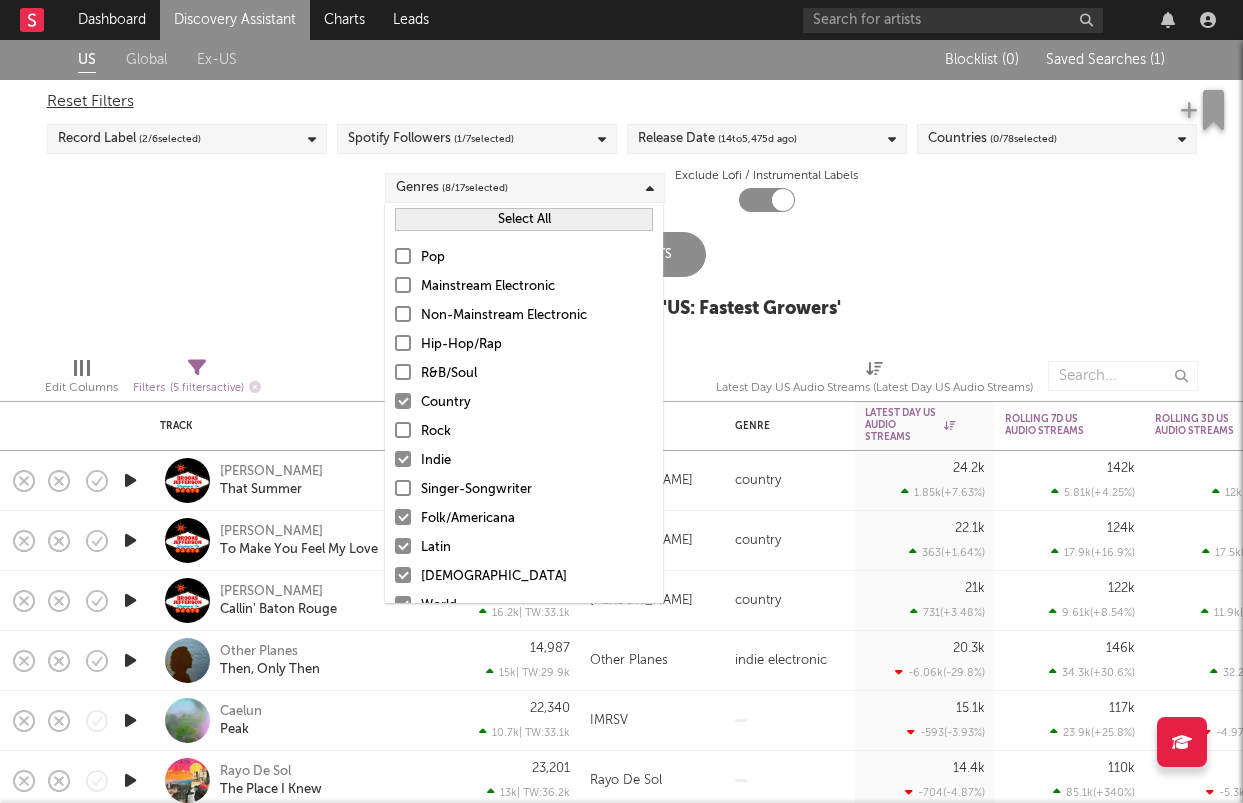 click on "Indie" at bounding box center [537, 461] 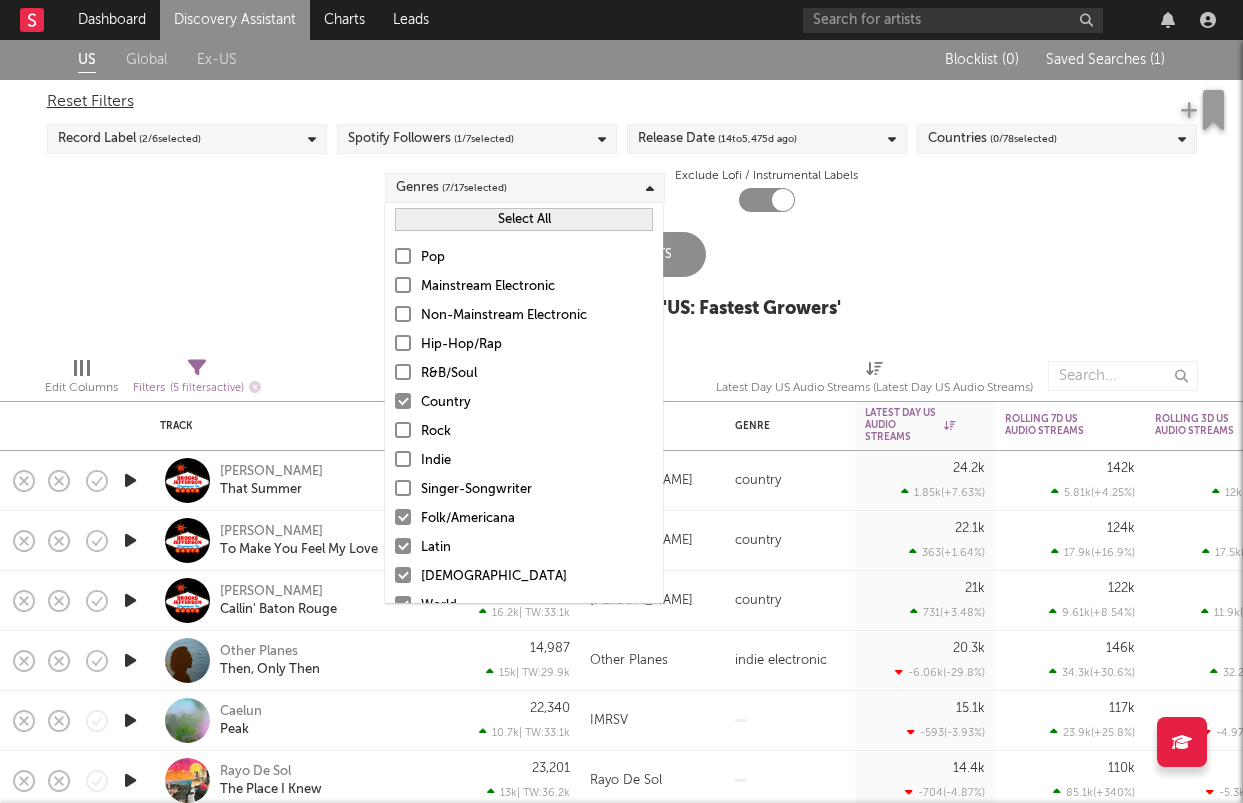 click on "Latin" at bounding box center (537, 548) 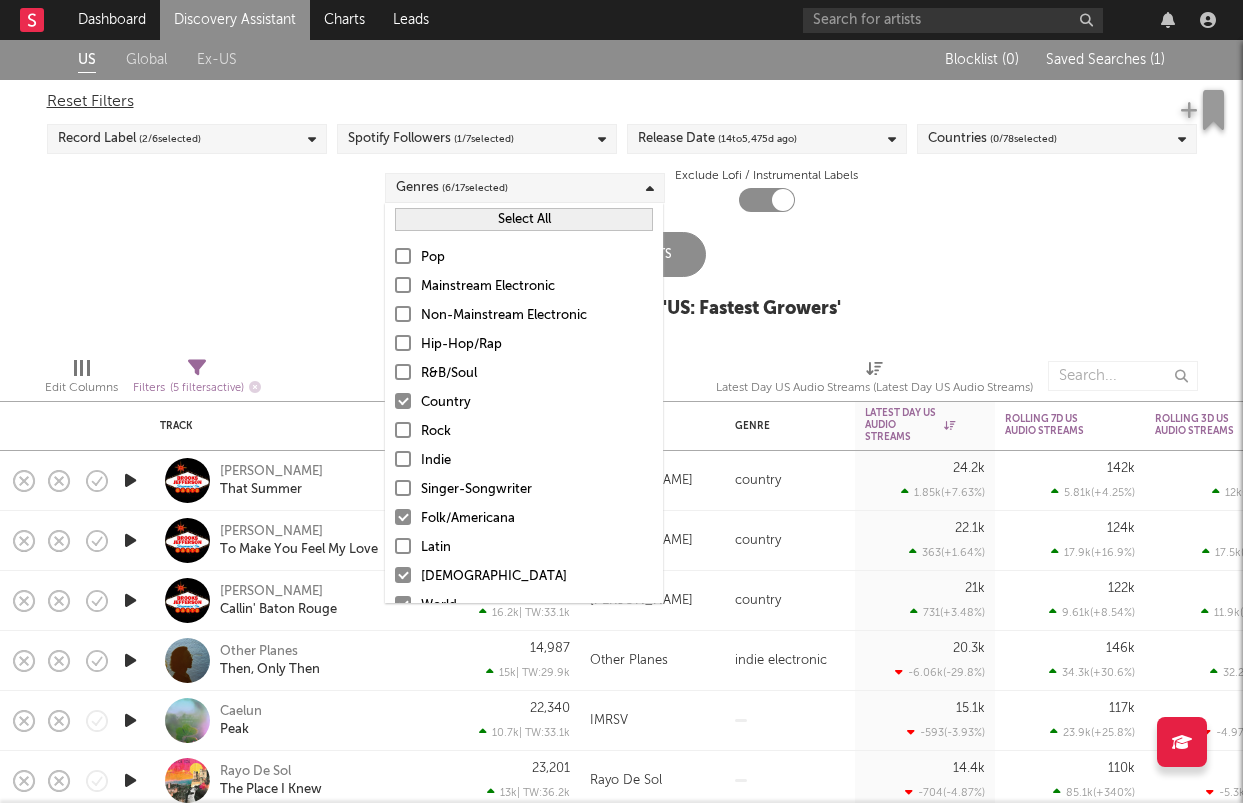 click on "African" at bounding box center [537, 577] 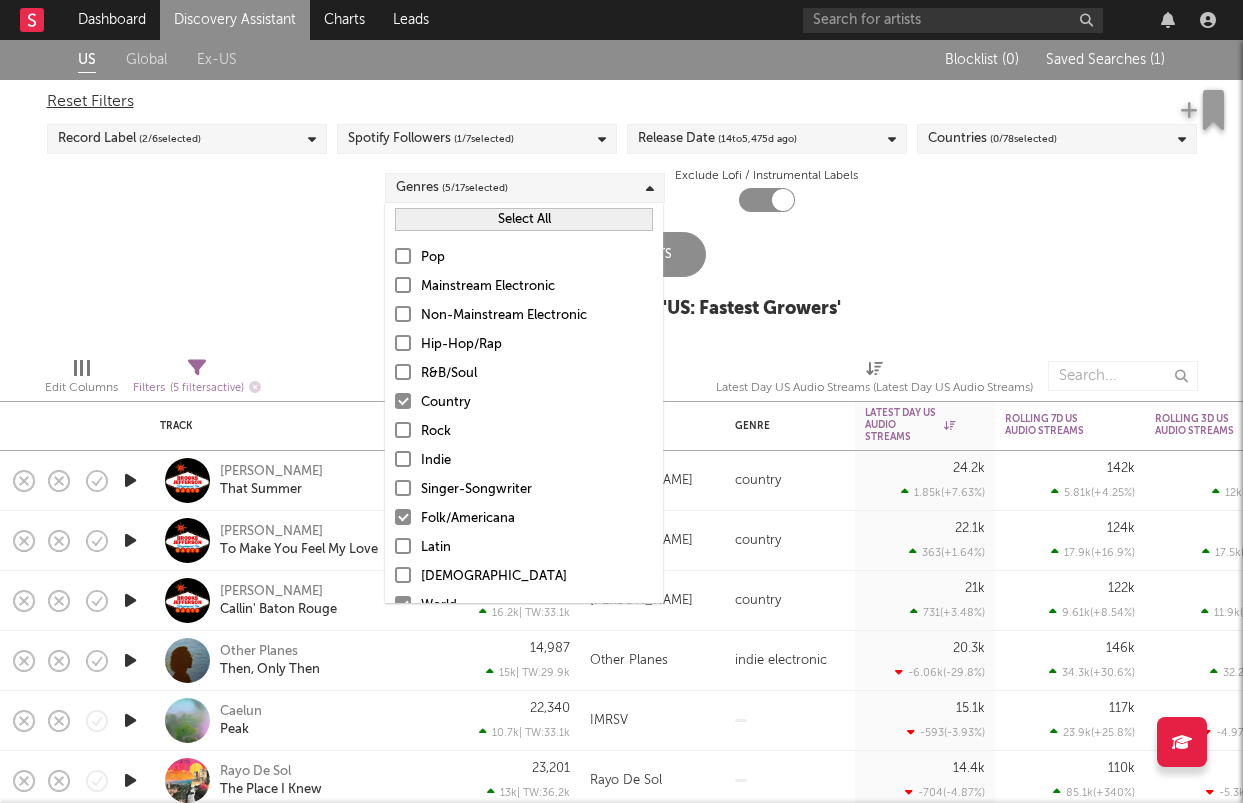 scroll, scrollTop: 54, scrollLeft: 0, axis: vertical 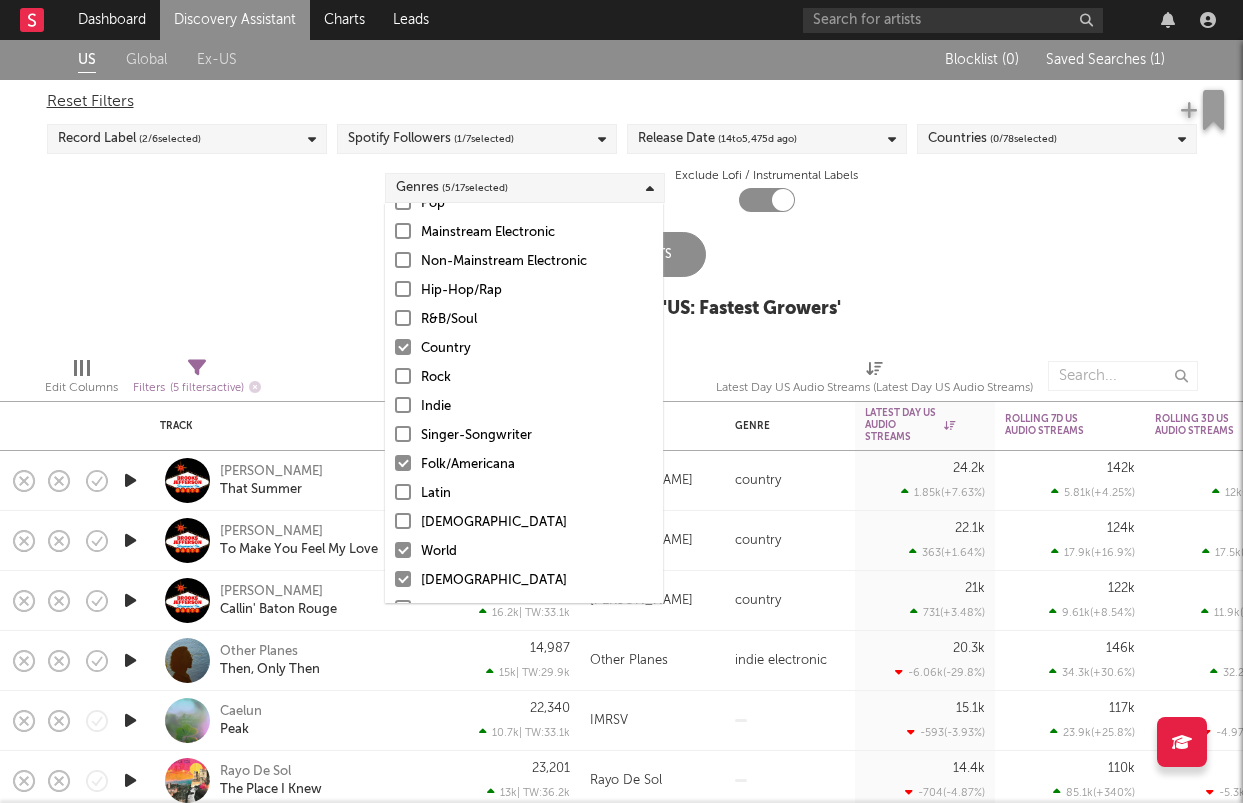 click on "Pop Mainstream Electronic Non-Mainstream Electronic Hip-Hop/Rap R&B/Soul Country Rock Indie Singer-Songwriter Folk/Americana Latin African World Christian Classical Other Uncategorized" at bounding box center [524, 436] 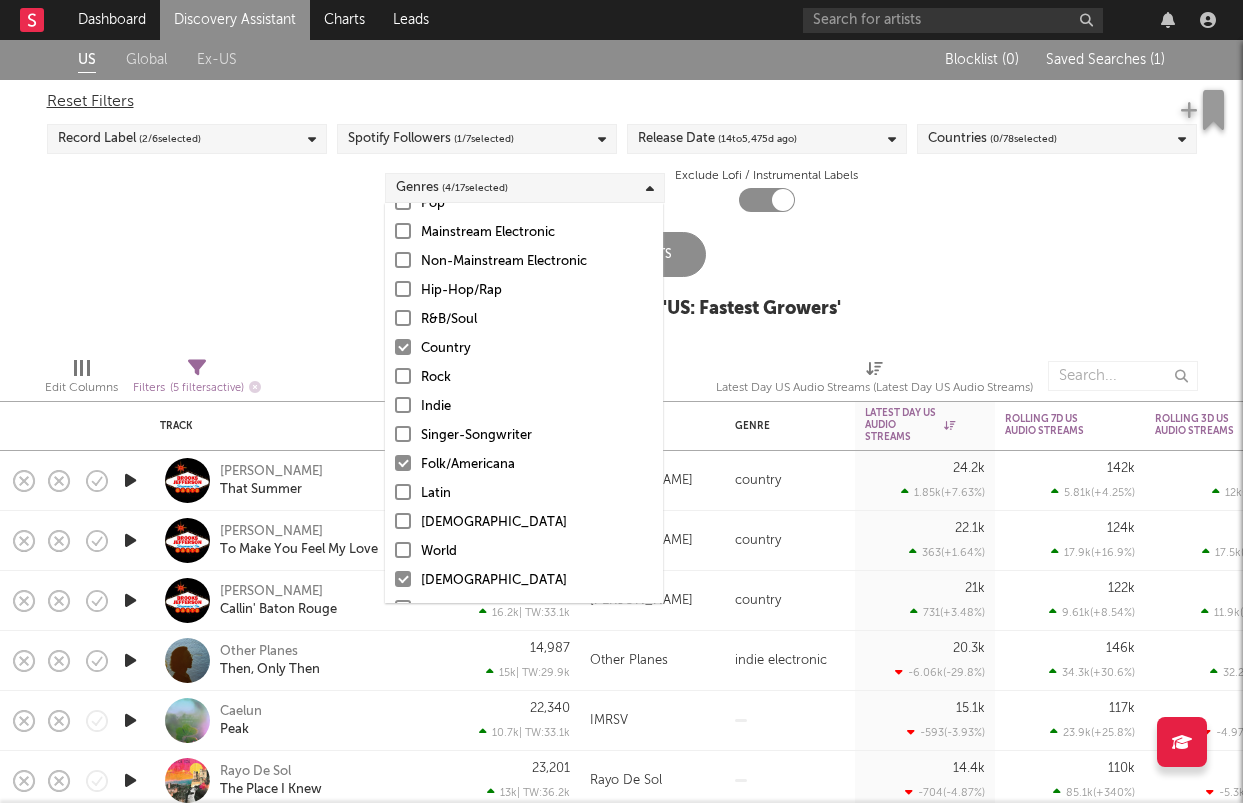 click on "Christian" at bounding box center [537, 581] 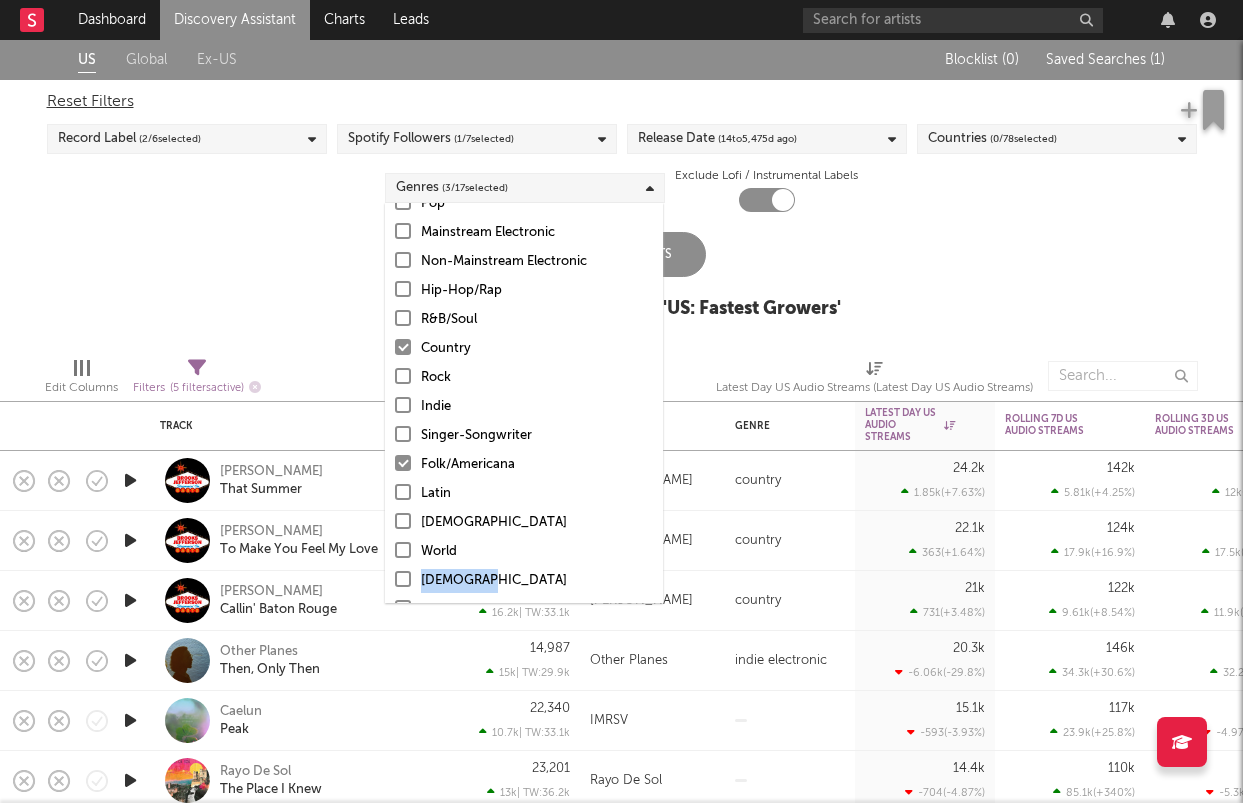 click on "Christian" at bounding box center [537, 581] 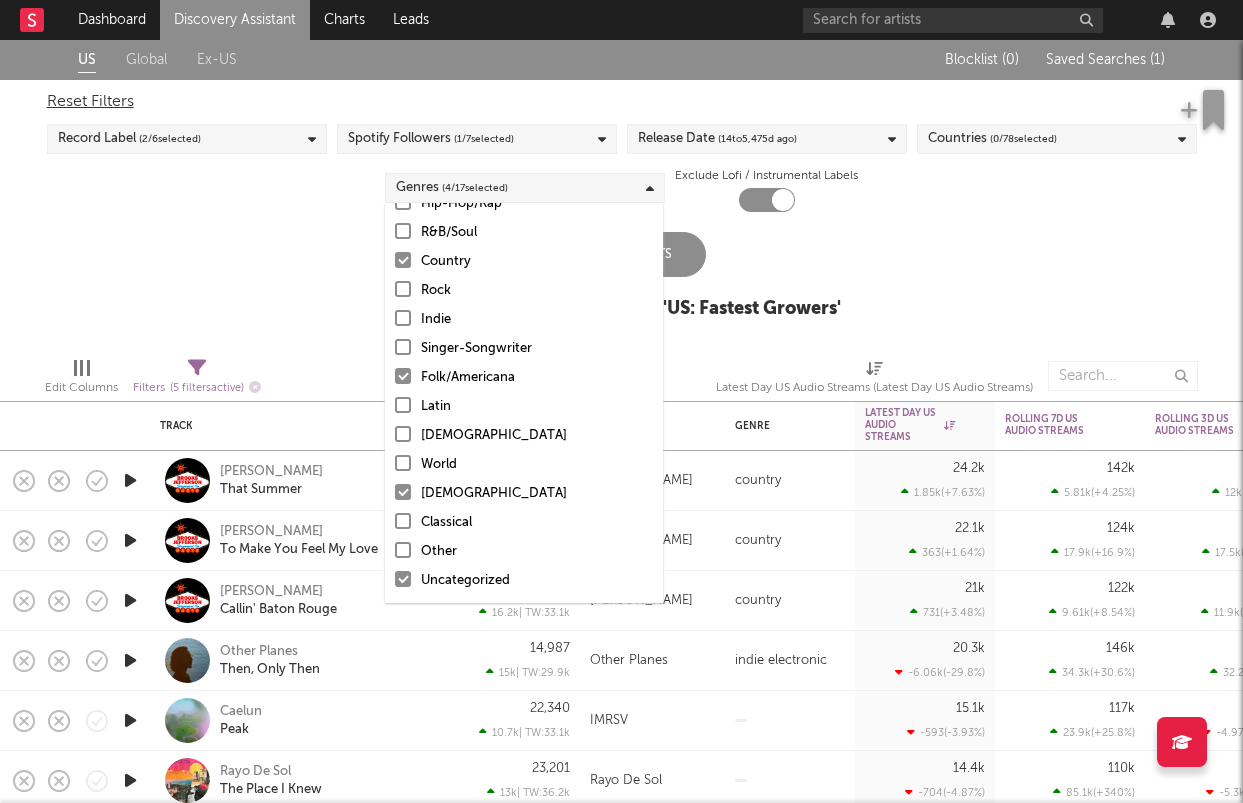 click on "Uncategorized" at bounding box center (537, 581) 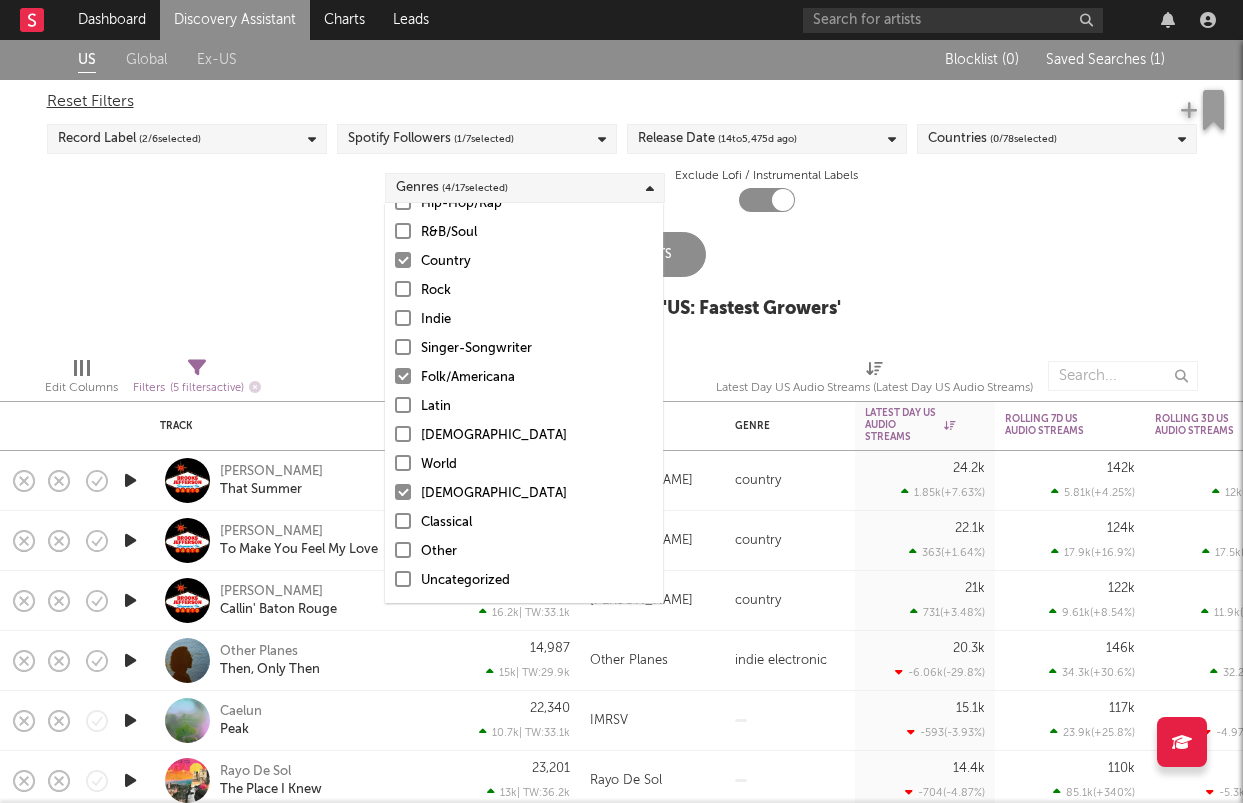 scroll, scrollTop: 141, scrollLeft: 0, axis: vertical 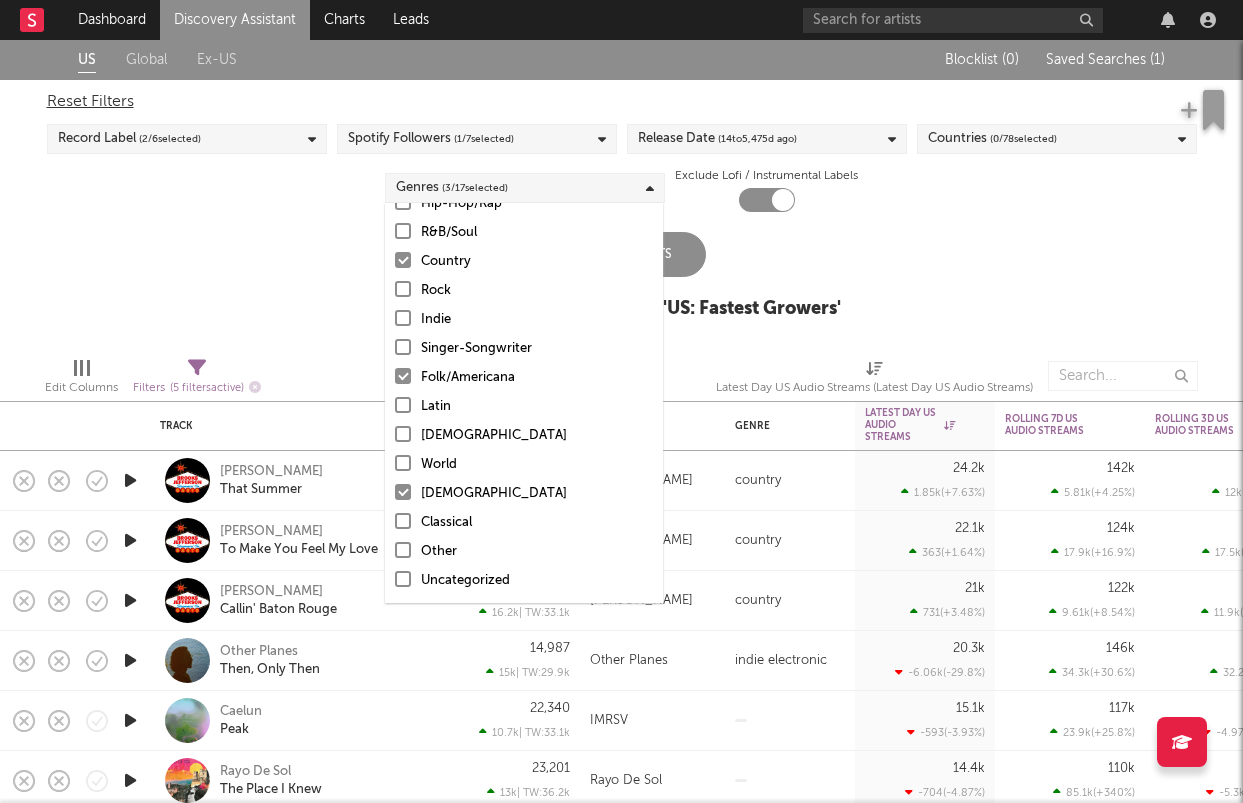 click on "Christian" at bounding box center [537, 494] 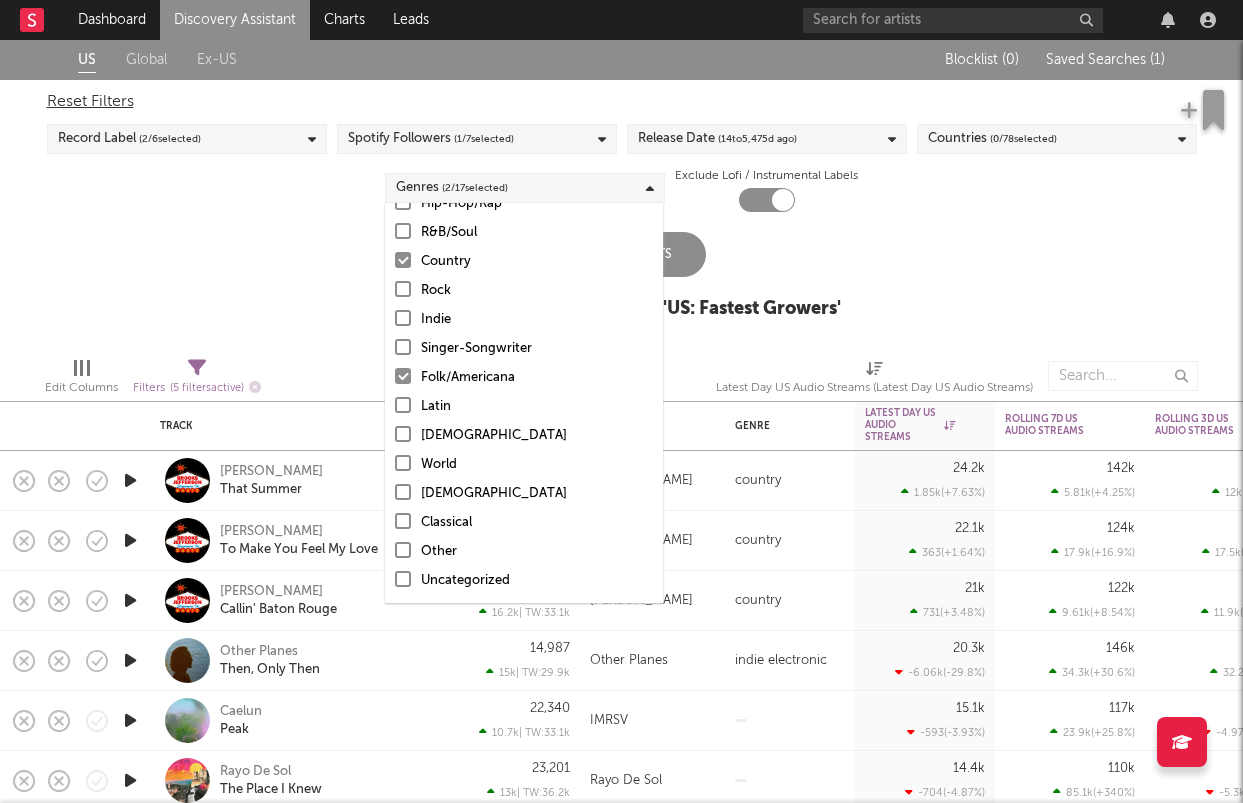 click on "Latest Day US Audio Streams (Latest Day US Audio Streams)" at bounding box center [874, 380] 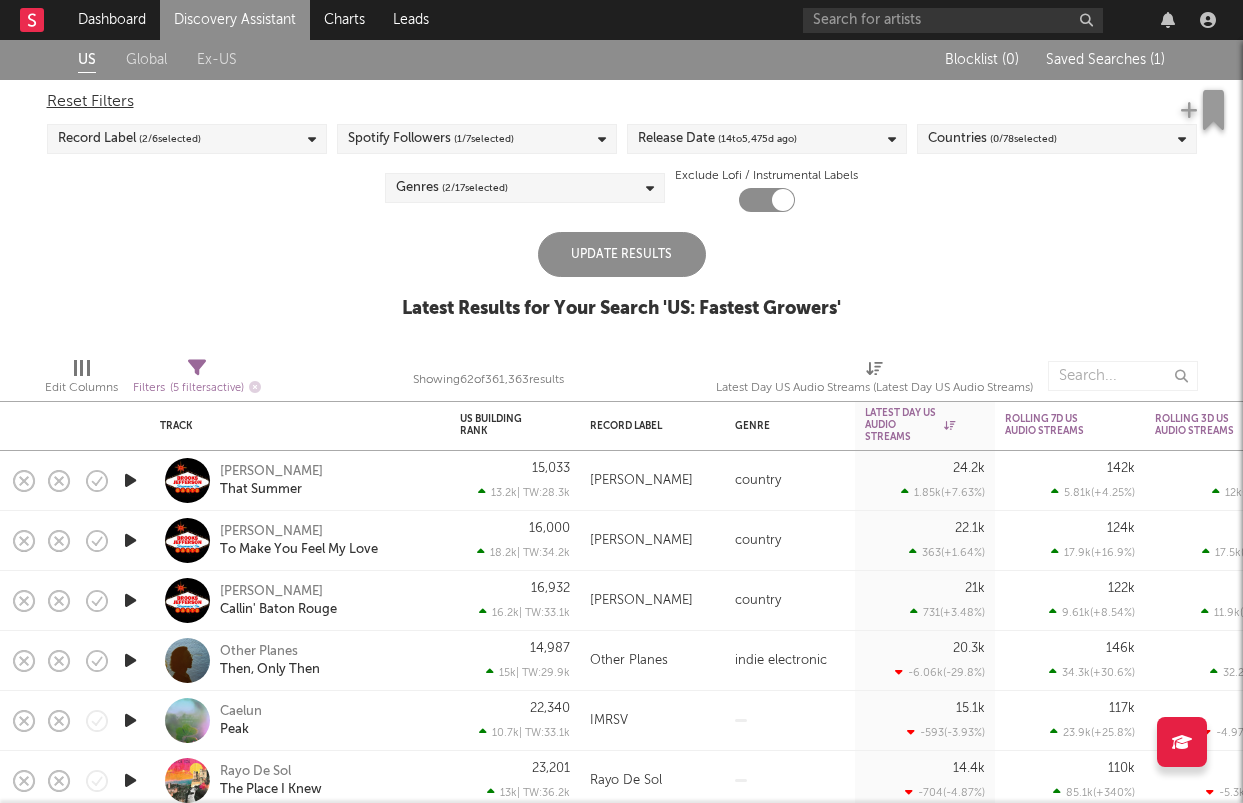click on "Spotify Followers ( 1 / 7  selected)" at bounding box center (431, 139) 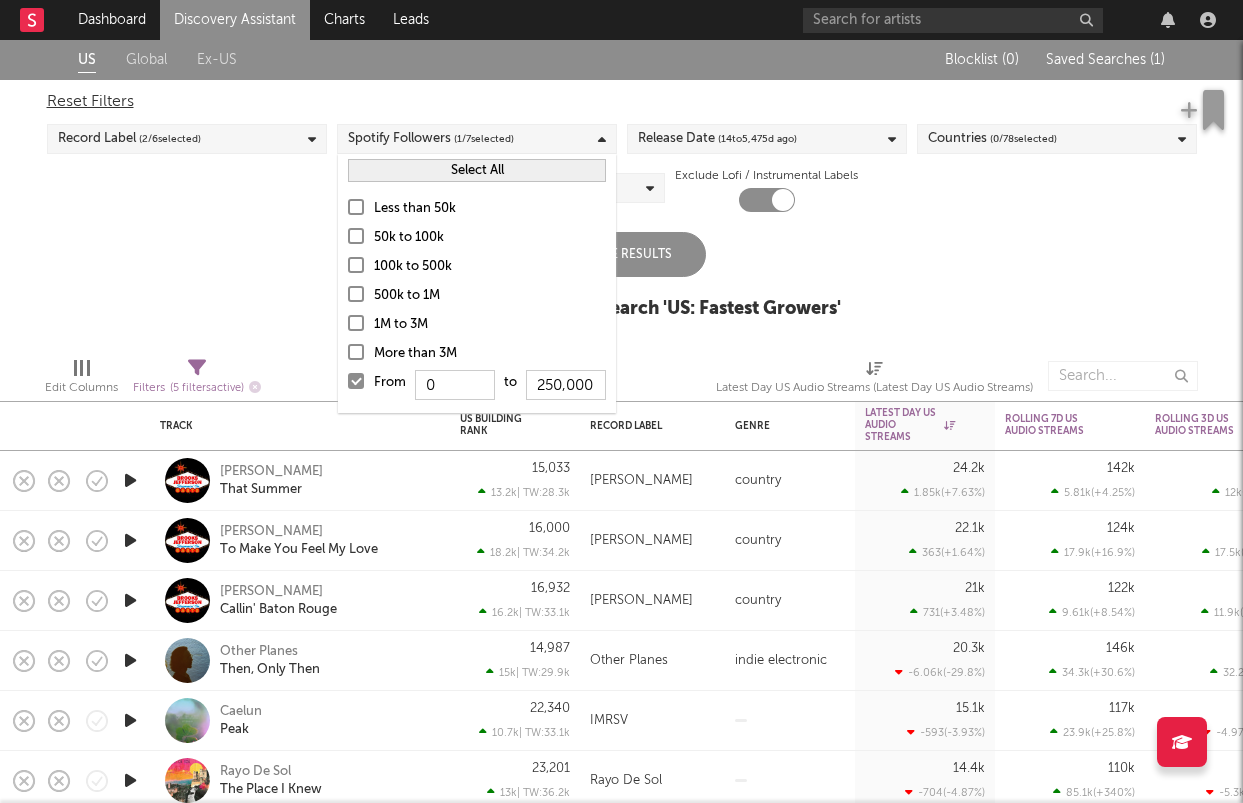 click on "From  0  to  250,000" at bounding box center [477, 387] 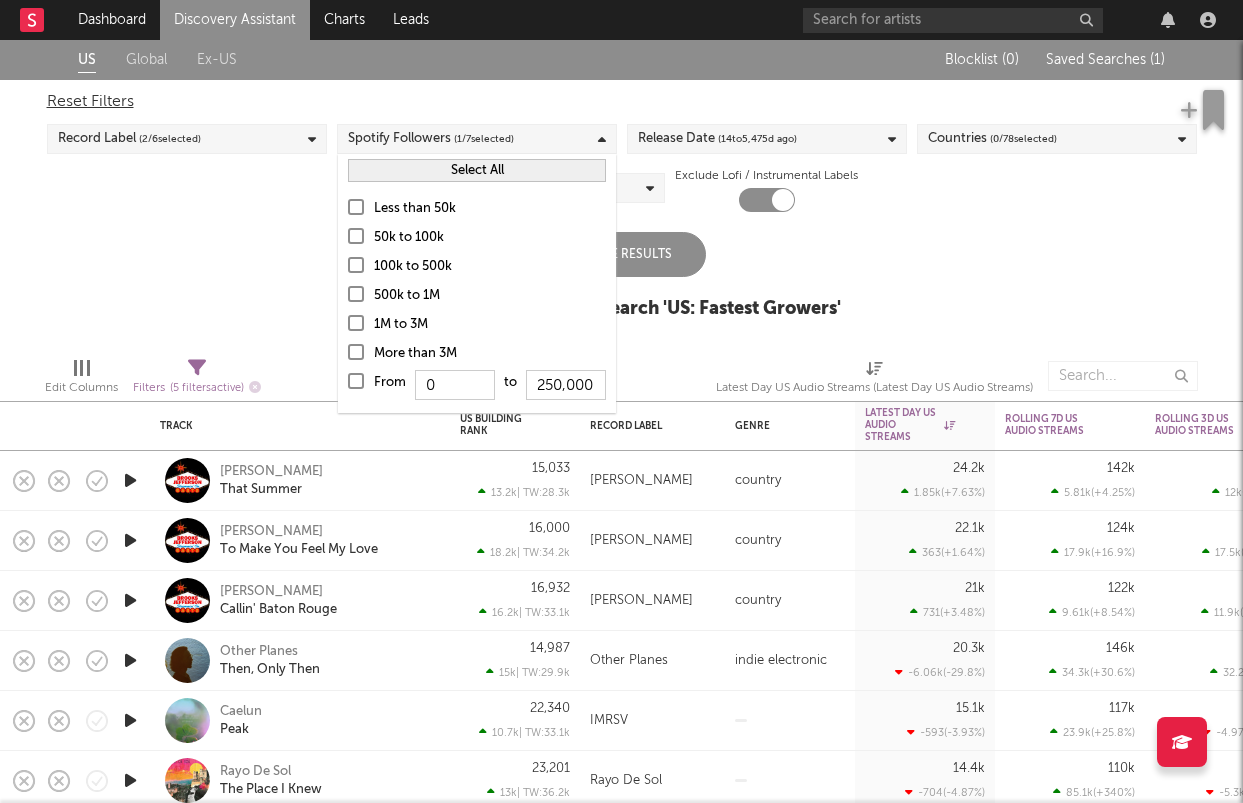 type 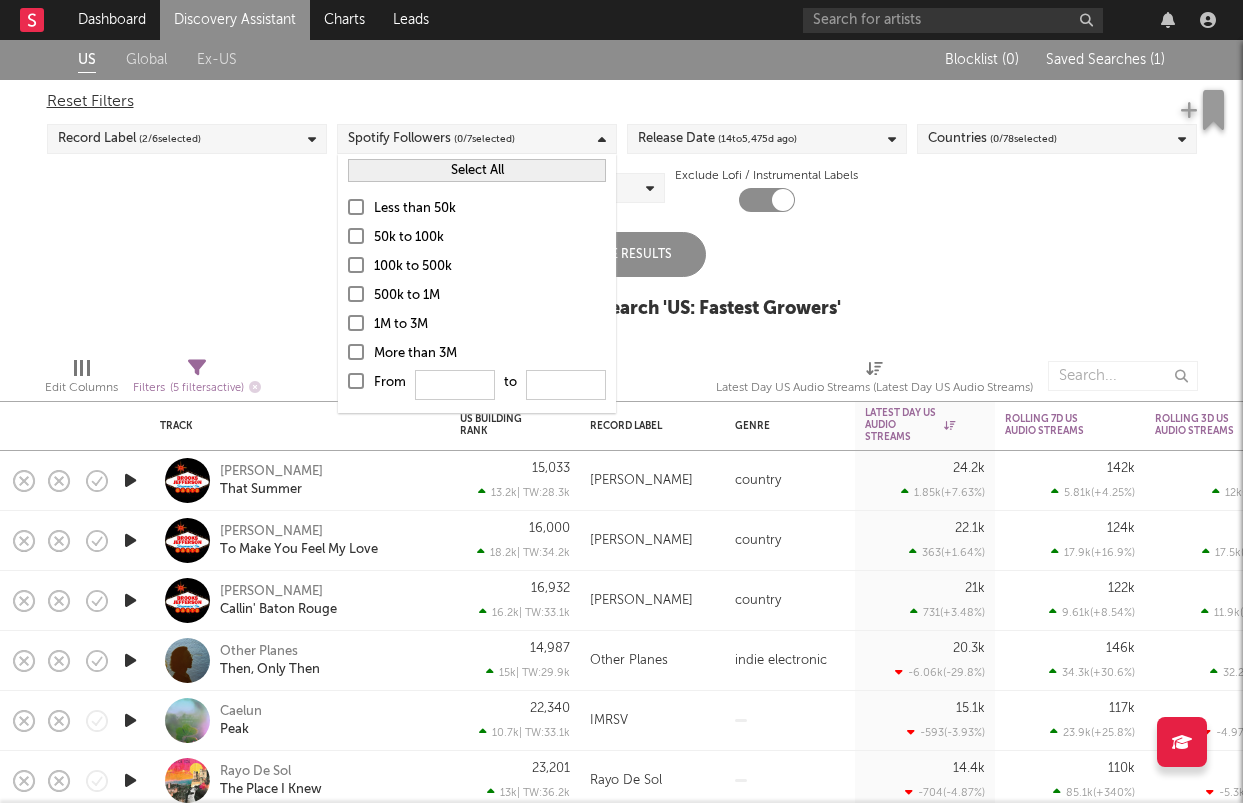 click on "Less than 50k" at bounding box center [490, 209] 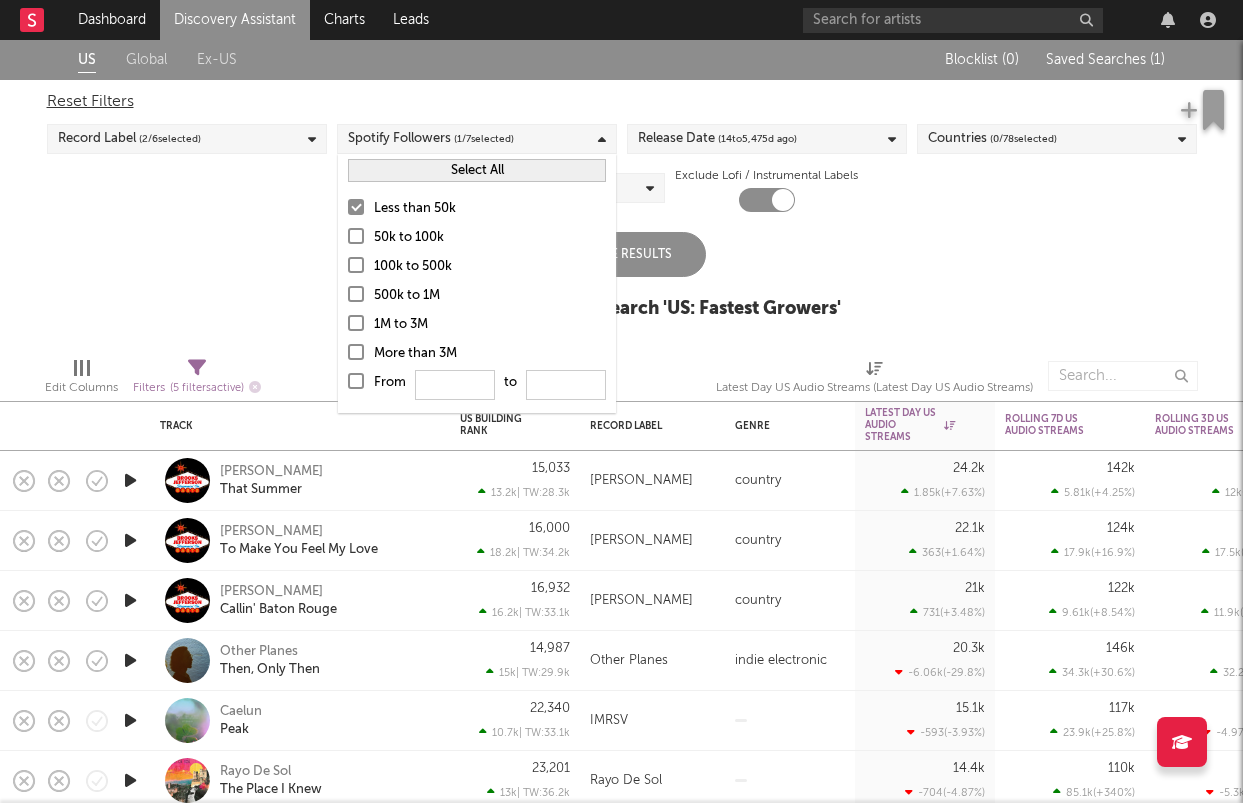 click on "50k to 100k" at bounding box center [490, 238] 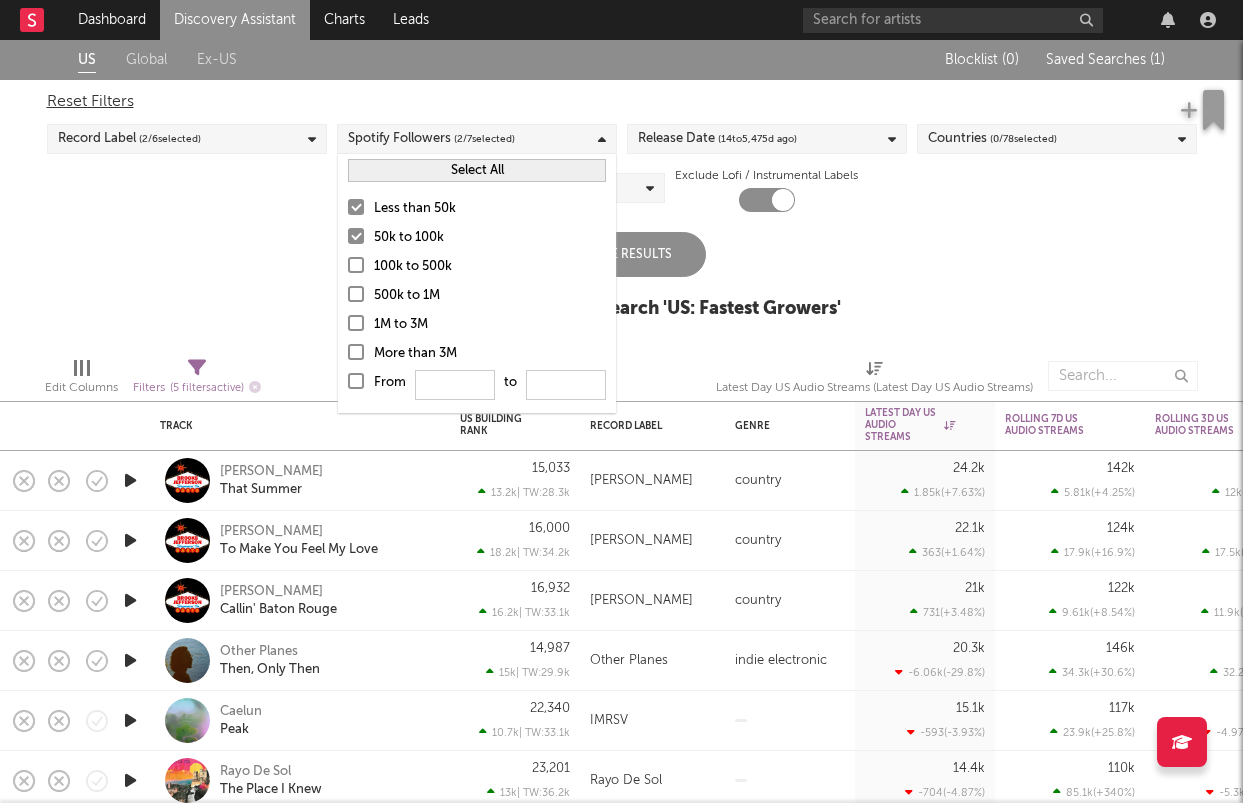click on "Update Results" at bounding box center (622, 254) 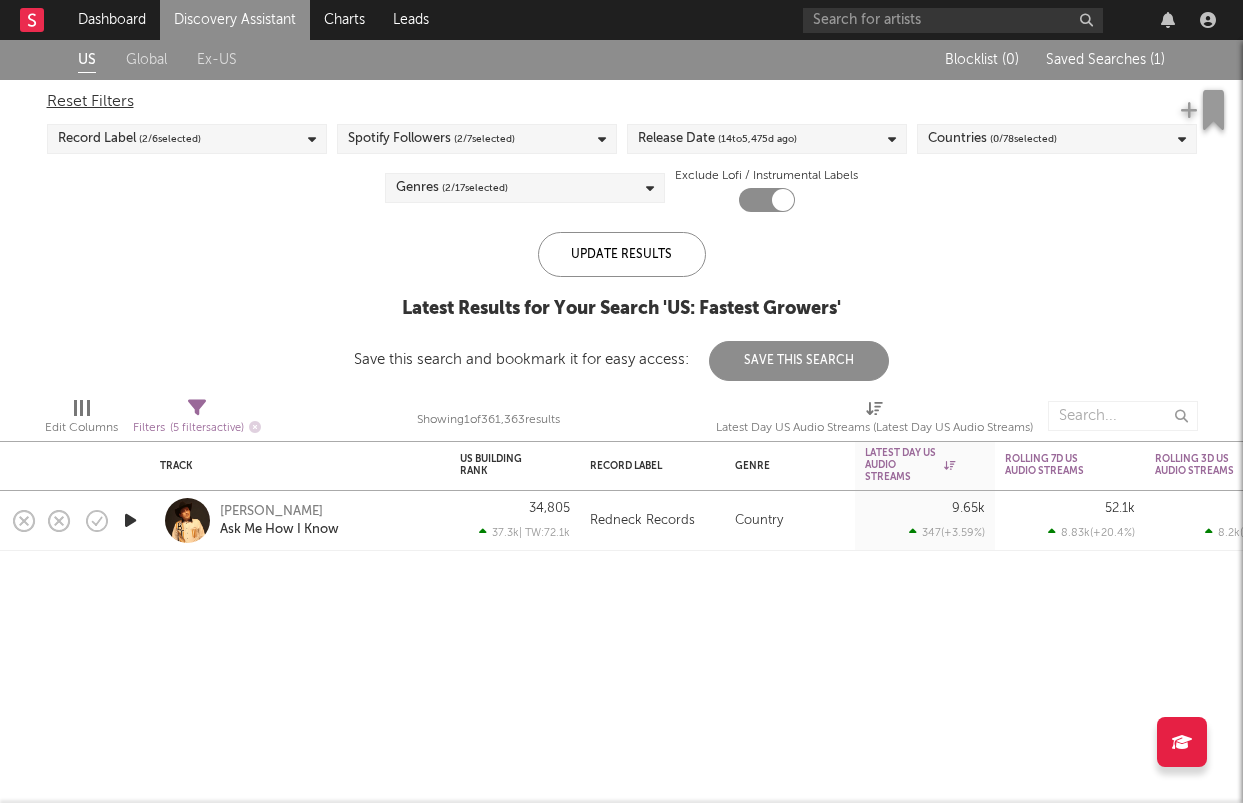 click at bounding box center [130, 520] 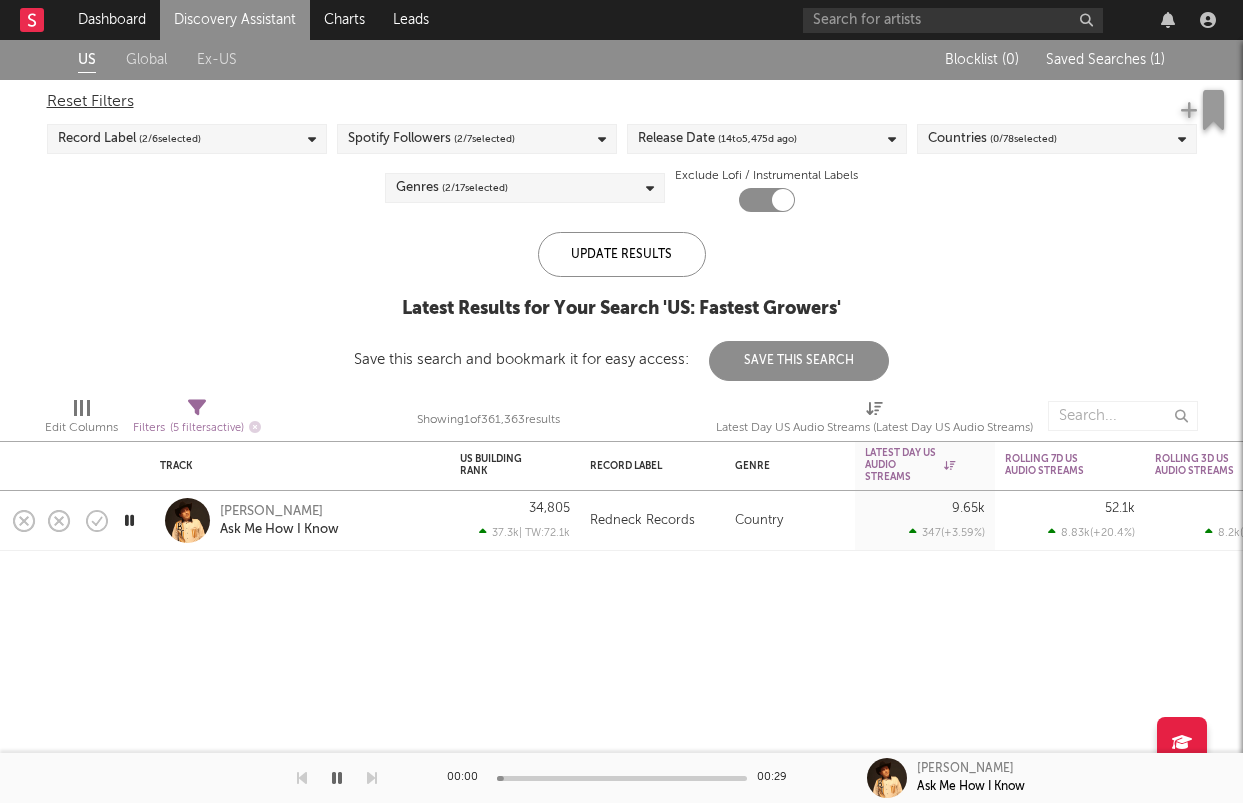 click on "( 2 / 7  selected)" at bounding box center [484, 139] 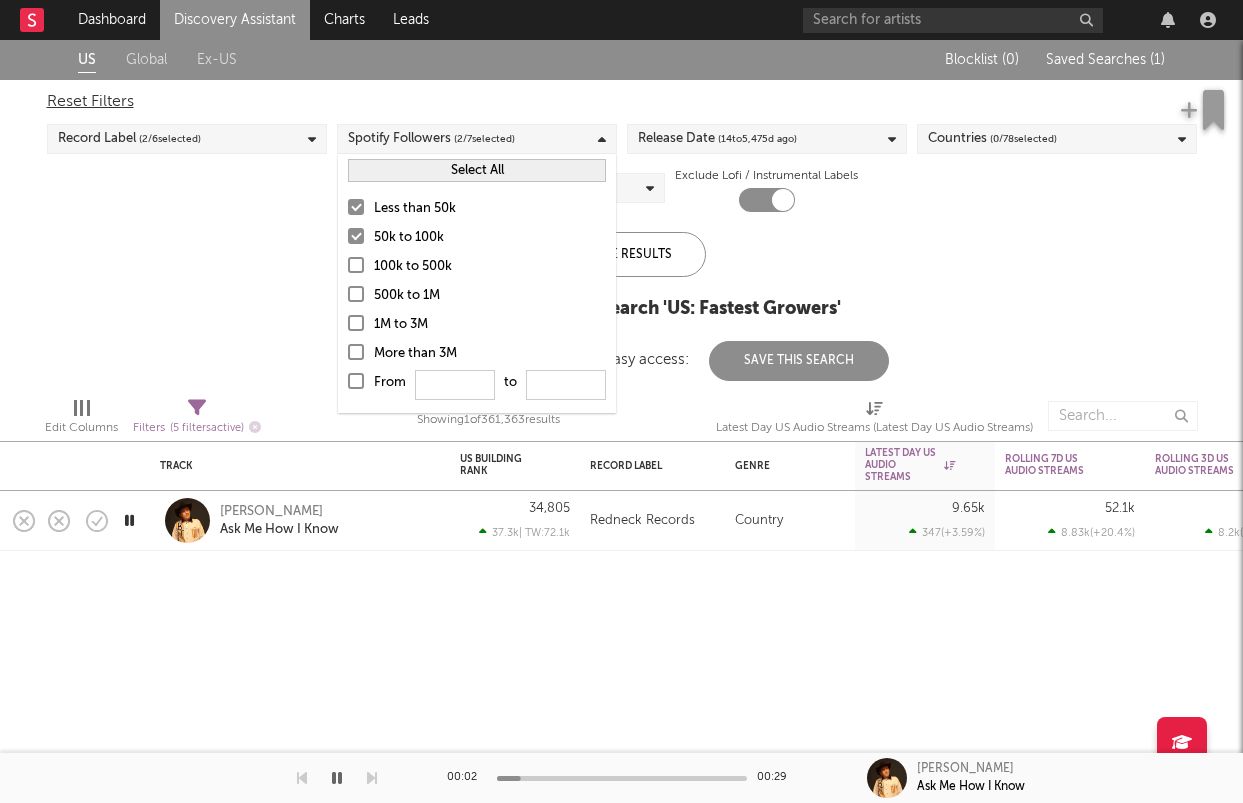 select on "or" 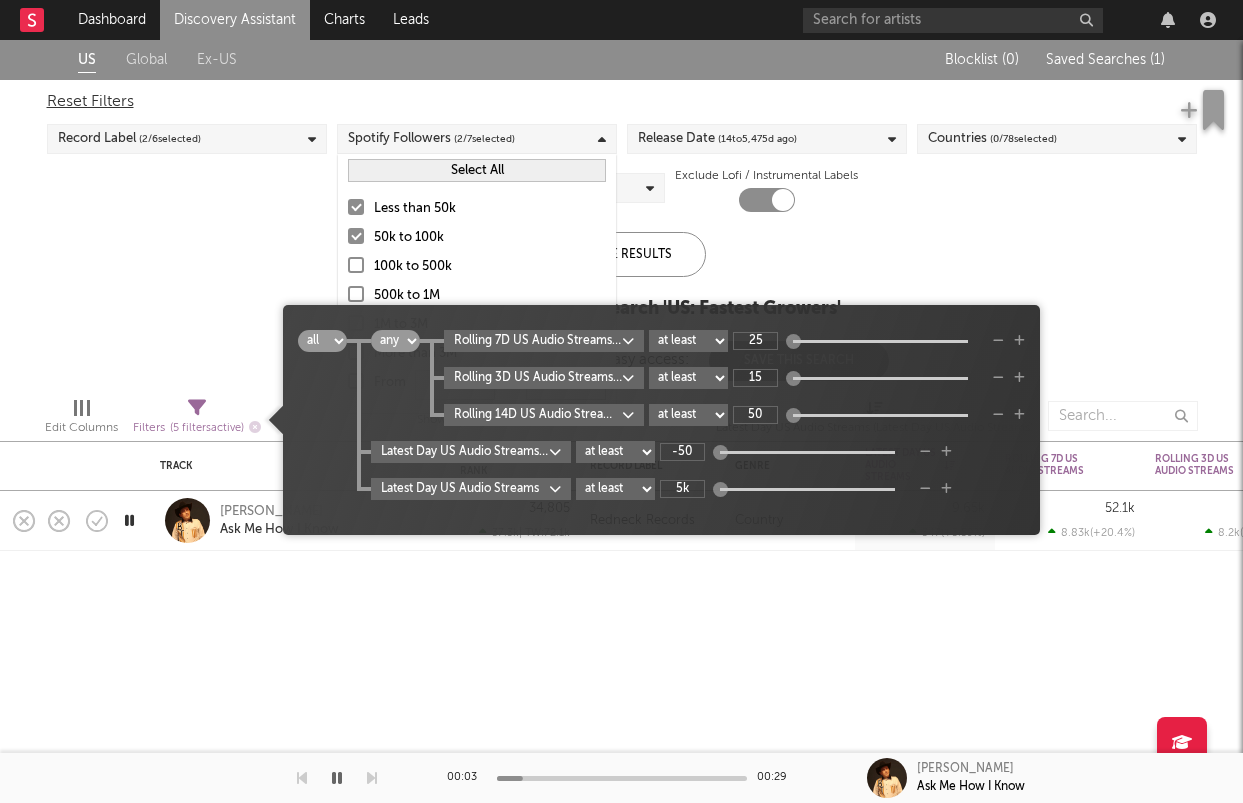 click on "Filters ( 5   filters  active)" at bounding box center (197, 420) 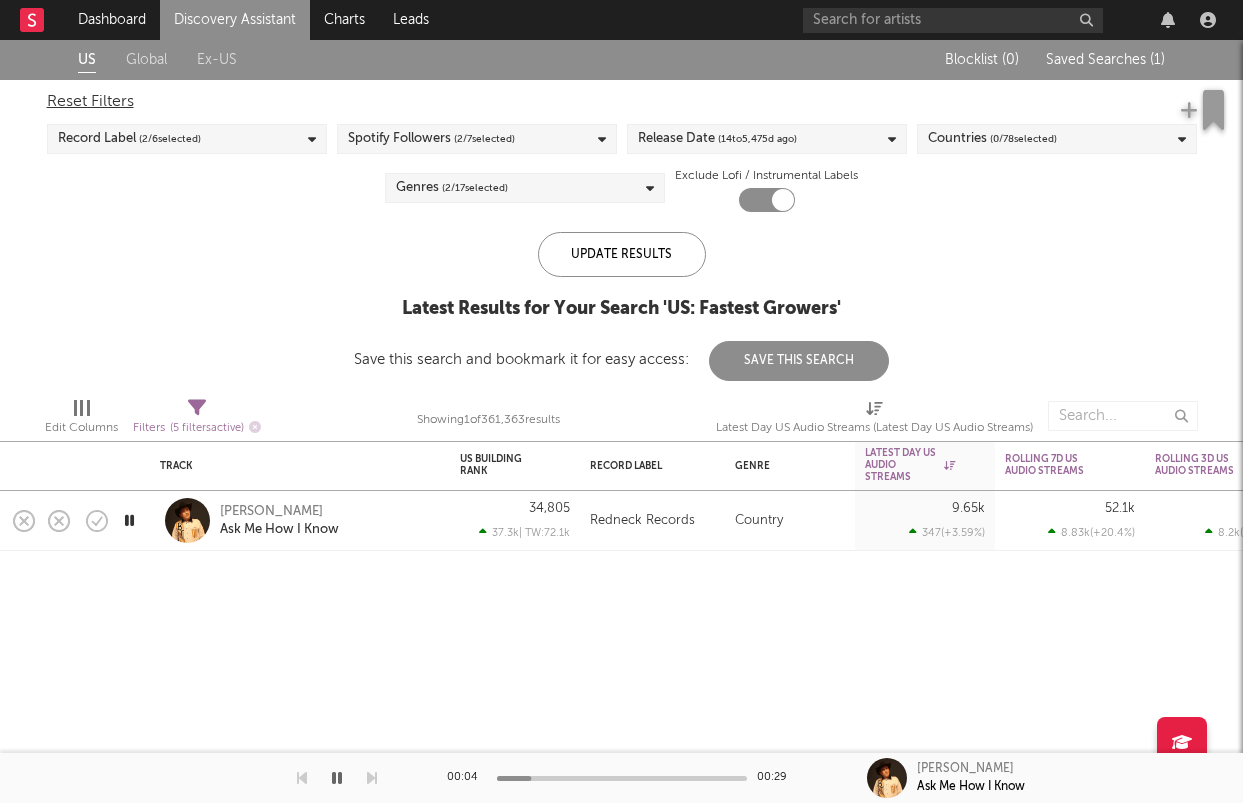 click on "US Global Ex-US Blocklist   ( 0 ) Saved Searches   ( 1 ) Reset Filters Record Label ( 2 / 6  selected) Spotify Followers ( 2 / 7  selected) Release Date ( 14  to  5,475 d ago) Countries ( 0 / 78  selected) Genres ( 2 / 17  selected) Exclude Lofi / Instrumental Labels Update Results Latest Results for Your Search ' US: Fastest Growers ' Save this search and bookmark it for easy access: Save This Search" at bounding box center [621, 210] 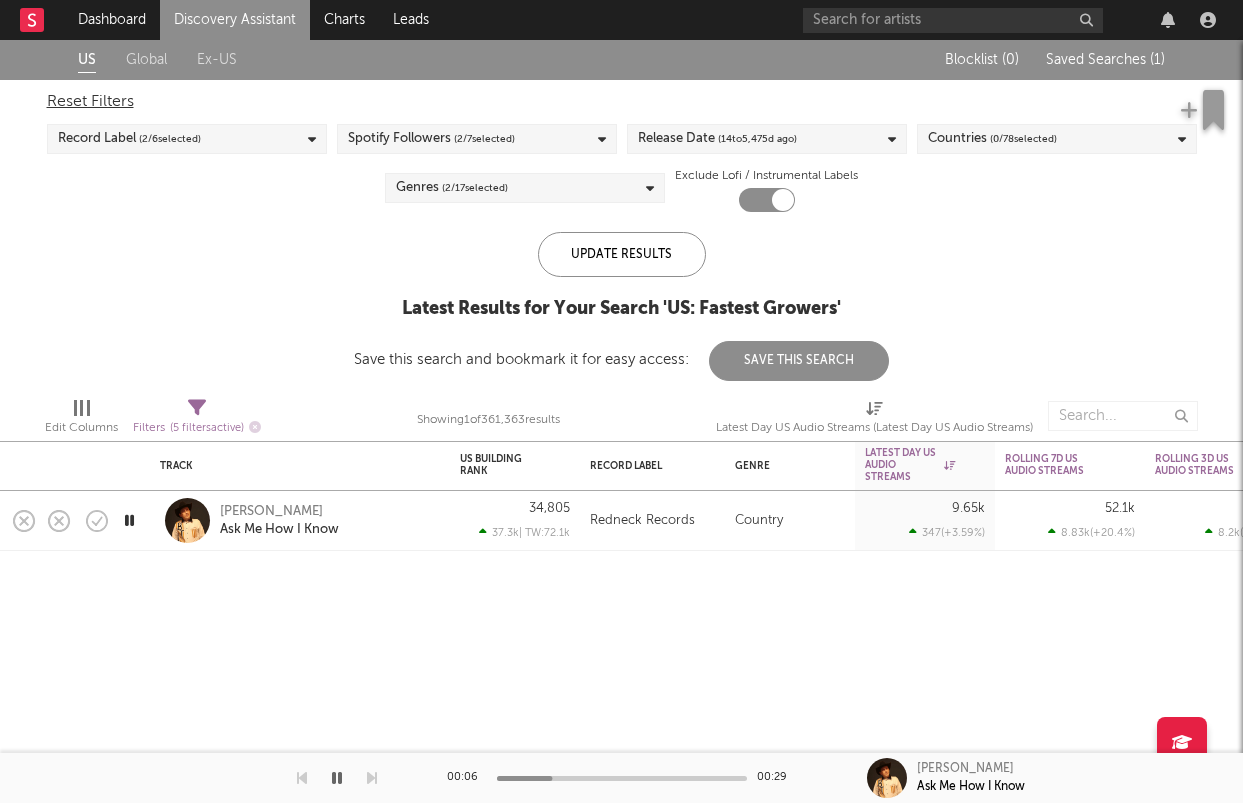 click on "US Global Ex-US Blocklist   ( 0 ) Saved Searches   ( 1 ) Reset Filters Record Label ( 2 / 6  selected) Spotify Followers ( 2 / 7  selected) Release Date ( 14  to  5,475 d ago) Countries ( 0 / 78  selected) Genres ( 2 / 17  selected) Exclude Lofi / Instrumental Labels Update Results Latest Results for Your Search ' US: Fastest Growers ' Save this search and bookmark it for easy access: Save This Search" at bounding box center (621, 210) 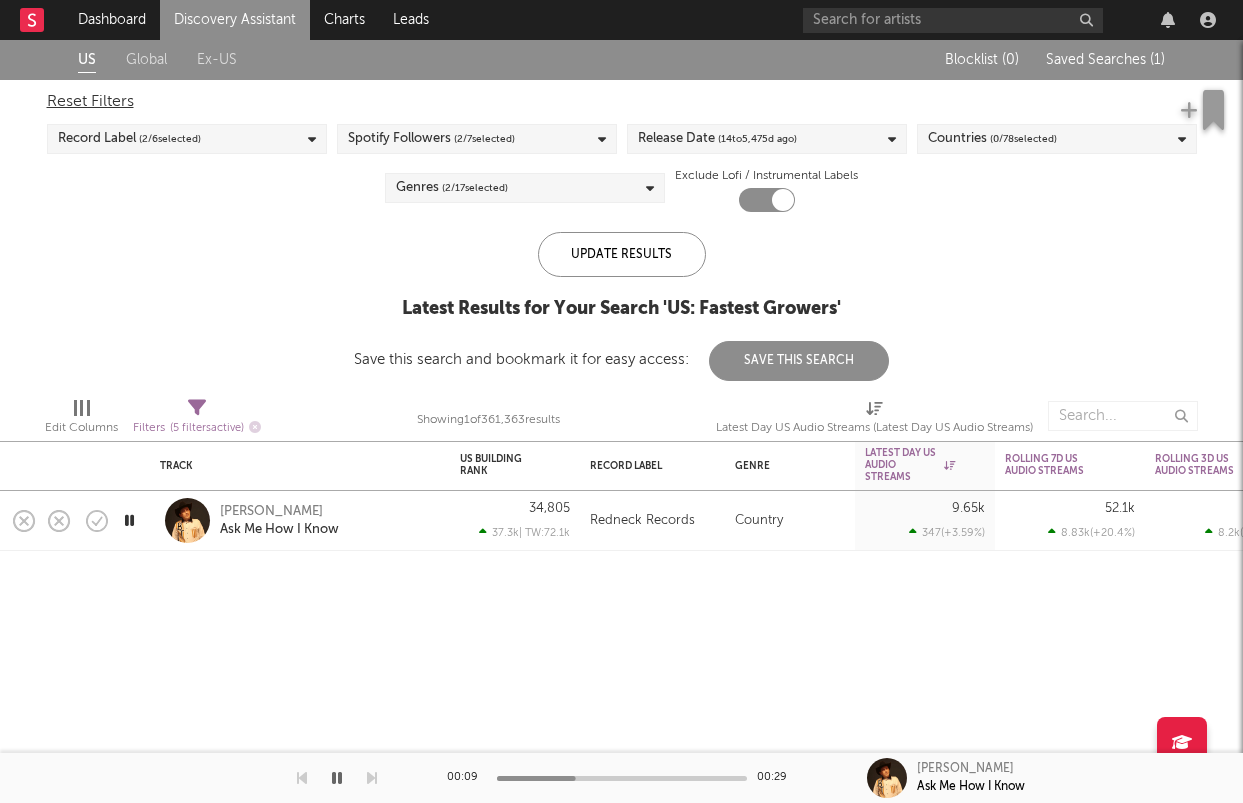click on "Genres ( 2 / 17  selected)" at bounding box center [525, 188] 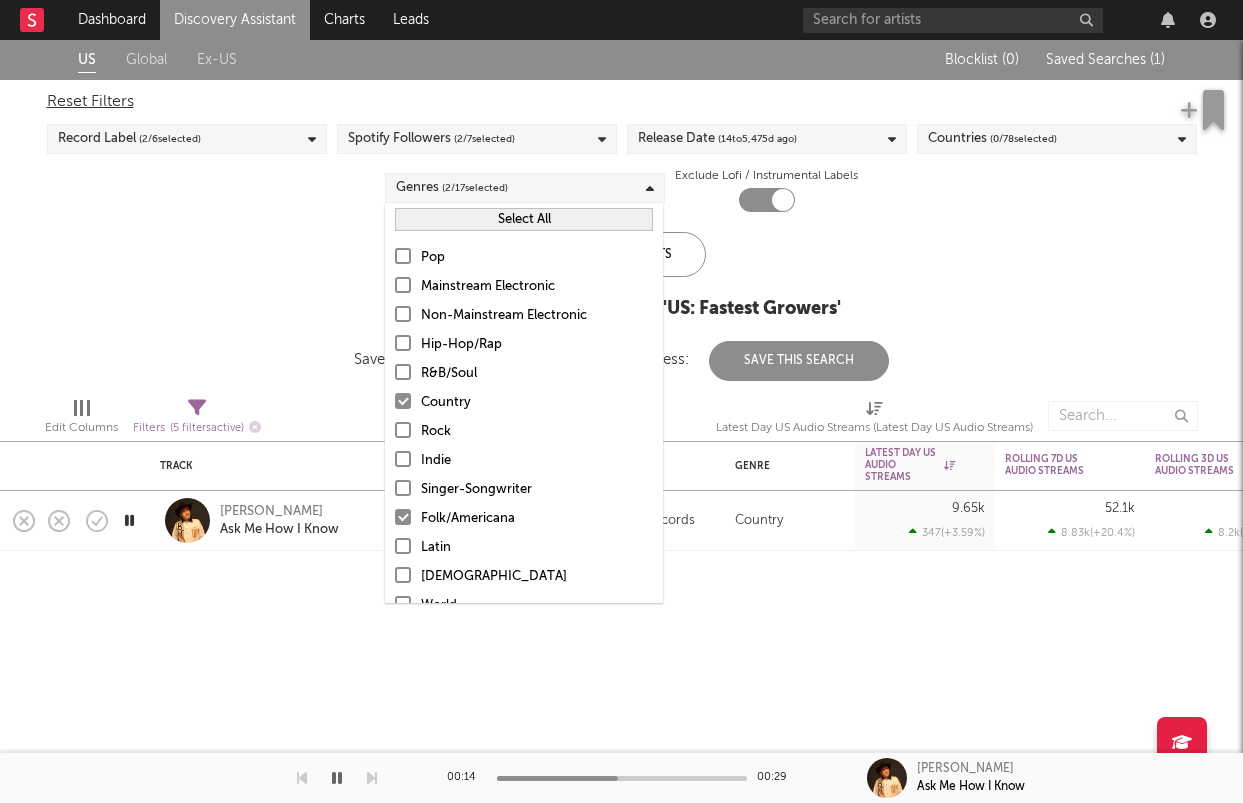 click on "Folk/Americana" at bounding box center (537, 519) 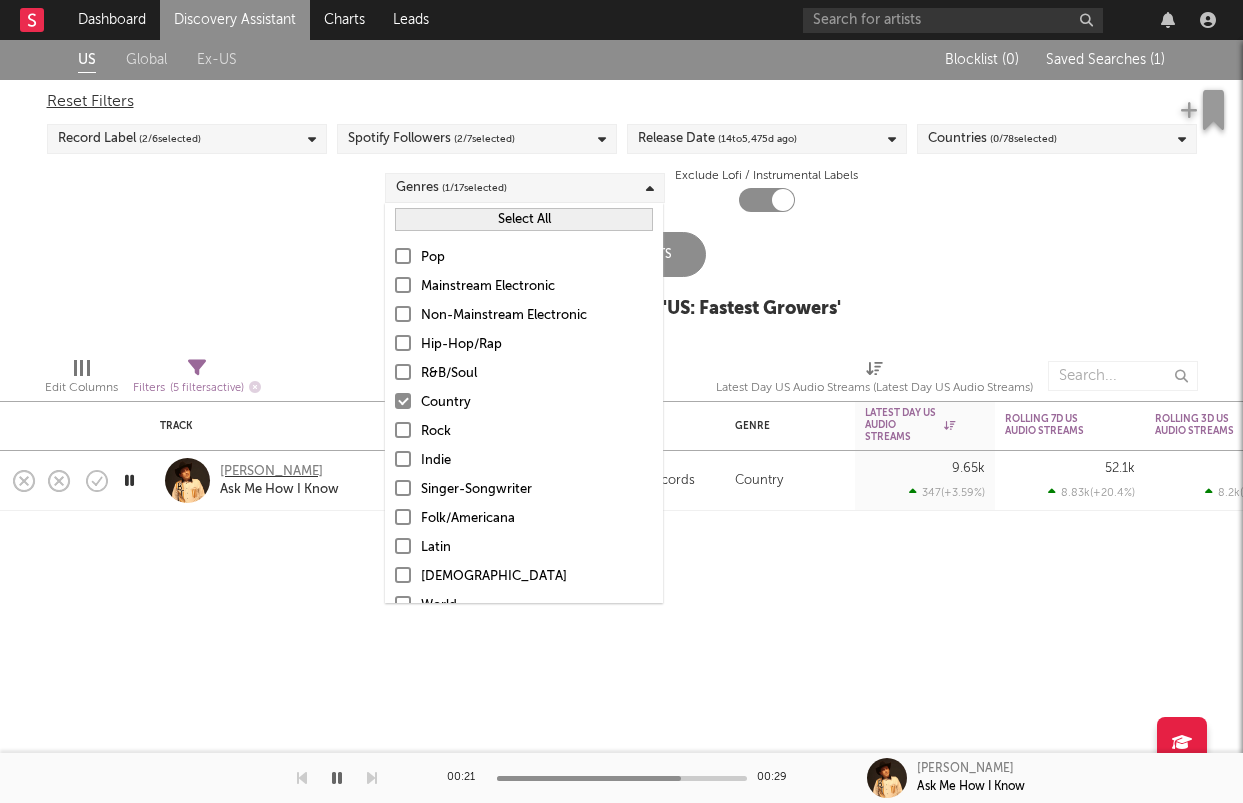 click on "Garth Brooks" at bounding box center (271, 472) 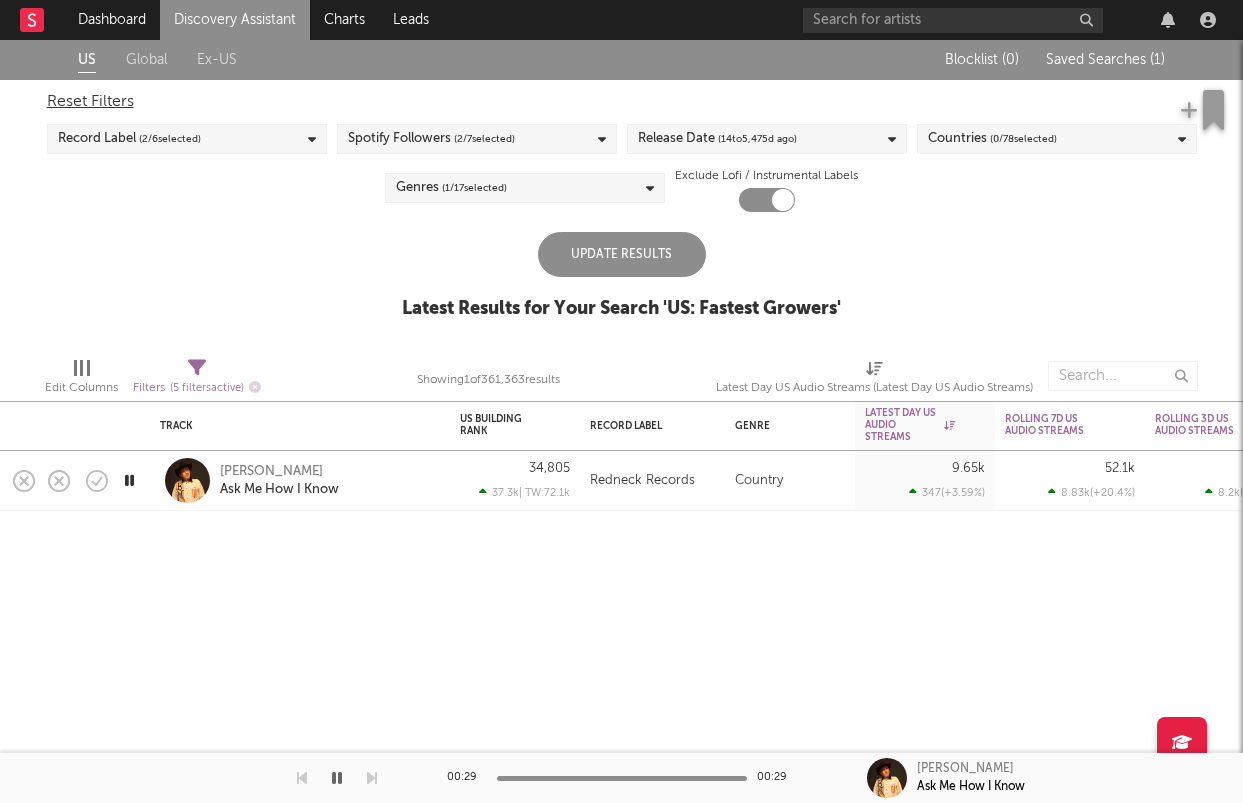 click on "Genres ( 1 / 17  selected)" at bounding box center [525, 188] 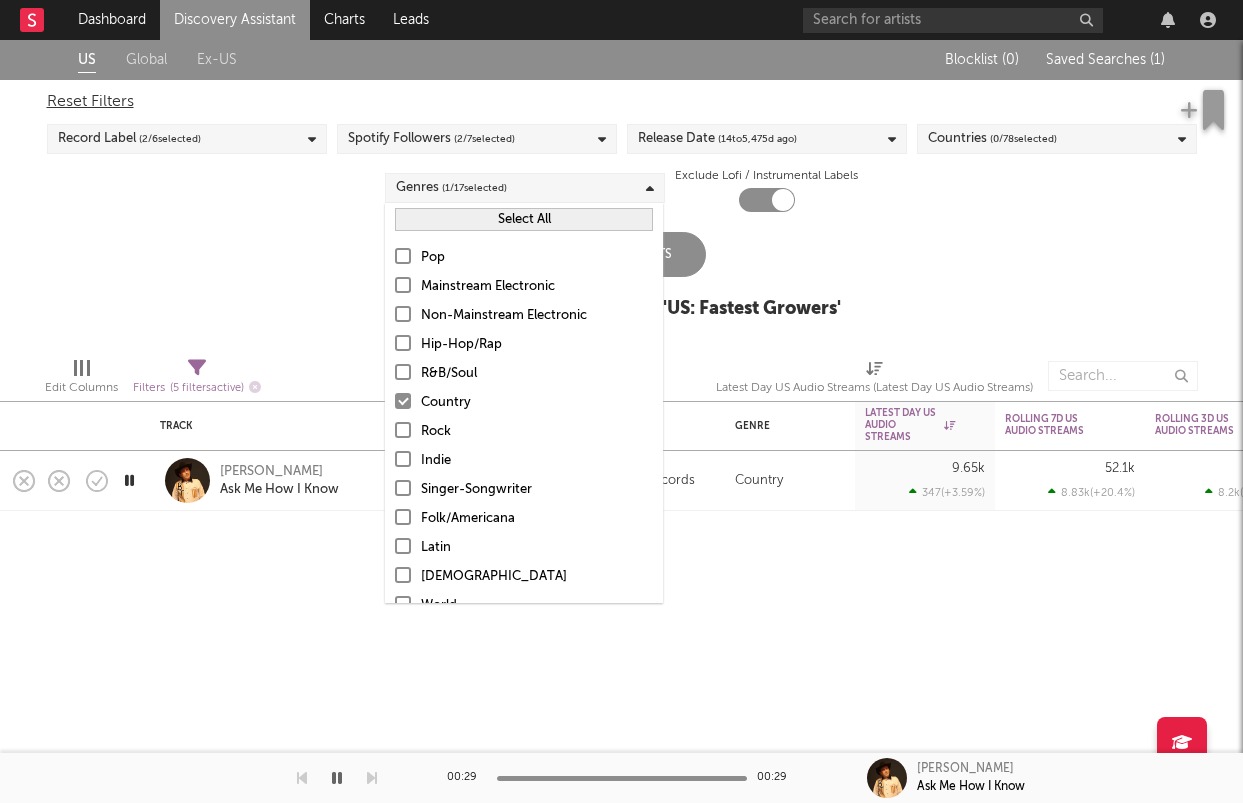 click on "Country" at bounding box center (537, 403) 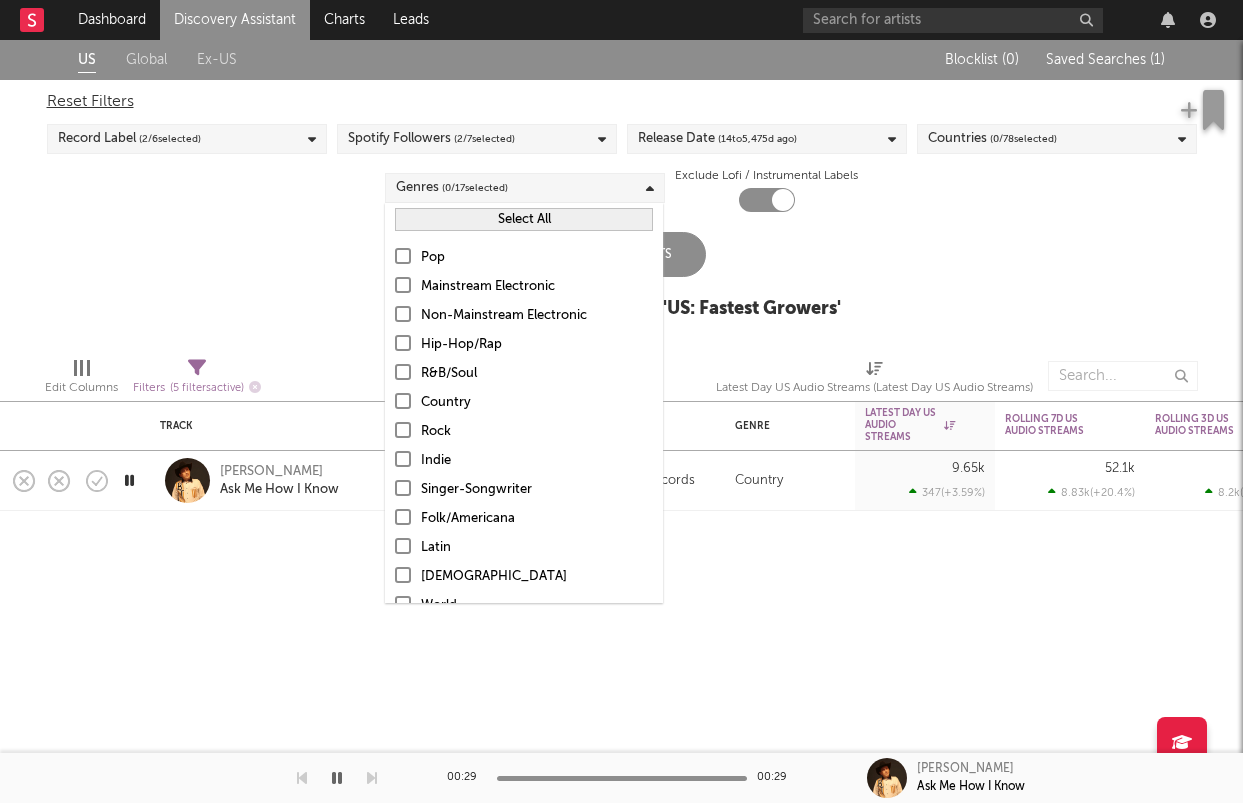 click on "Select All" at bounding box center [524, 219] 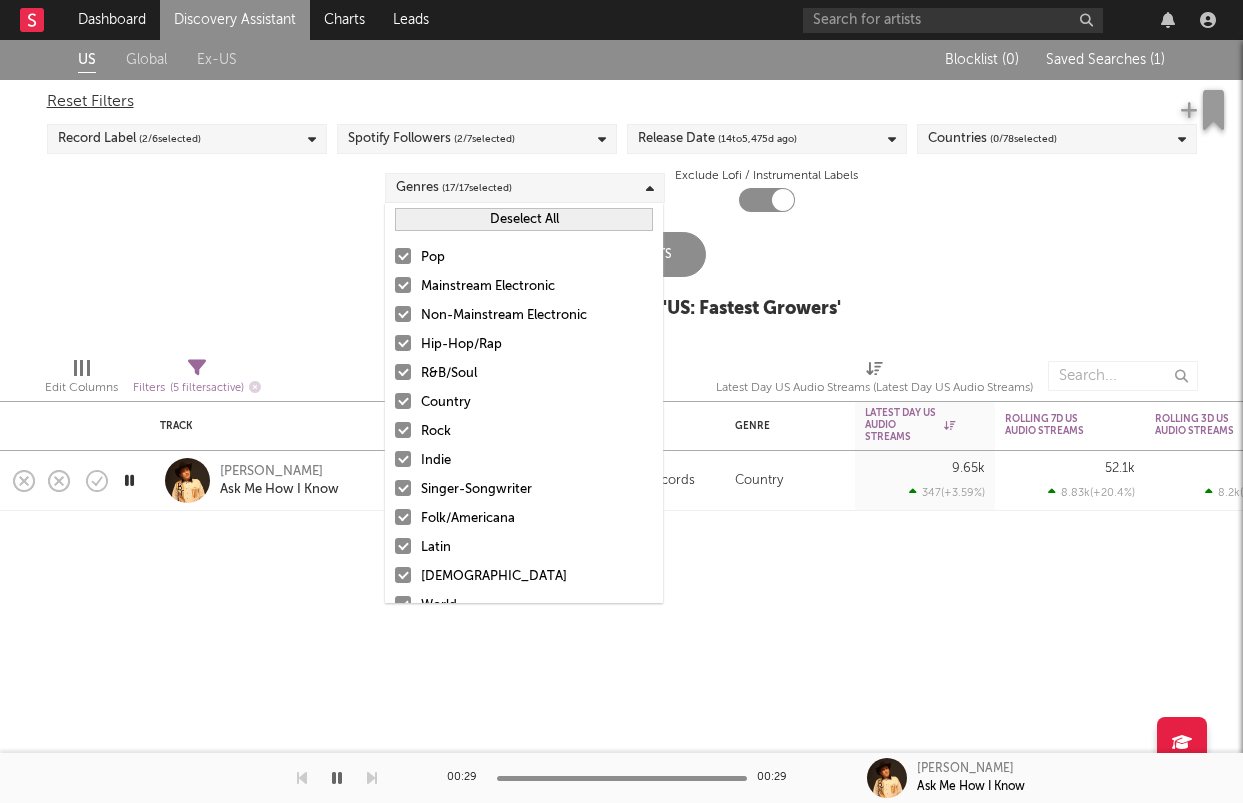 click on "US Global Ex-US Blocklist   ( 0 ) Saved Searches   ( 1 ) Reset Filters Record Label ( 2 / 6  selected) Spotify Followers ( 2 / 7  selected) Release Date ( 14  to  5,475 d ago) Countries ( 0 / 78  selected) Genres ( 17 / 17  selected) Exclude Lofi / Instrumental Labels Update Results Latest Results for Your Search ' US: Fastest Growers '" at bounding box center [621, 190] 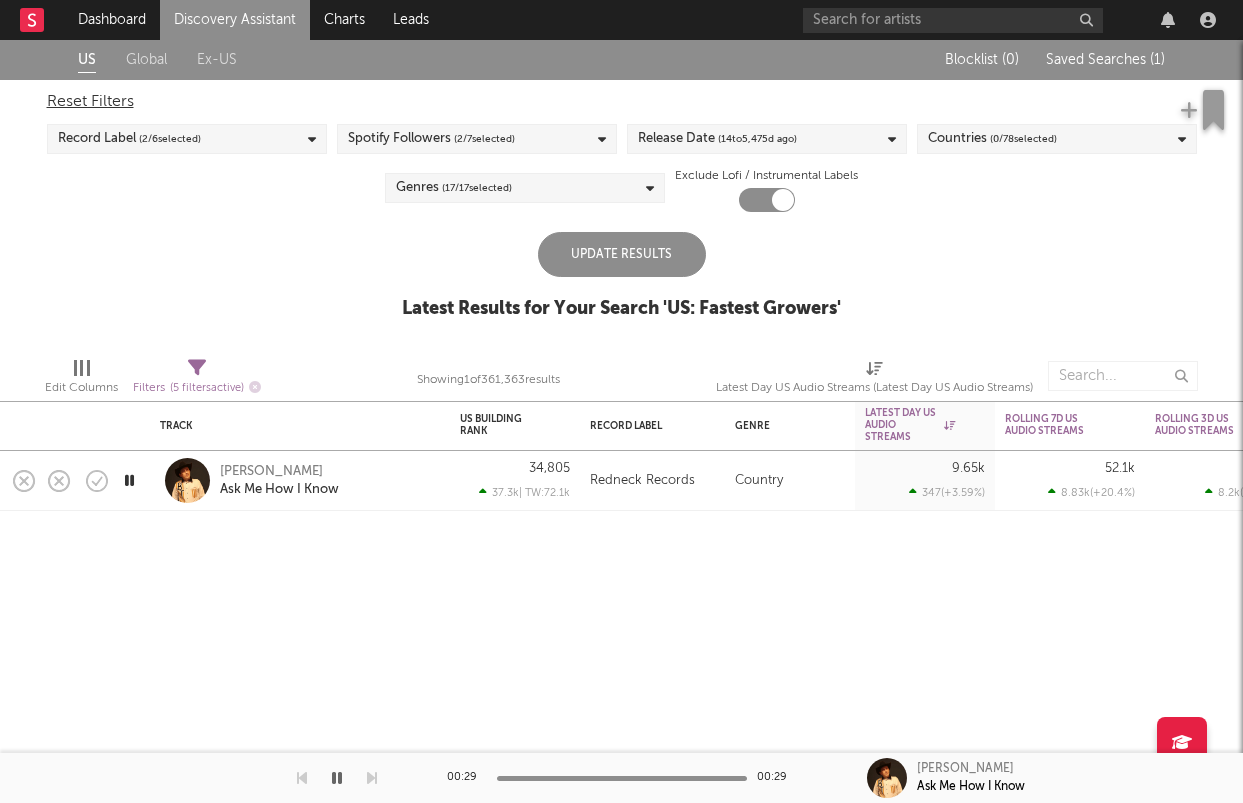 click on "Update Results" at bounding box center [622, 254] 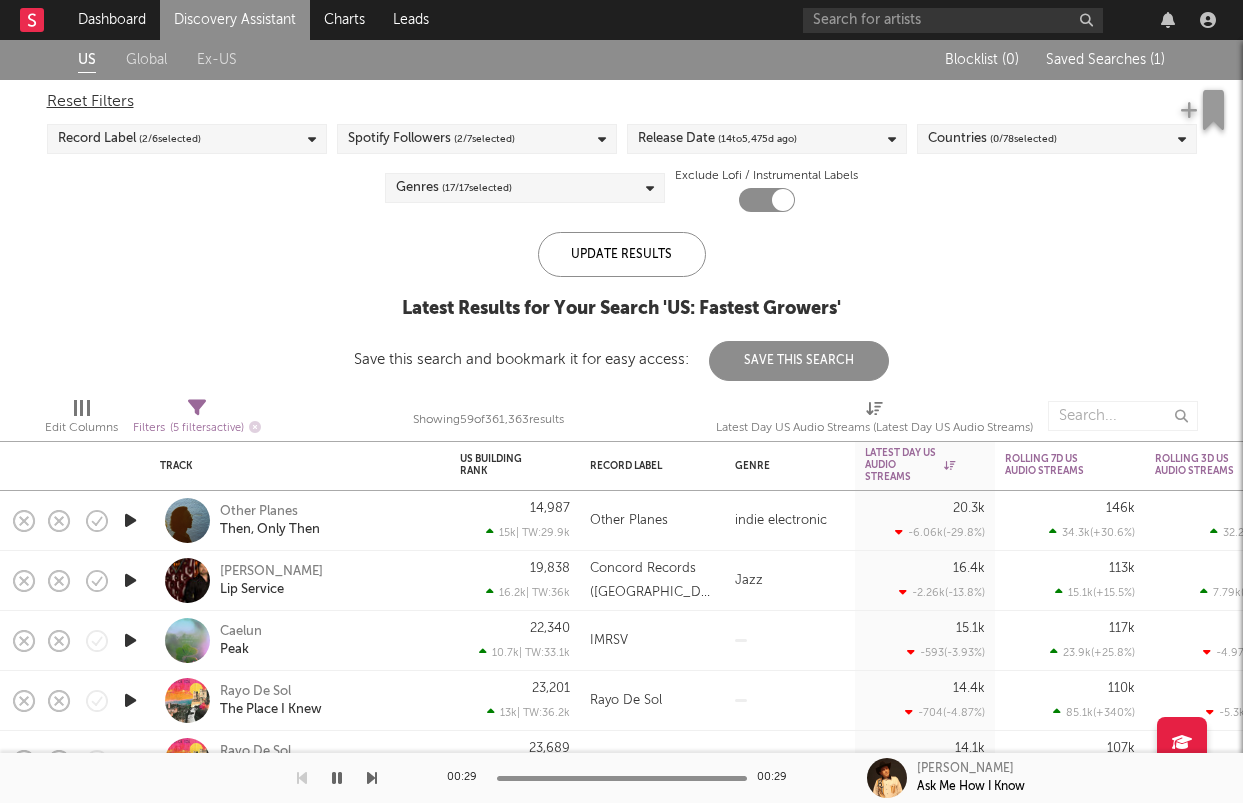 click on "Release Date ( 14  to  5,475 d ago)" at bounding box center (717, 139) 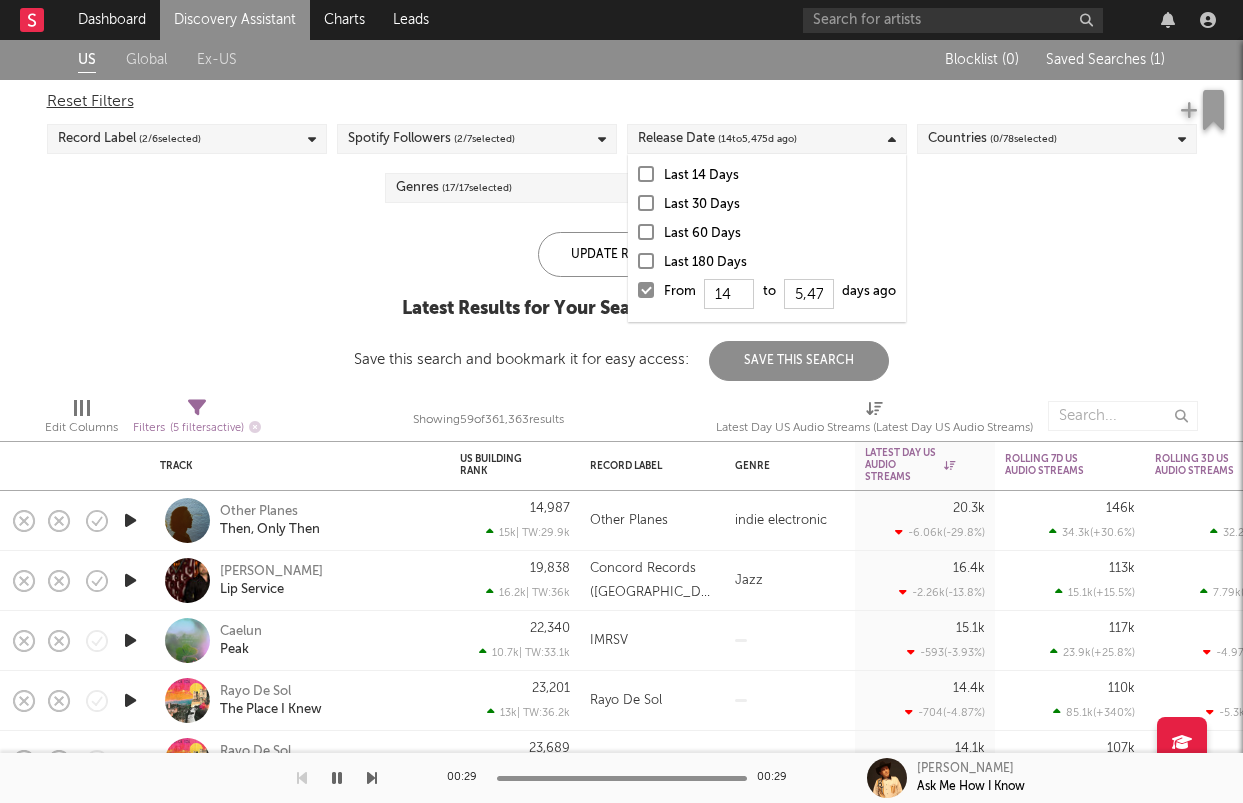 click on "Last 180 Days" at bounding box center (780, 263) 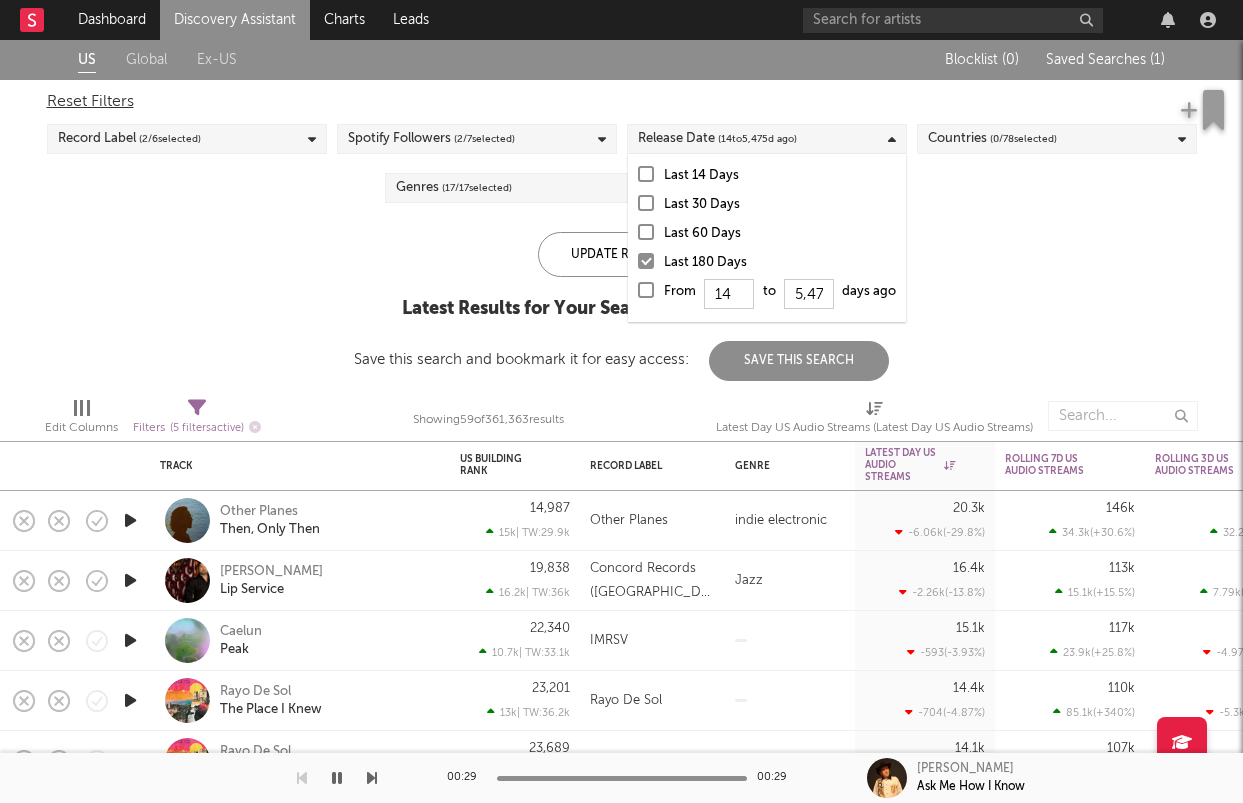 type 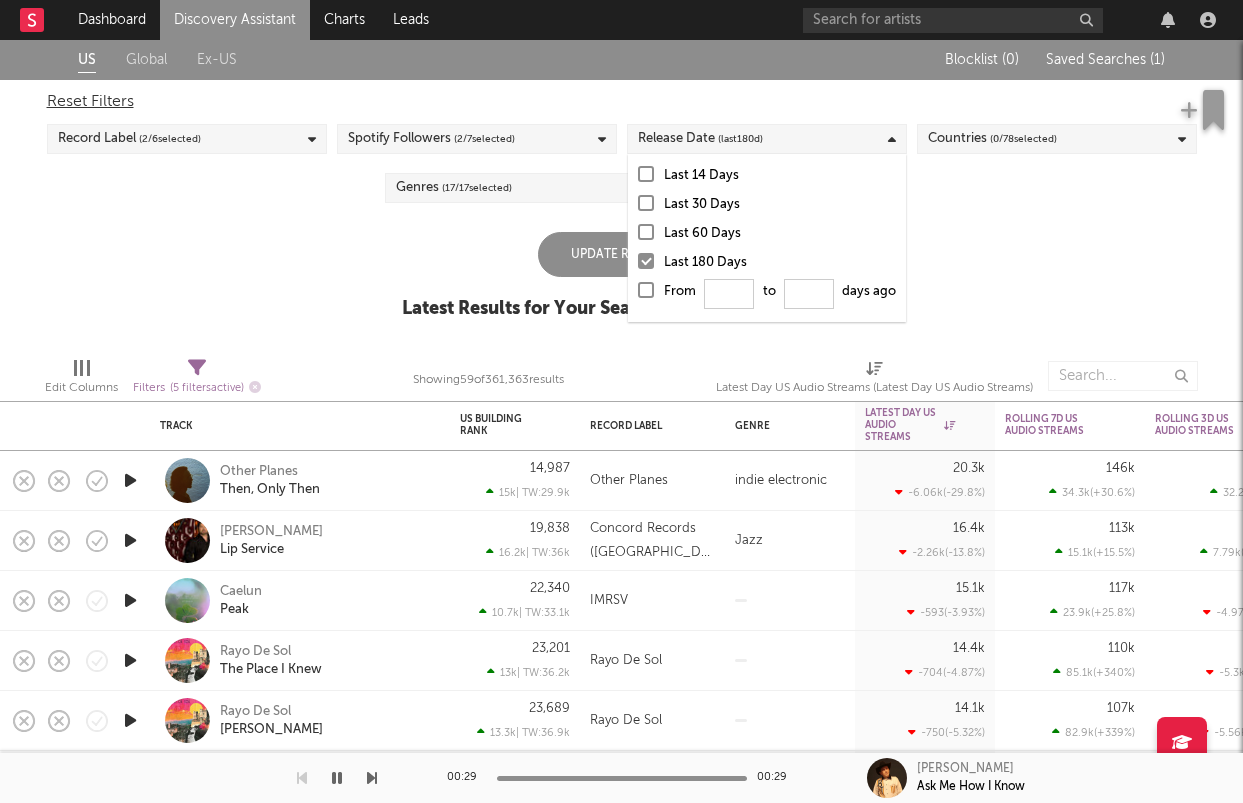 click on "Update Results" at bounding box center [622, 254] 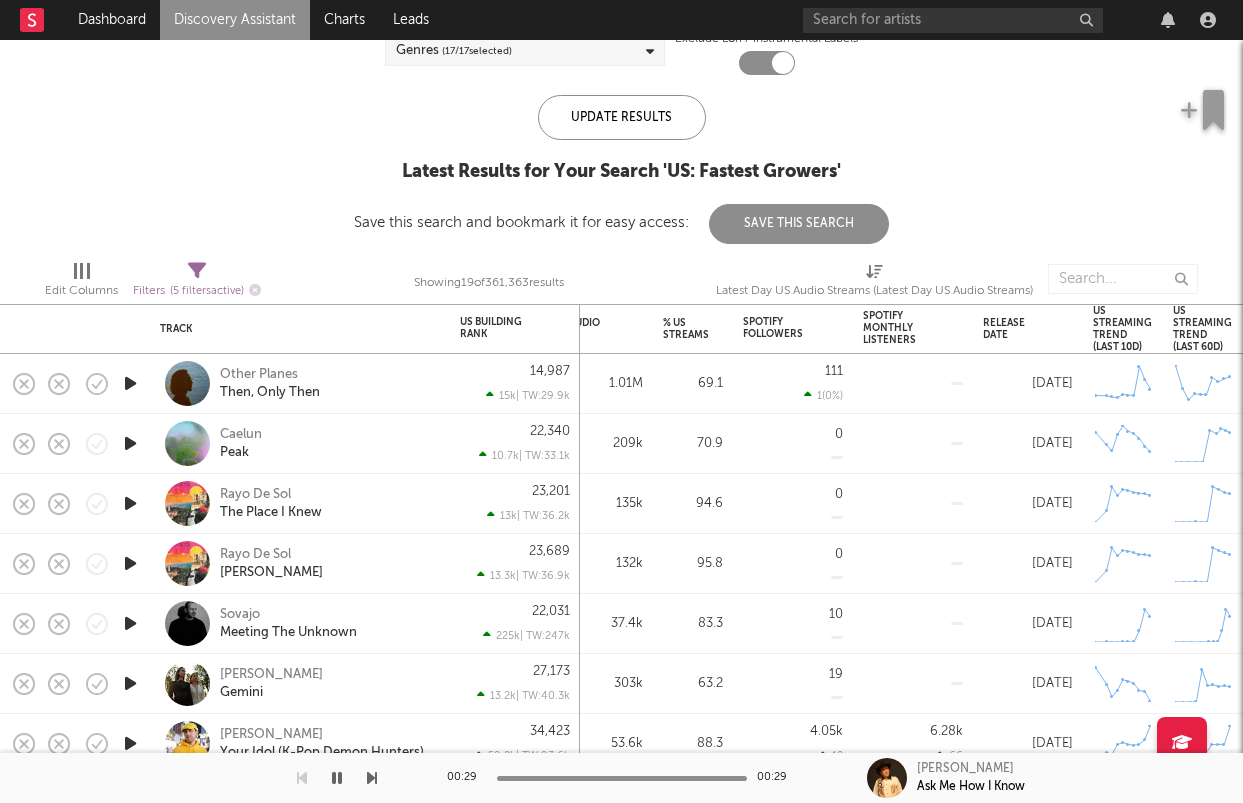 click at bounding box center [130, 623] 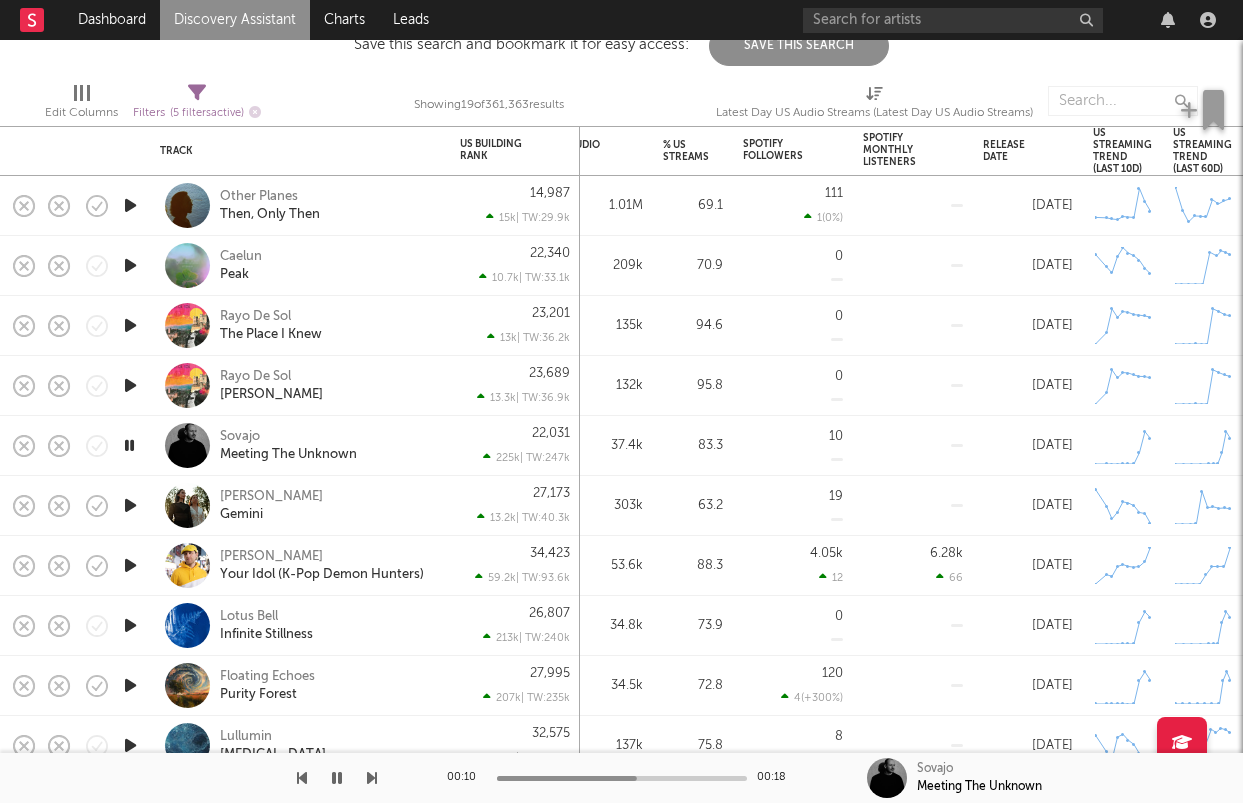 click at bounding box center (130, 565) 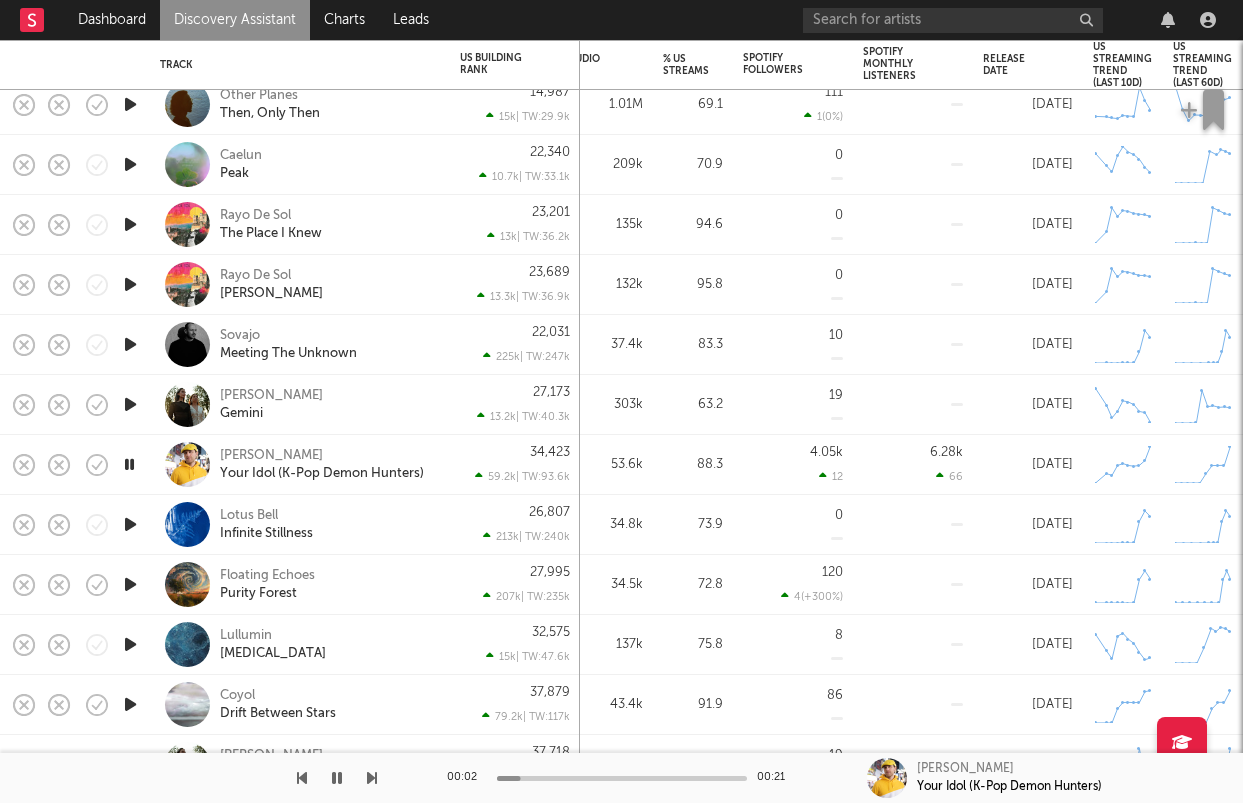 click at bounding box center [130, 584] 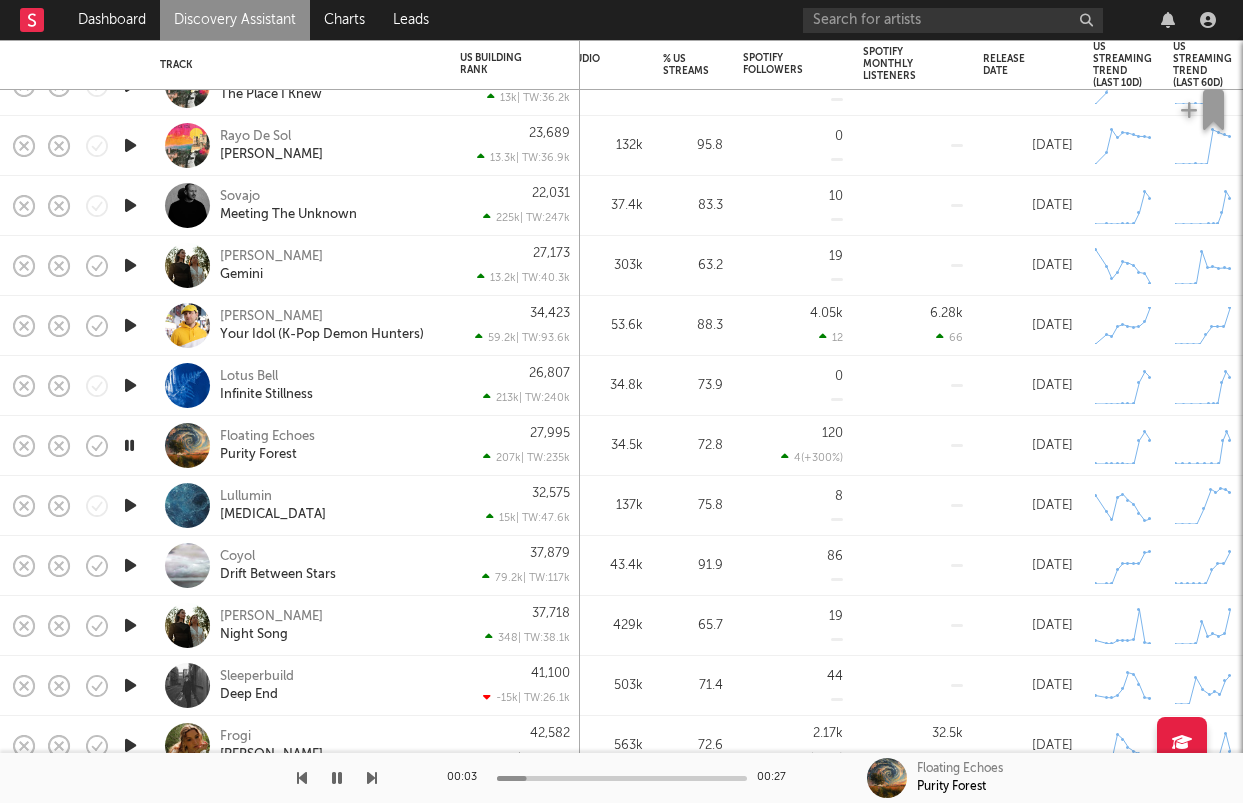 click at bounding box center (130, 565) 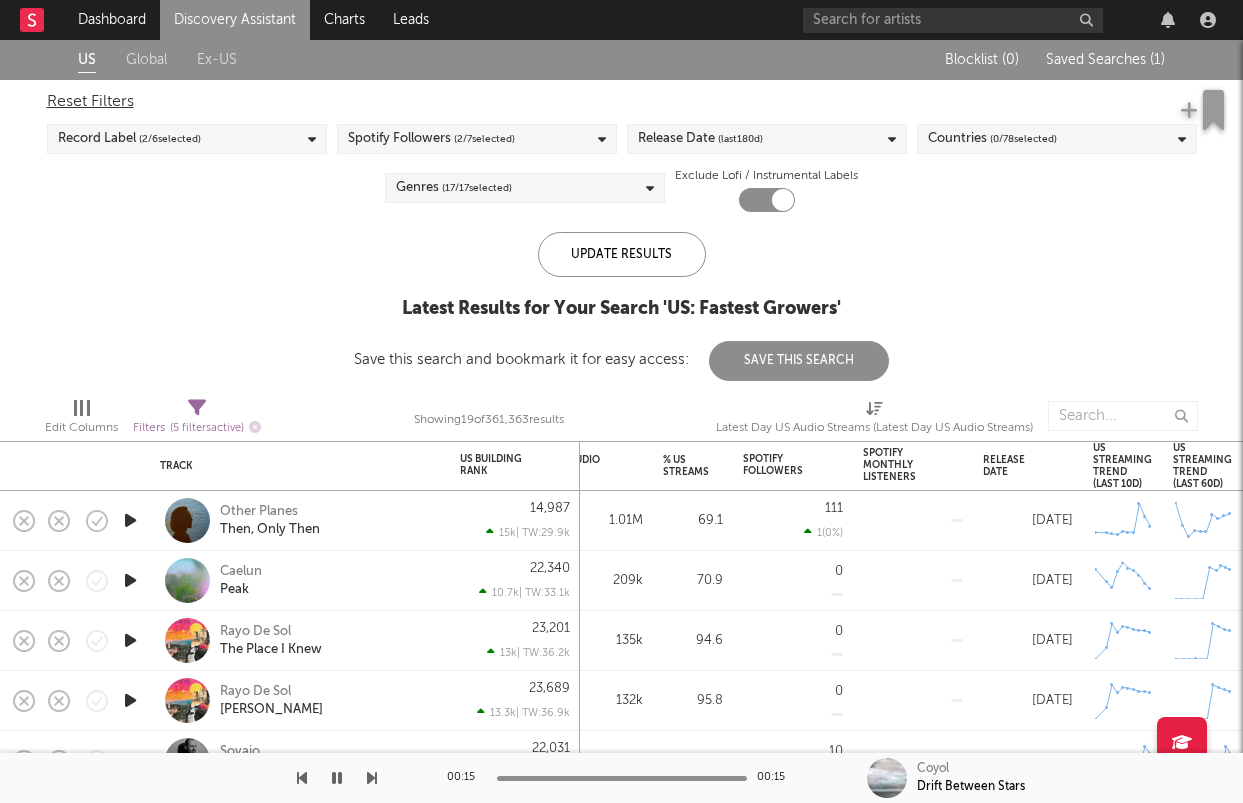 click on "Global" 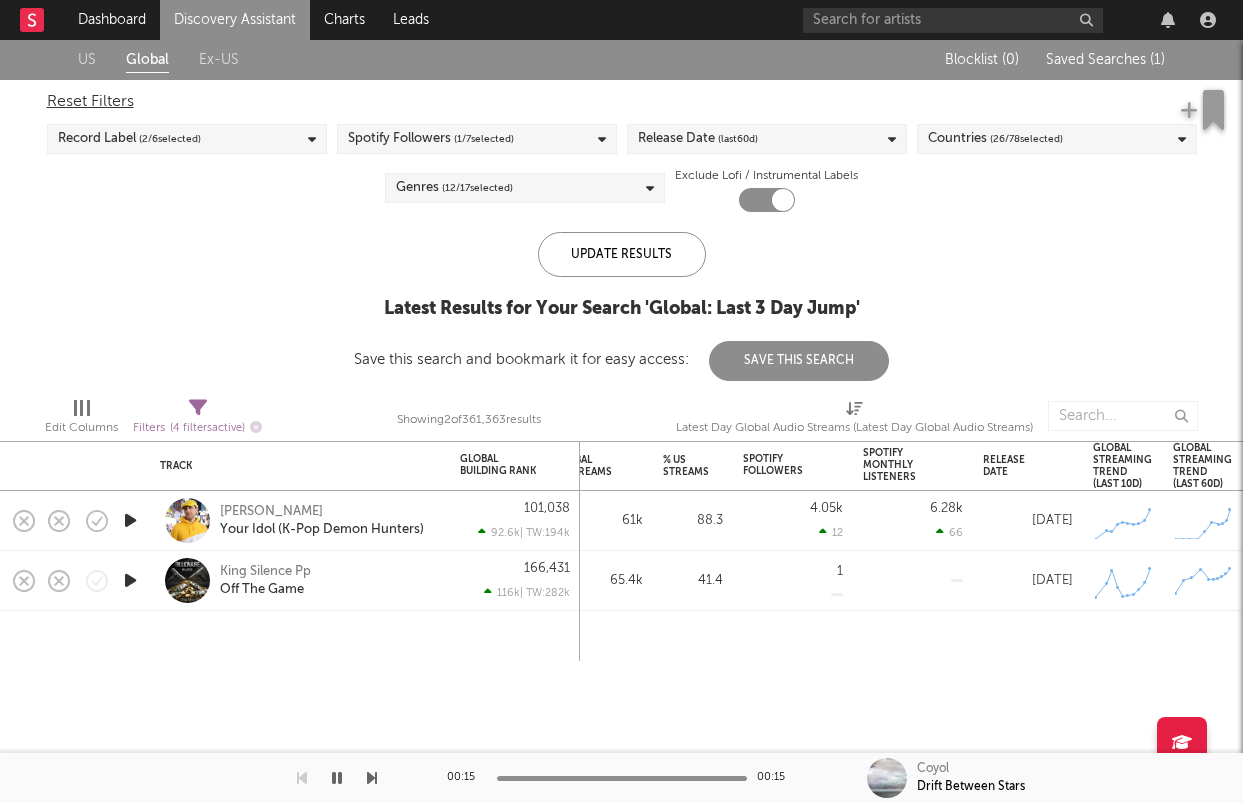 click on "( 1 / 7  selected)" 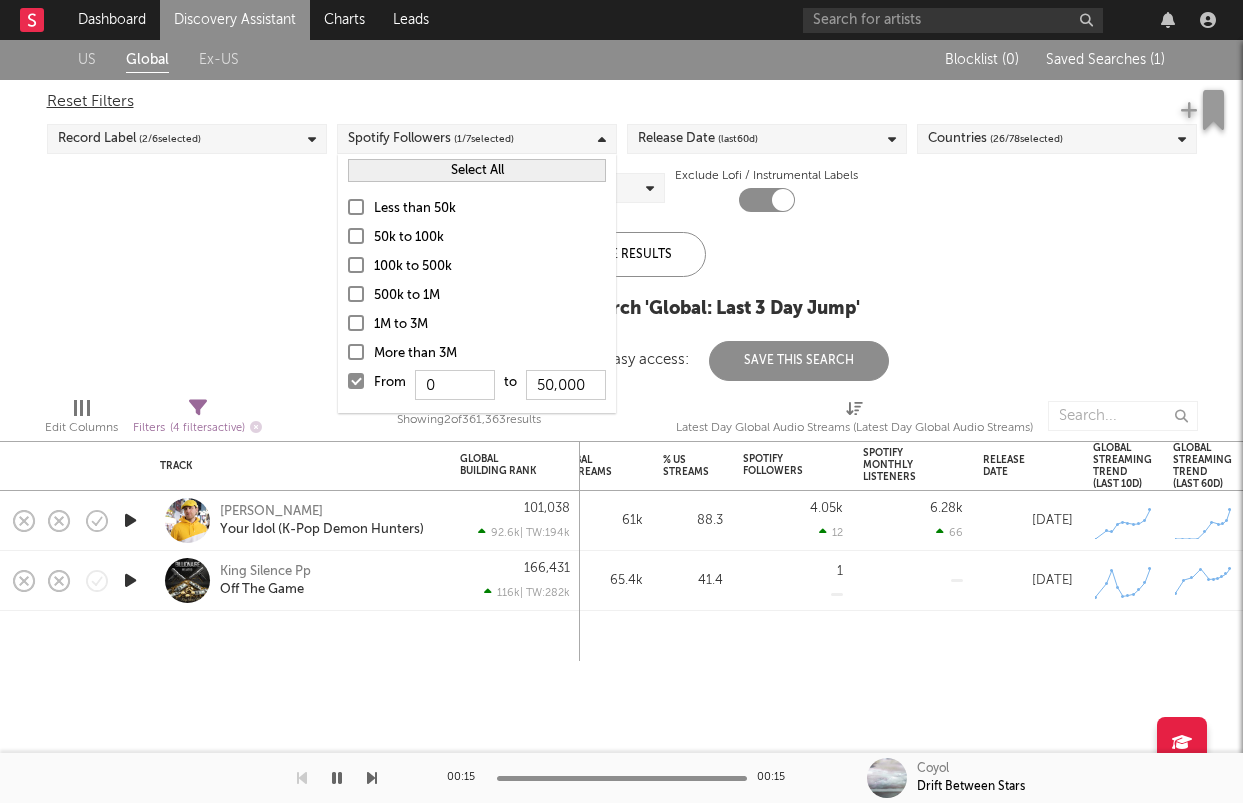 click on "50k to 100k" 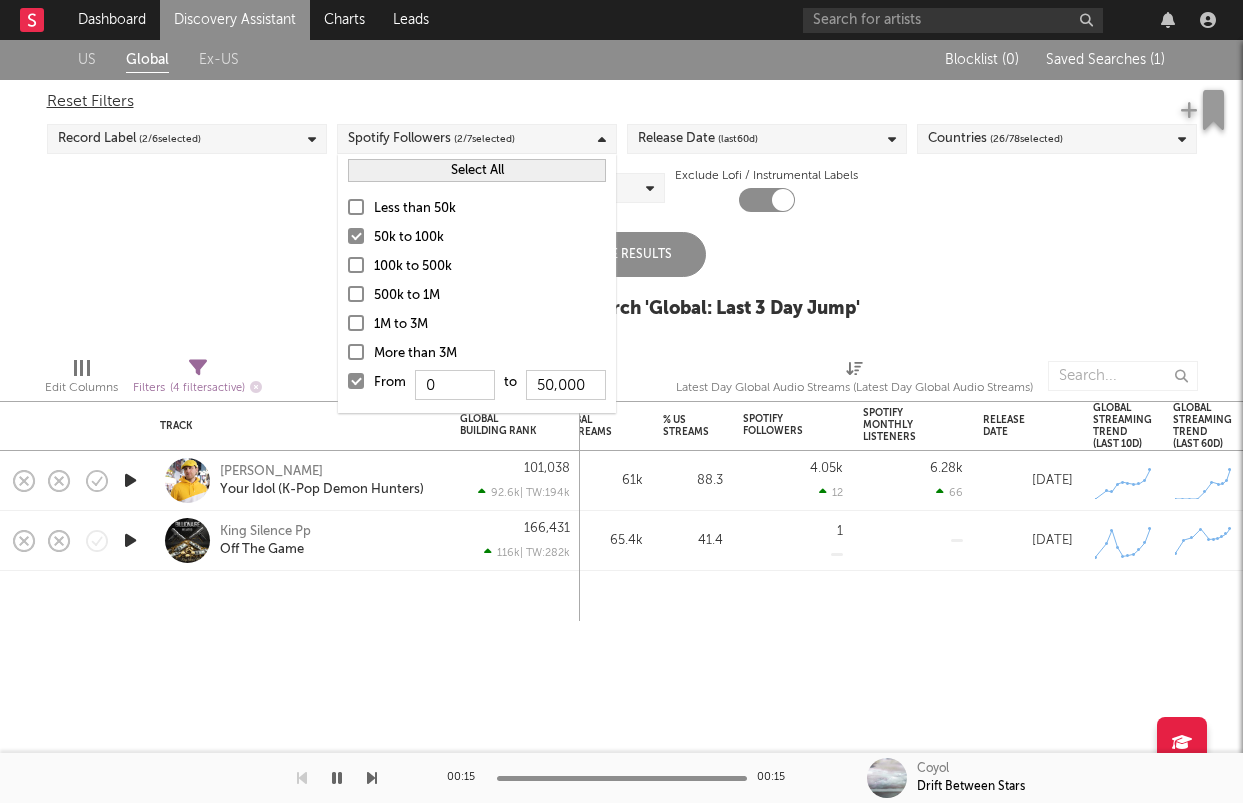 click on "Less than 50k" 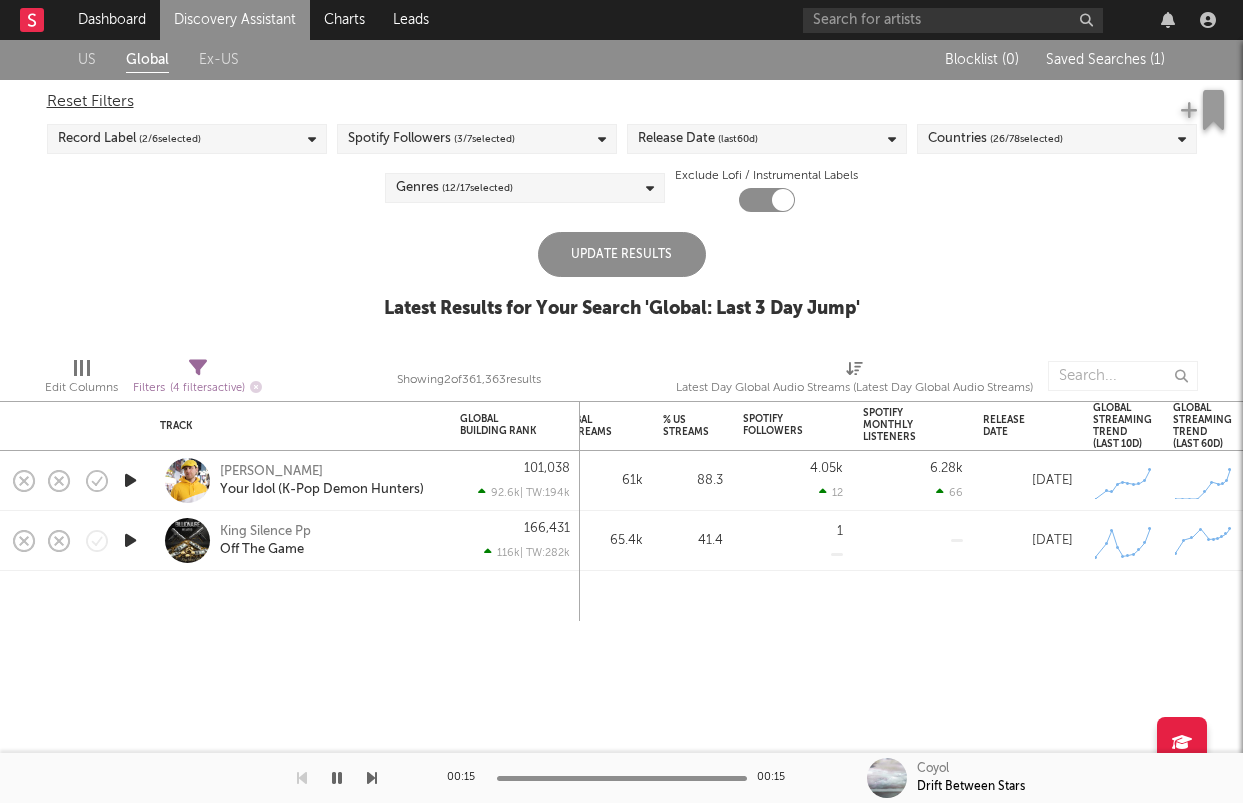 click on "Update Results" 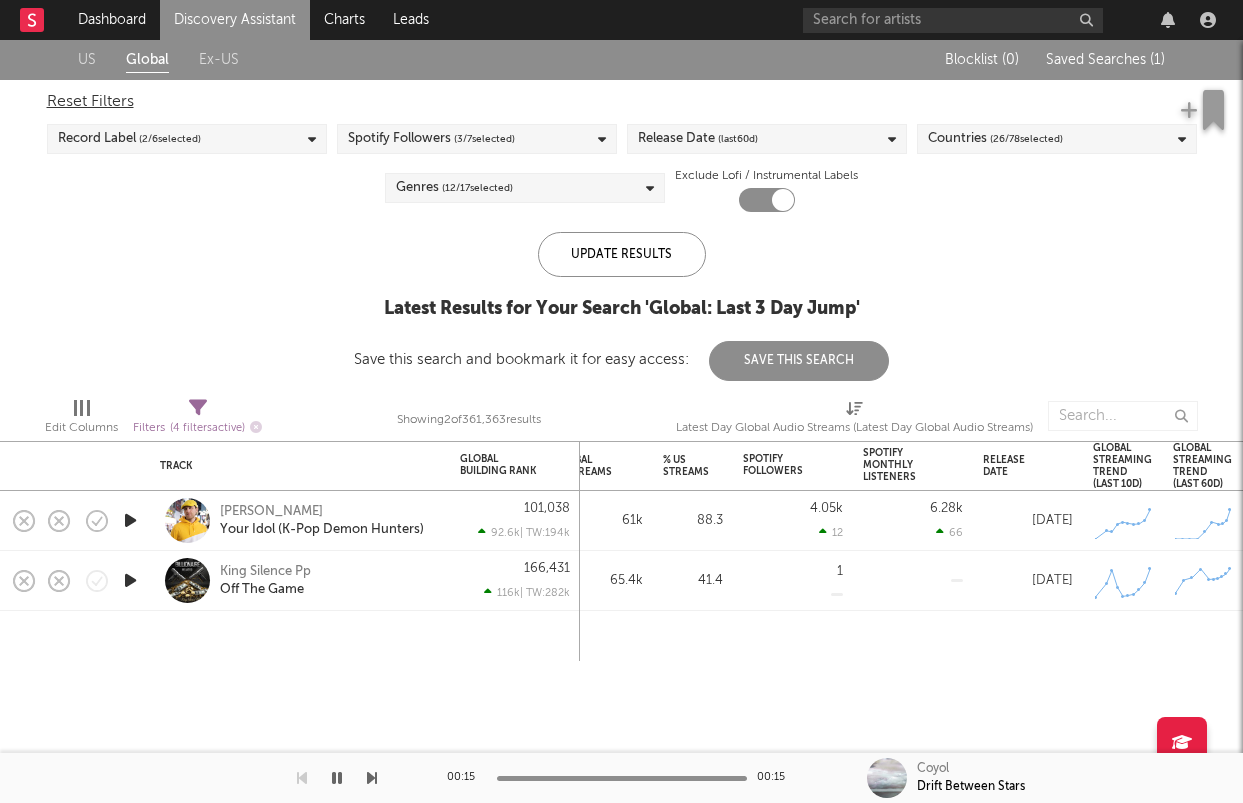 click on "(last  60 d)" 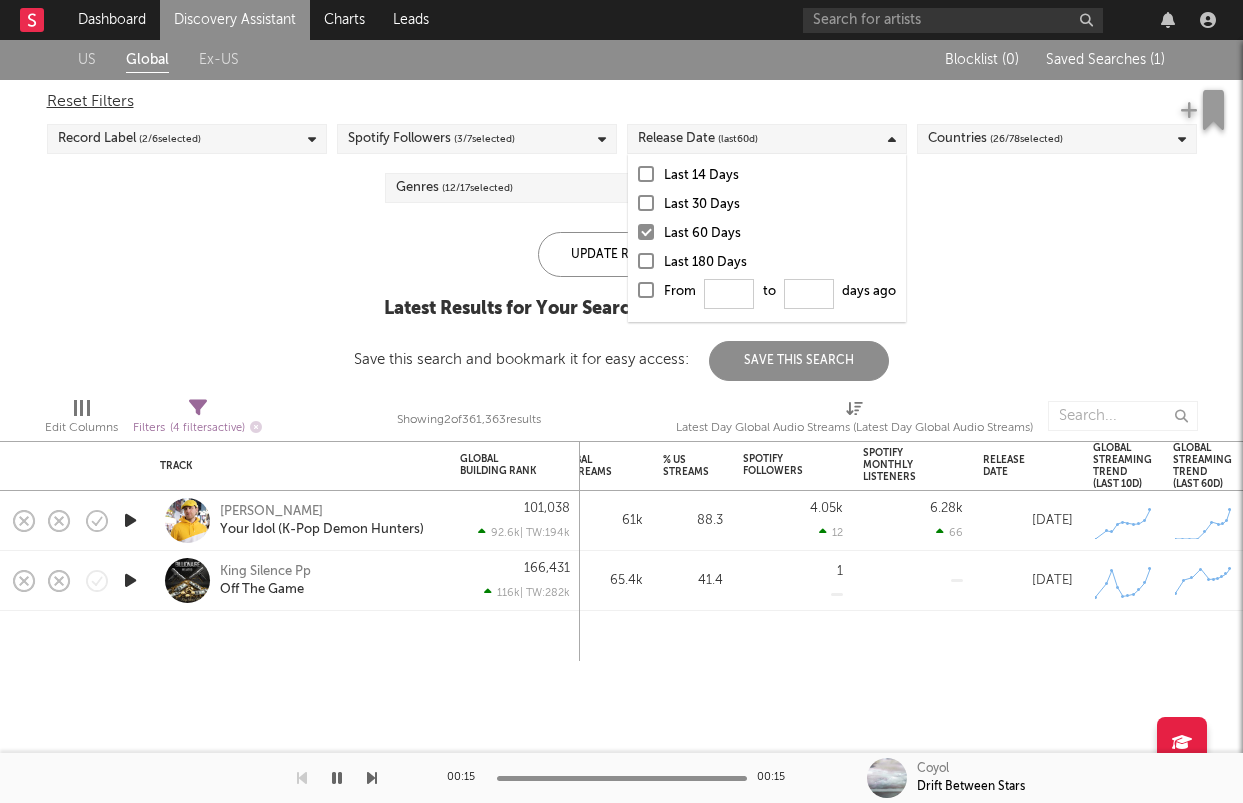 click on "( 12 / 17  selected)" 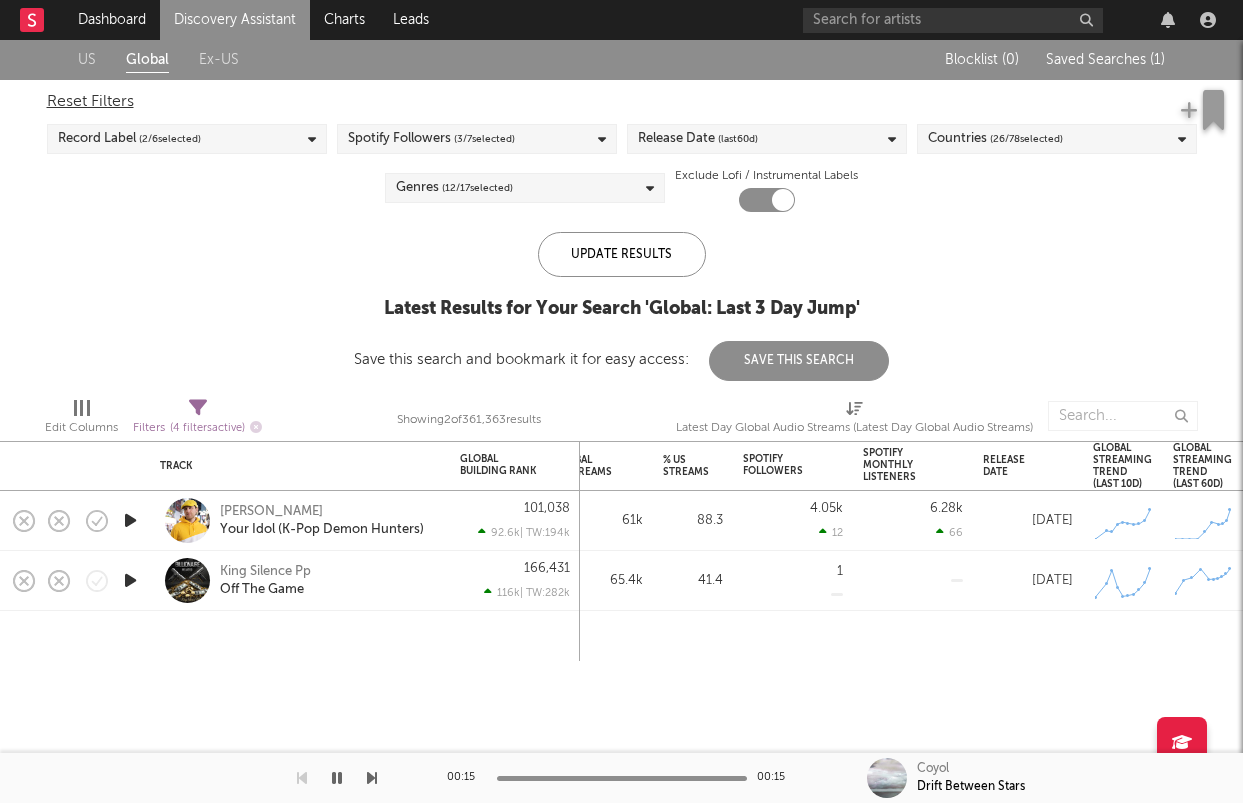 click on "( 12 / 17  selected)" 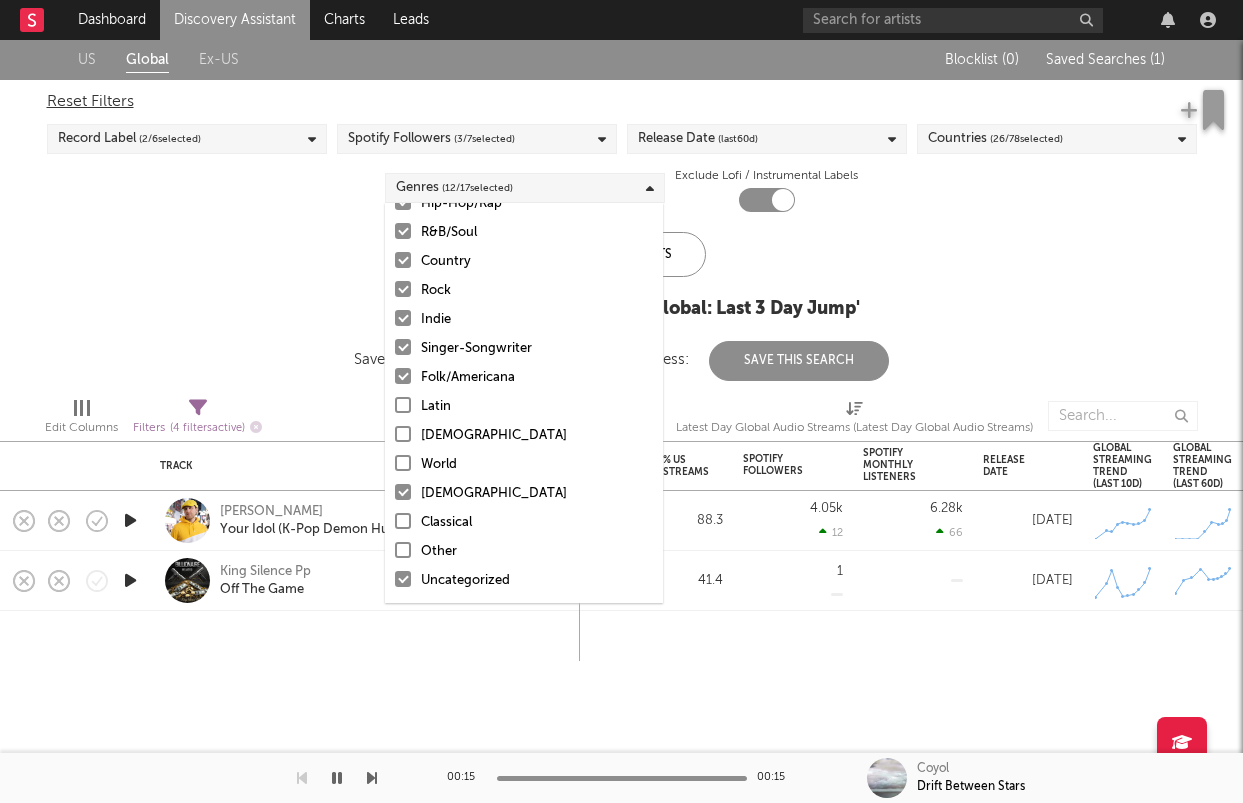 scroll, scrollTop: 141, scrollLeft: 0, axis: vertical 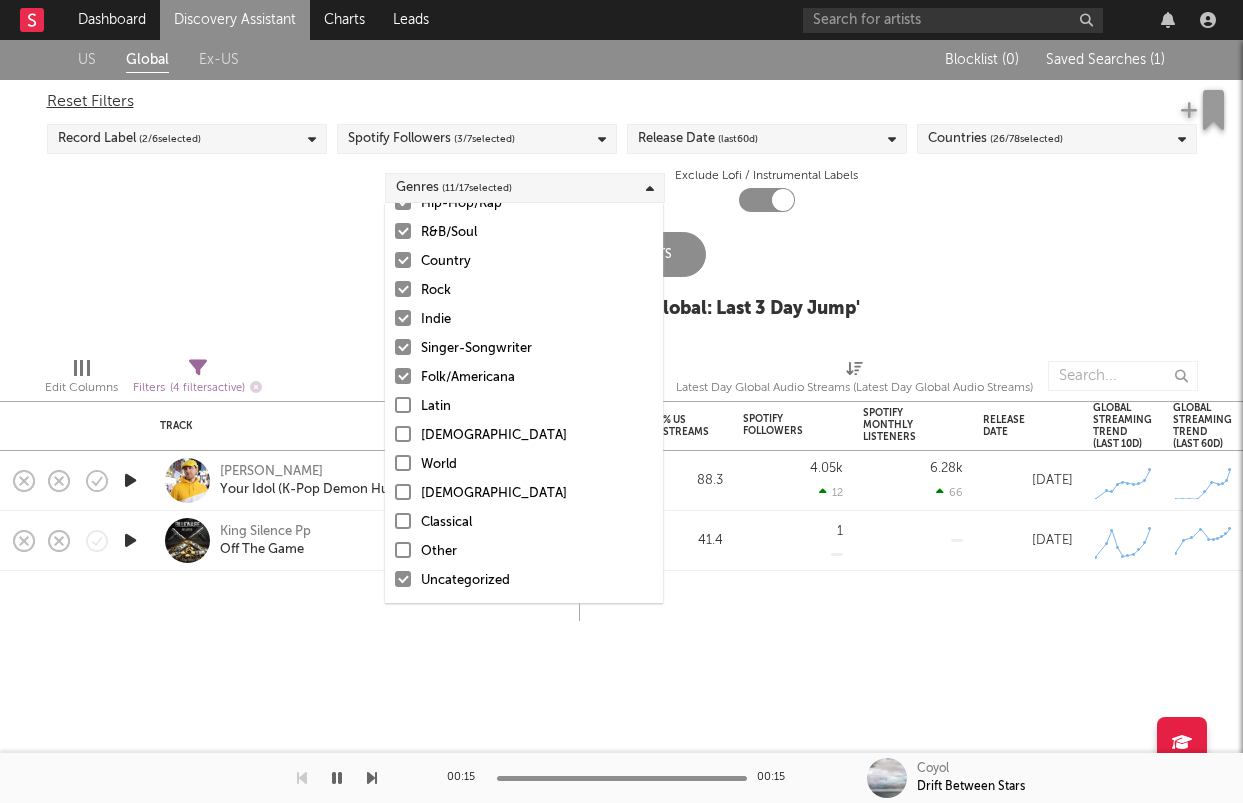 click on "Uncategorized" 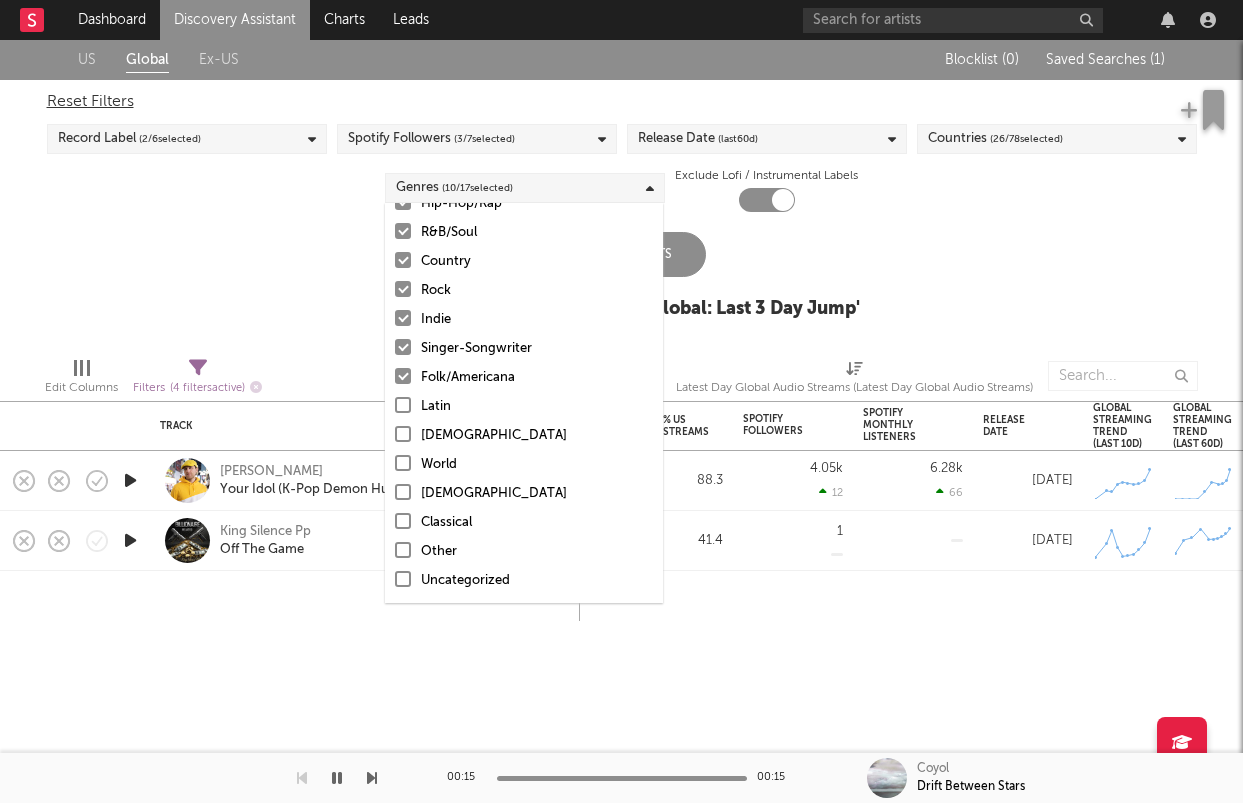 click on "Edit Columns Filters ( 4   filters  active) Showing  2  of  361,363  results Latest Day Global Audio Streams (Latest Day Global Audio Streams)" 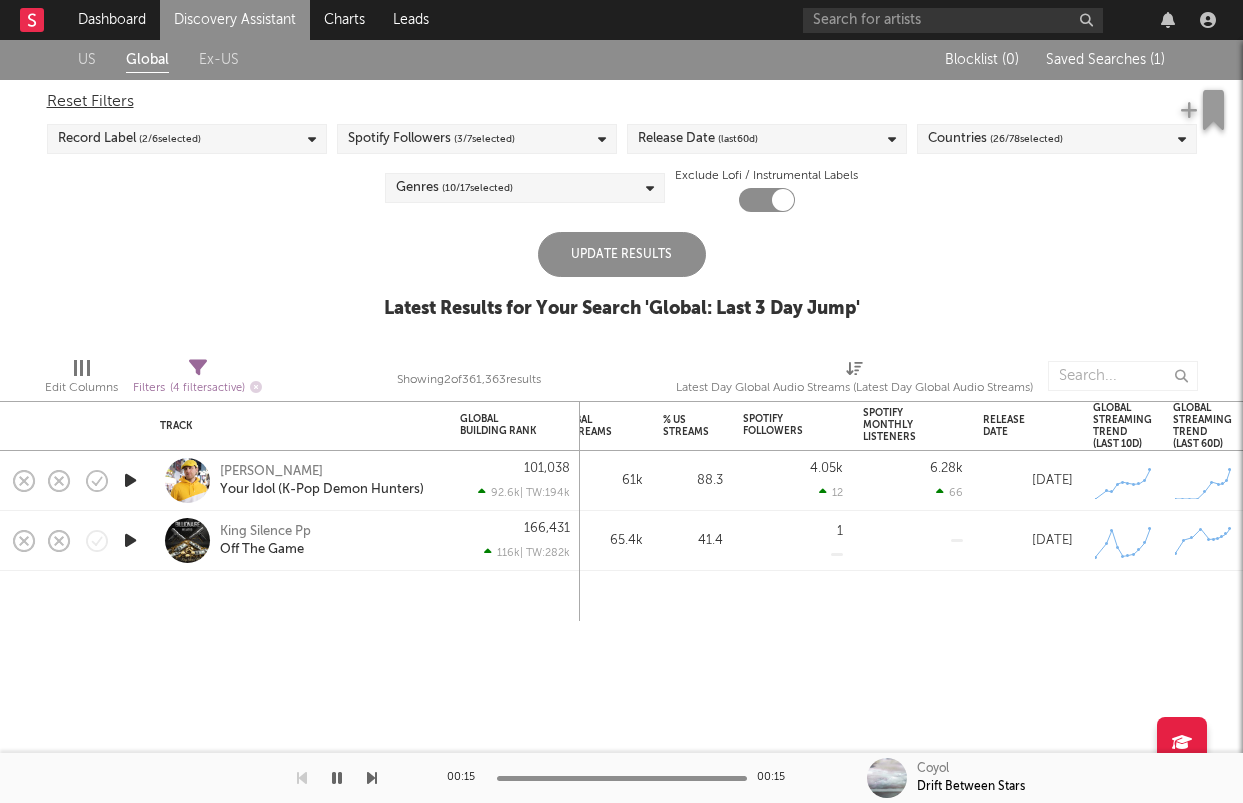 click on "Update Results" 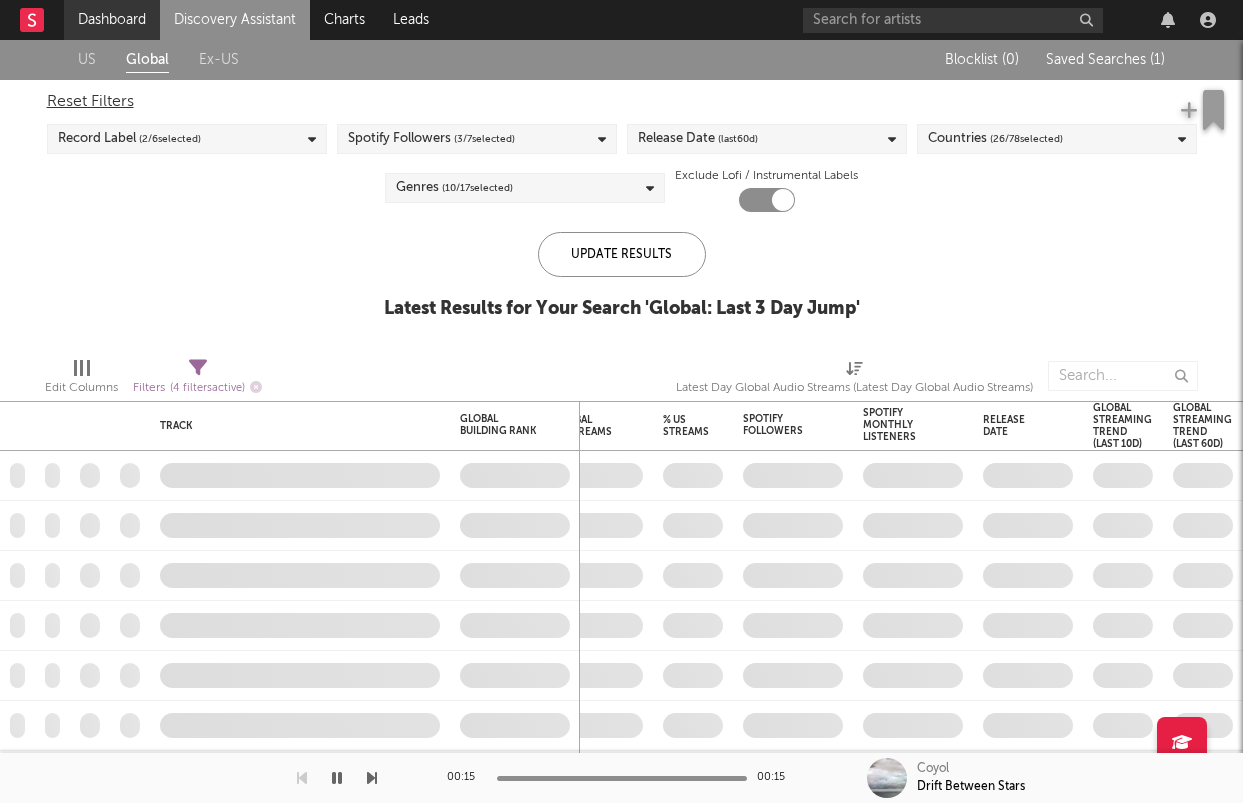 click on "Dashboard" 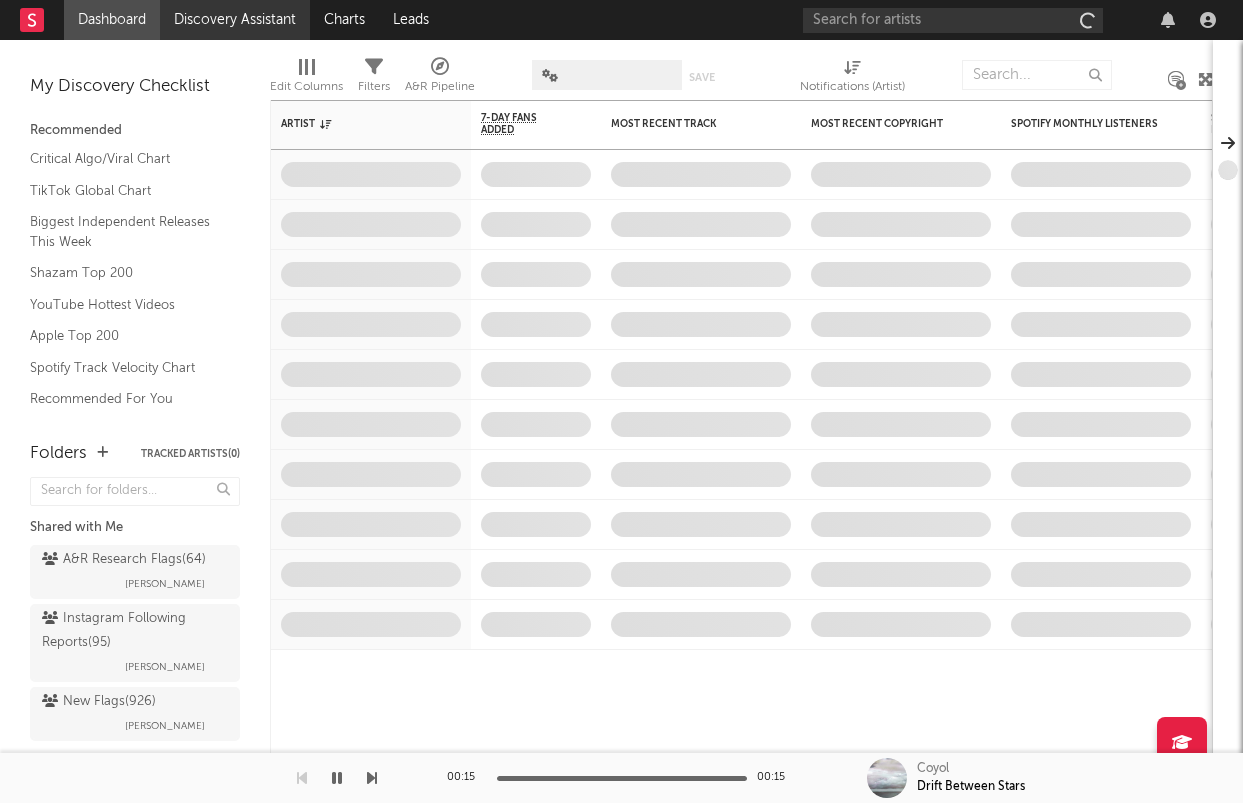 click on "Discovery Assistant" 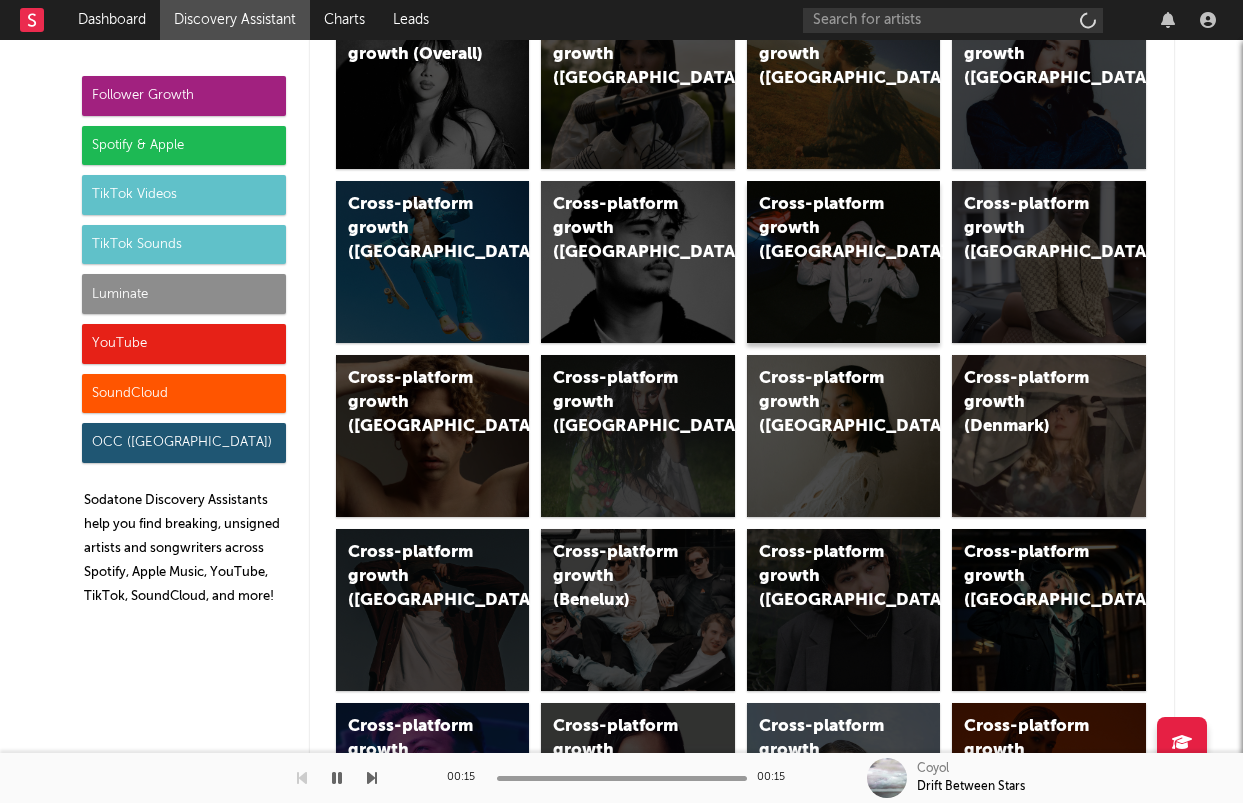 scroll, scrollTop: 218, scrollLeft: 0, axis: vertical 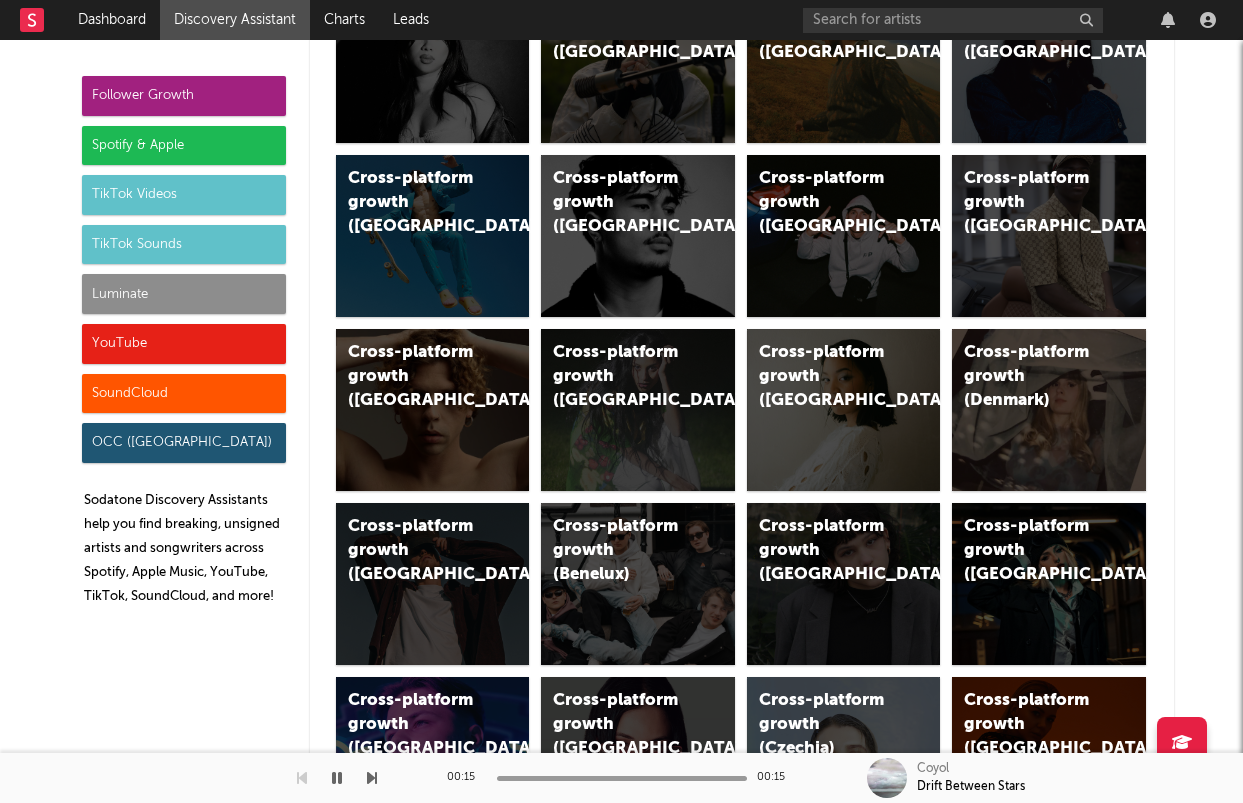 click on "Luminate" 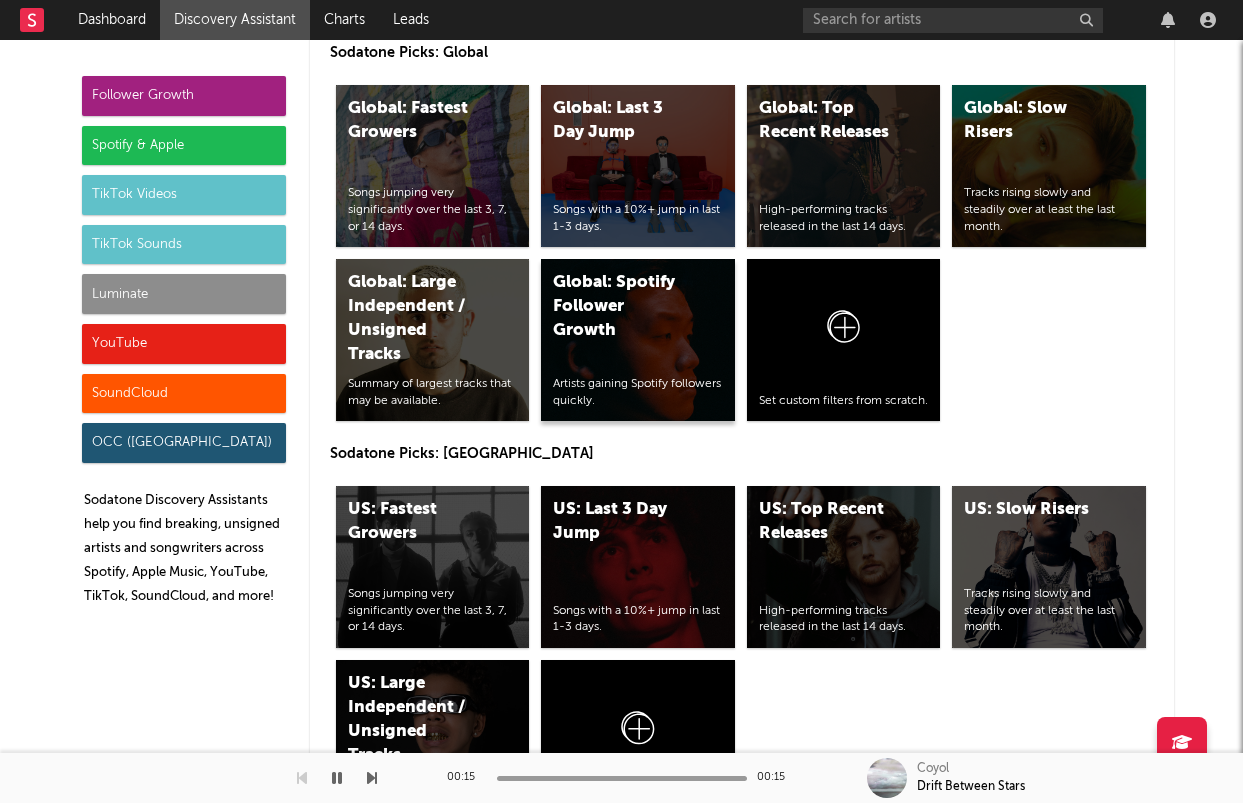 scroll, scrollTop: 8904, scrollLeft: 0, axis: vertical 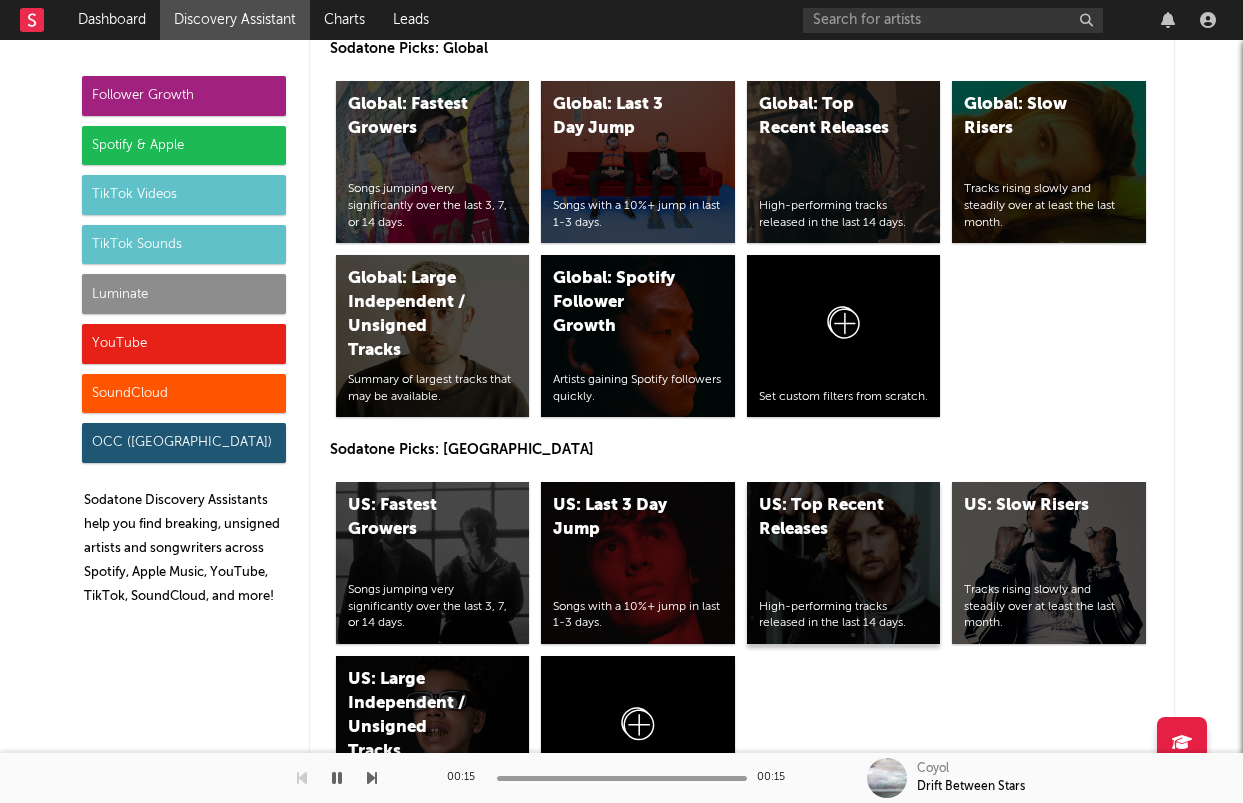 click on "US: Top Recent Releases High-performing tracks released in the last 14 days." 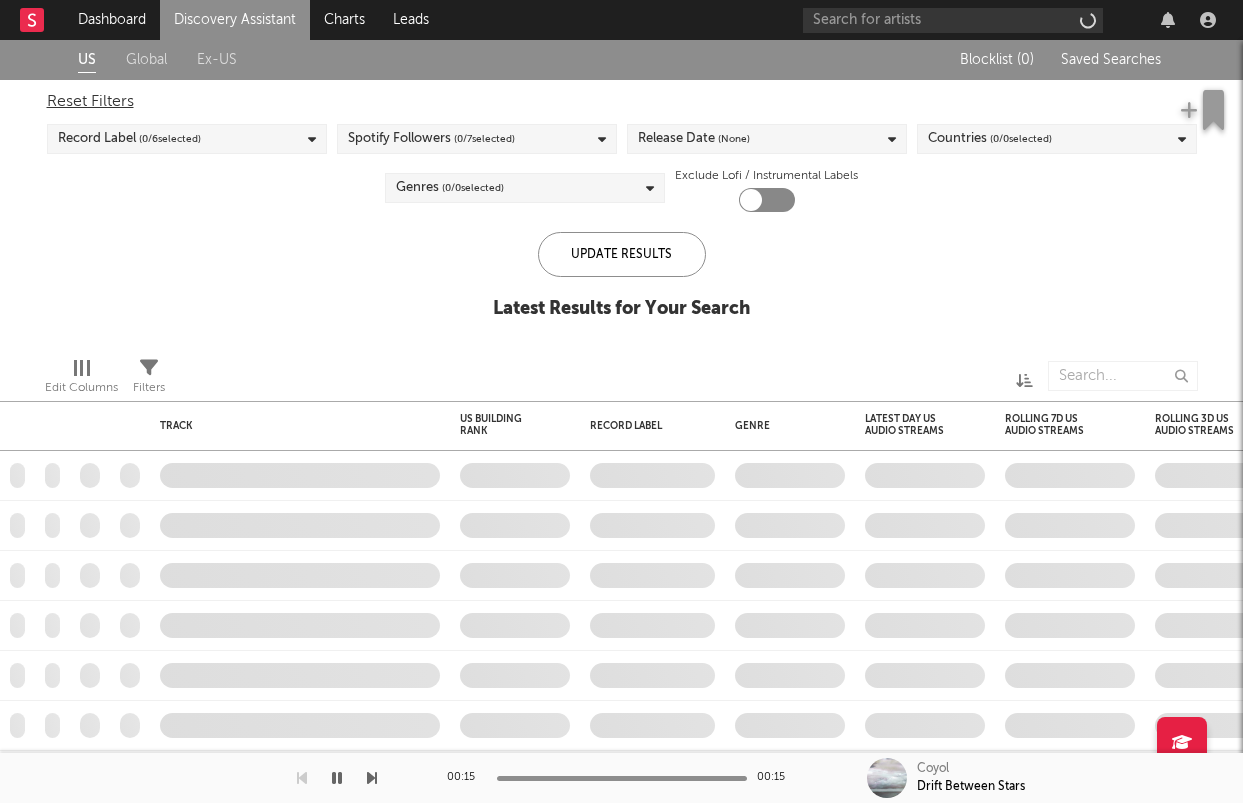 checkbox on "true" 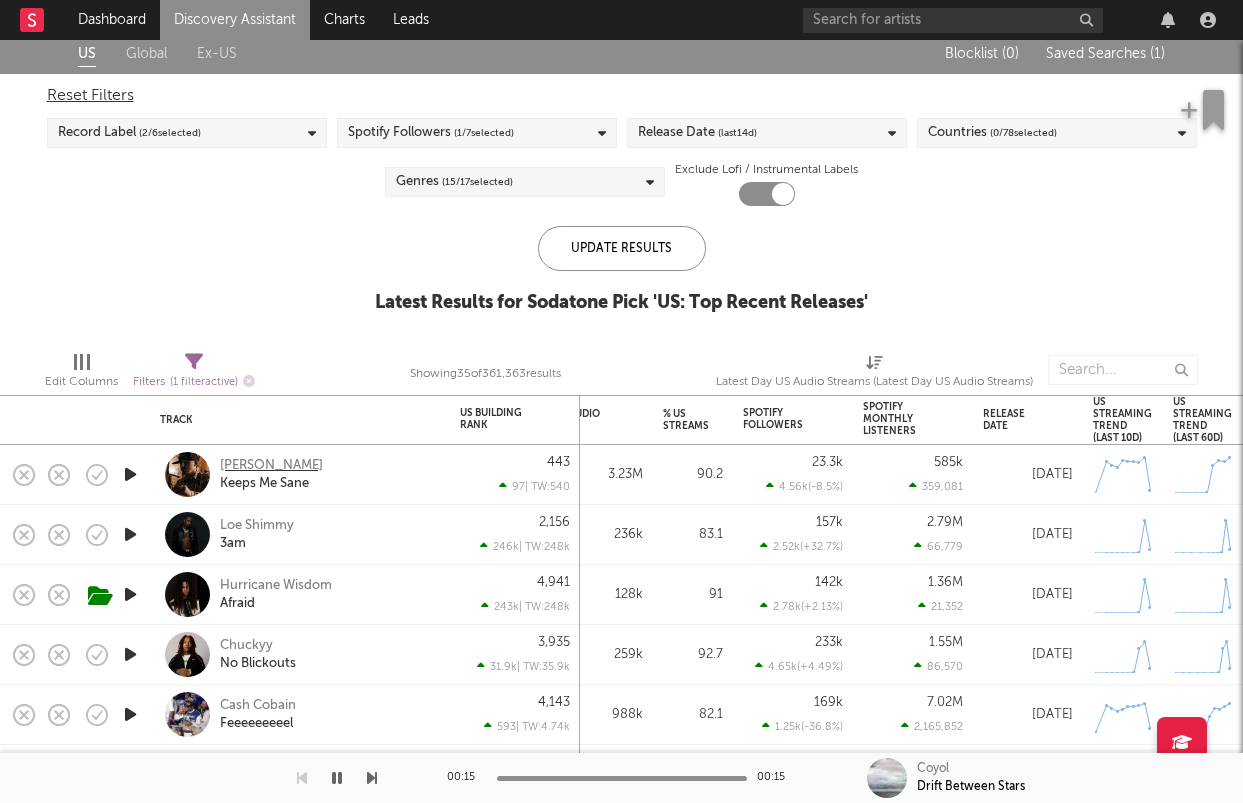 click on "Tyler Nance" 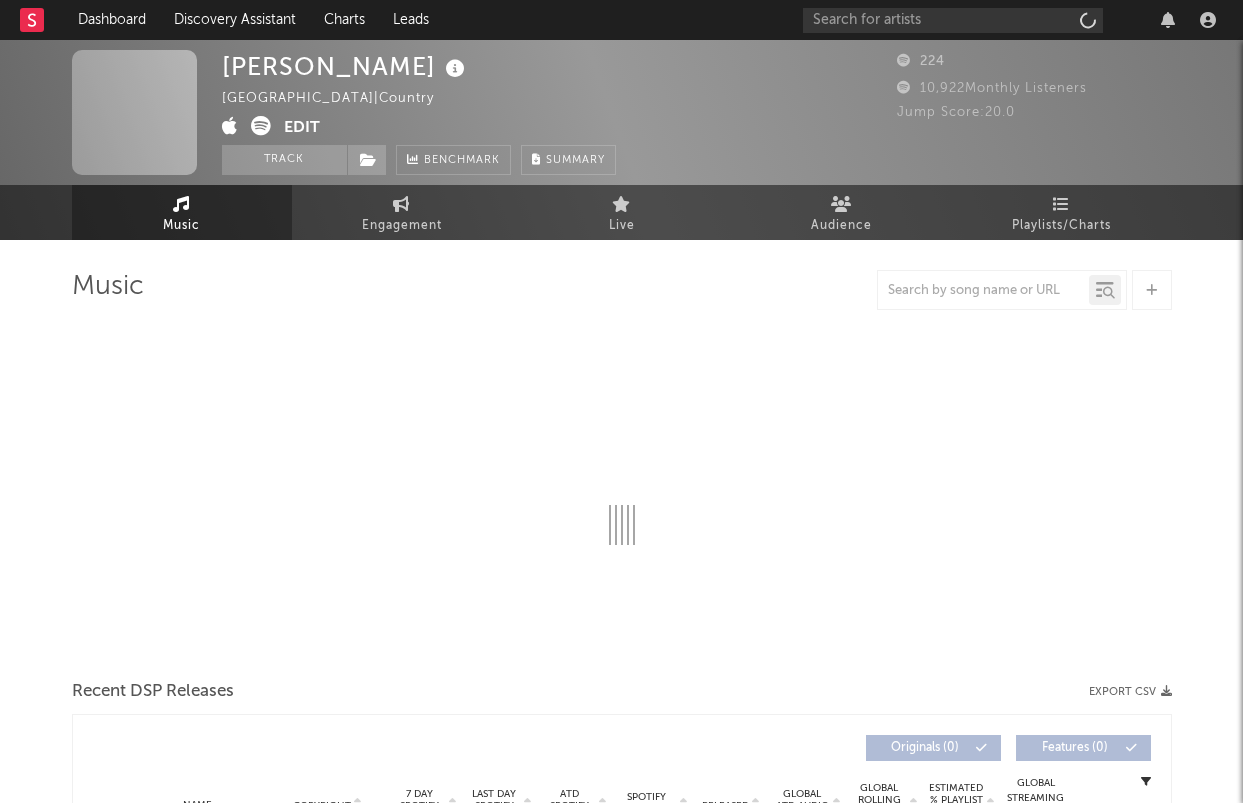 scroll, scrollTop: 0, scrollLeft: 0, axis: both 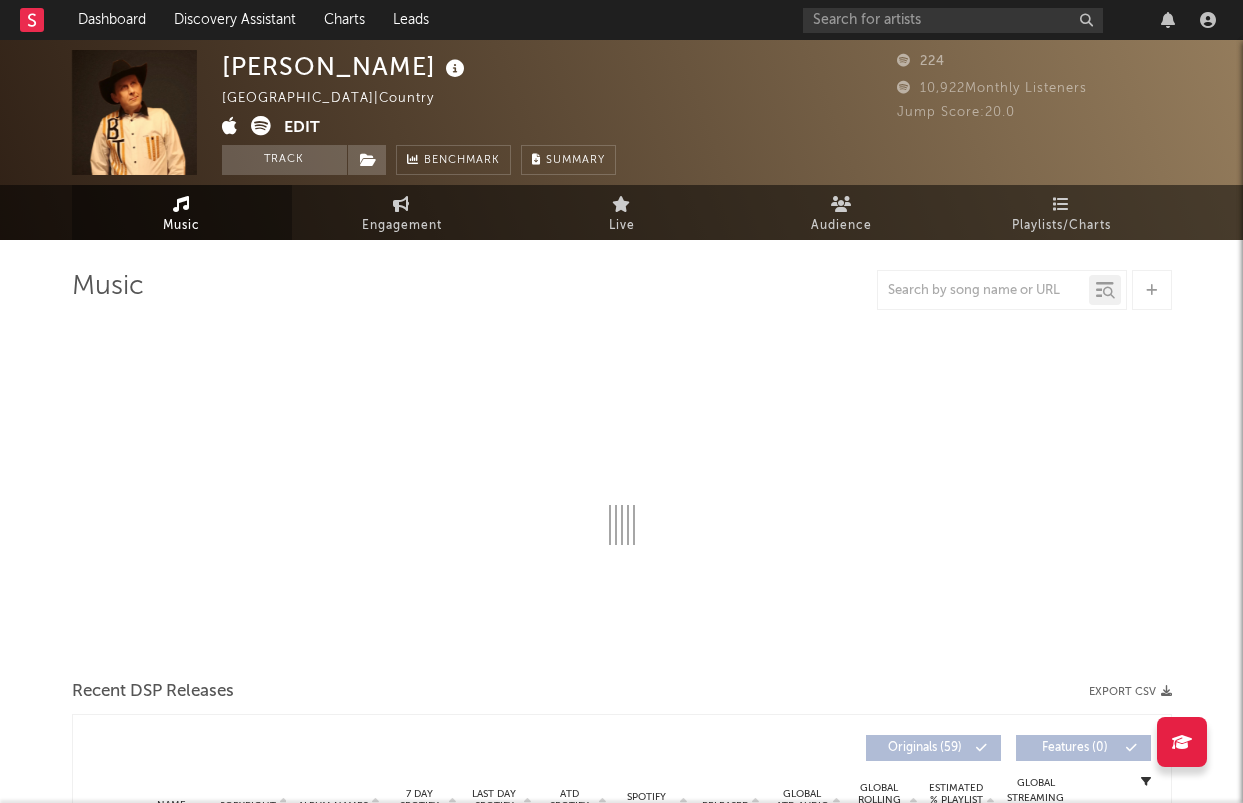 select on "6m" 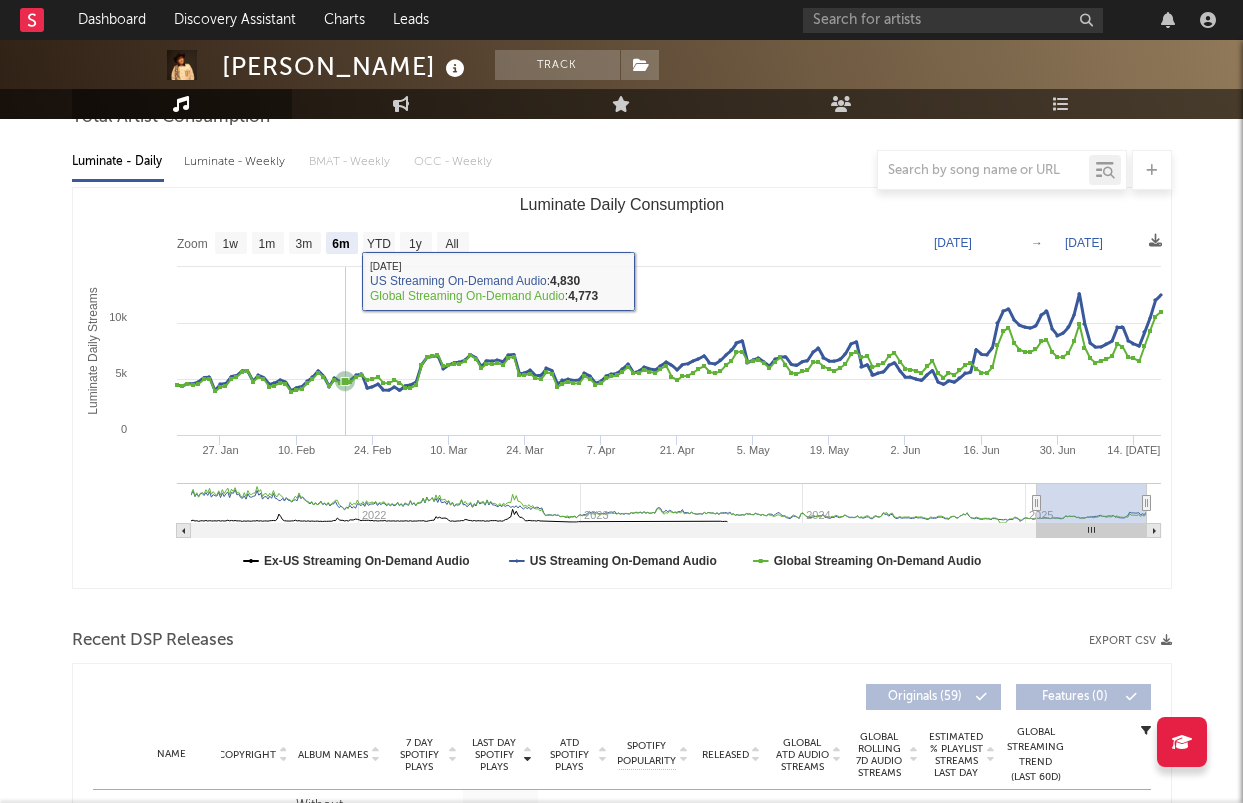 scroll, scrollTop: 442, scrollLeft: 0, axis: vertical 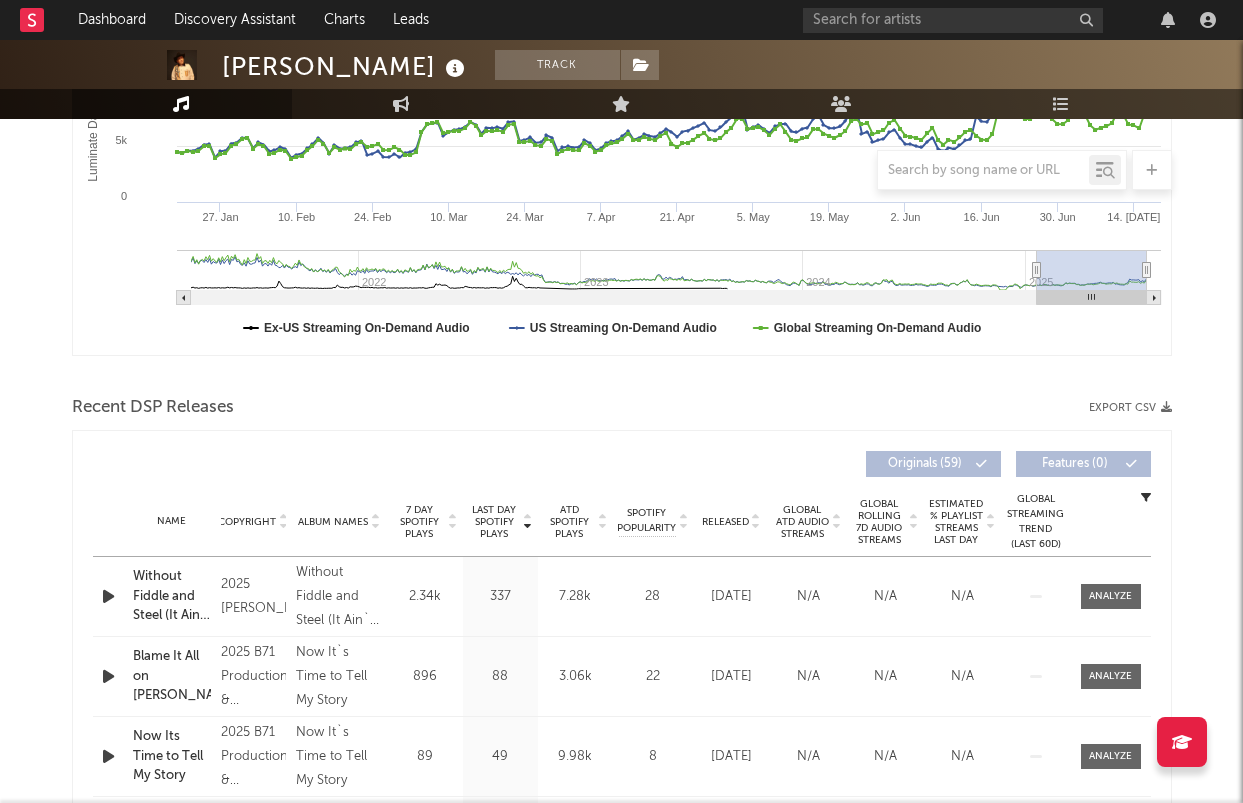 click at bounding box center (108, 596) 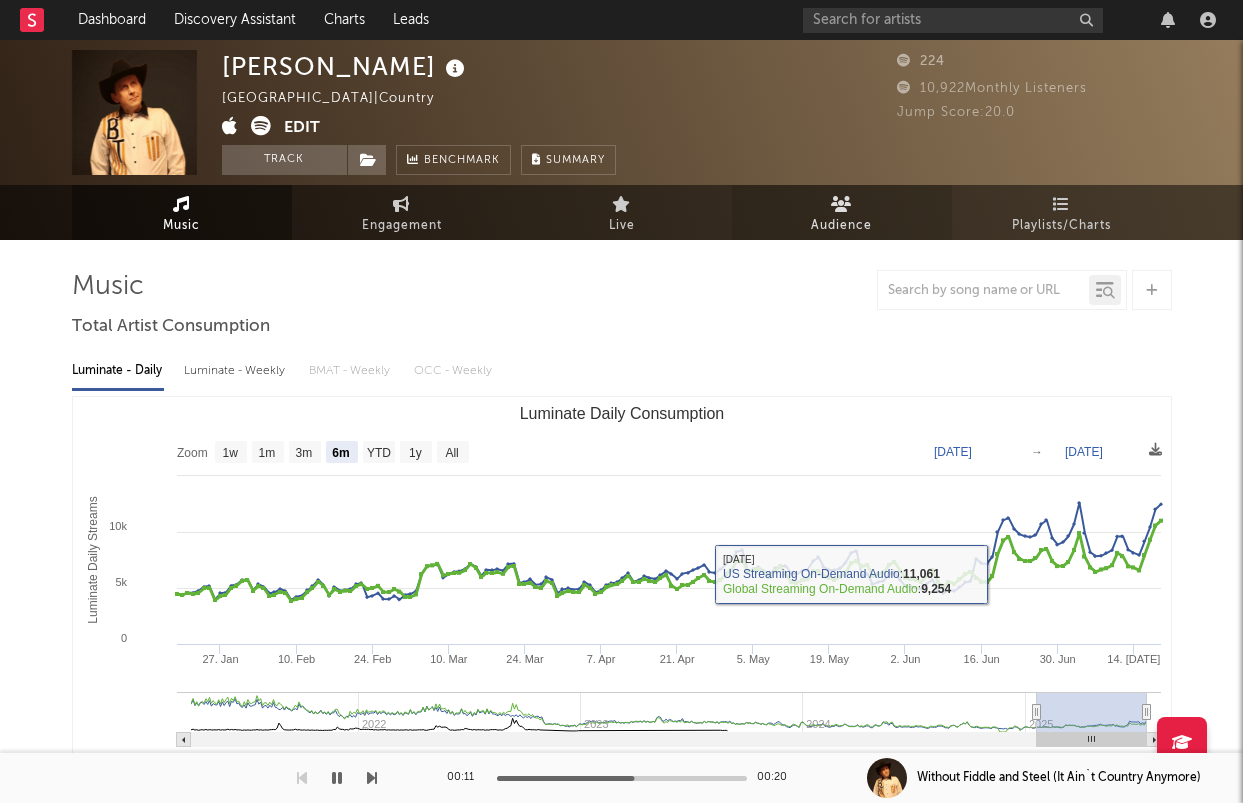 scroll, scrollTop: 0, scrollLeft: 0, axis: both 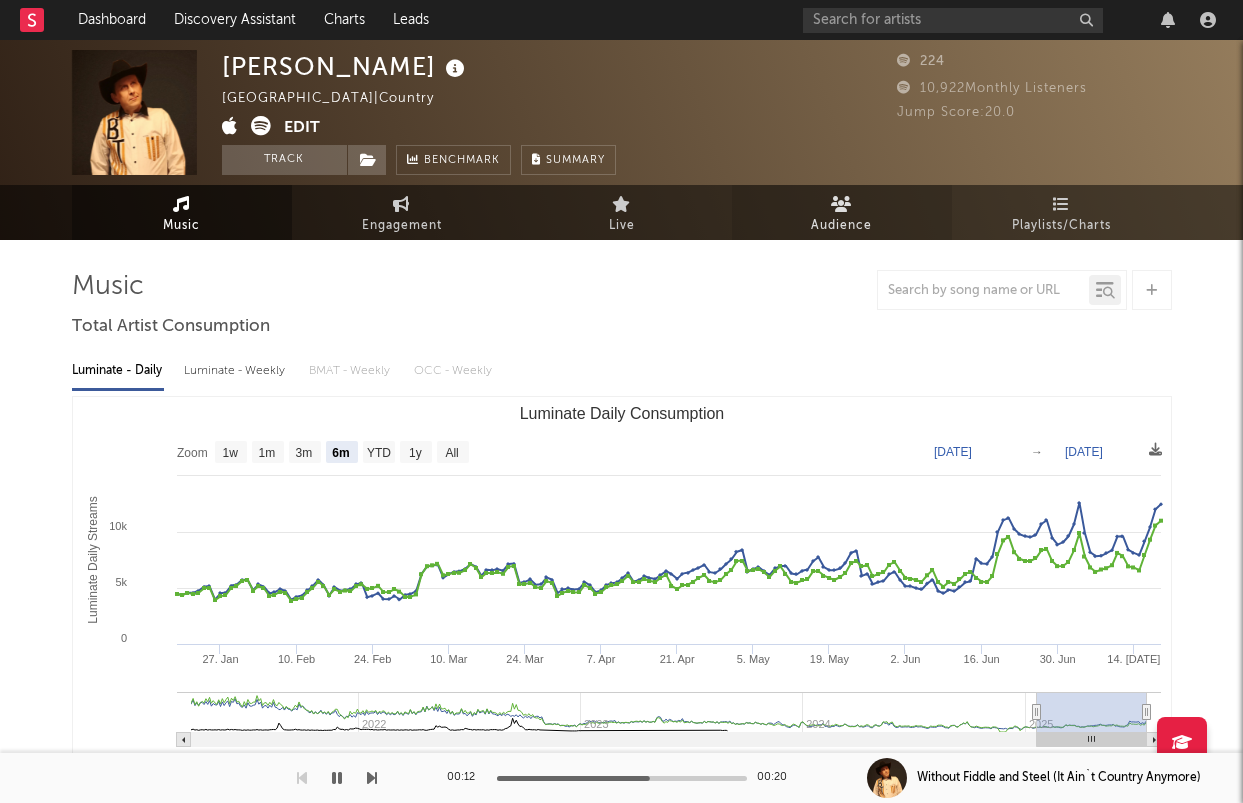 click on "Audience" at bounding box center [842, 212] 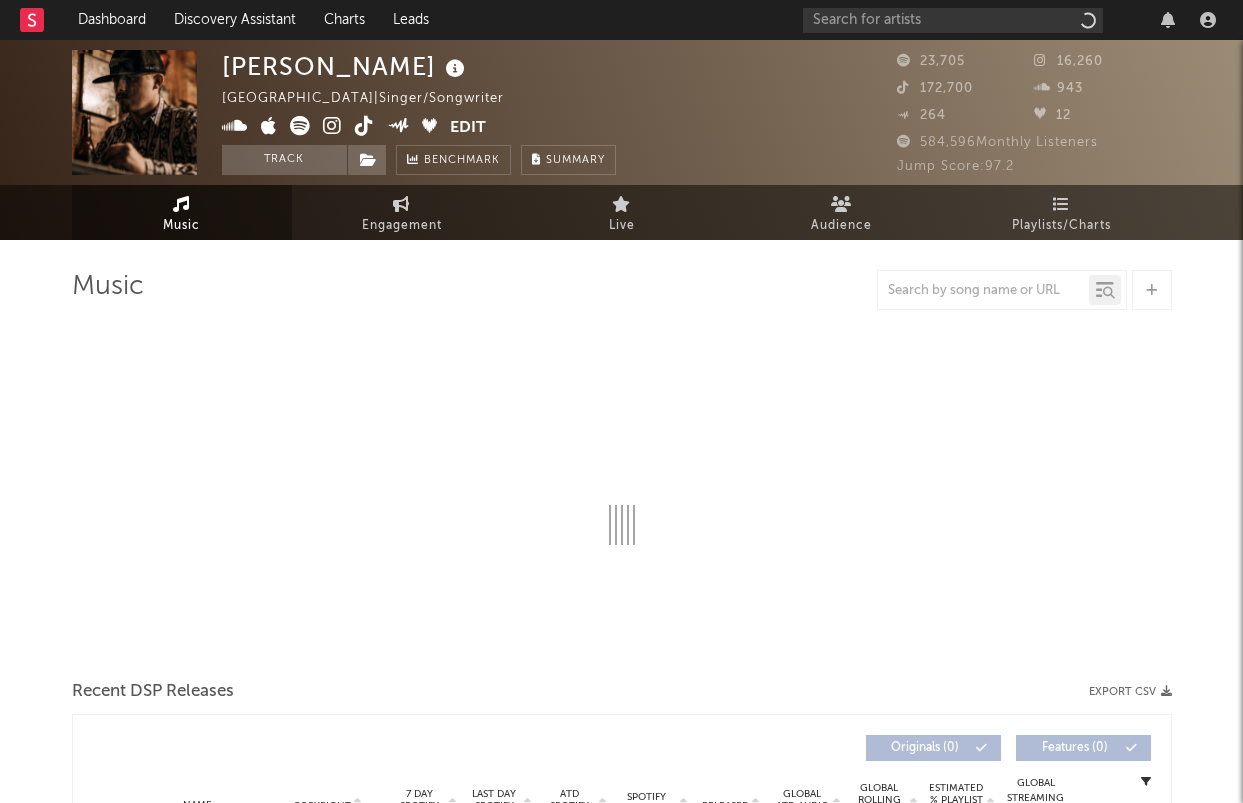 scroll, scrollTop: 0, scrollLeft: 0, axis: both 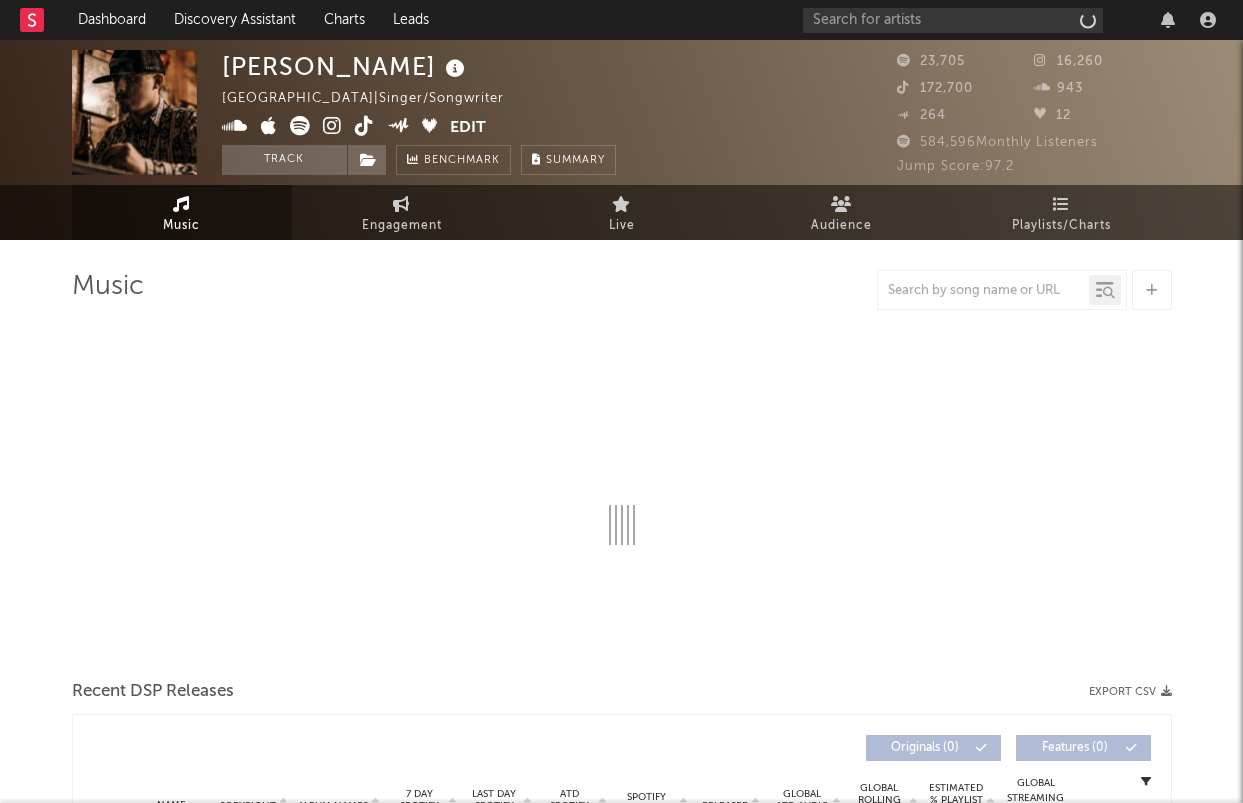 select on "6m" 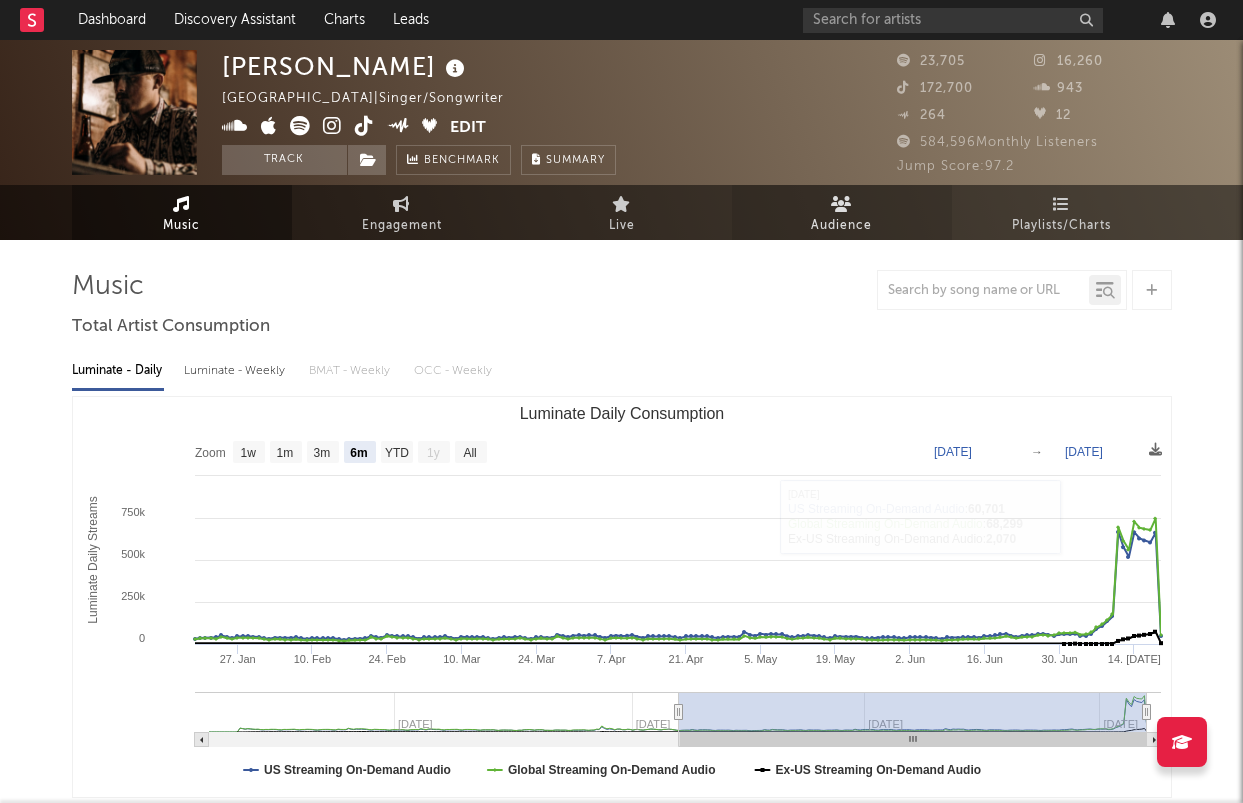 click on "Audience" at bounding box center [841, 226] 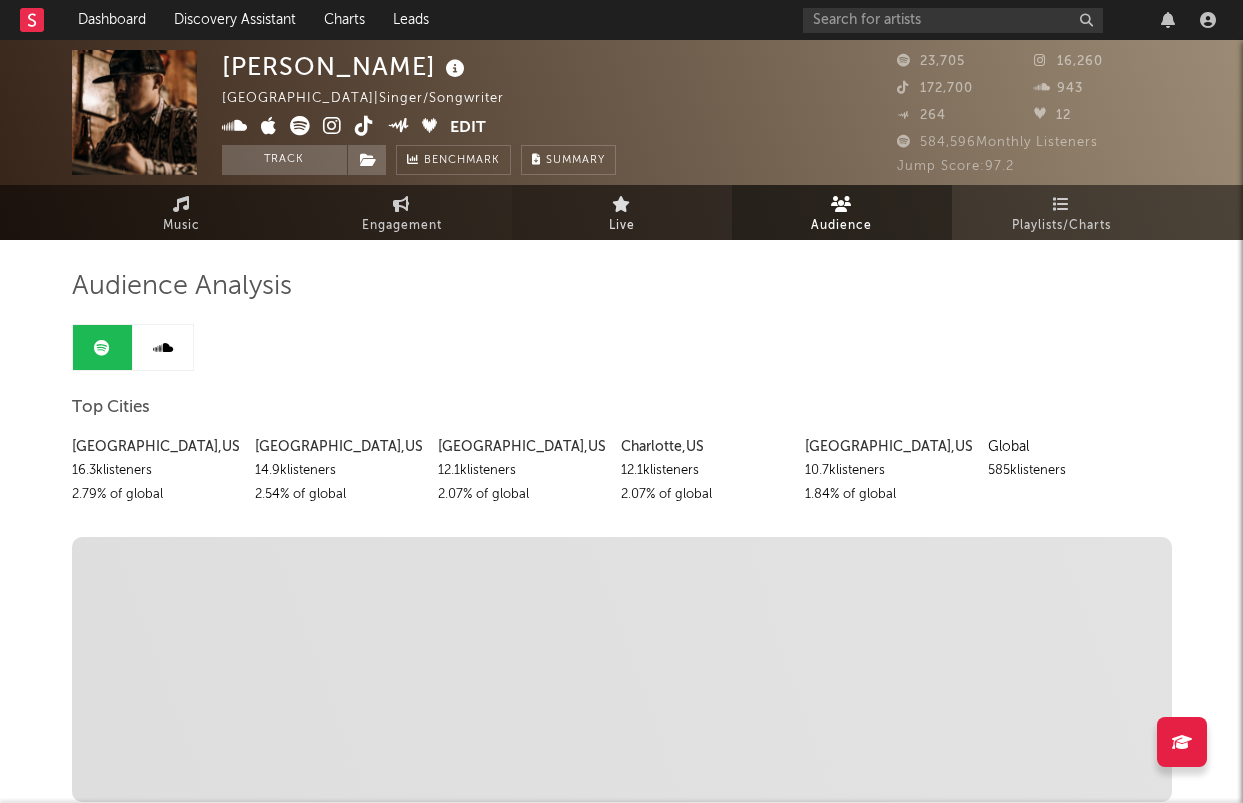click on "Live" at bounding box center [622, 212] 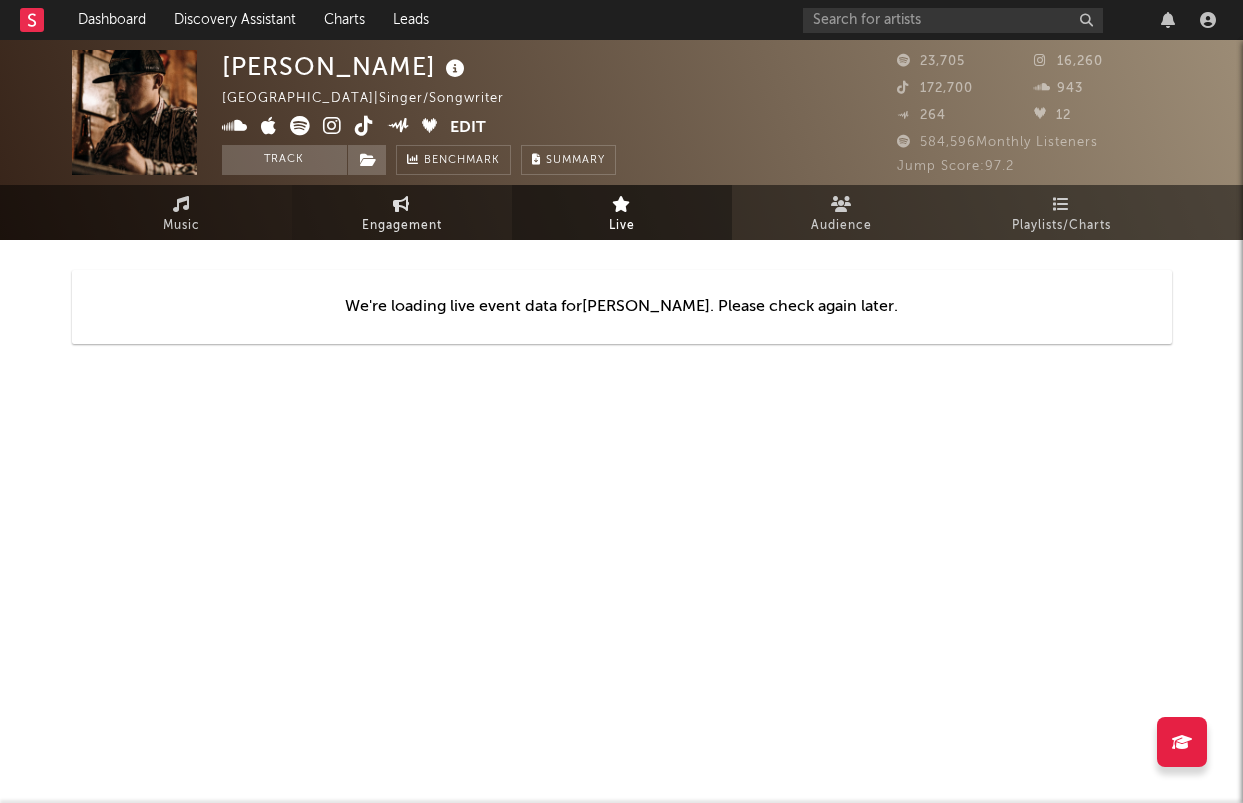 click on "Engagement" at bounding box center (402, 226) 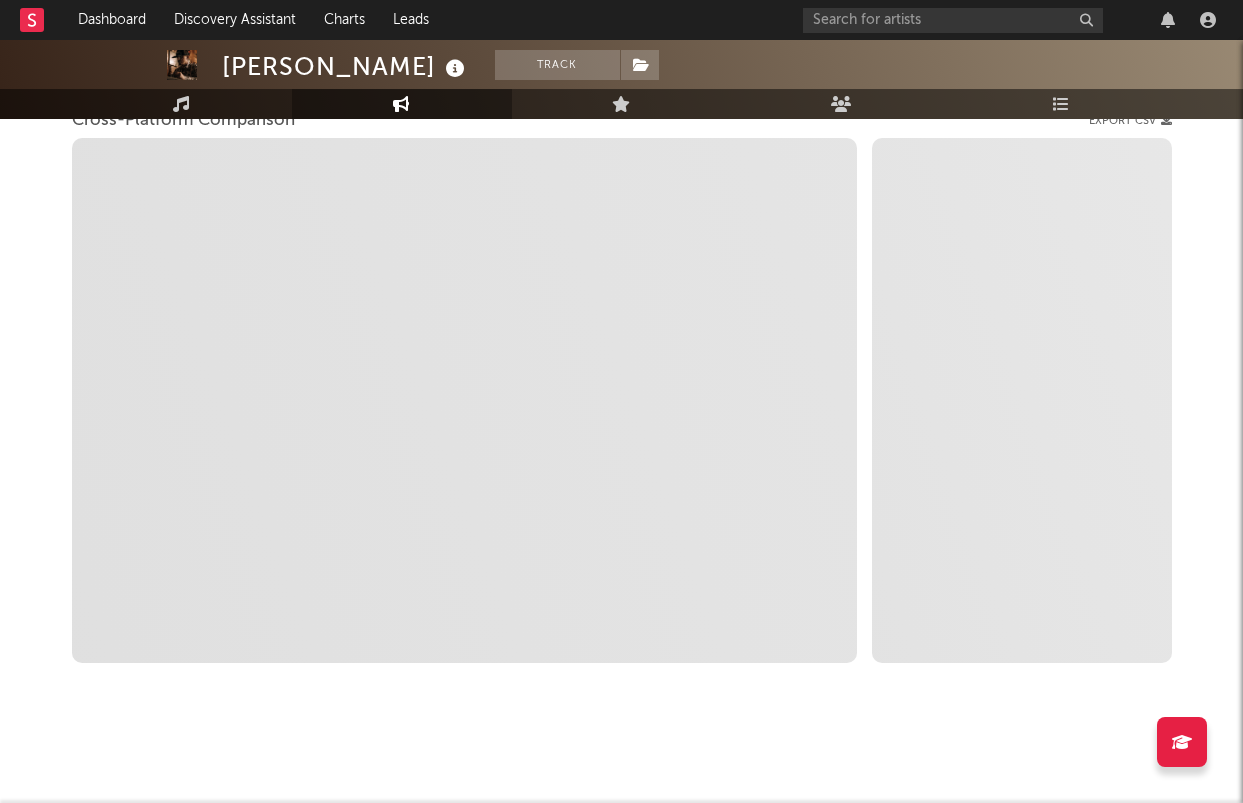 scroll, scrollTop: 287, scrollLeft: 0, axis: vertical 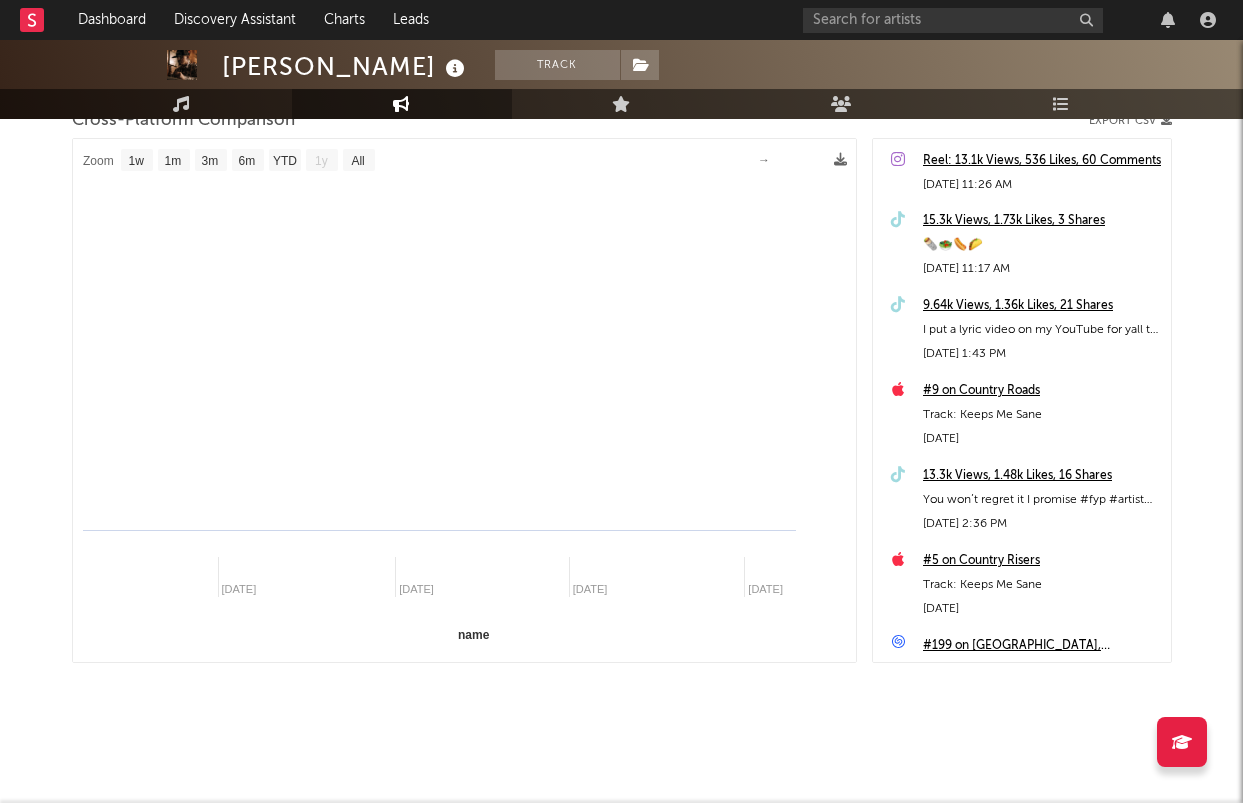 select on "1m" 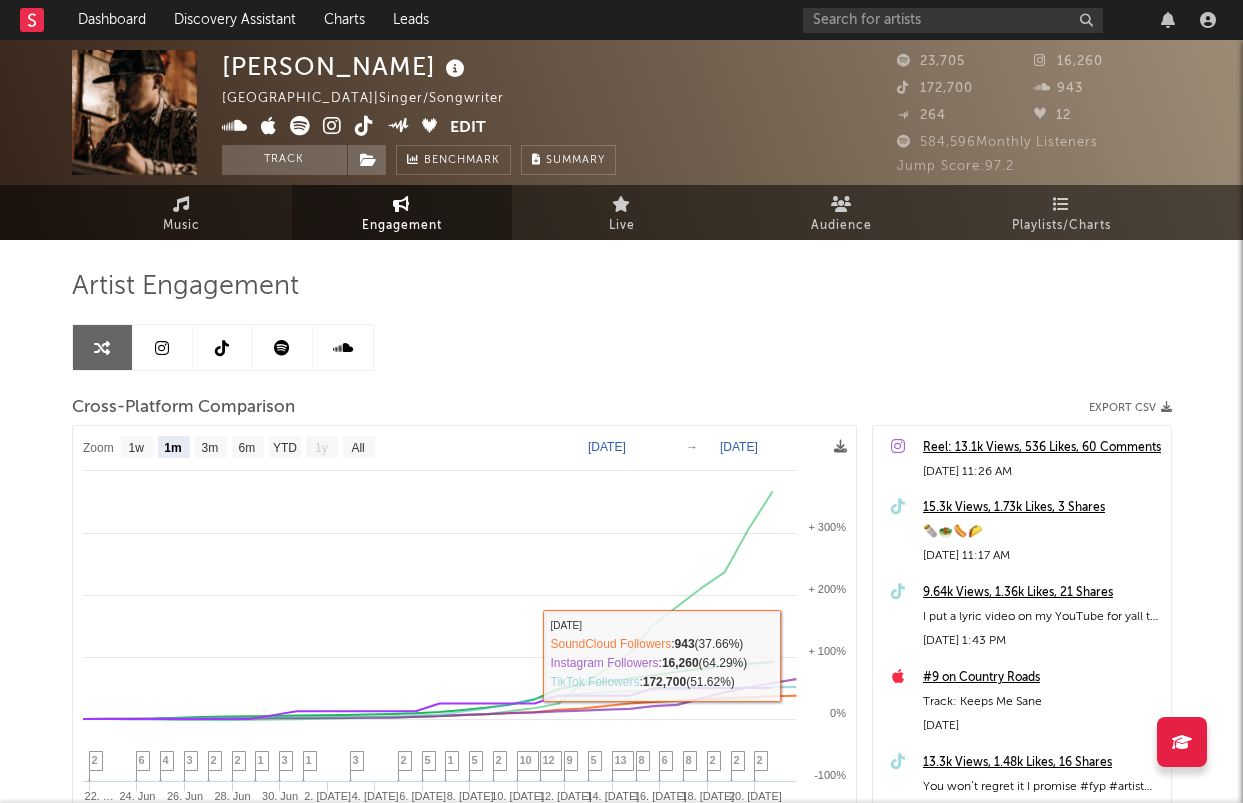 scroll, scrollTop: 0, scrollLeft: 0, axis: both 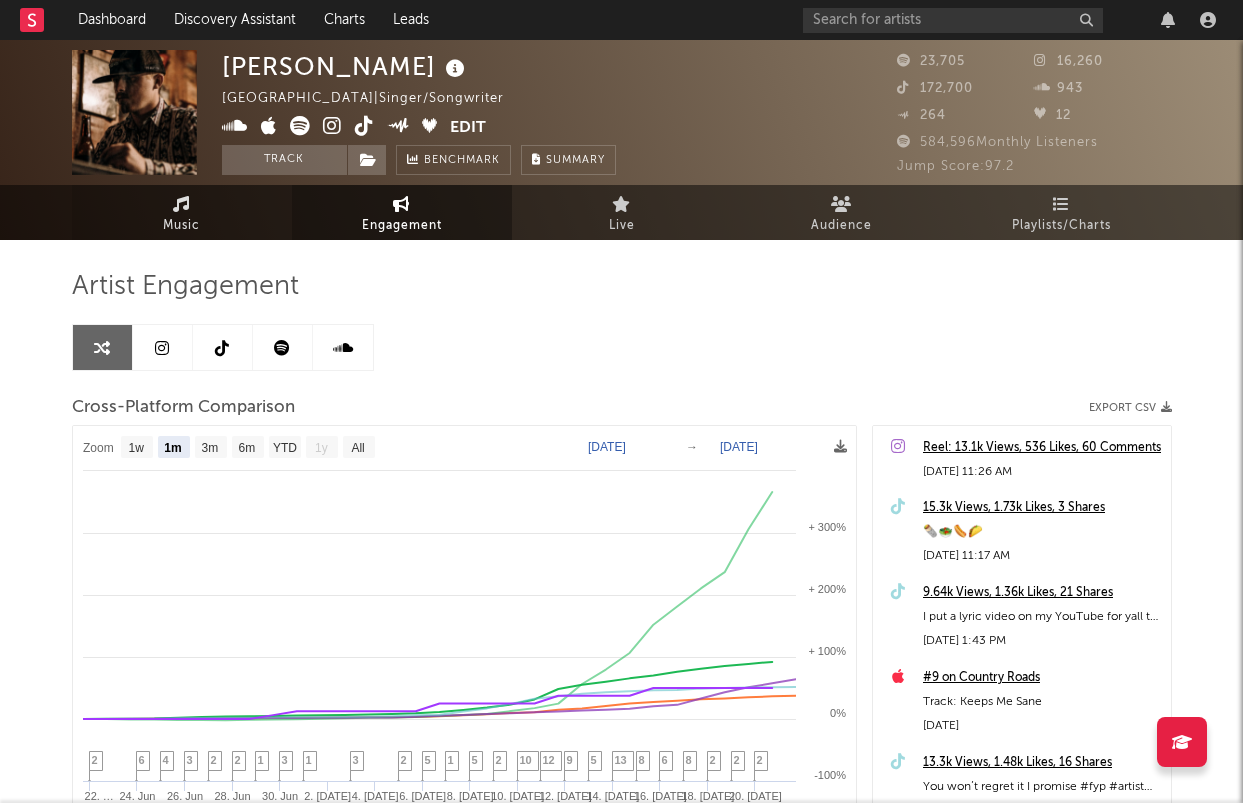 click on "Music" at bounding box center [182, 212] 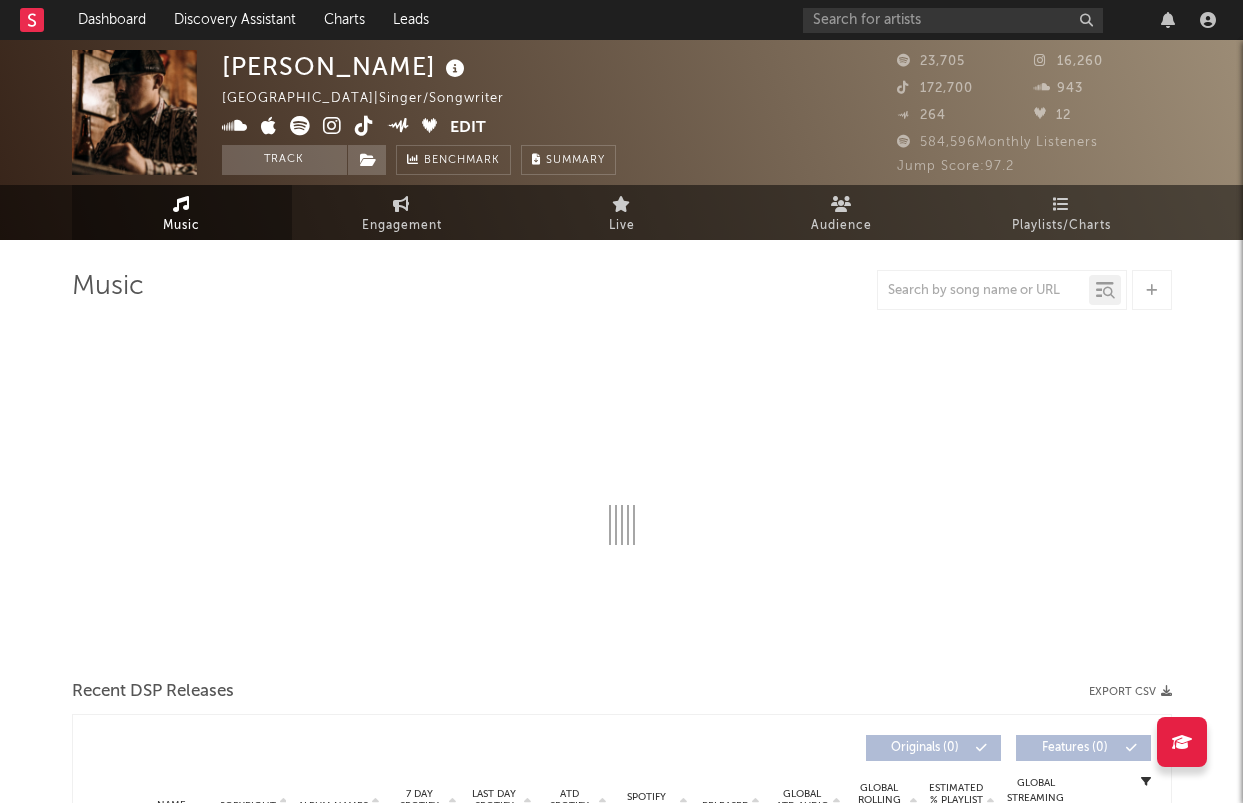 select on "6m" 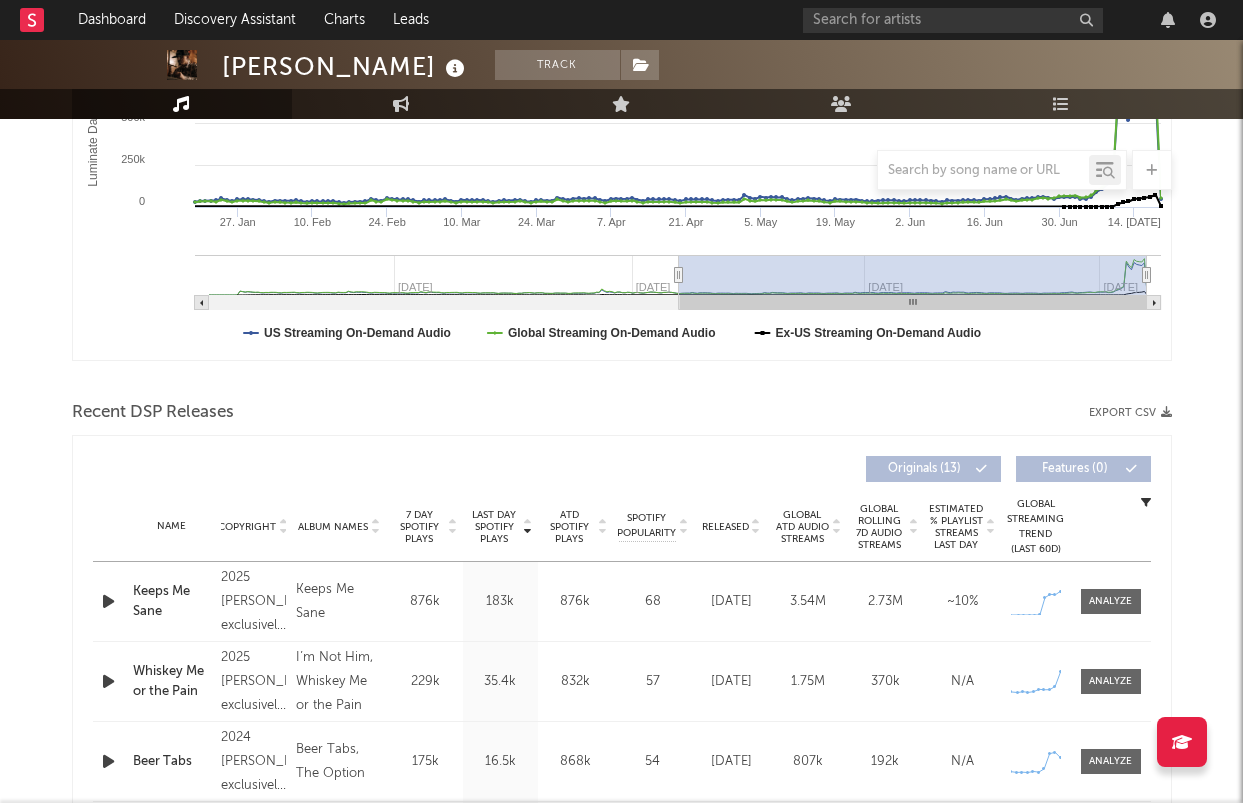scroll, scrollTop: 435, scrollLeft: 0, axis: vertical 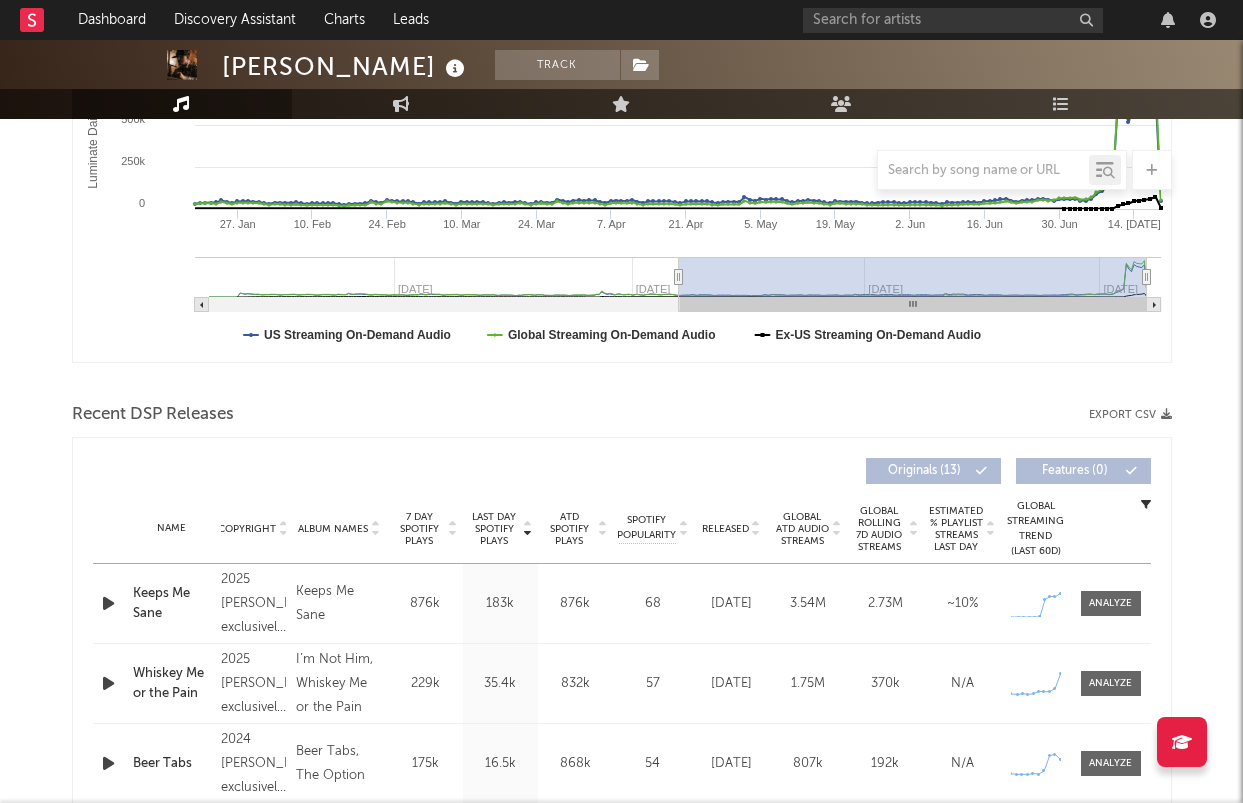 select on "1w" 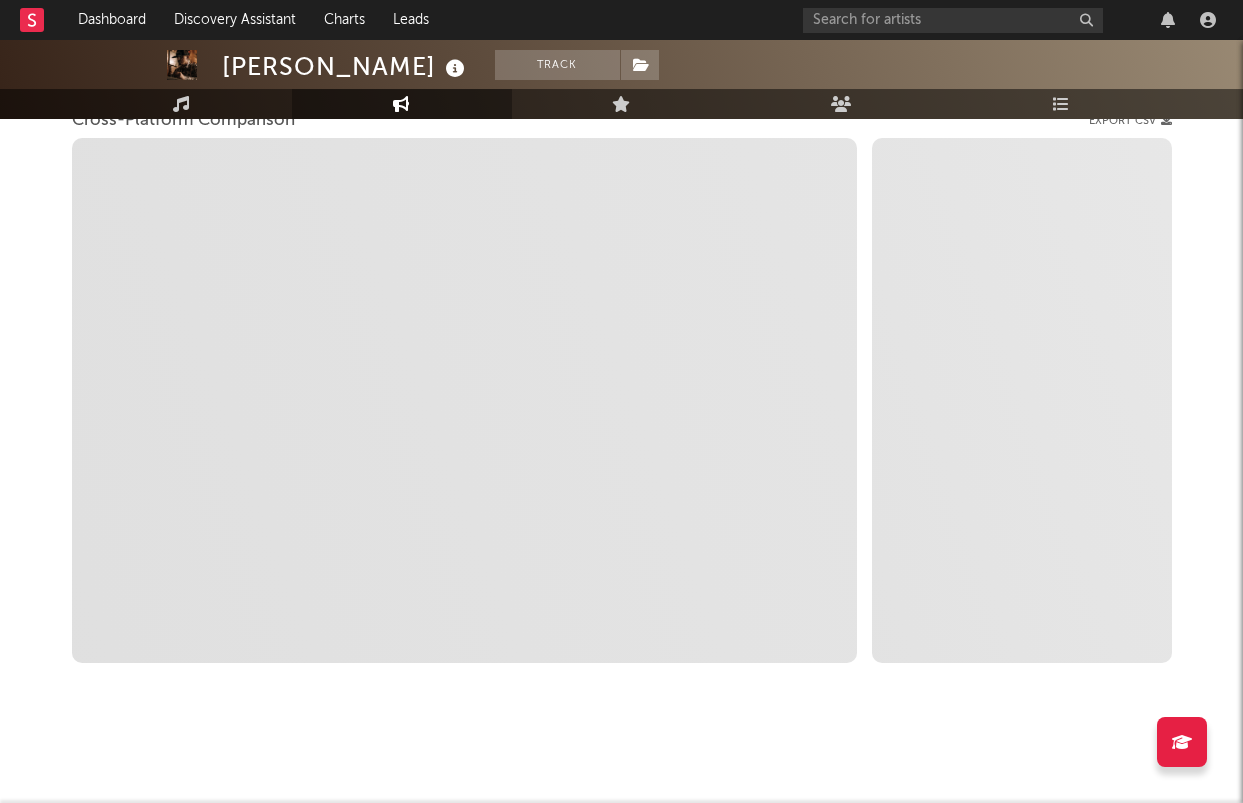 scroll, scrollTop: 0, scrollLeft: 0, axis: both 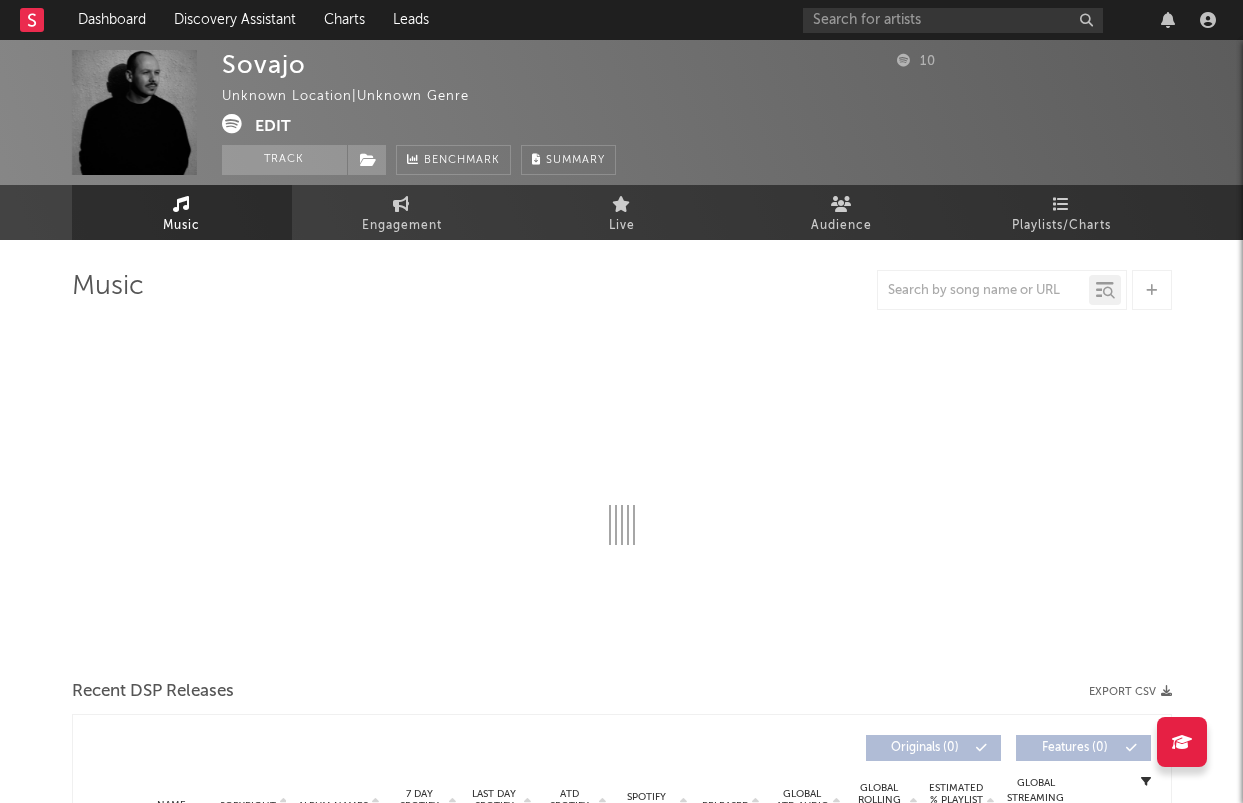 select on "1w" 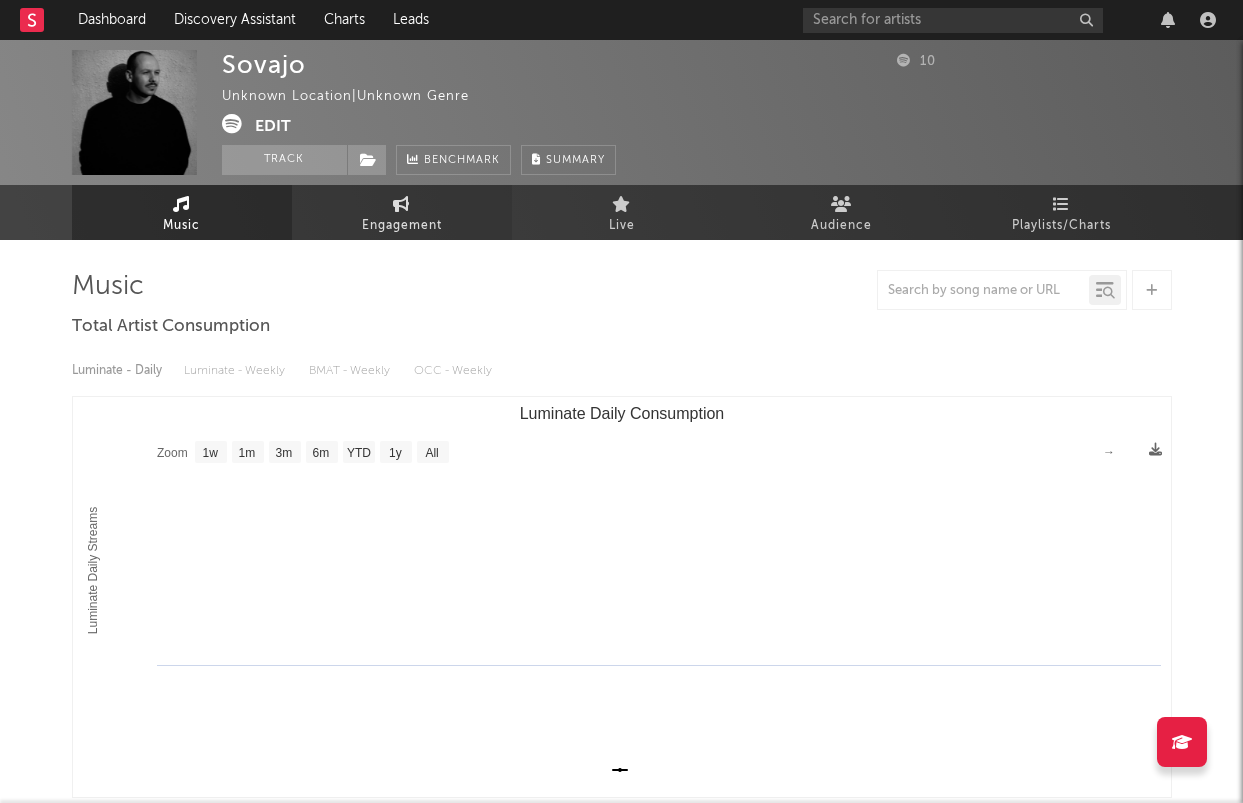 click on "Engagement" at bounding box center (402, 226) 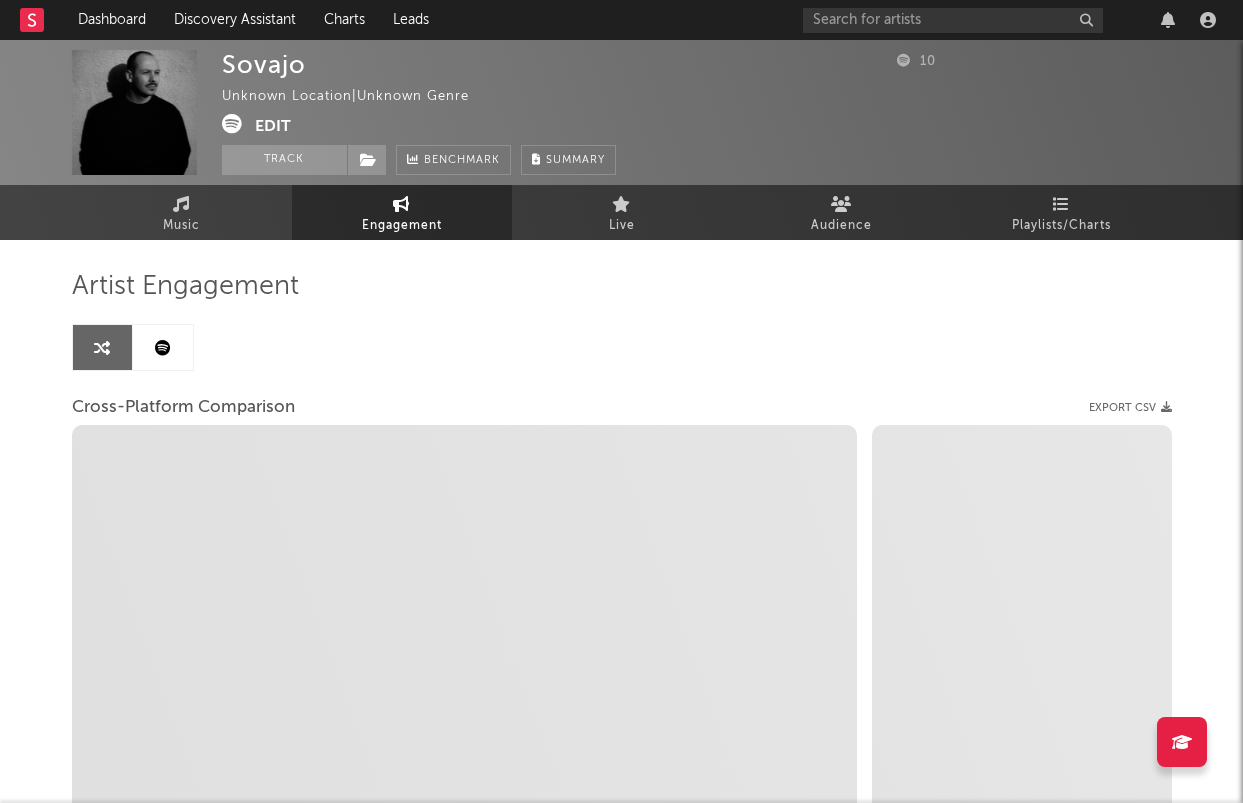 select on "1m" 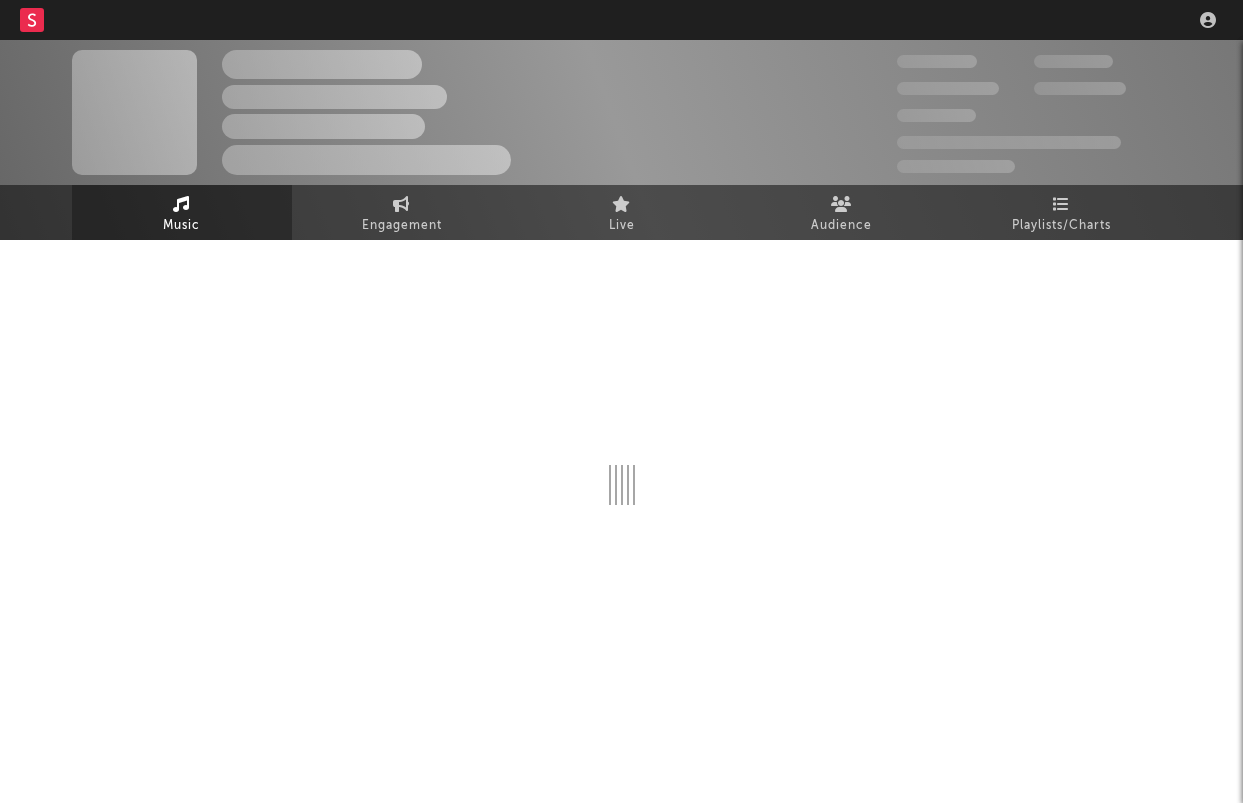 scroll, scrollTop: 0, scrollLeft: 0, axis: both 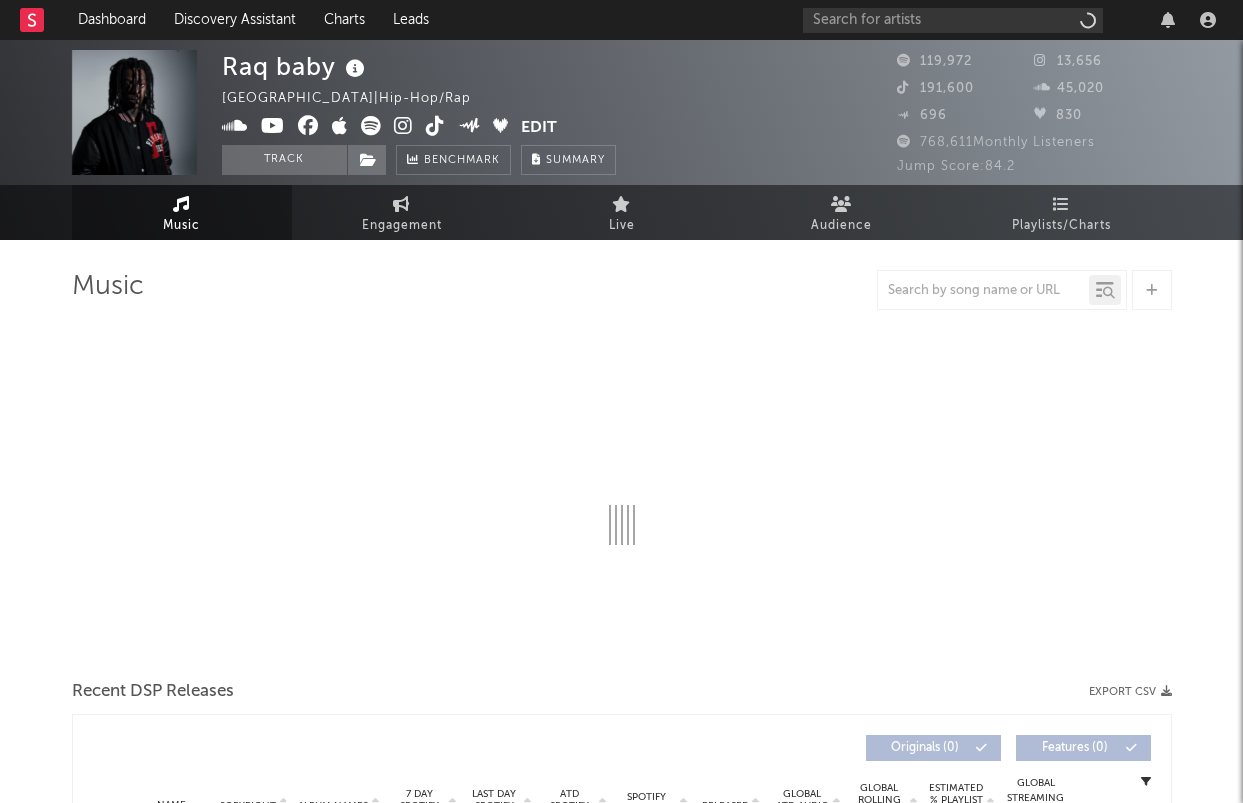 select on "6m" 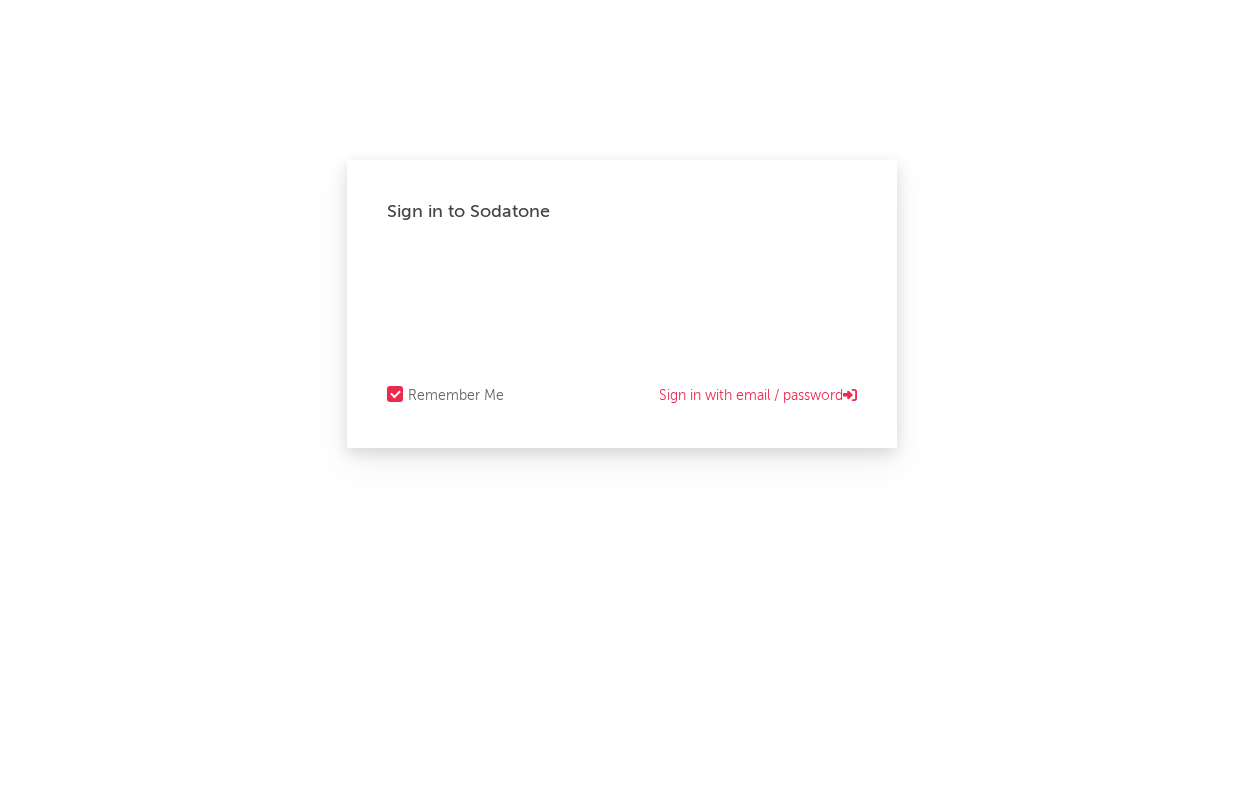 scroll, scrollTop: 0, scrollLeft: 0, axis: both 